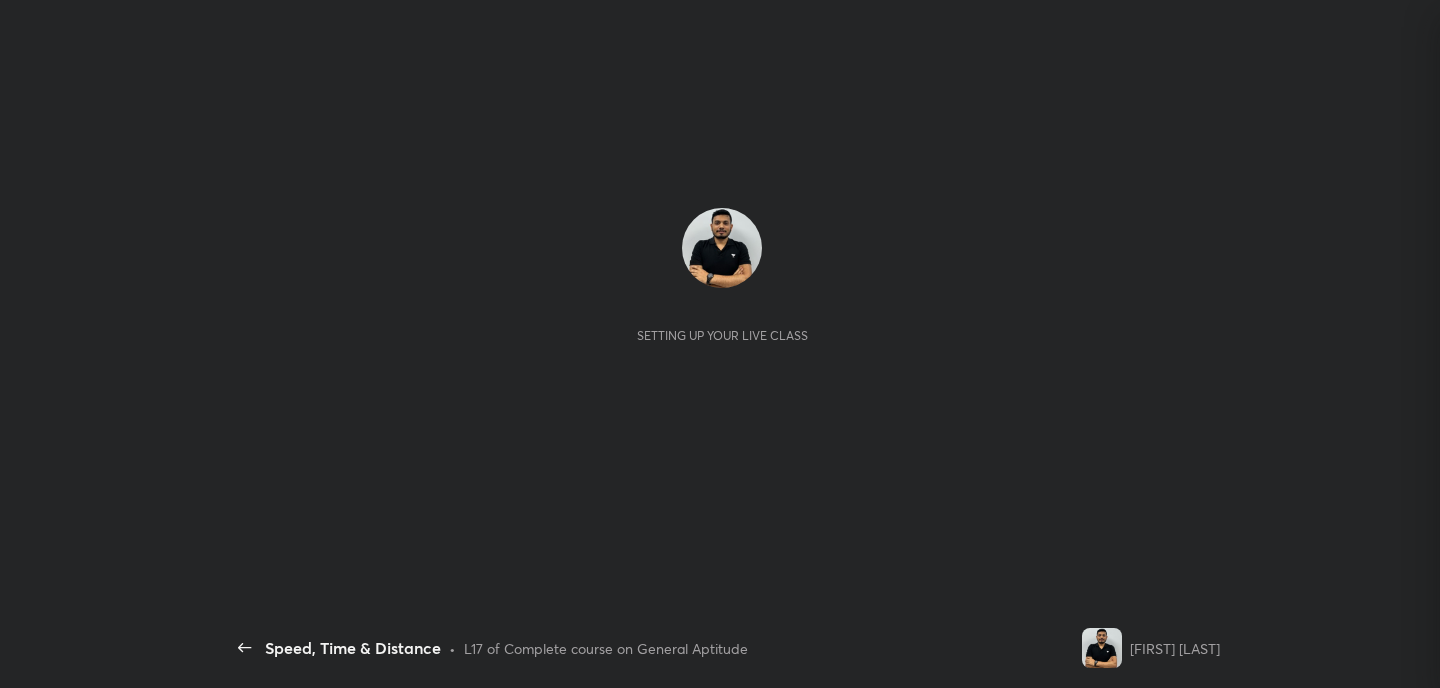 scroll, scrollTop: 0, scrollLeft: 0, axis: both 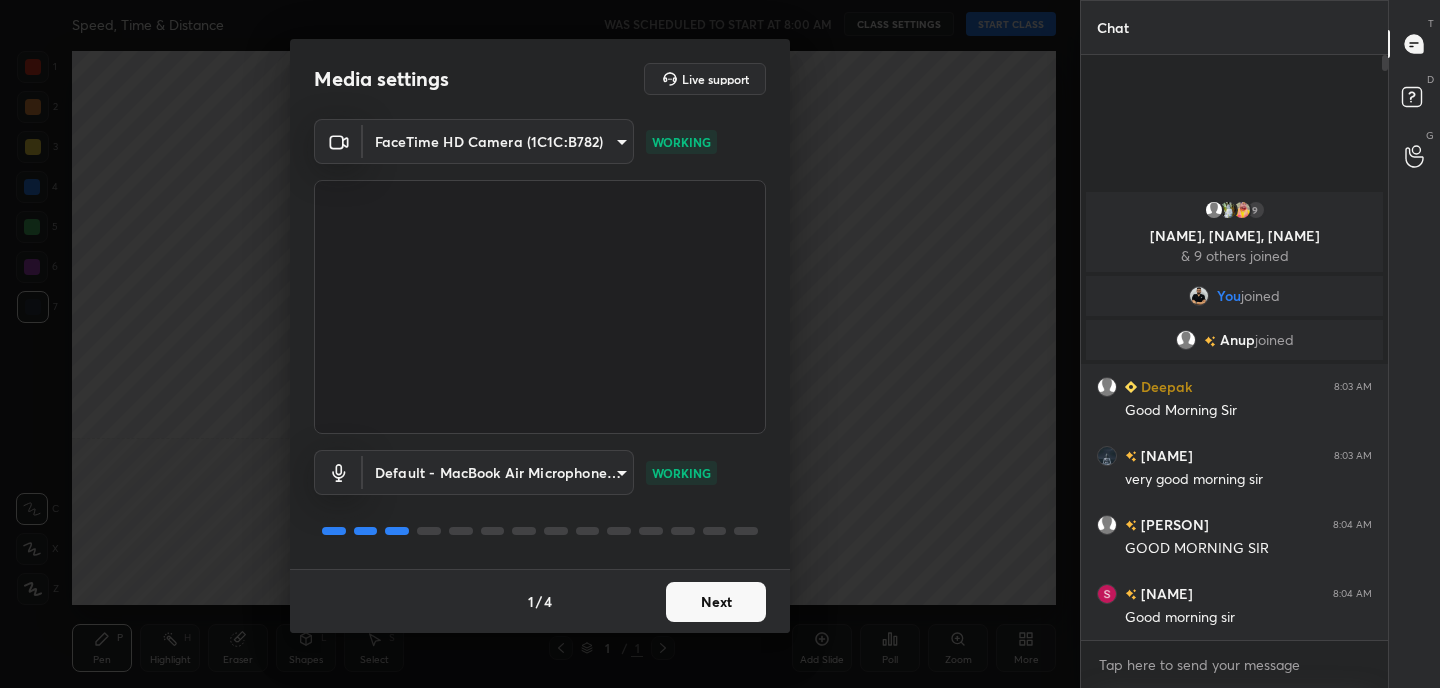 click on "Next" at bounding box center (716, 602) 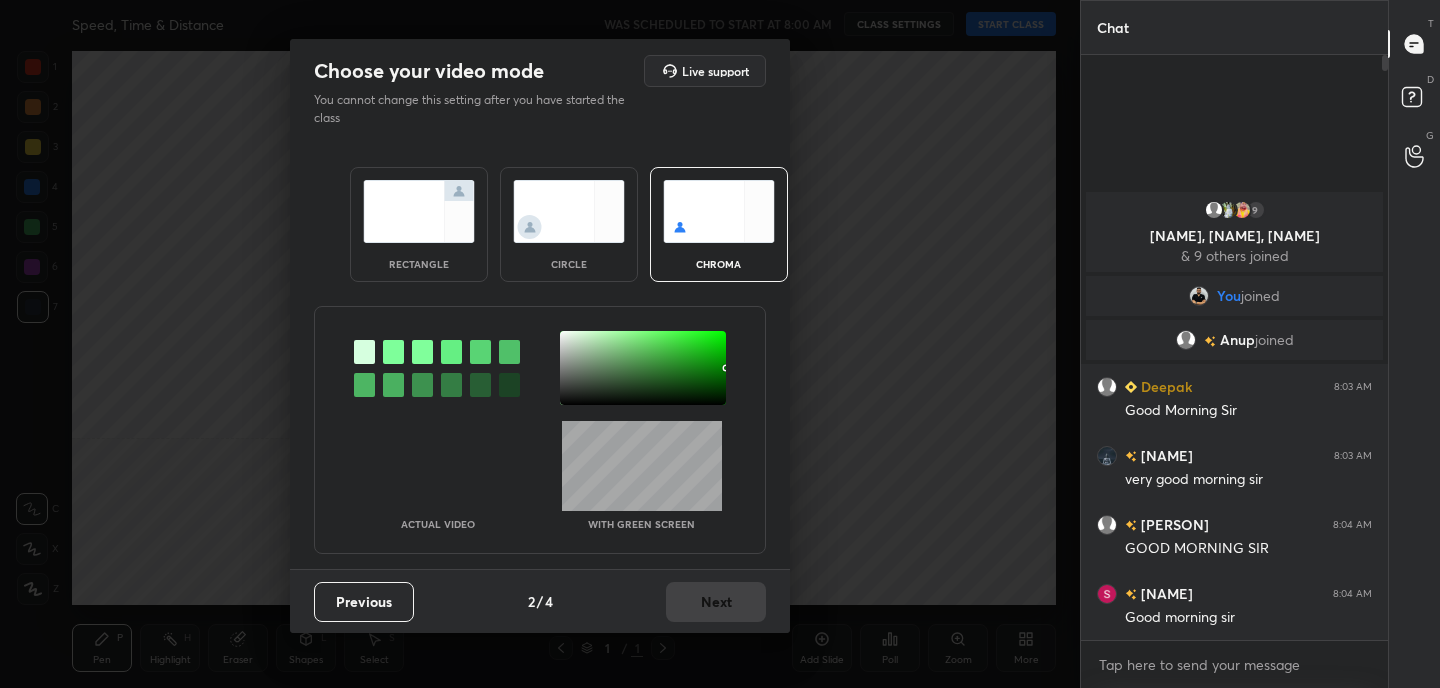 click at bounding box center (419, 211) 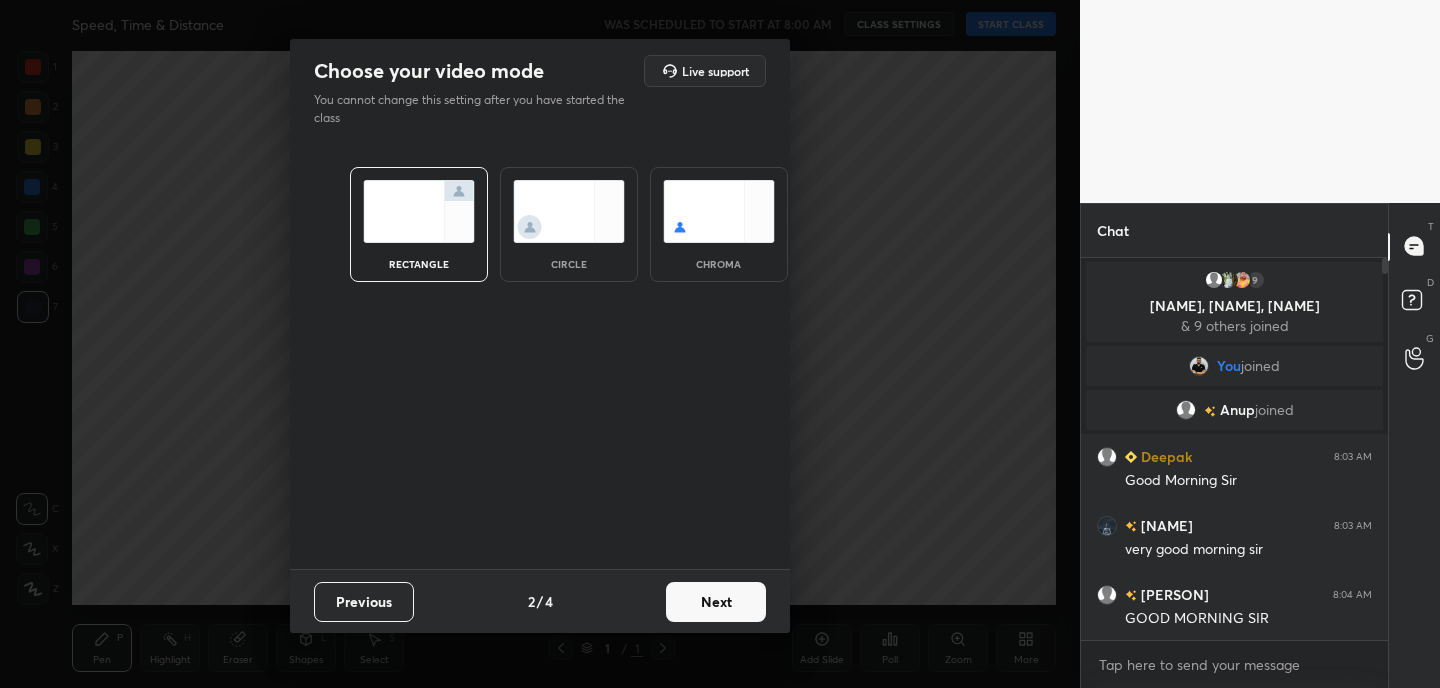 scroll, scrollTop: 376, scrollLeft: 301, axis: both 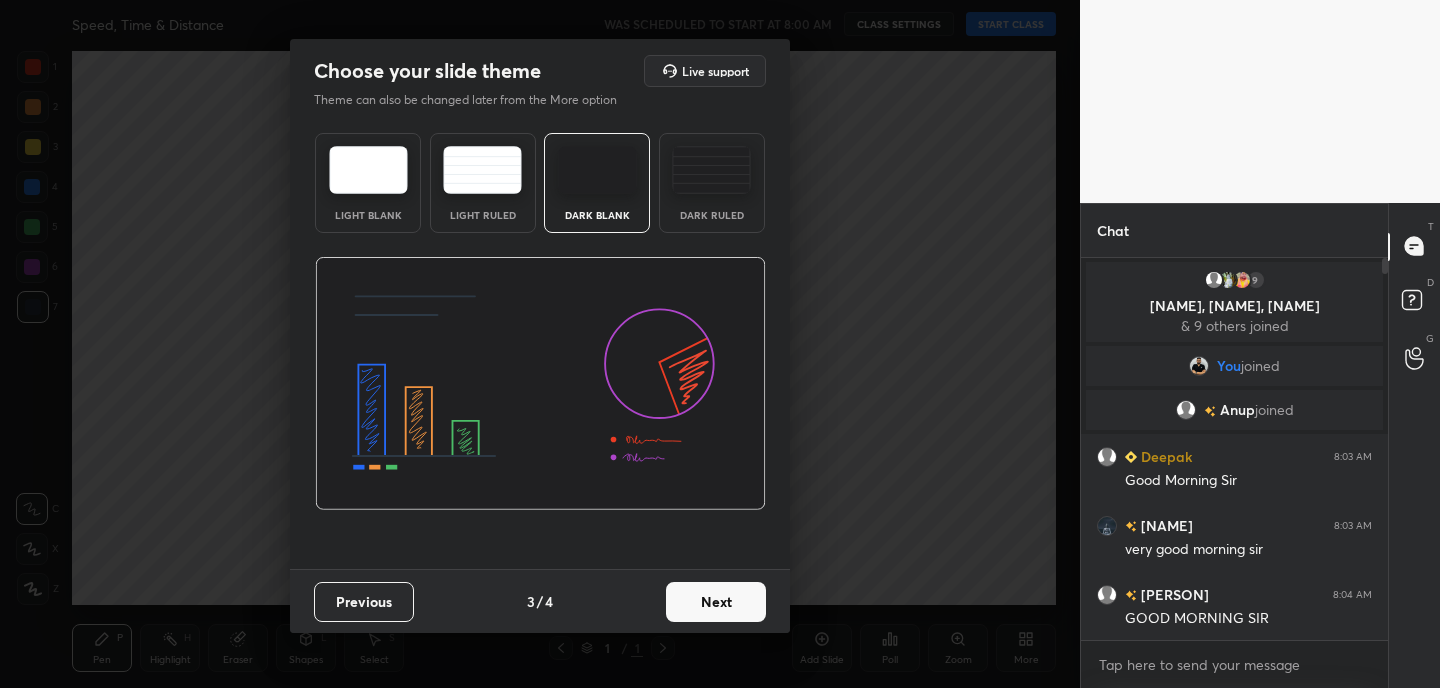click on "Next" at bounding box center [716, 602] 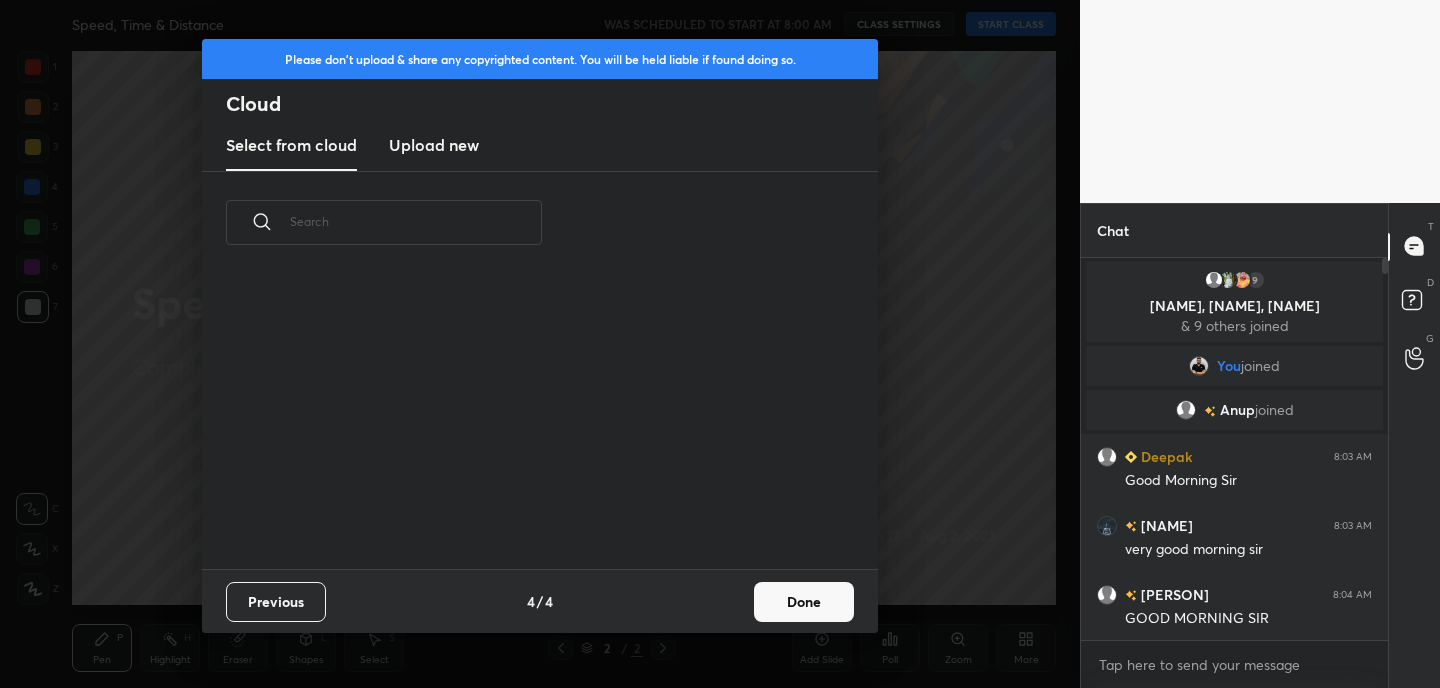 click on "Done" at bounding box center [804, 602] 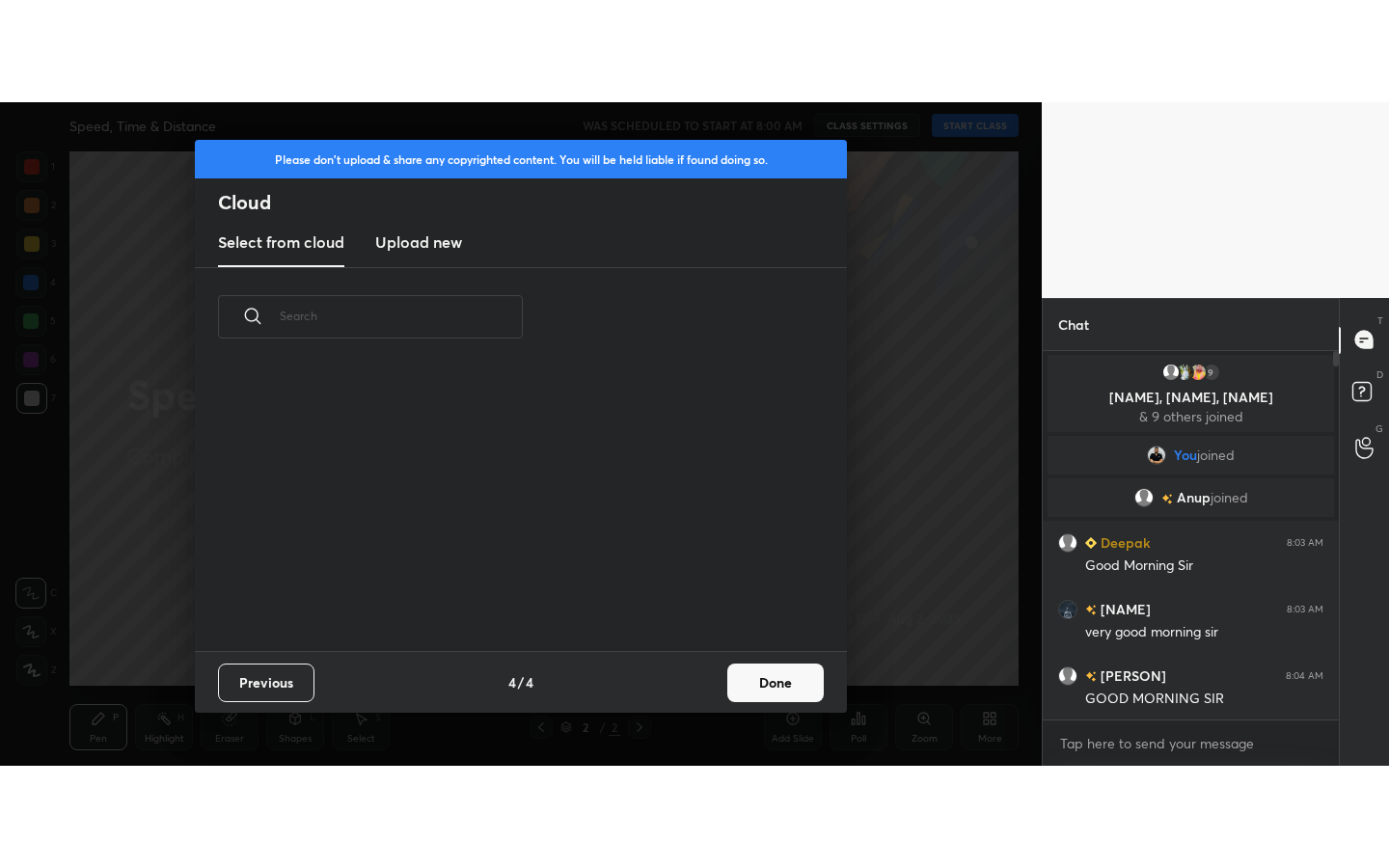scroll, scrollTop: 285, scrollLeft: 619, axis: both 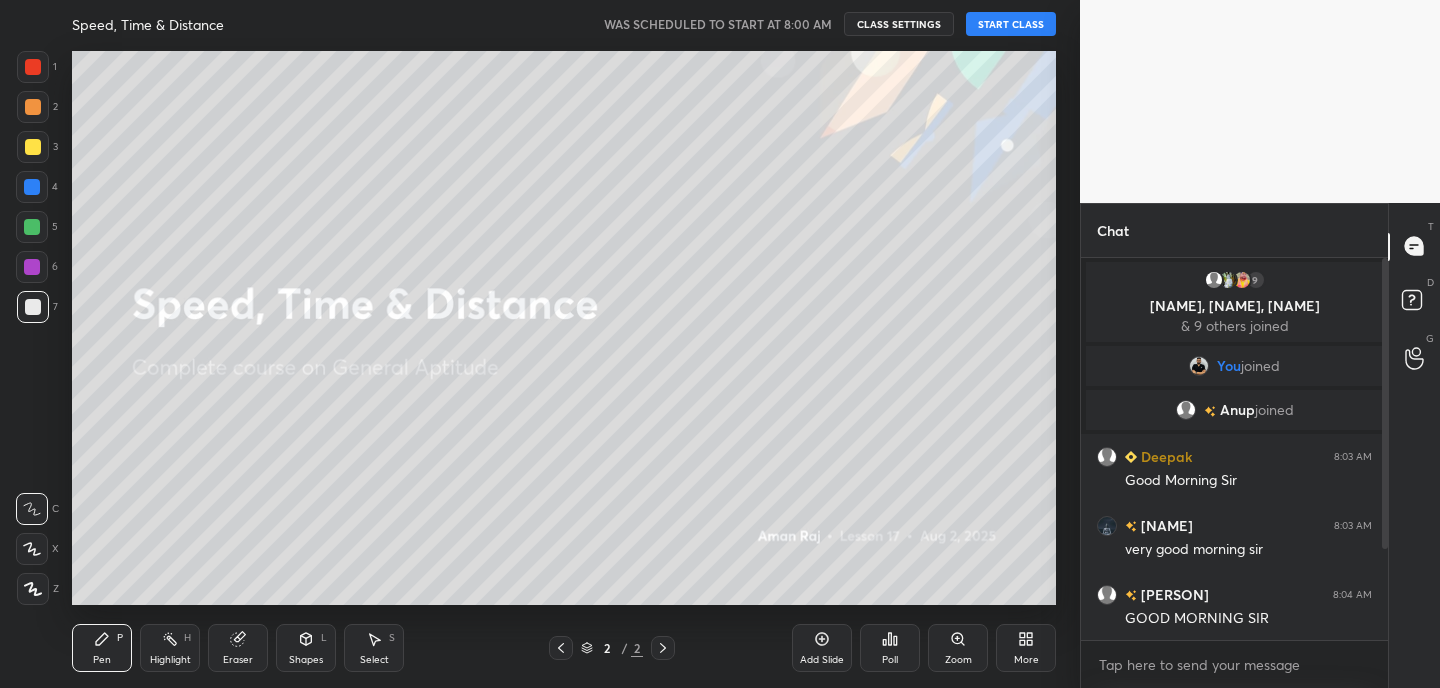 click on "START CLASS" at bounding box center (1011, 24) 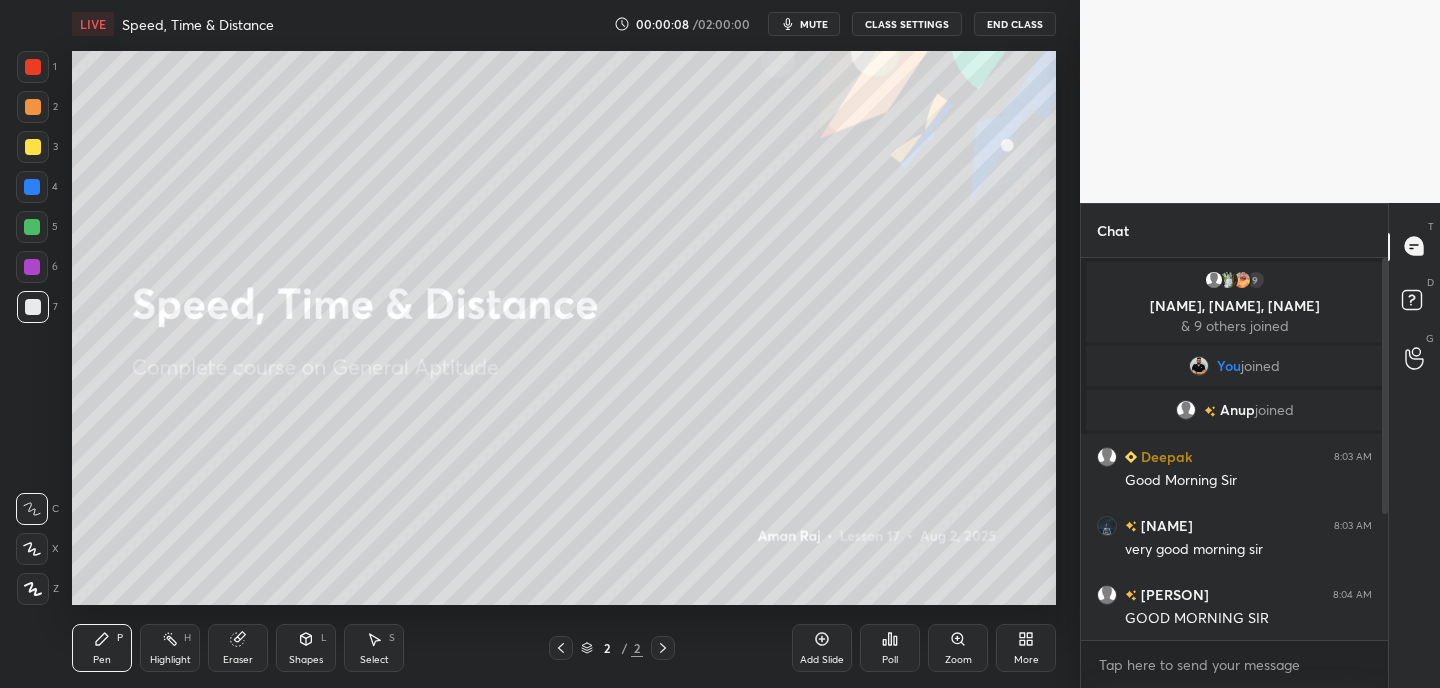 click on "More" at bounding box center [1026, 648] 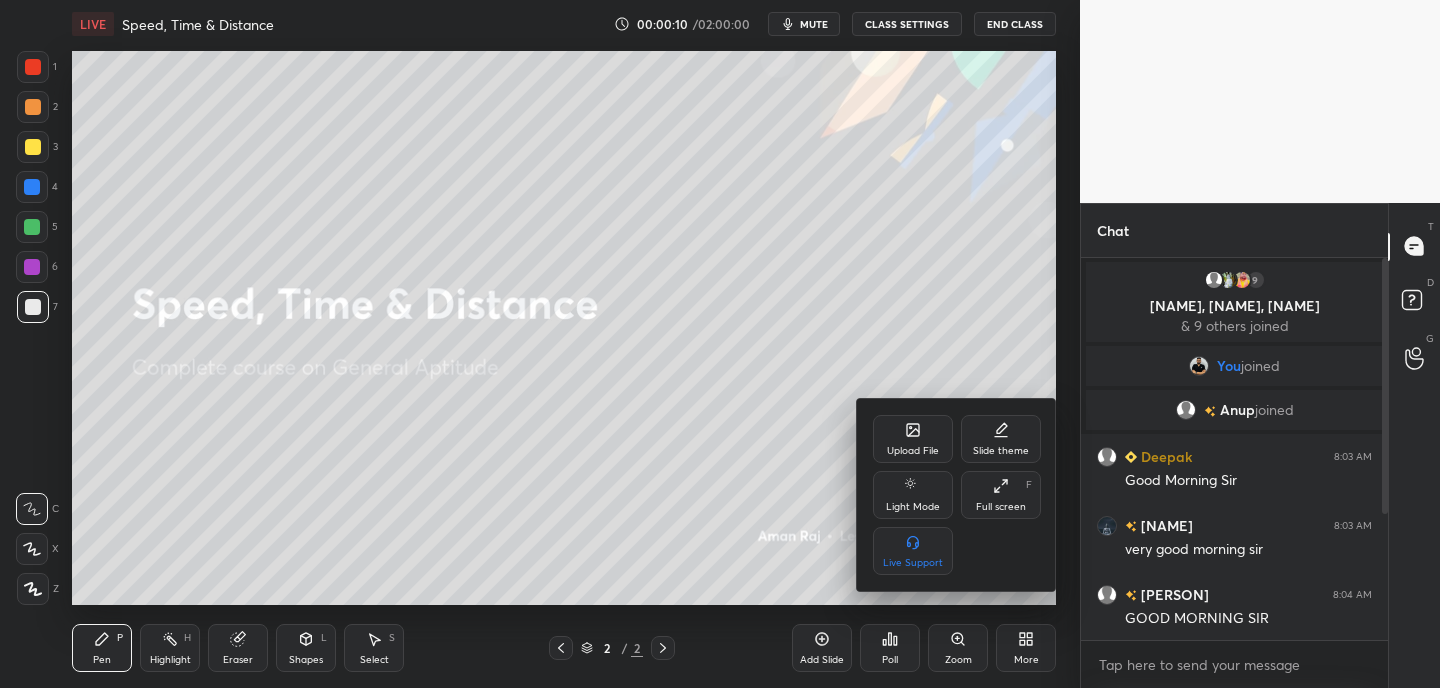 click on "Full screen" at bounding box center [1001, 507] 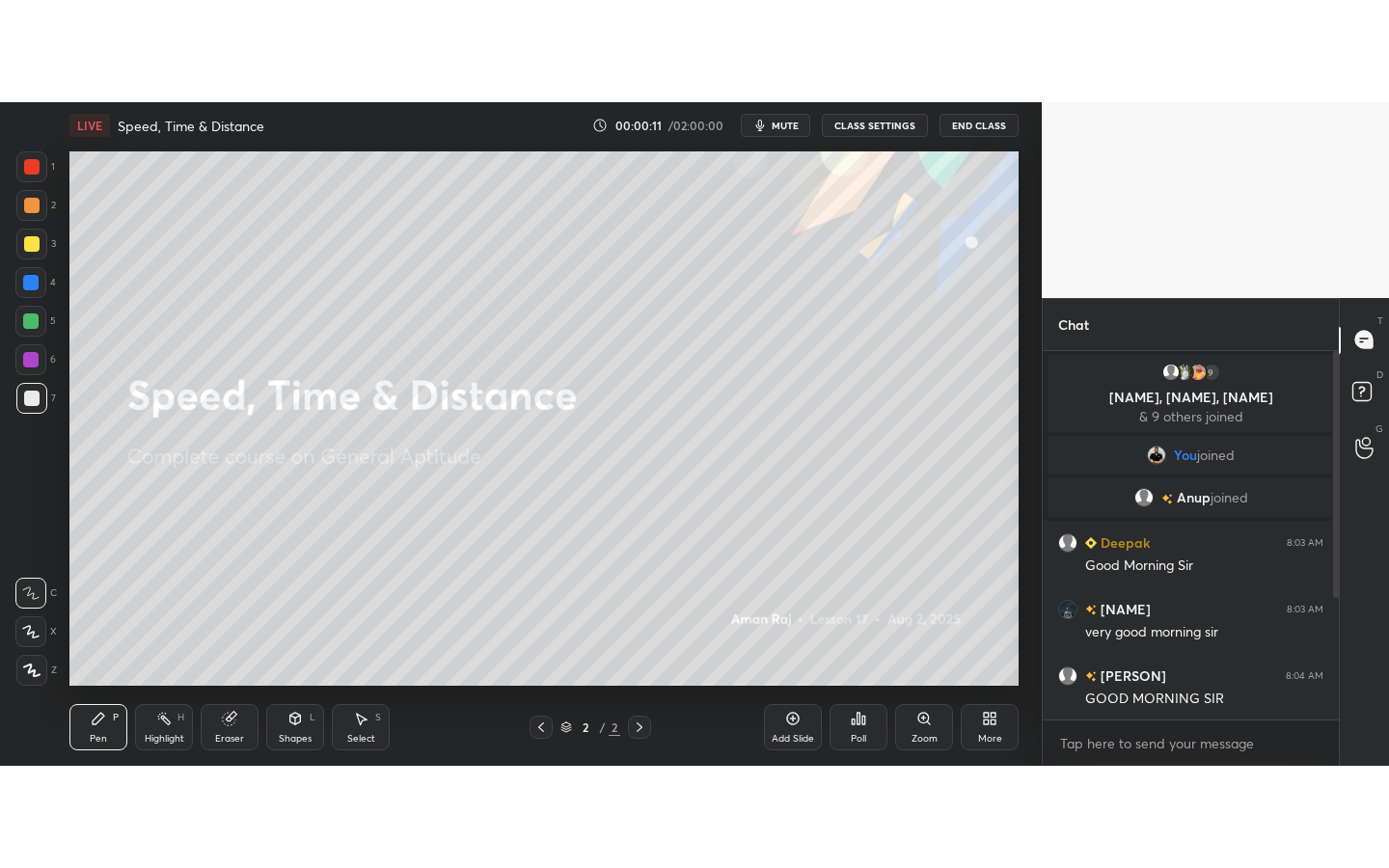 scroll, scrollTop: 95700, scrollLeft: 95494, axis: both 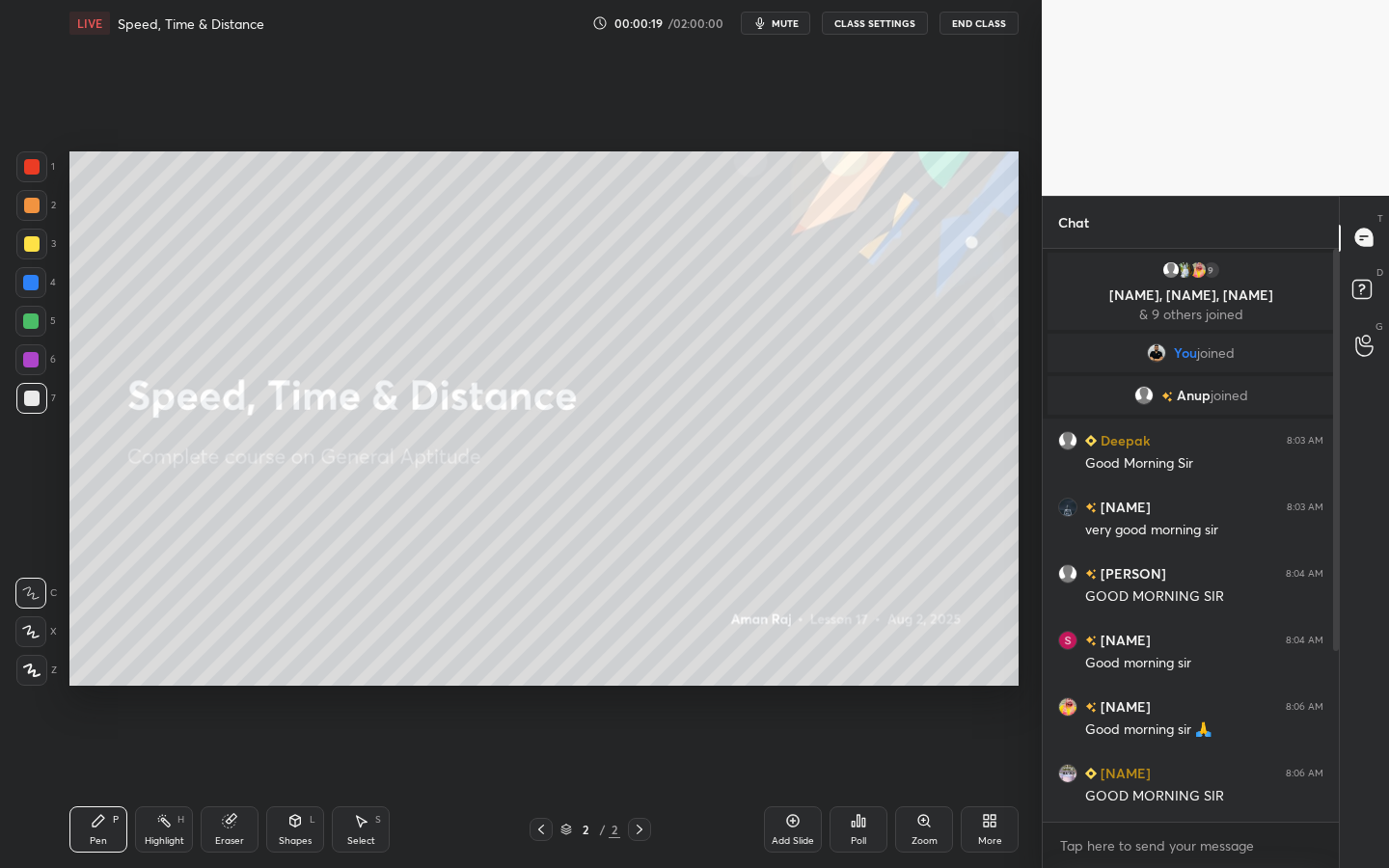 drag, startPoint x: 233, startPoint y: 822, endPoint x: 236, endPoint y: 808, distance: 14.3178211 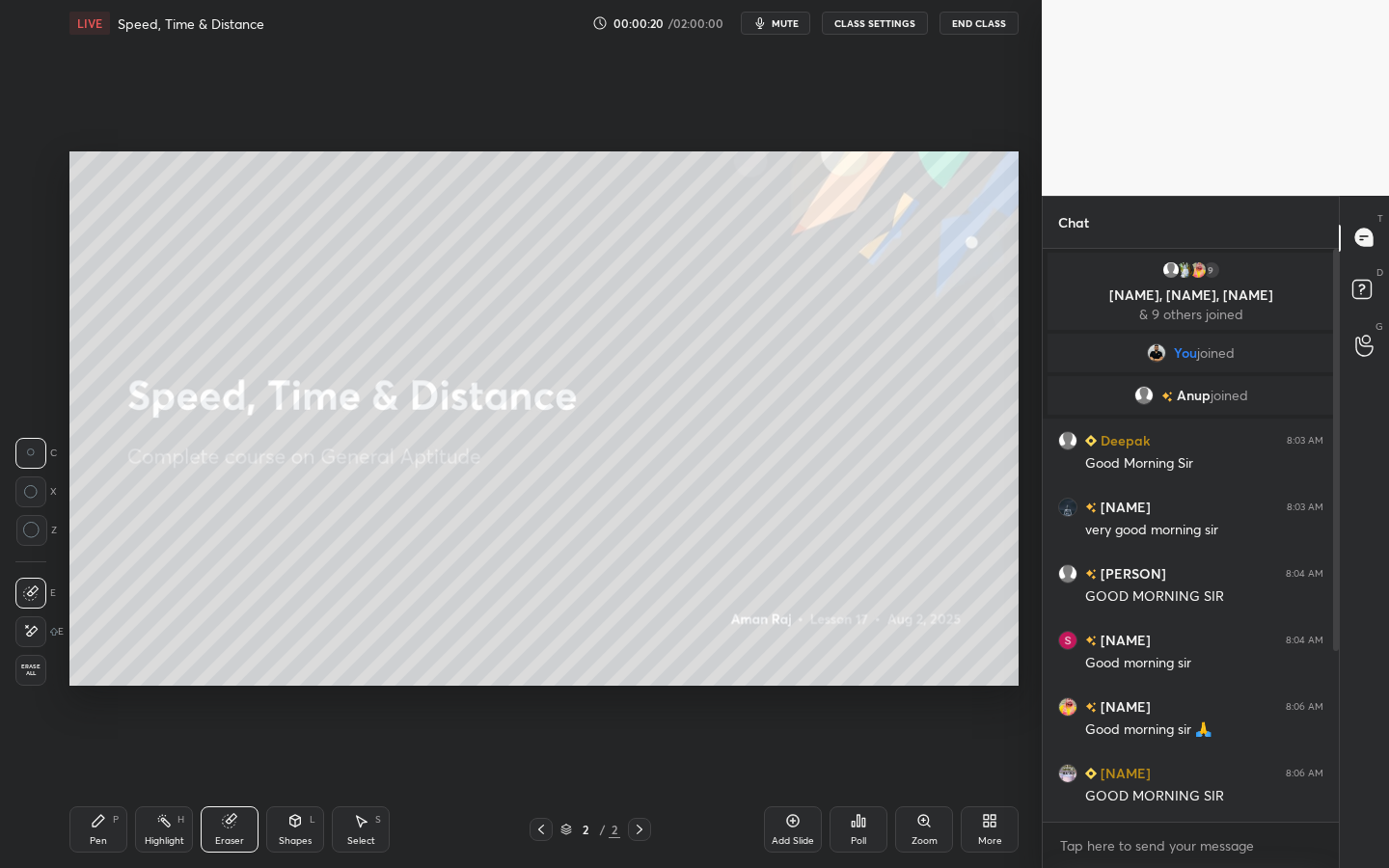 drag, startPoint x: 36, startPoint y: 634, endPoint x: 58, endPoint y: 625, distance: 23.769729 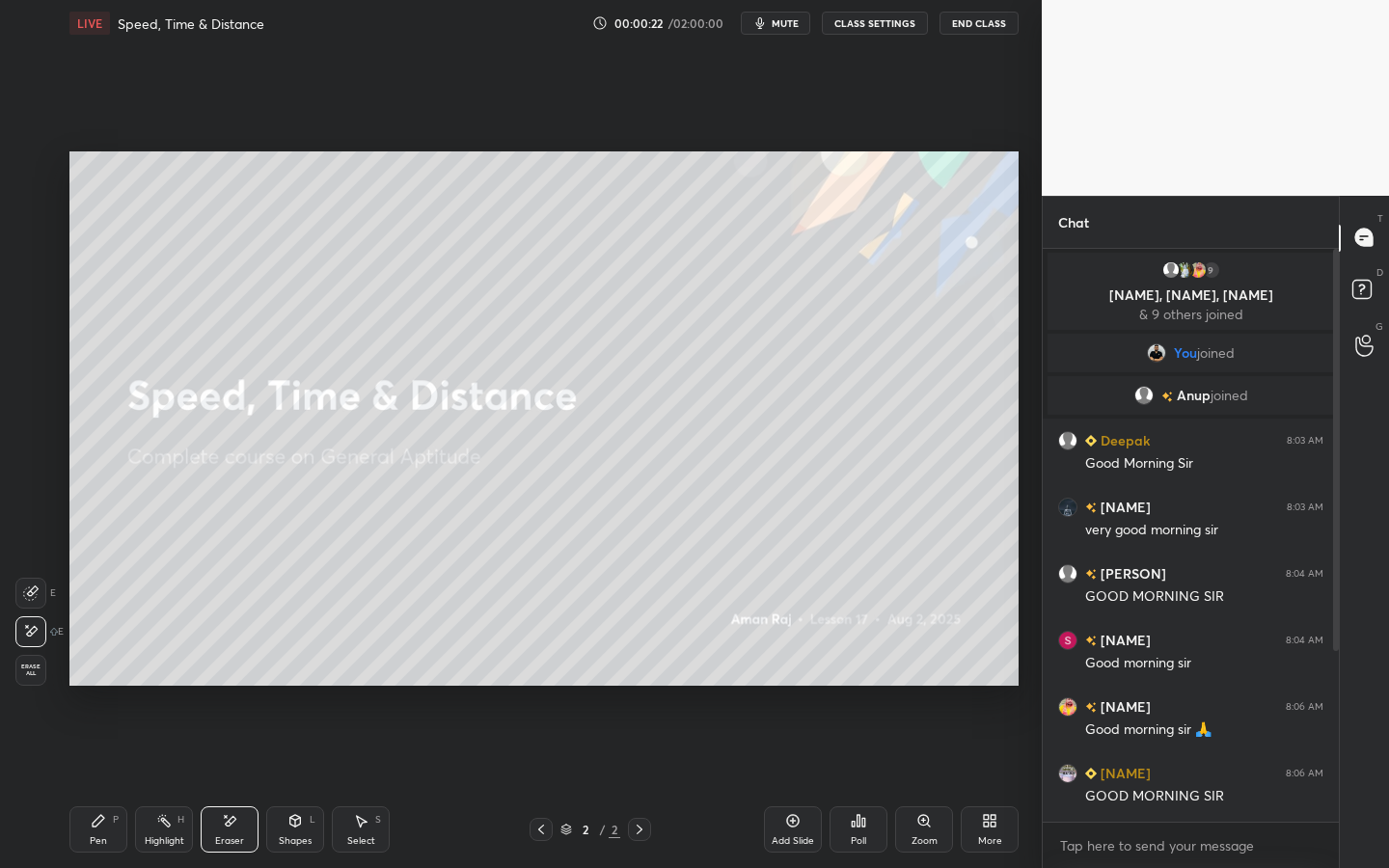 click on "Pen P" at bounding box center (98, 829) 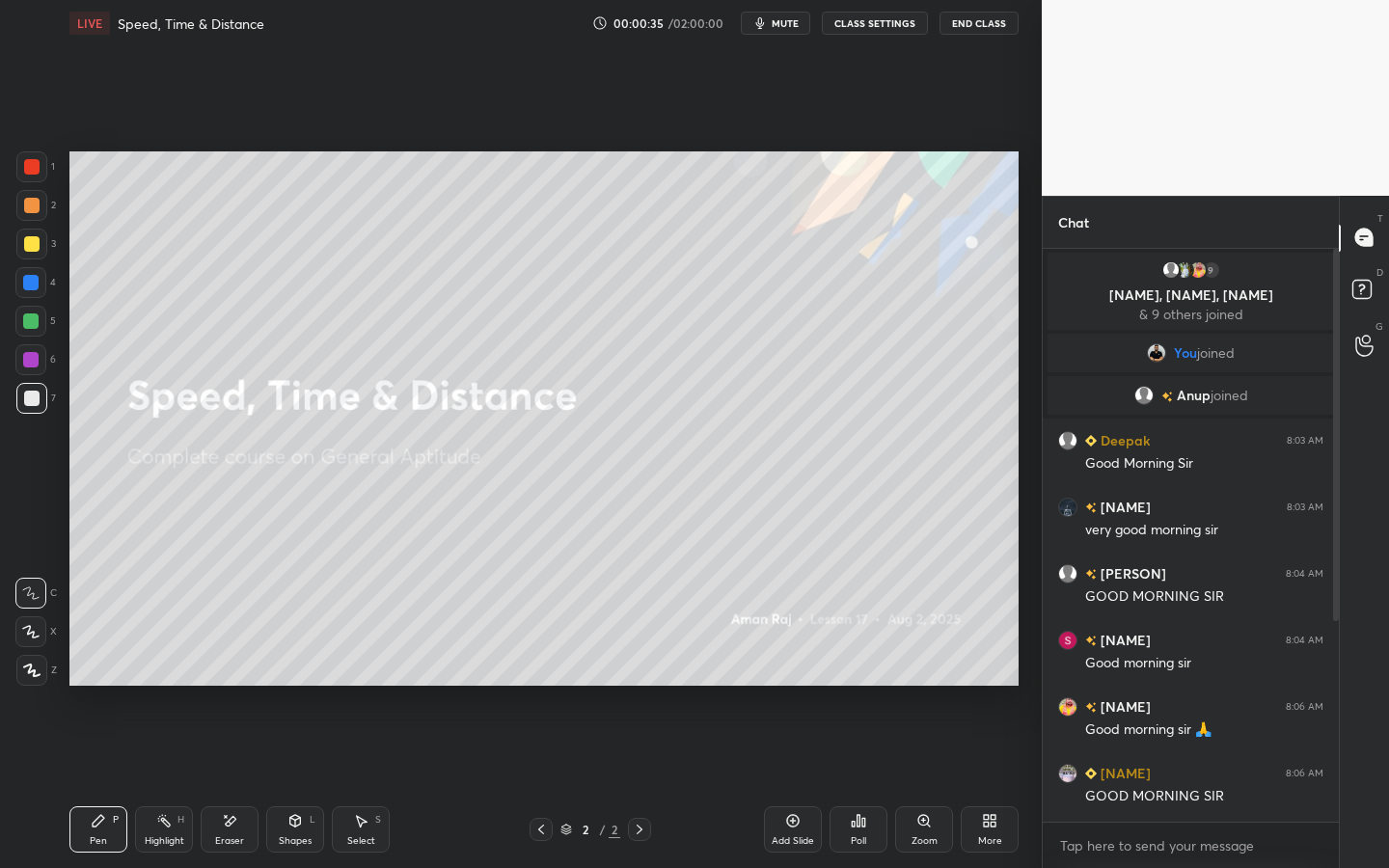 scroll, scrollTop: 328, scrollLeft: 0, axis: vertical 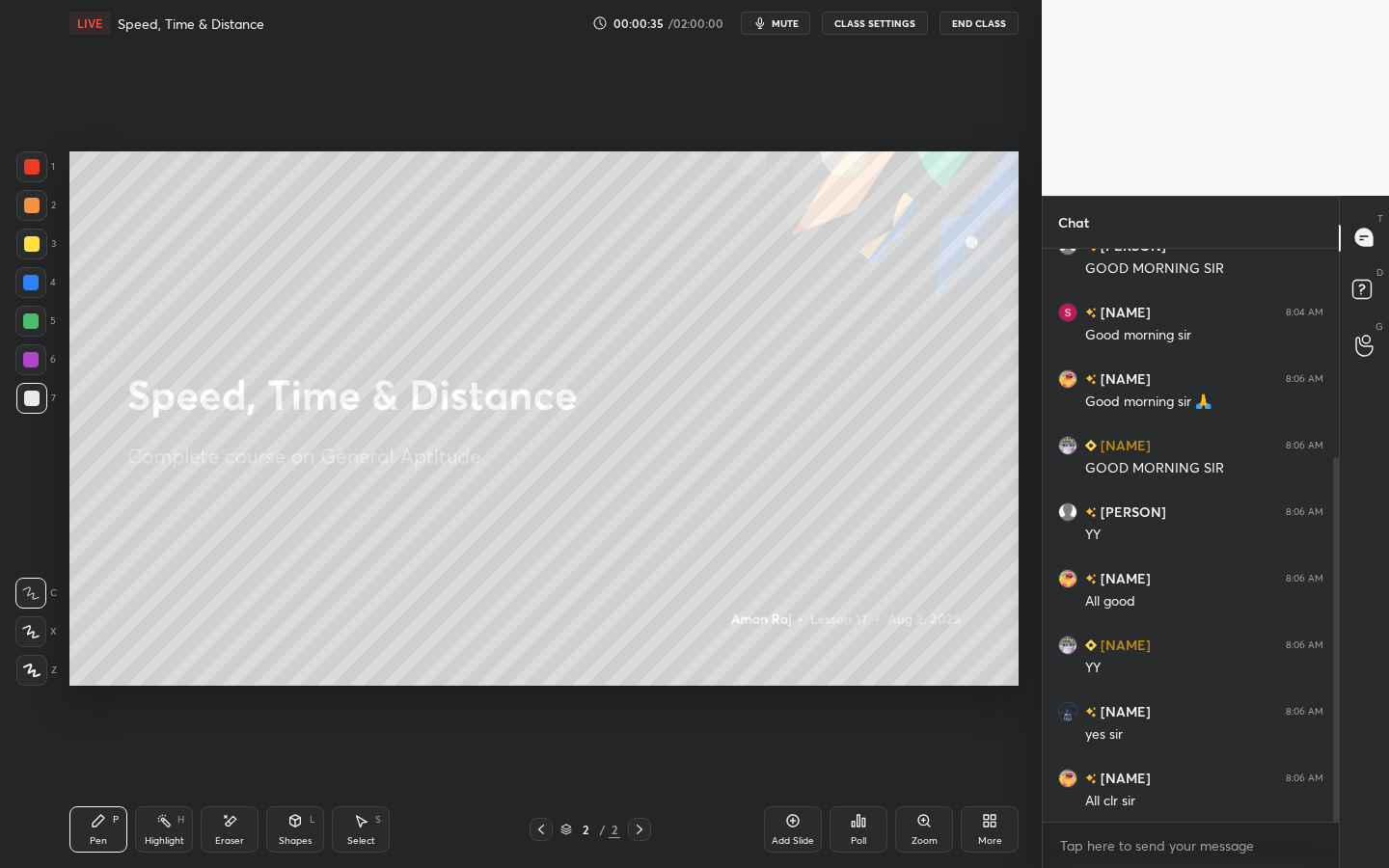 click at bounding box center (1336, 639) 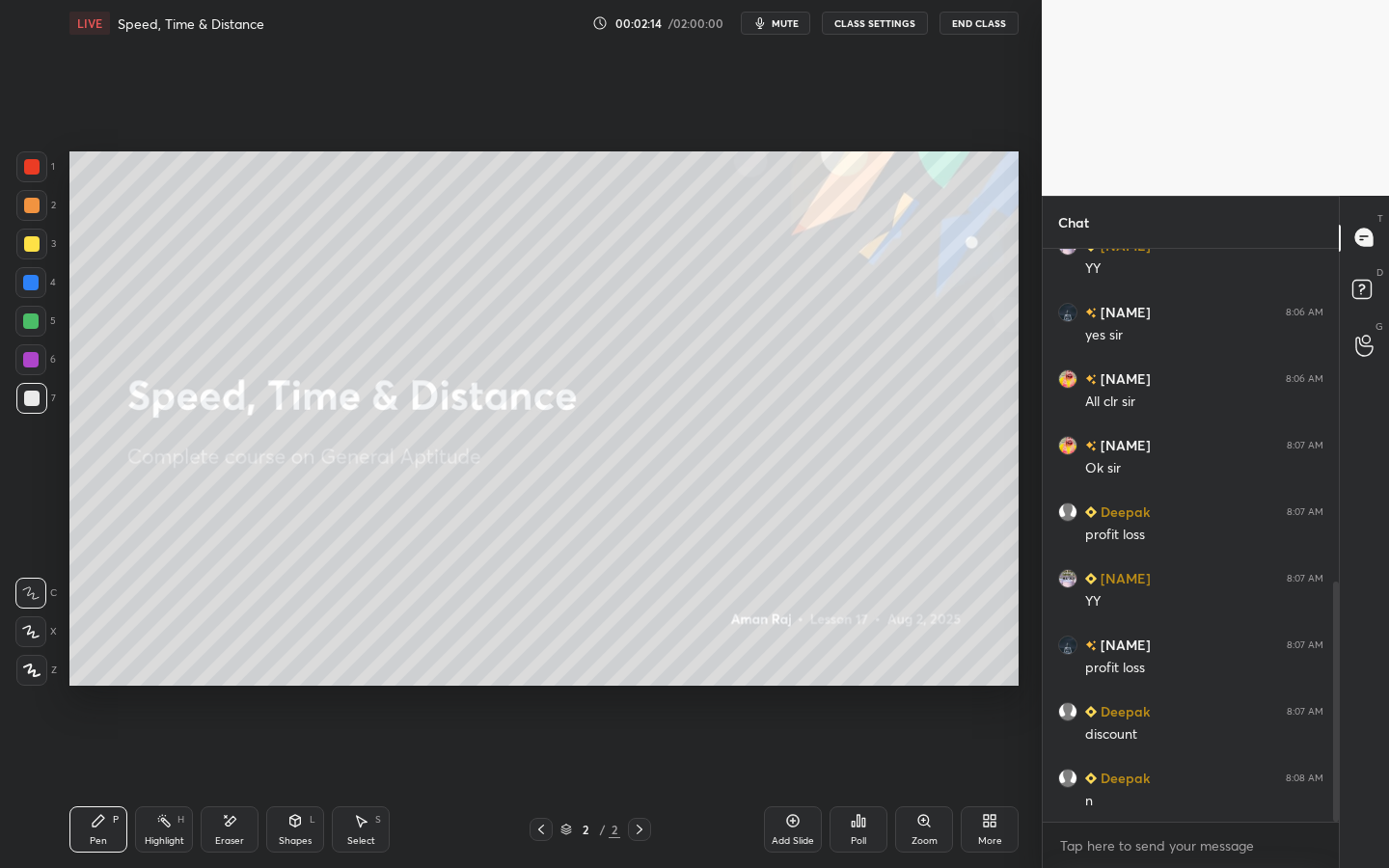 scroll, scrollTop: 794, scrollLeft: 0, axis: vertical 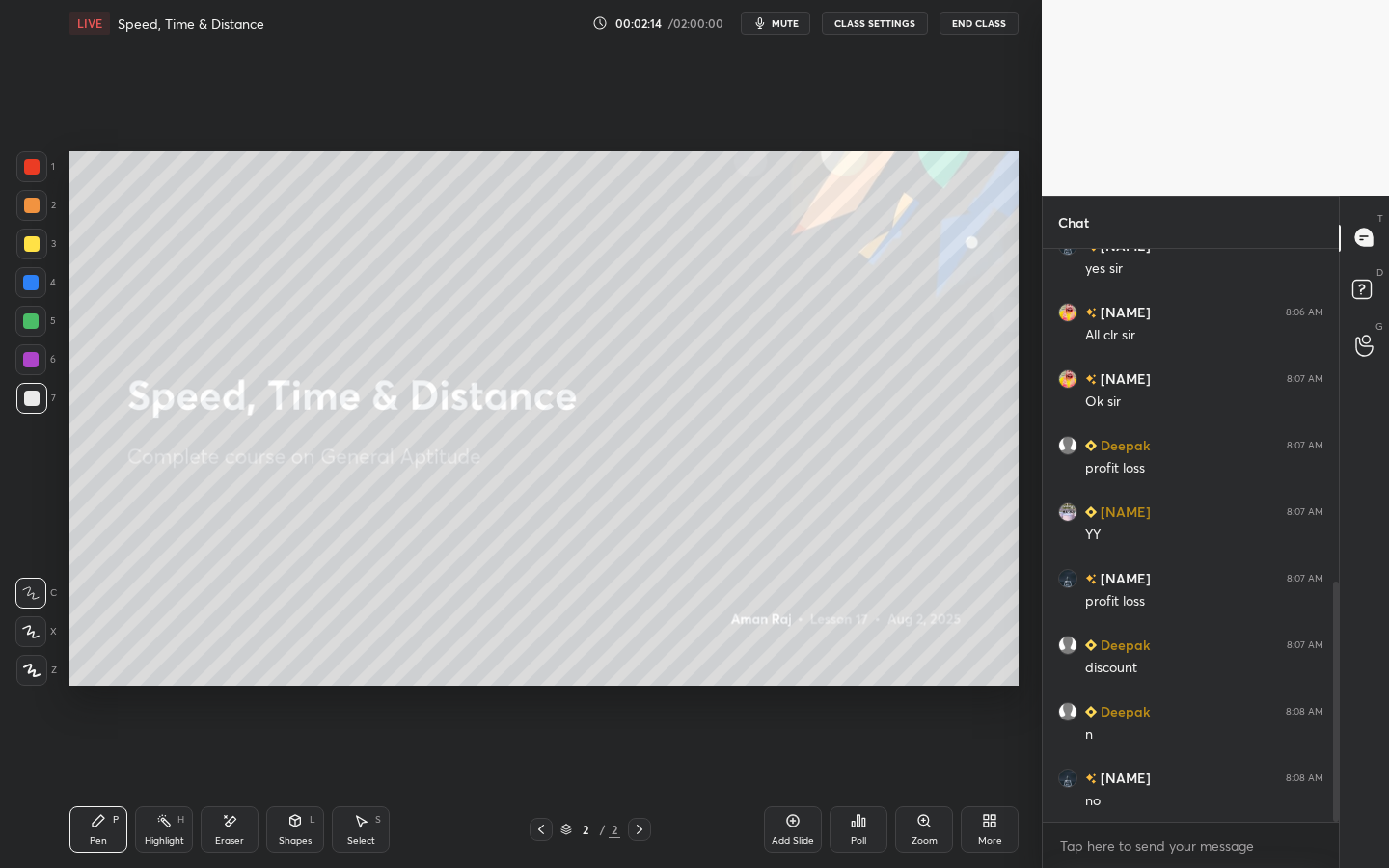 click on "Eraser" at bounding box center [230, 829] 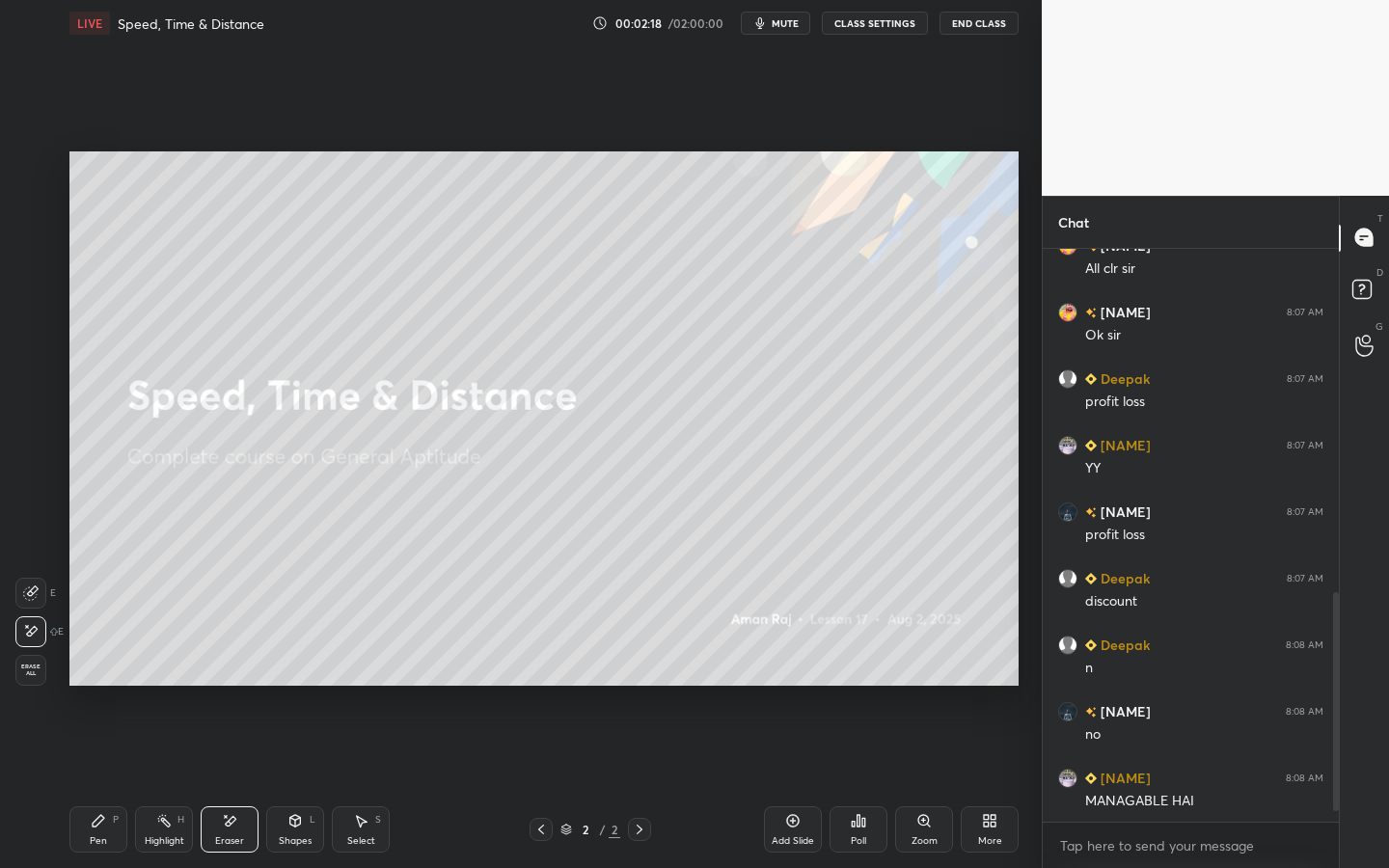 scroll, scrollTop: 927, scrollLeft: 0, axis: vertical 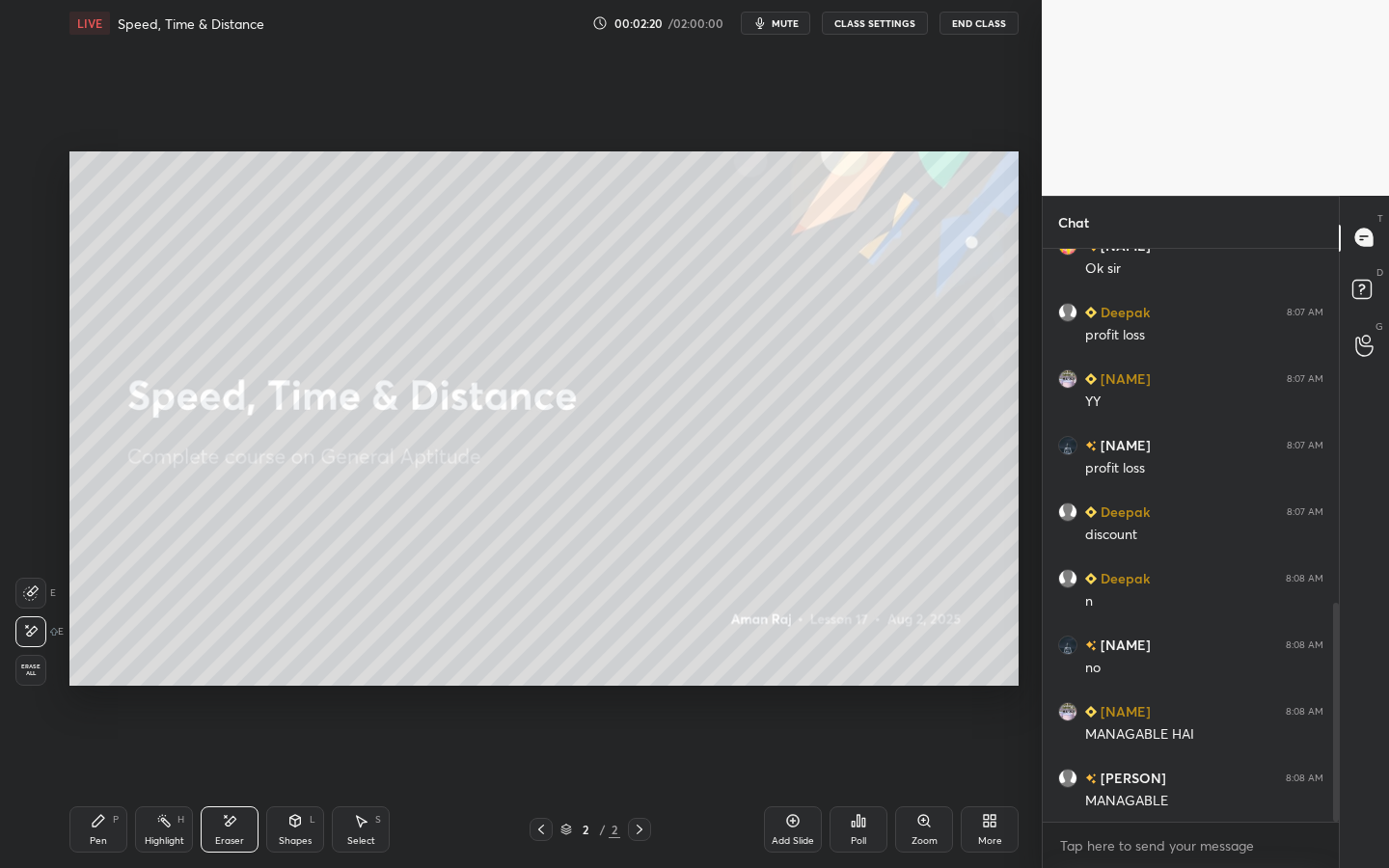 drag, startPoint x: 106, startPoint y: 817, endPoint x: 138, endPoint y: 776, distance: 52.009614 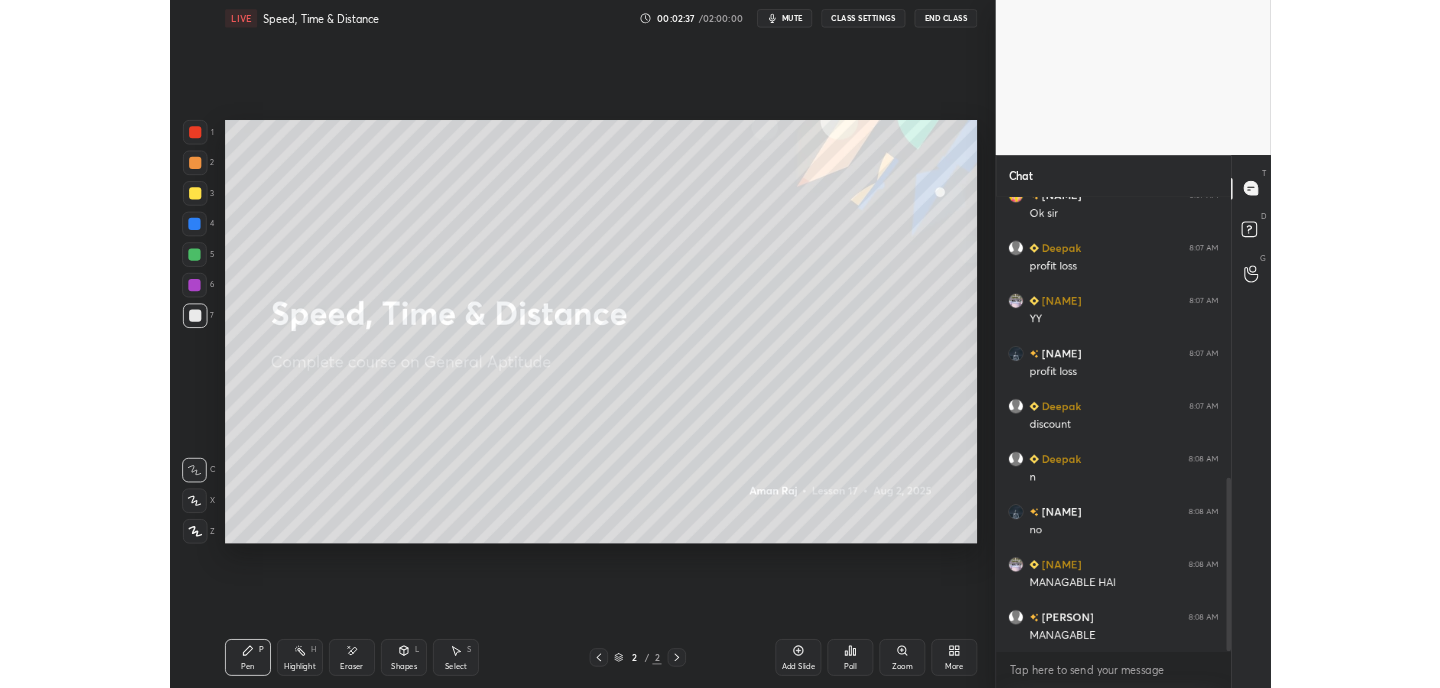 scroll, scrollTop: 1030, scrollLeft: 0, axis: vertical 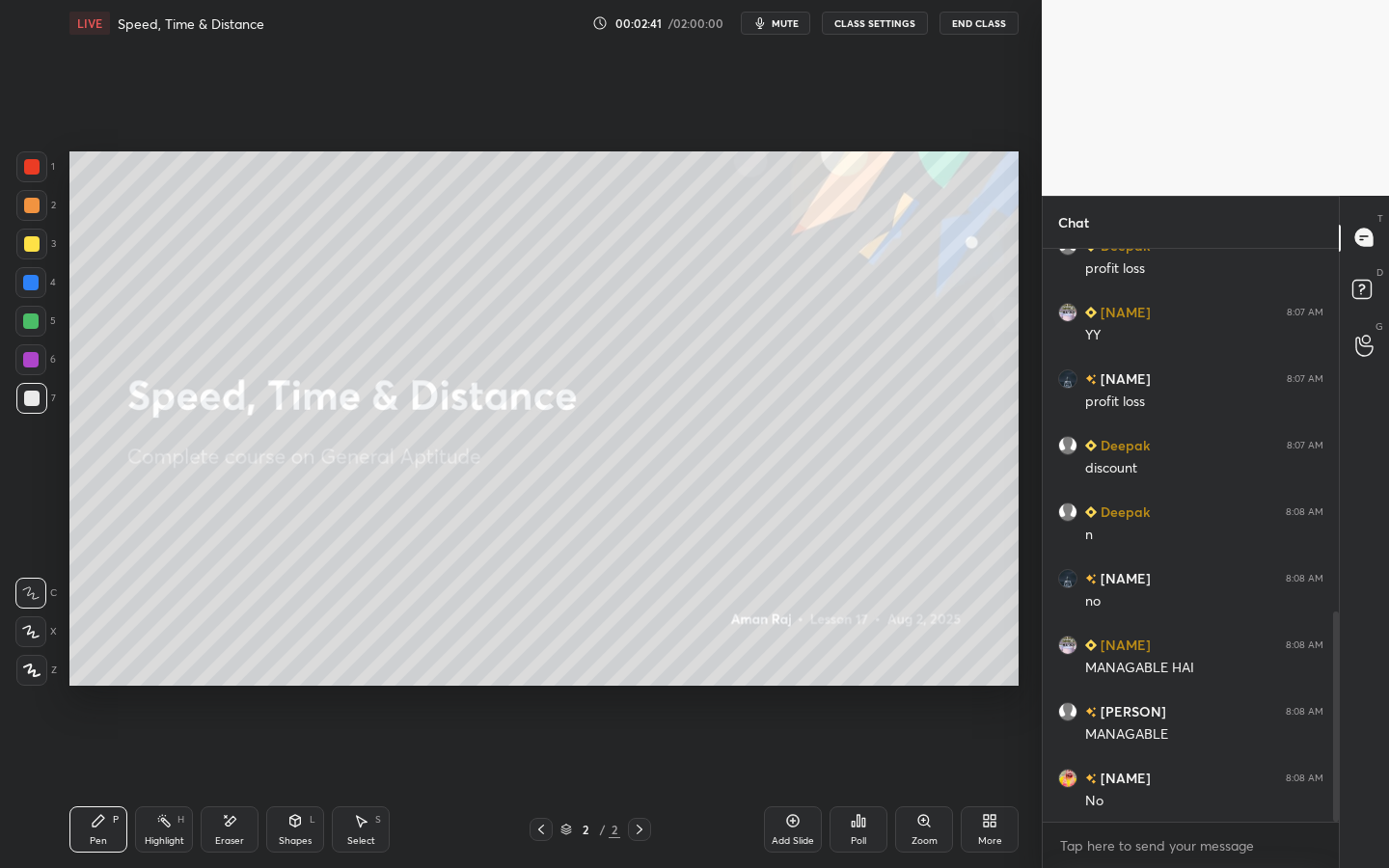 drag, startPoint x: 295, startPoint y: 836, endPoint x: 312, endPoint y: 815, distance: 27.018512 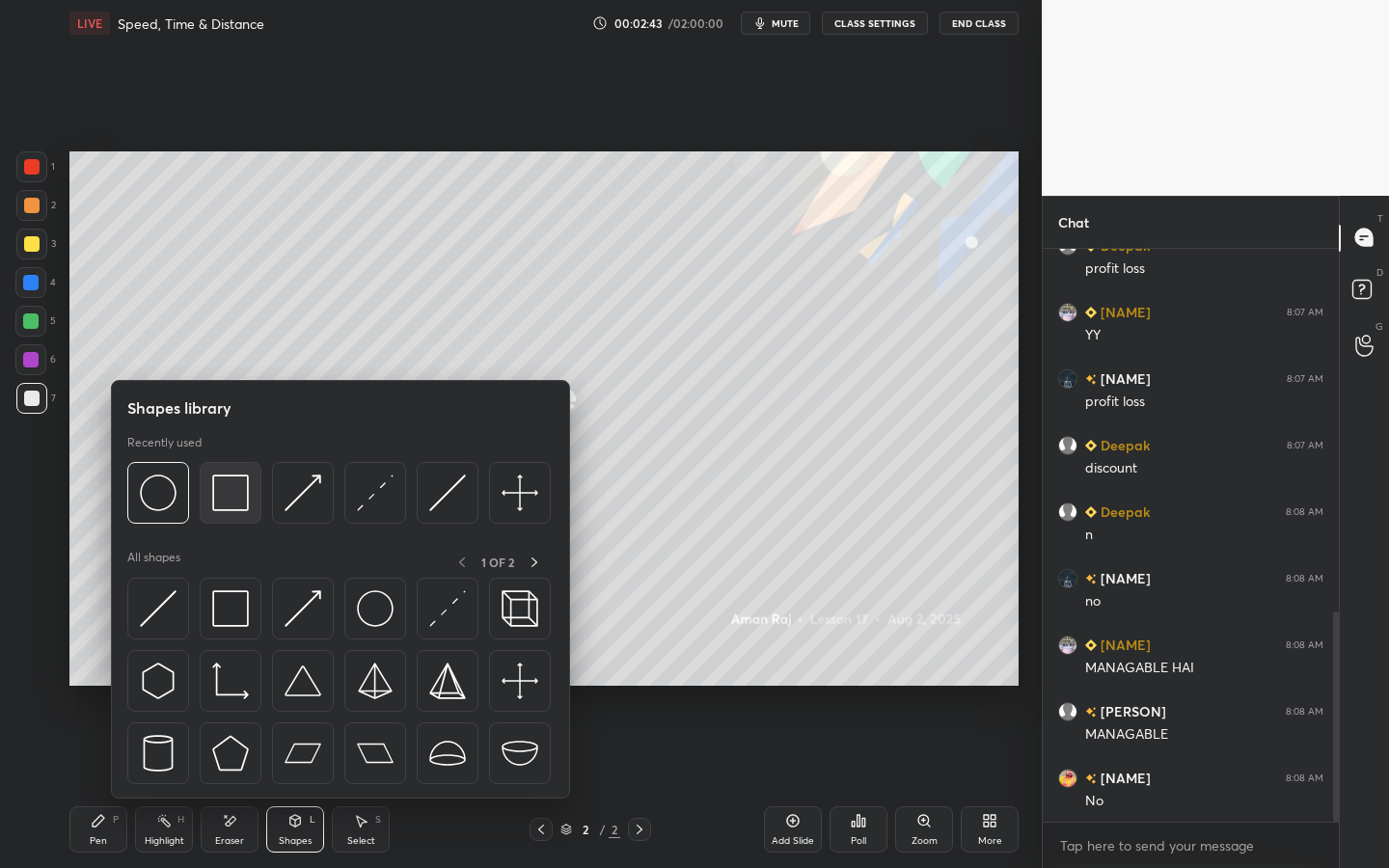 click at bounding box center [231, 493] 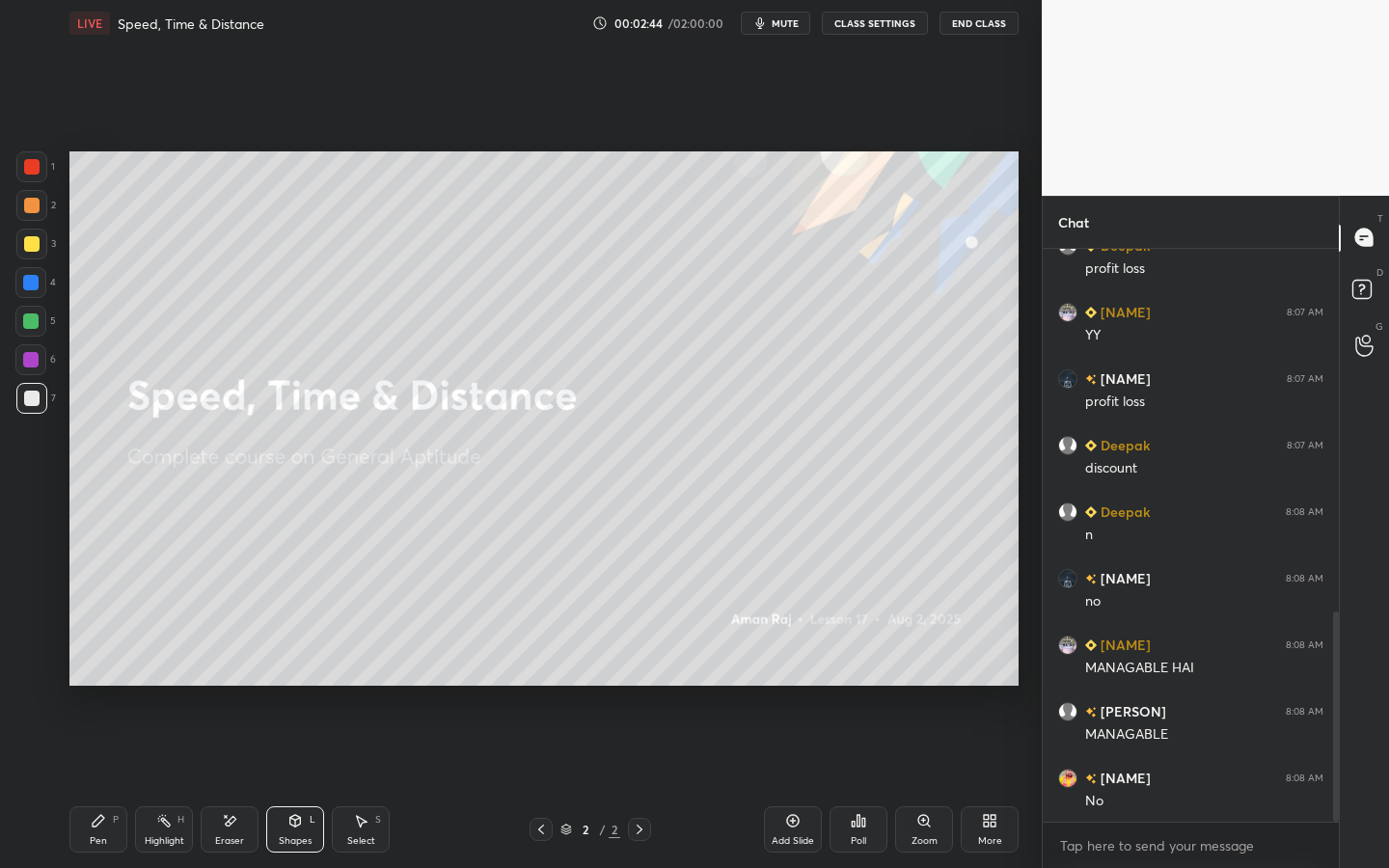click at bounding box center (32, 244) 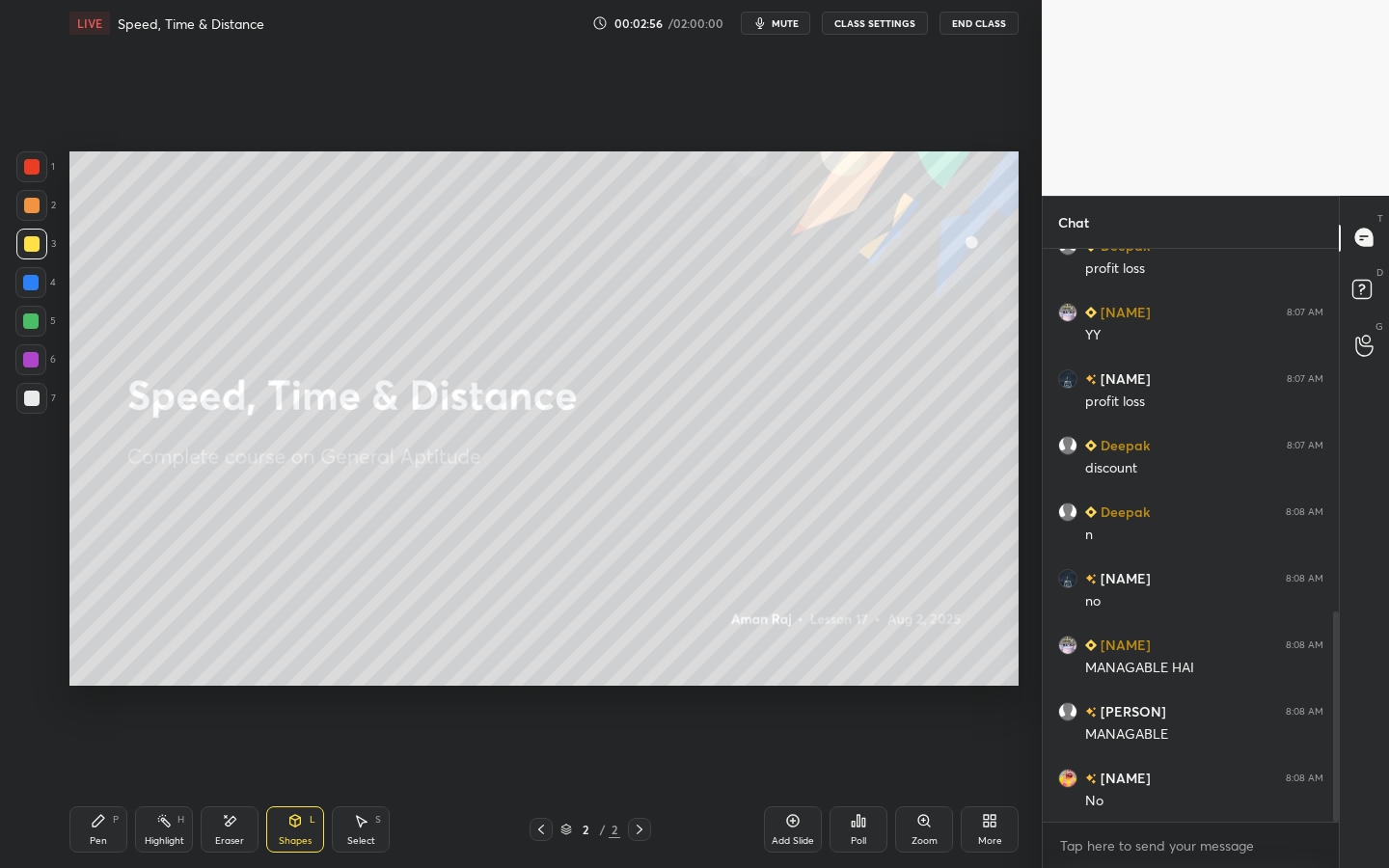 drag, startPoint x: 34, startPoint y: 326, endPoint x: 64, endPoint y: 329, distance: 30.149627 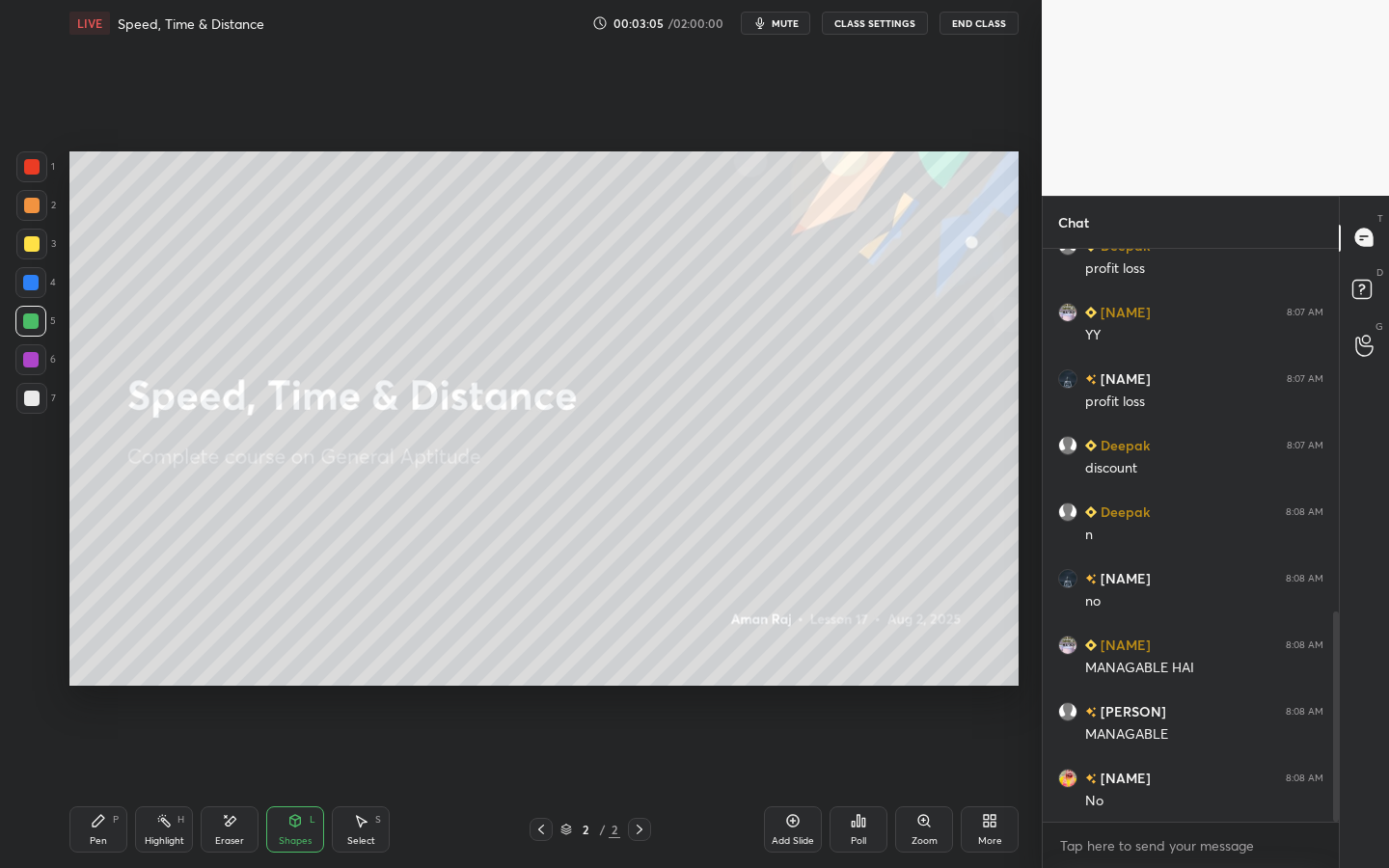 click on "Pen P" at bounding box center [98, 829] 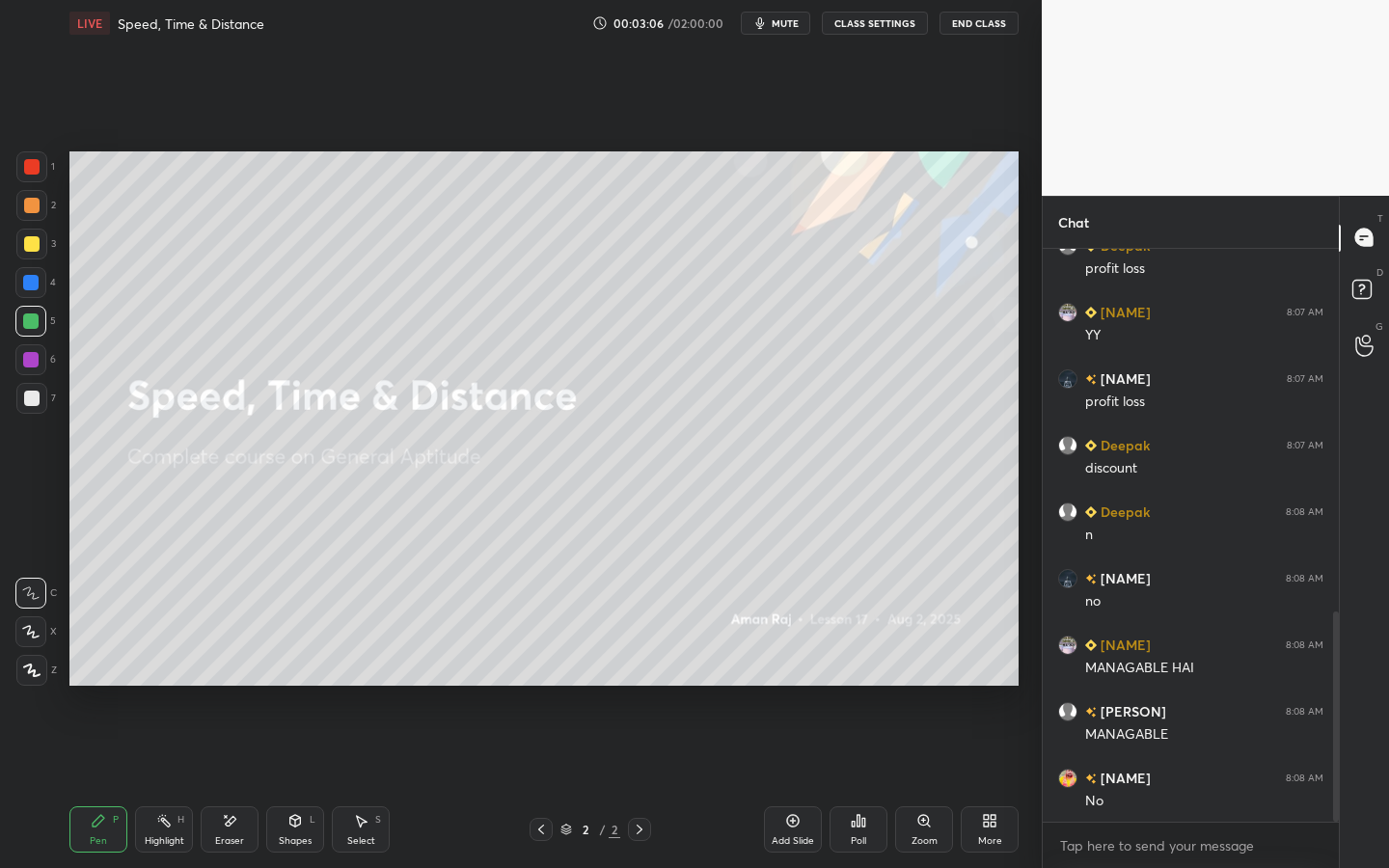 click on "More" at bounding box center [990, 841] 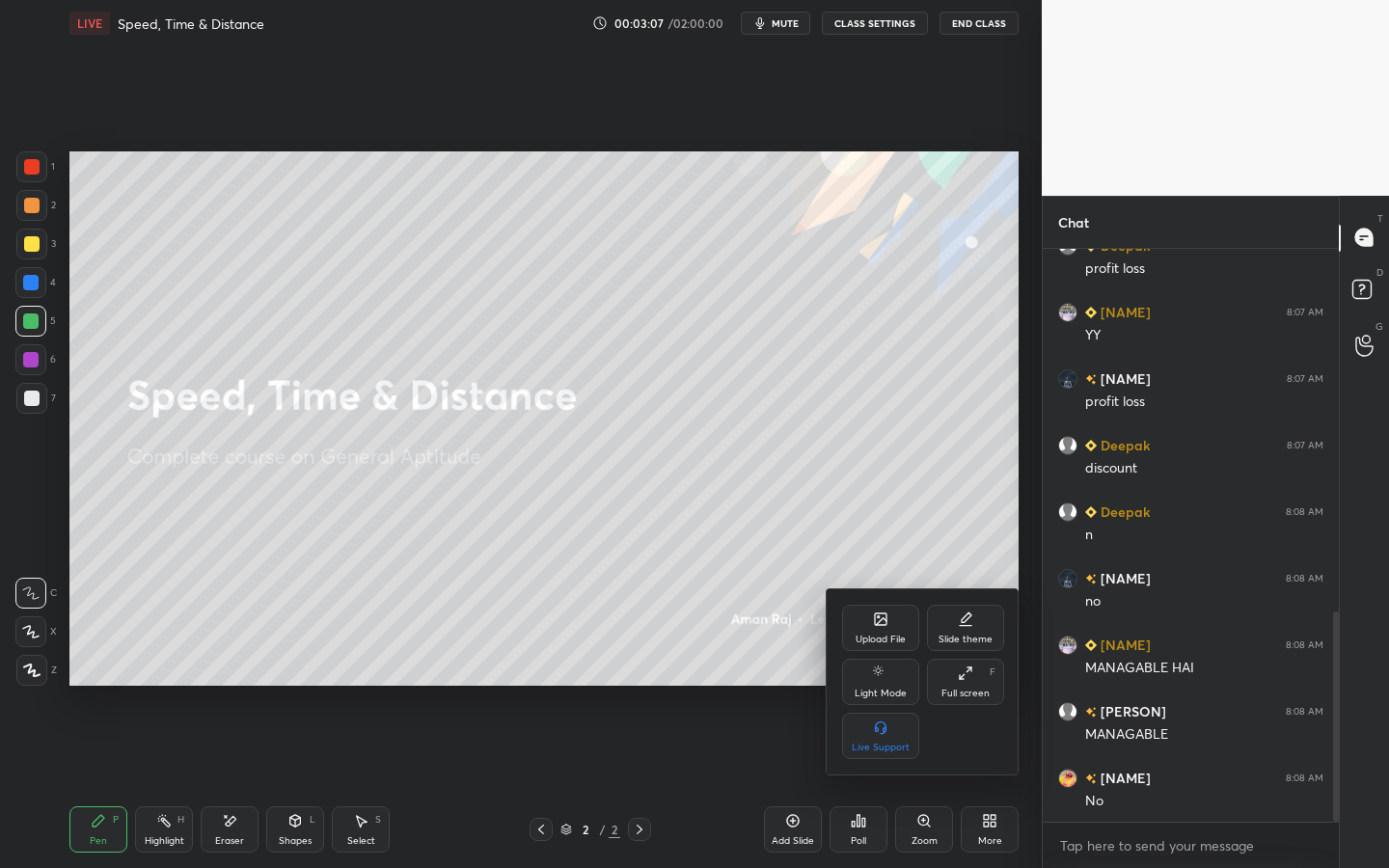 click on "Full screen" at bounding box center [966, 693] 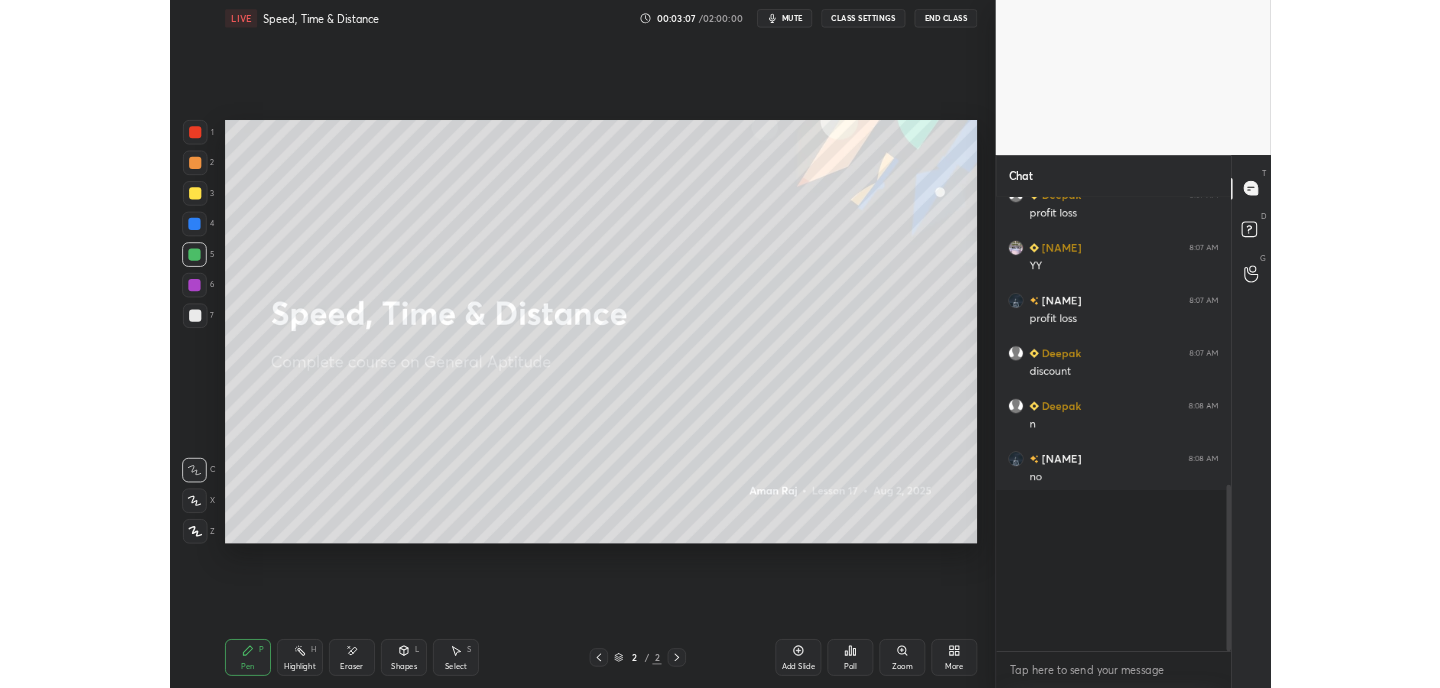 scroll, scrollTop: 560, scrollLeft: 1000, axis: both 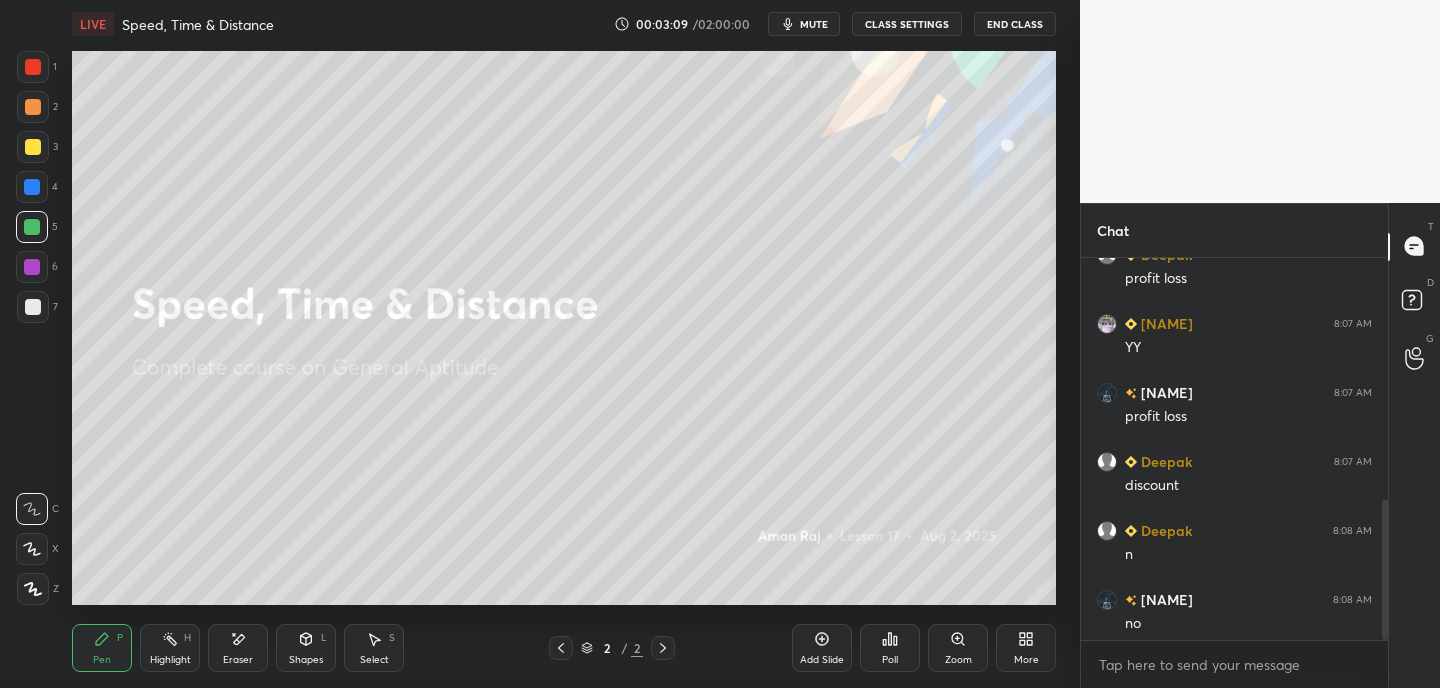 click on "More" at bounding box center [1026, 648] 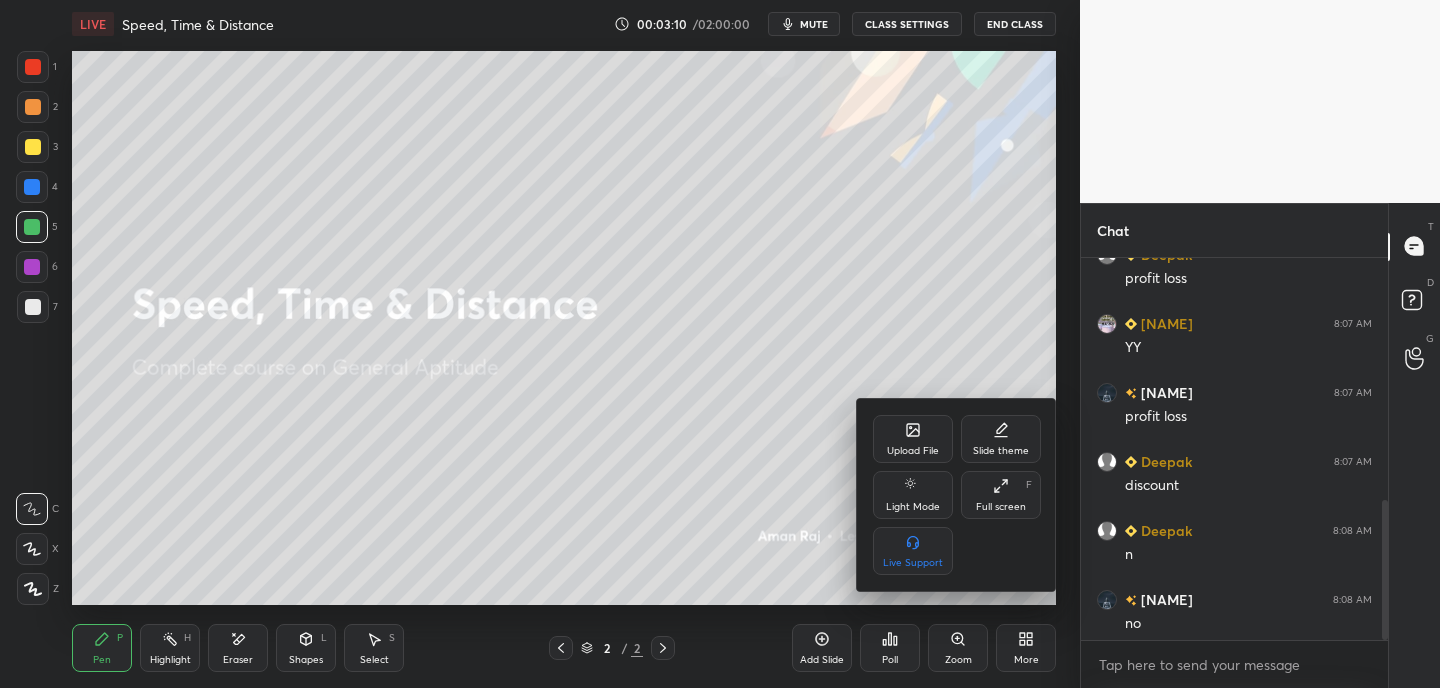 click on "Upload File" at bounding box center [913, 451] 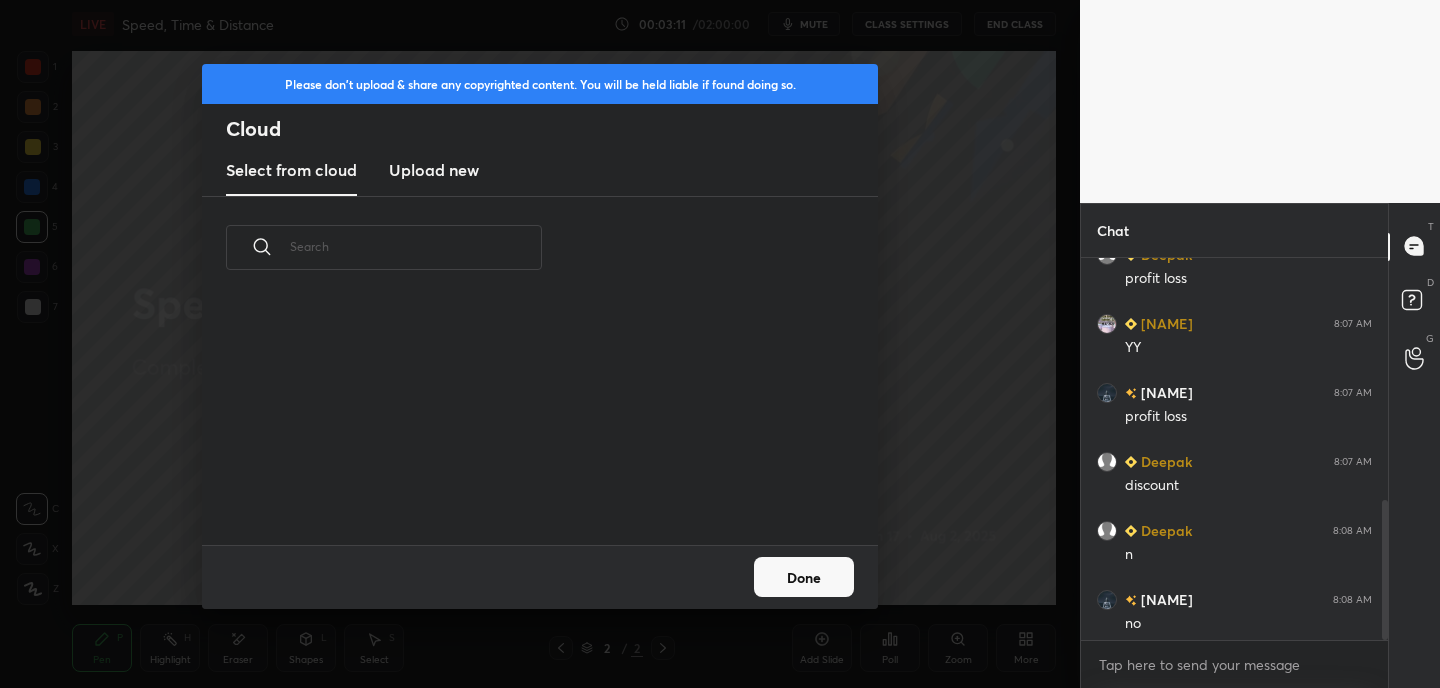 scroll, scrollTop: 7, scrollLeft: 11, axis: both 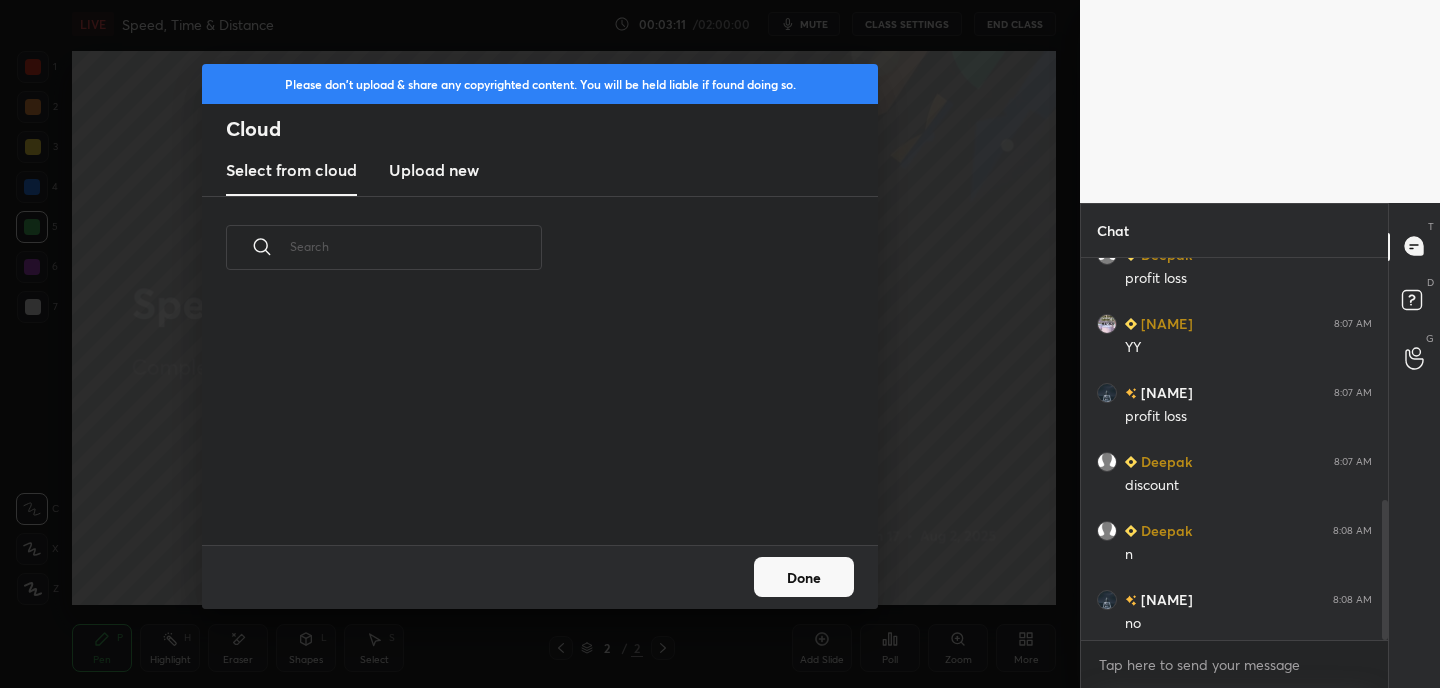 click on "Upload new" at bounding box center (434, 170) 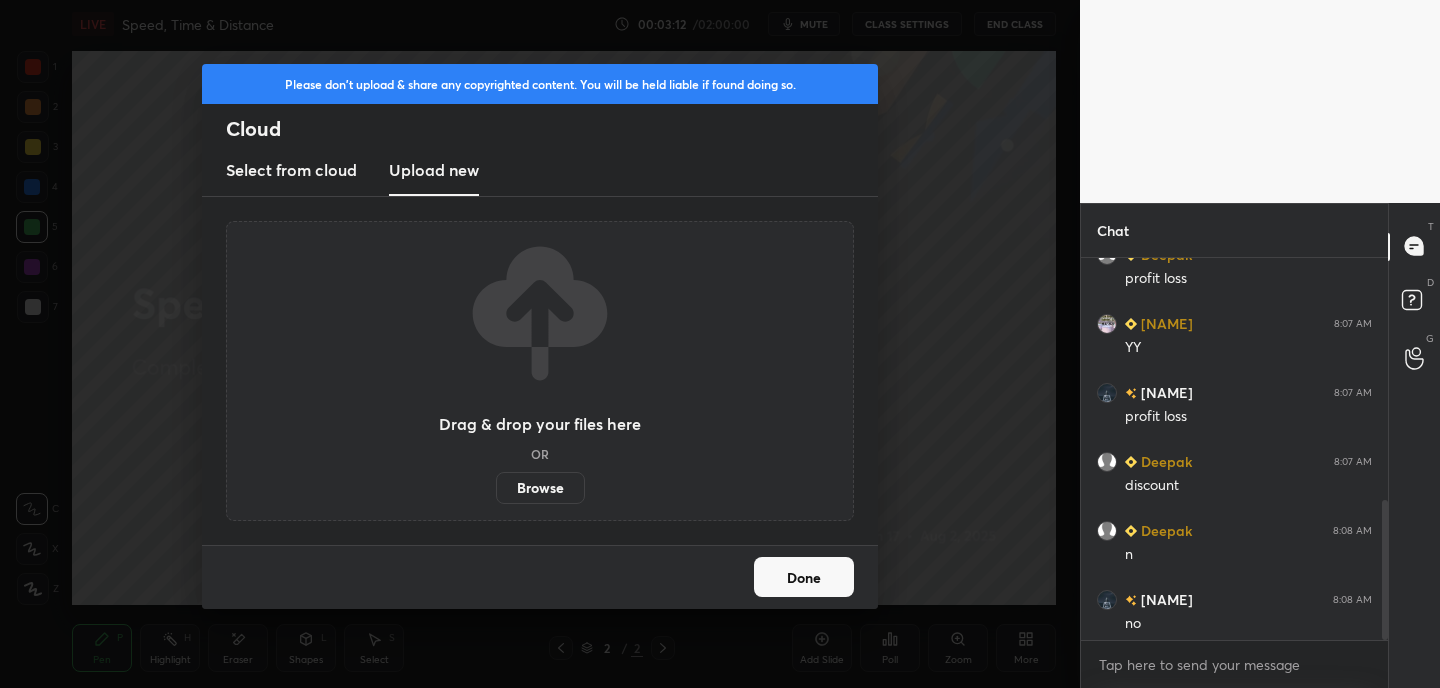 click on "Browse" at bounding box center (540, 488) 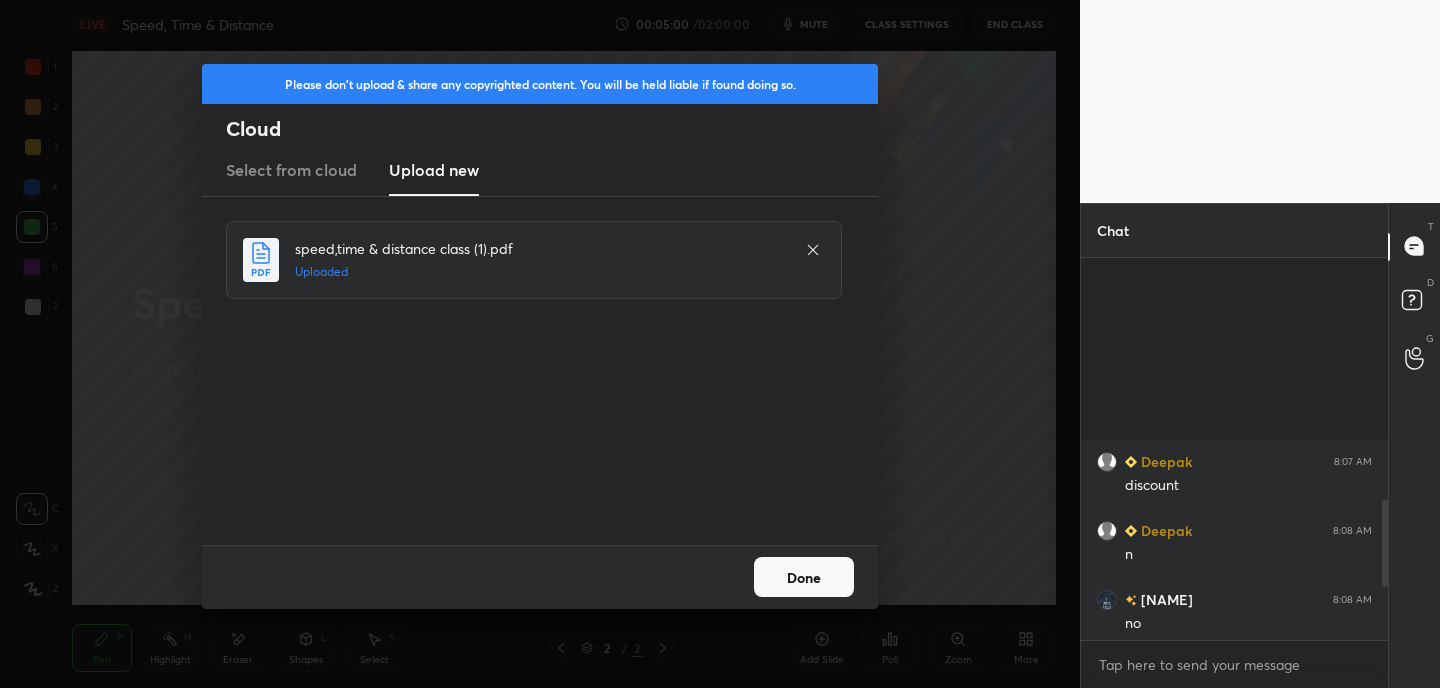 scroll, scrollTop: 1290, scrollLeft: 0, axis: vertical 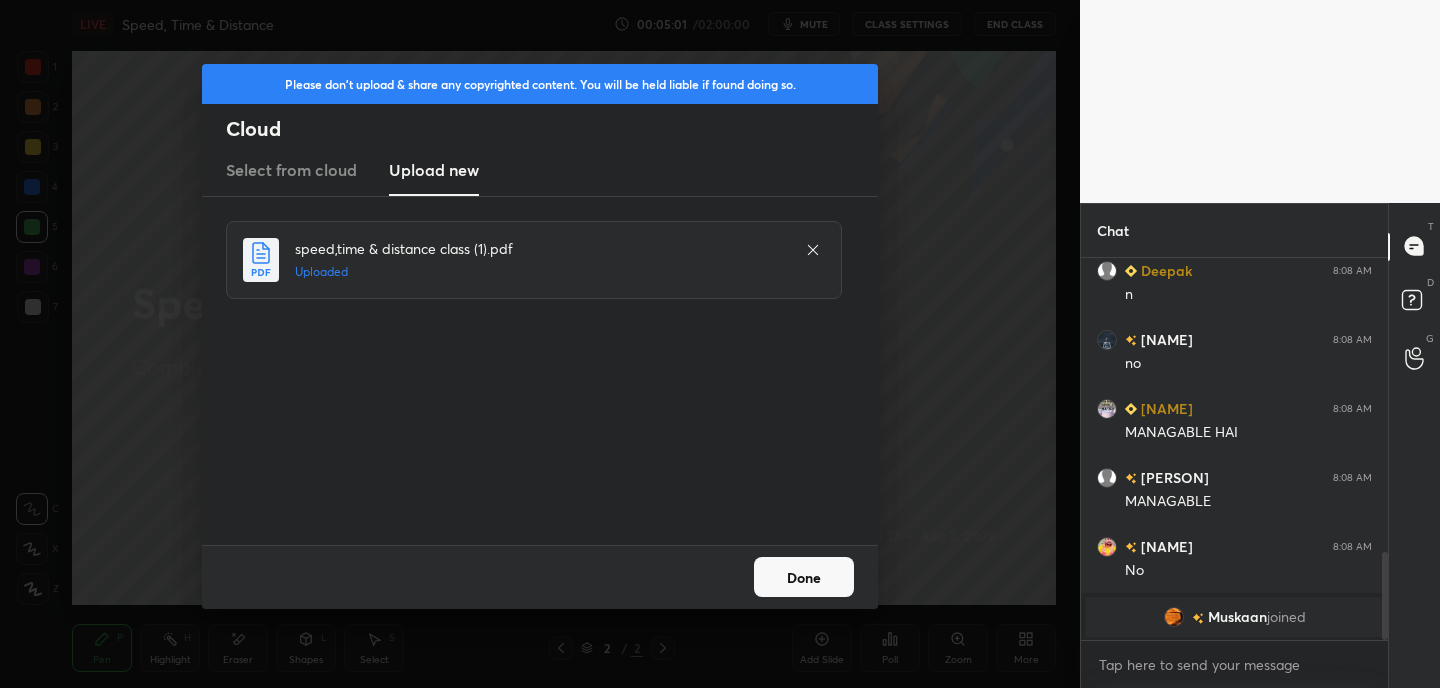 click on "Done" at bounding box center [804, 577] 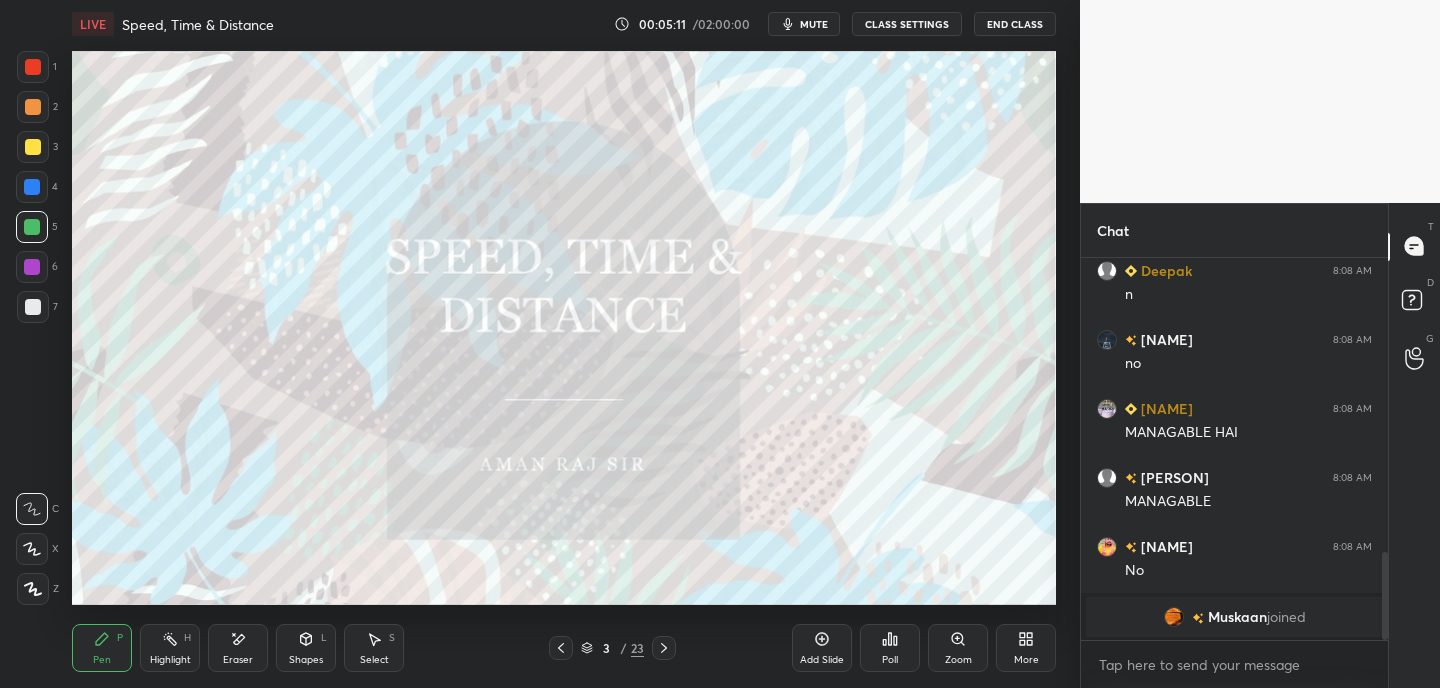 click 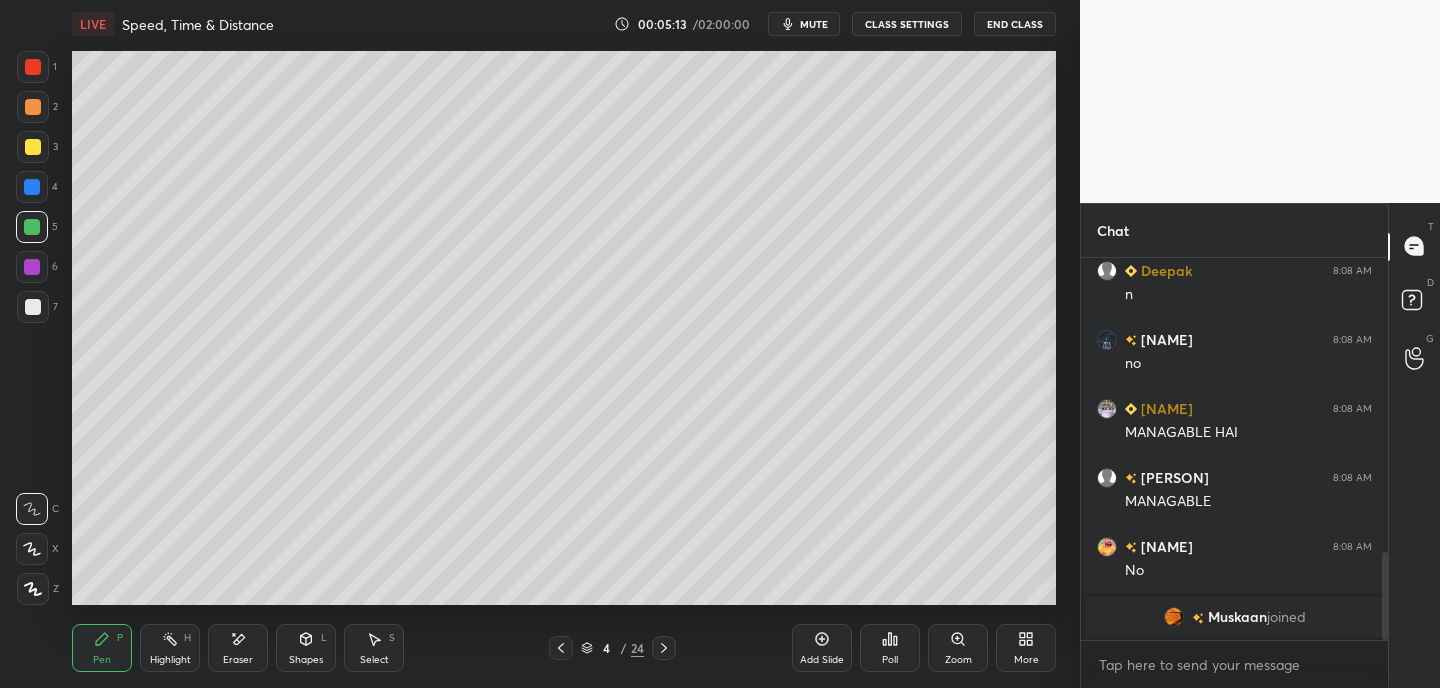 click at bounding box center (33, 147) 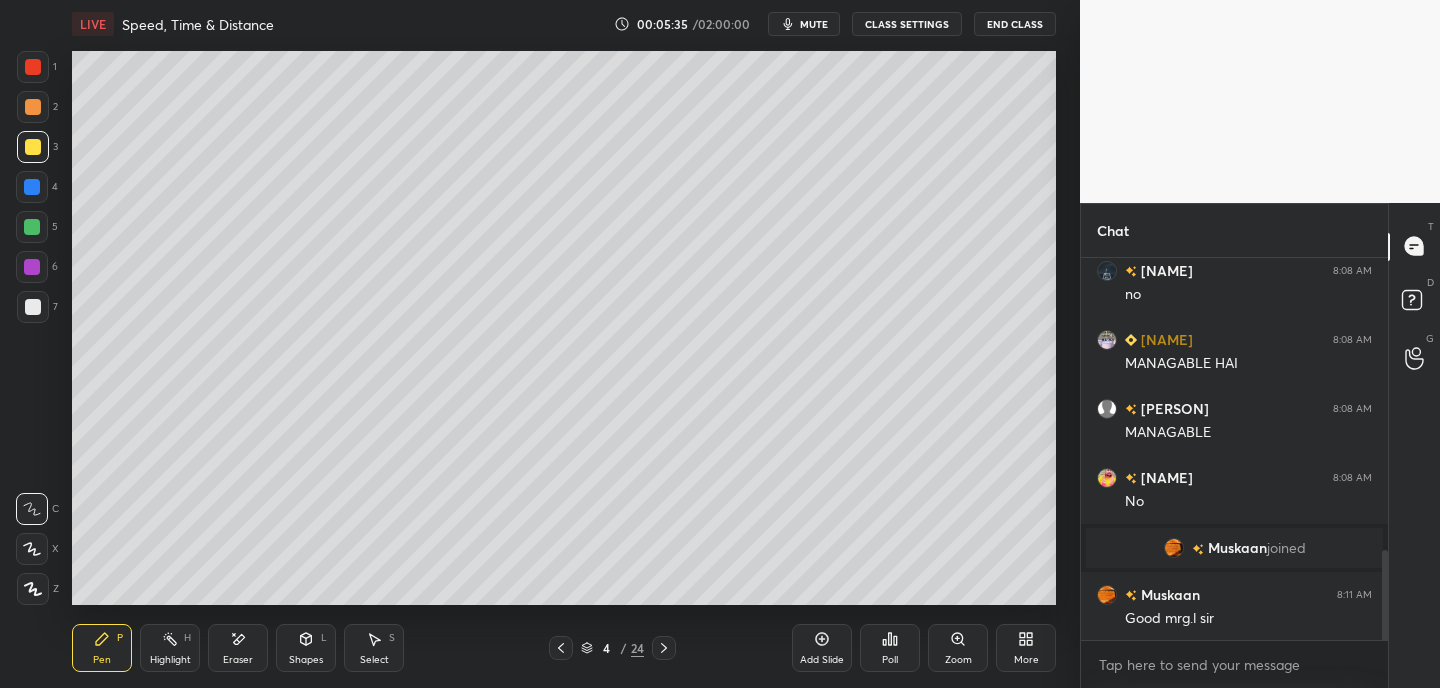 scroll, scrollTop: 1286, scrollLeft: 0, axis: vertical 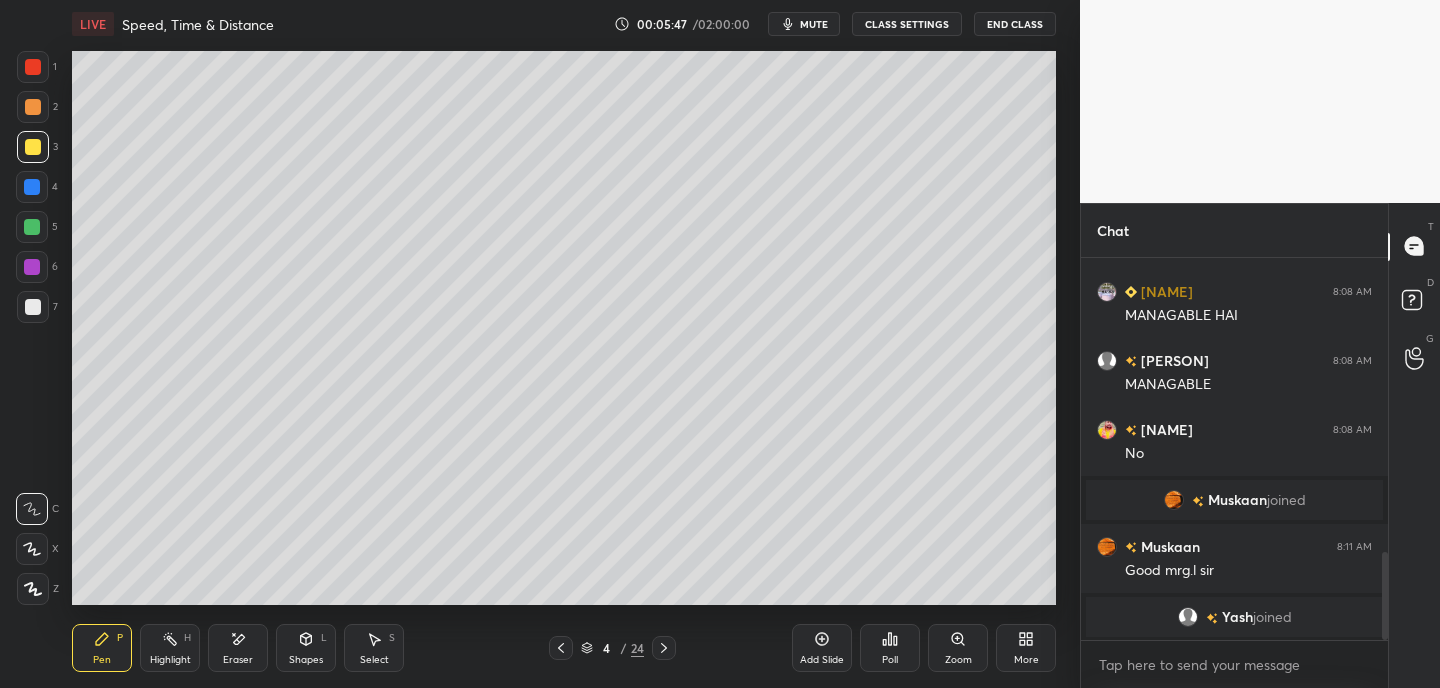 click at bounding box center (32, 227) 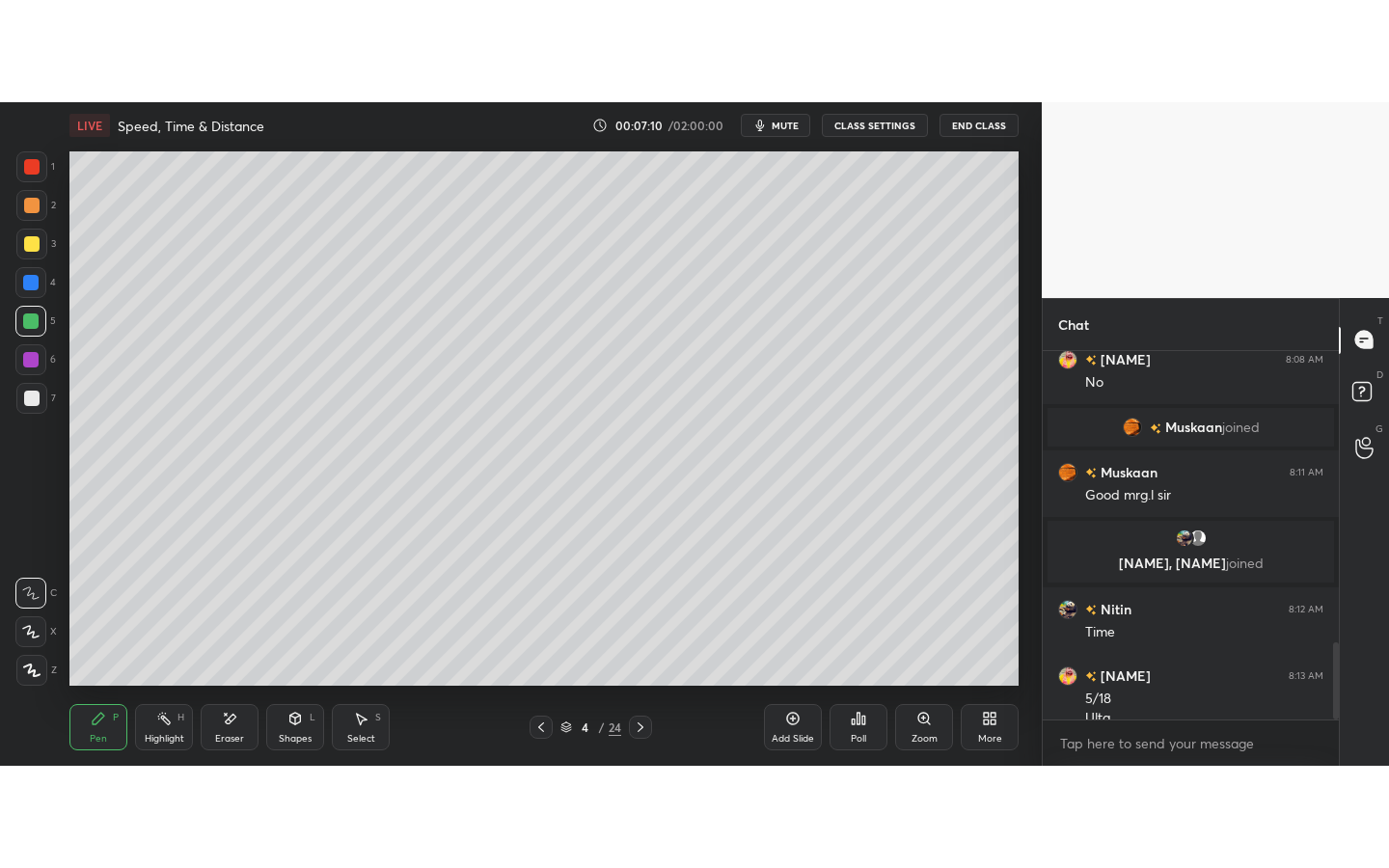 scroll, scrollTop: 1398, scrollLeft: 0, axis: vertical 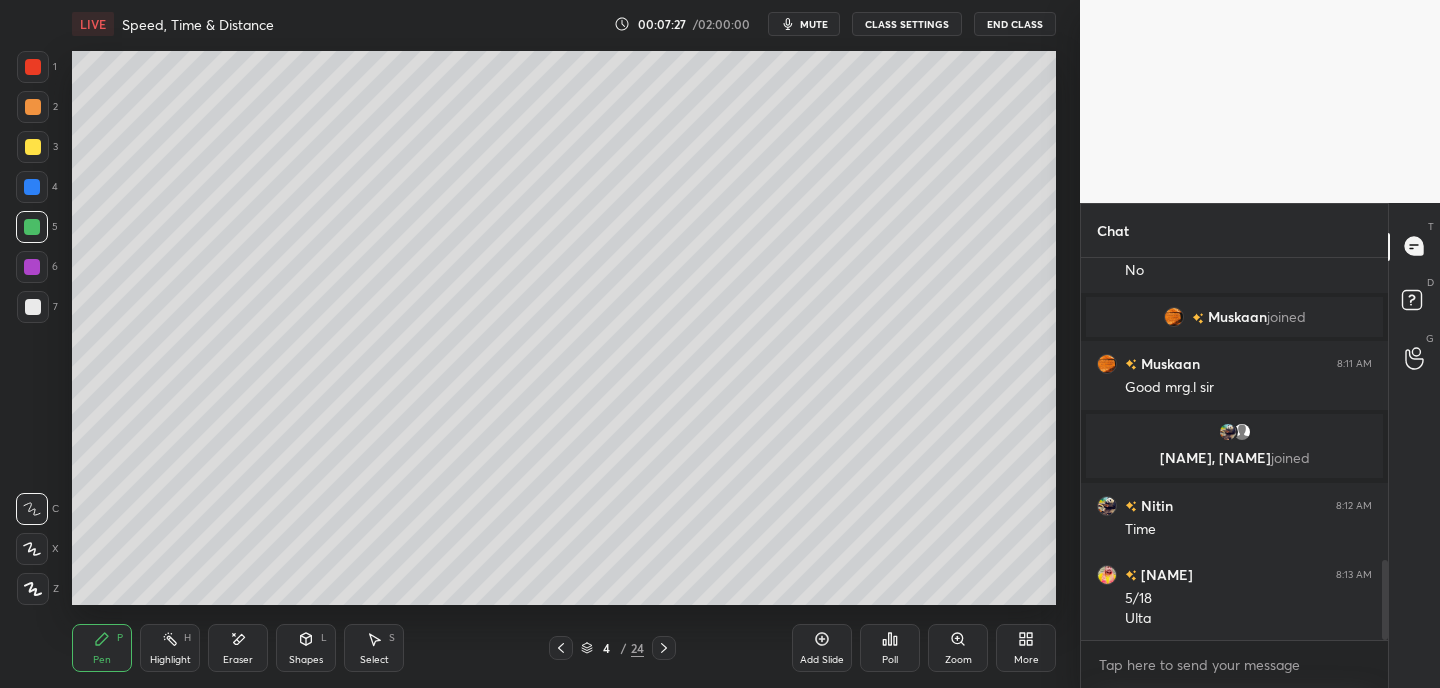 click on "Eraser" at bounding box center [238, 648] 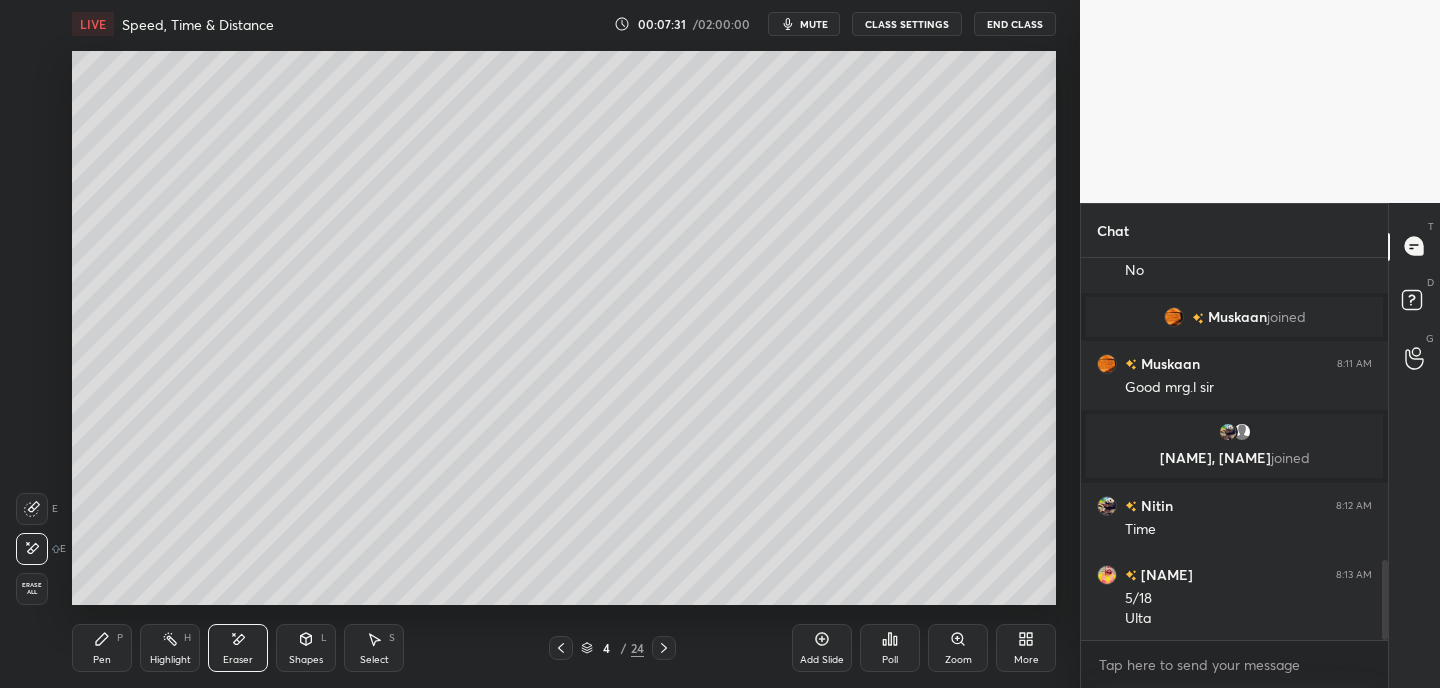 drag, startPoint x: 107, startPoint y: 648, endPoint x: 130, endPoint y: 607, distance: 47.010635 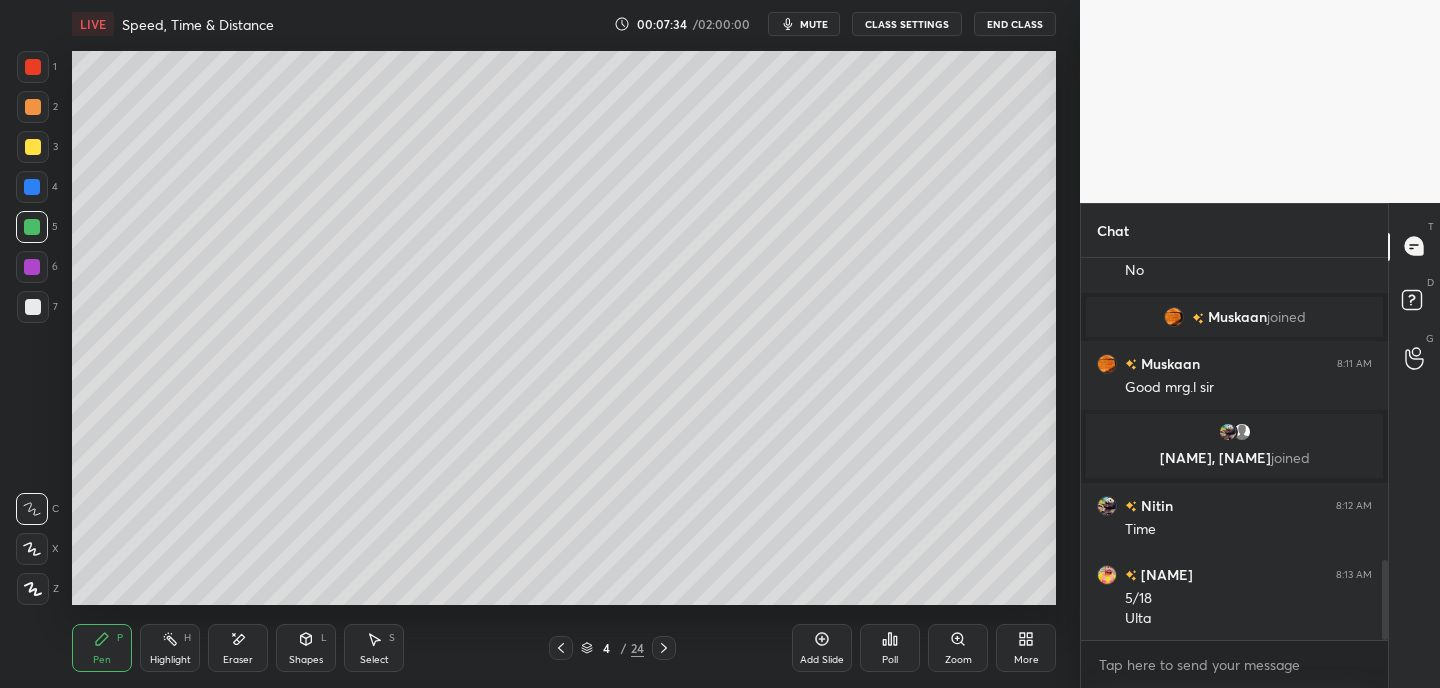 click on "More" at bounding box center (1026, 648) 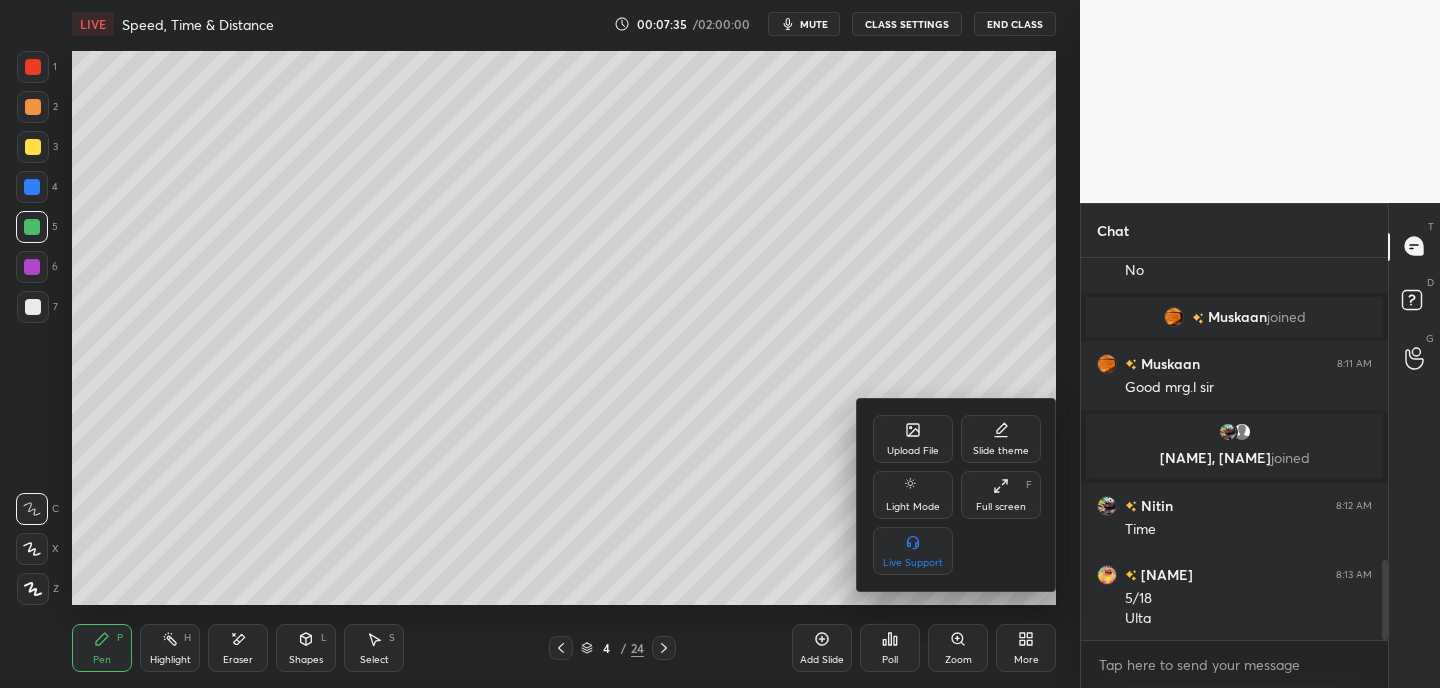 click on "Full screen" at bounding box center (1001, 507) 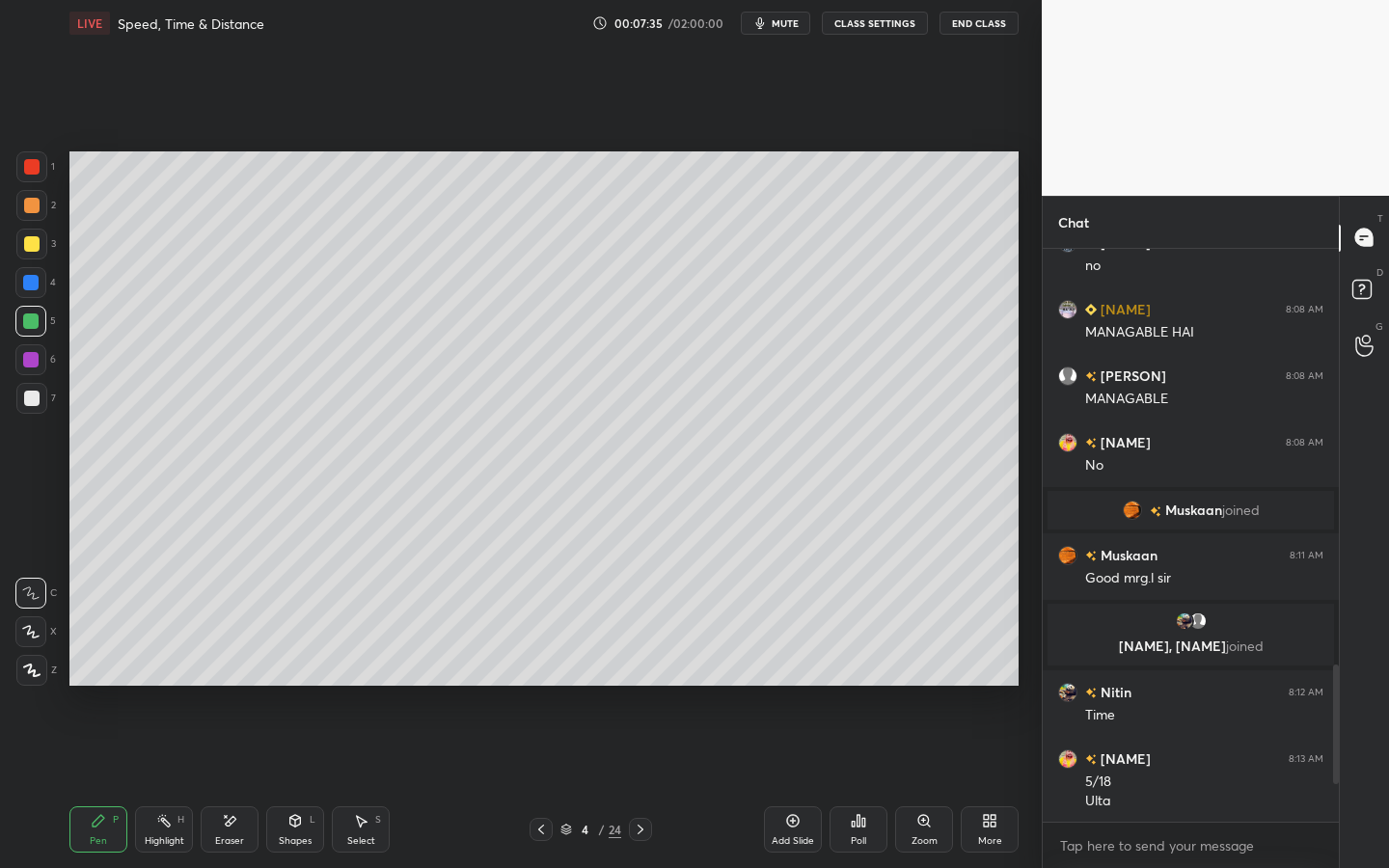 scroll, scrollTop: 95700, scrollLeft: 95494, axis: both 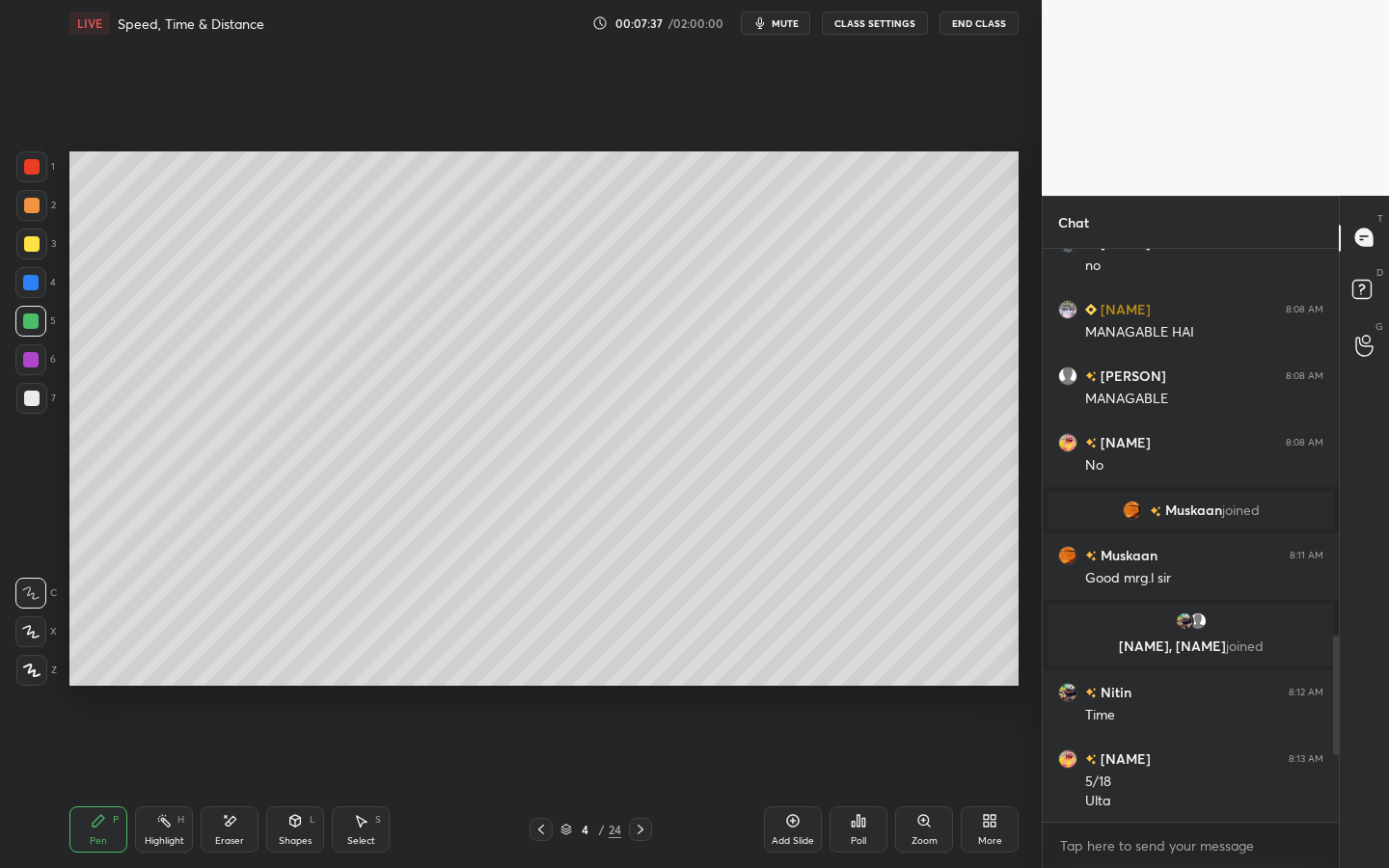 click on "Add Slide" at bounding box center (793, 829) 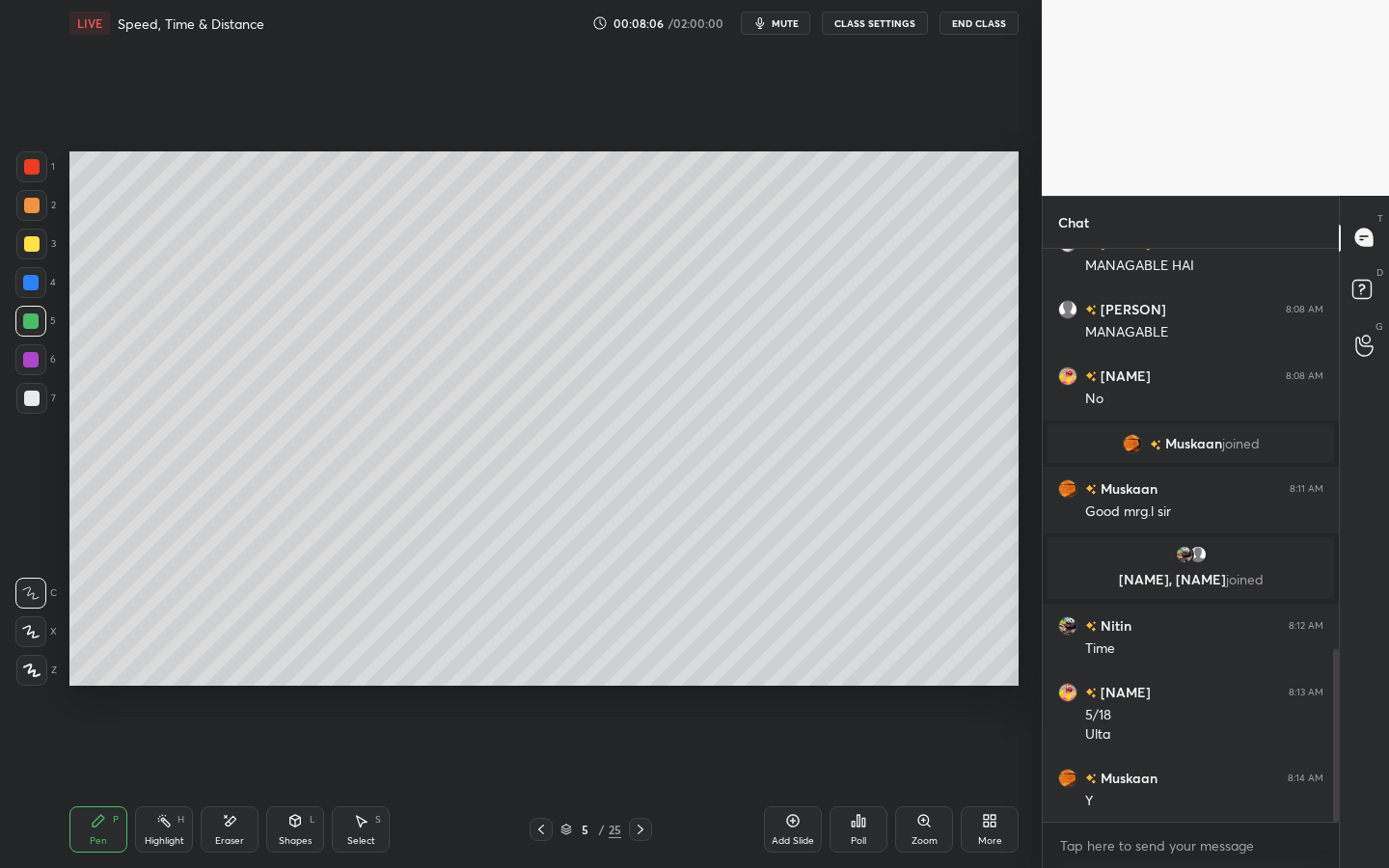 scroll, scrollTop: 1327, scrollLeft: 0, axis: vertical 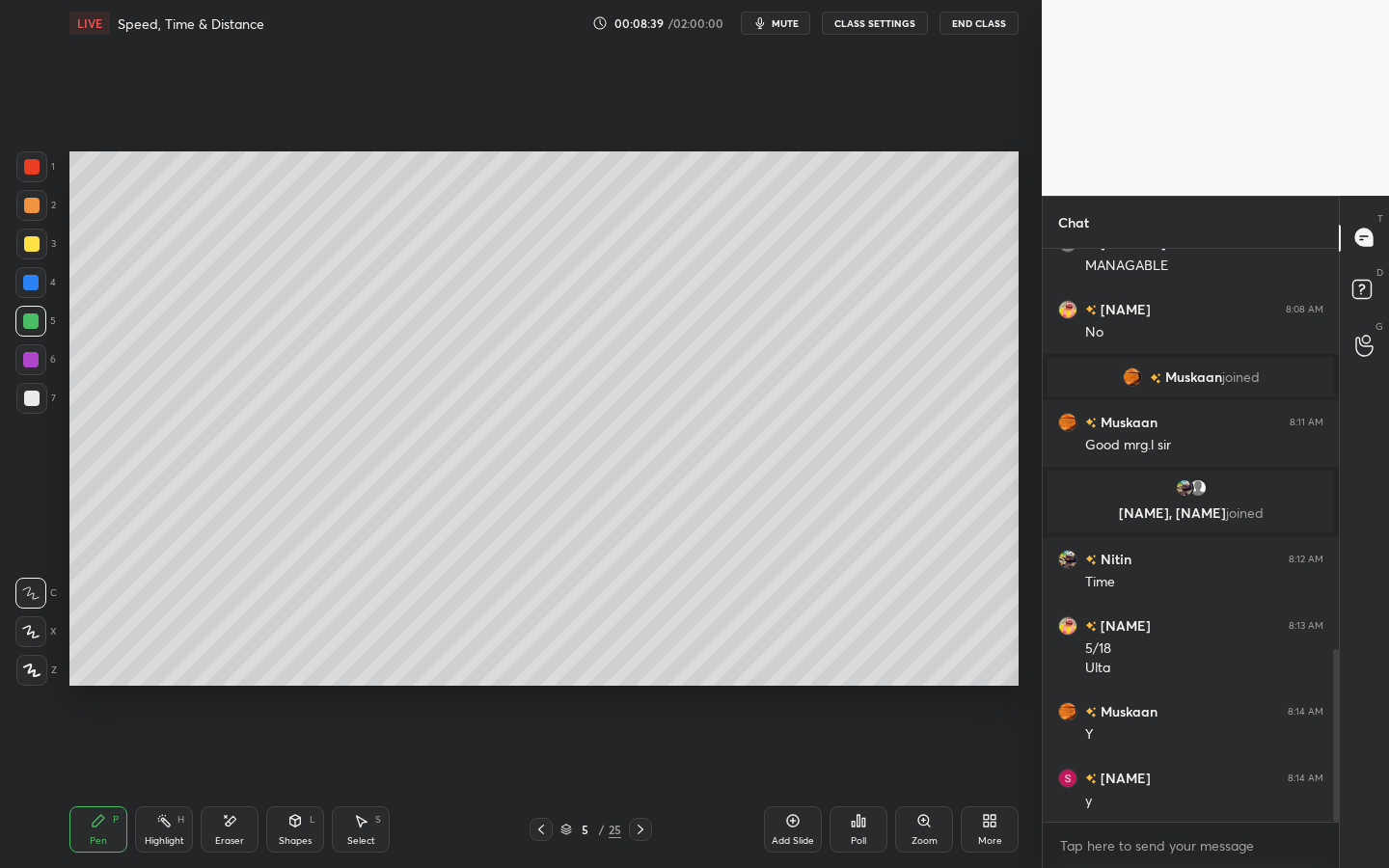 drag, startPoint x: 239, startPoint y: 832, endPoint x: 255, endPoint y: 813, distance: 24.839485 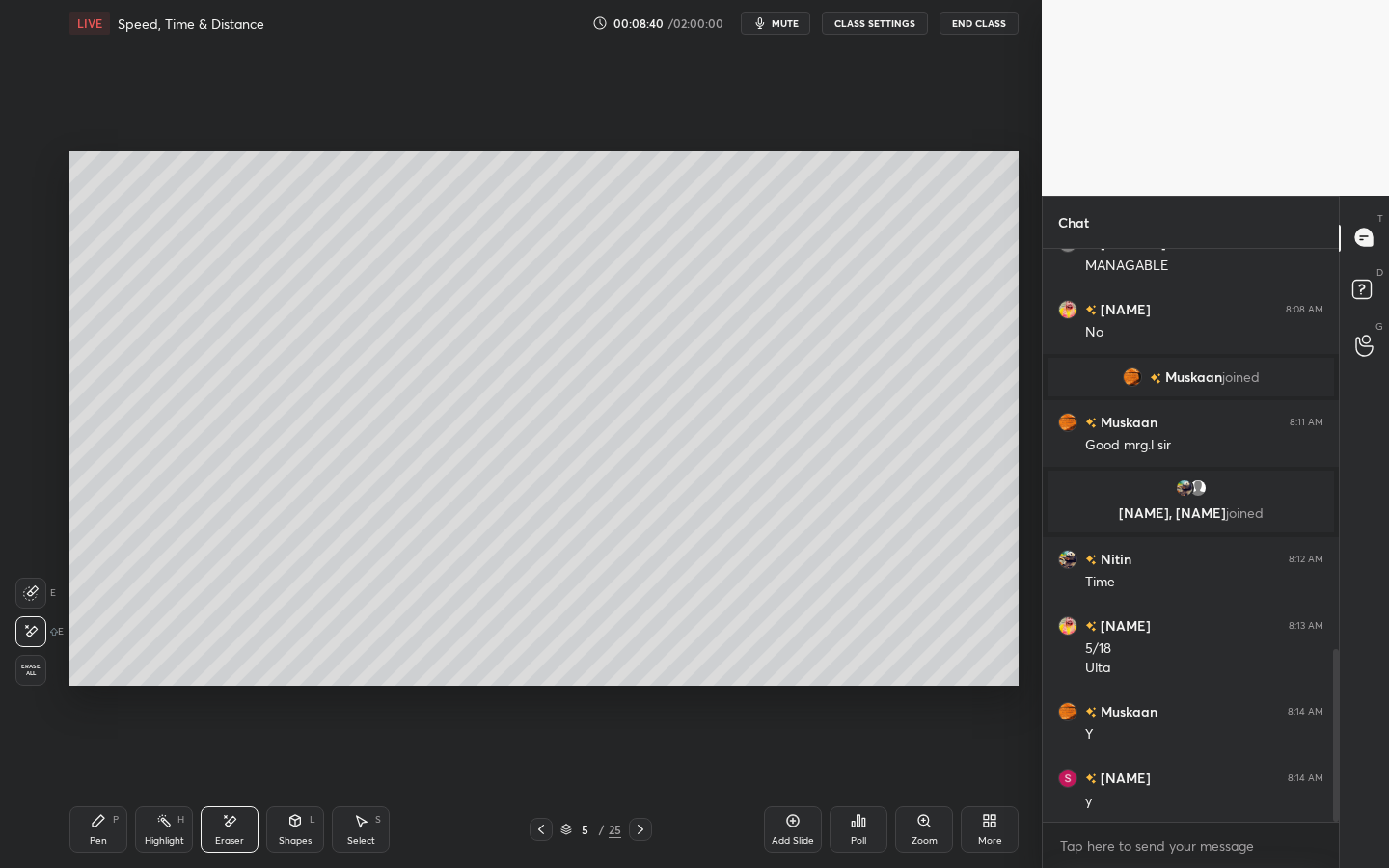 click on "Pen P" at bounding box center [98, 829] 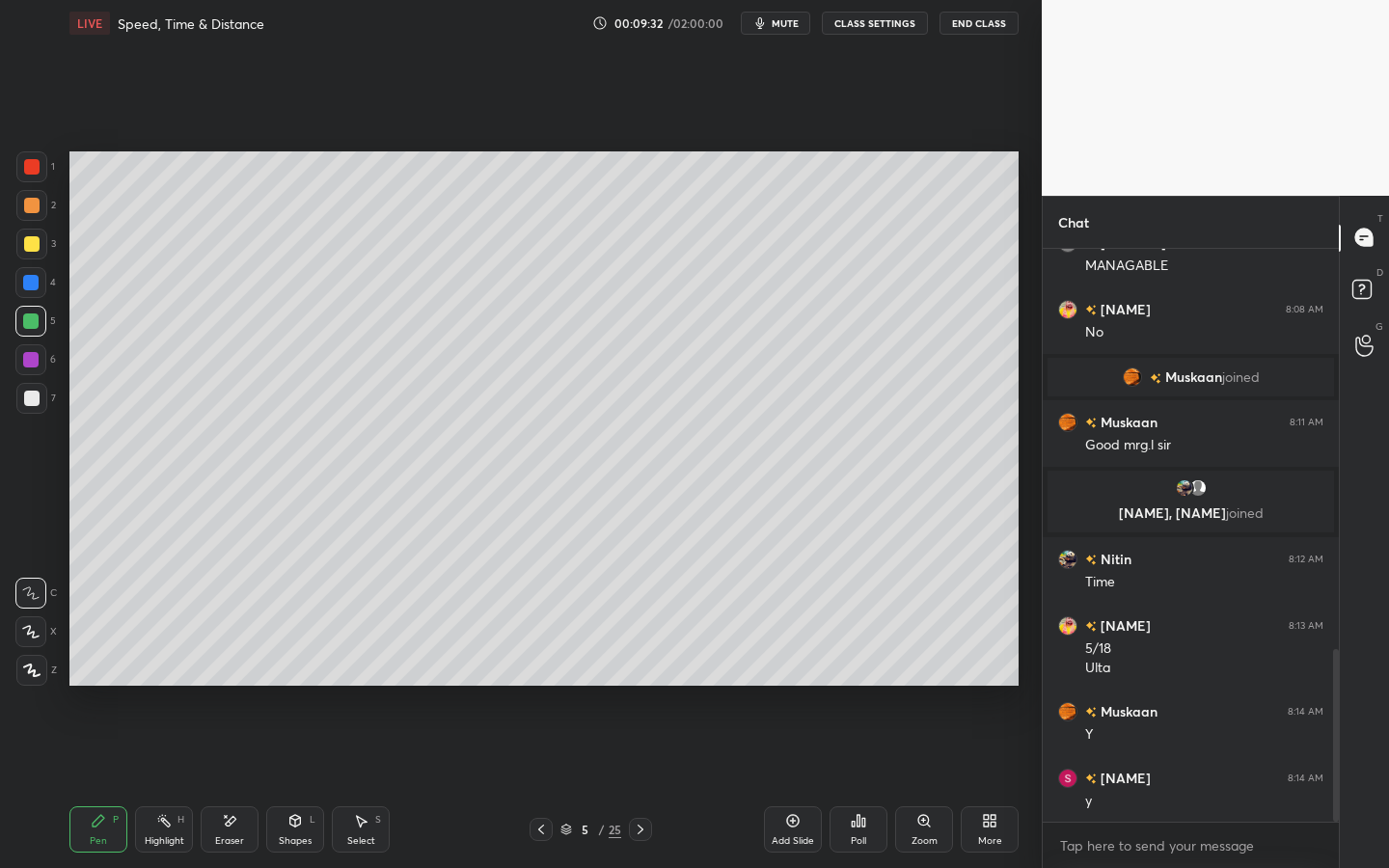 drag, startPoint x: 792, startPoint y: 841, endPoint x: 776, endPoint y: 782, distance: 61.131007 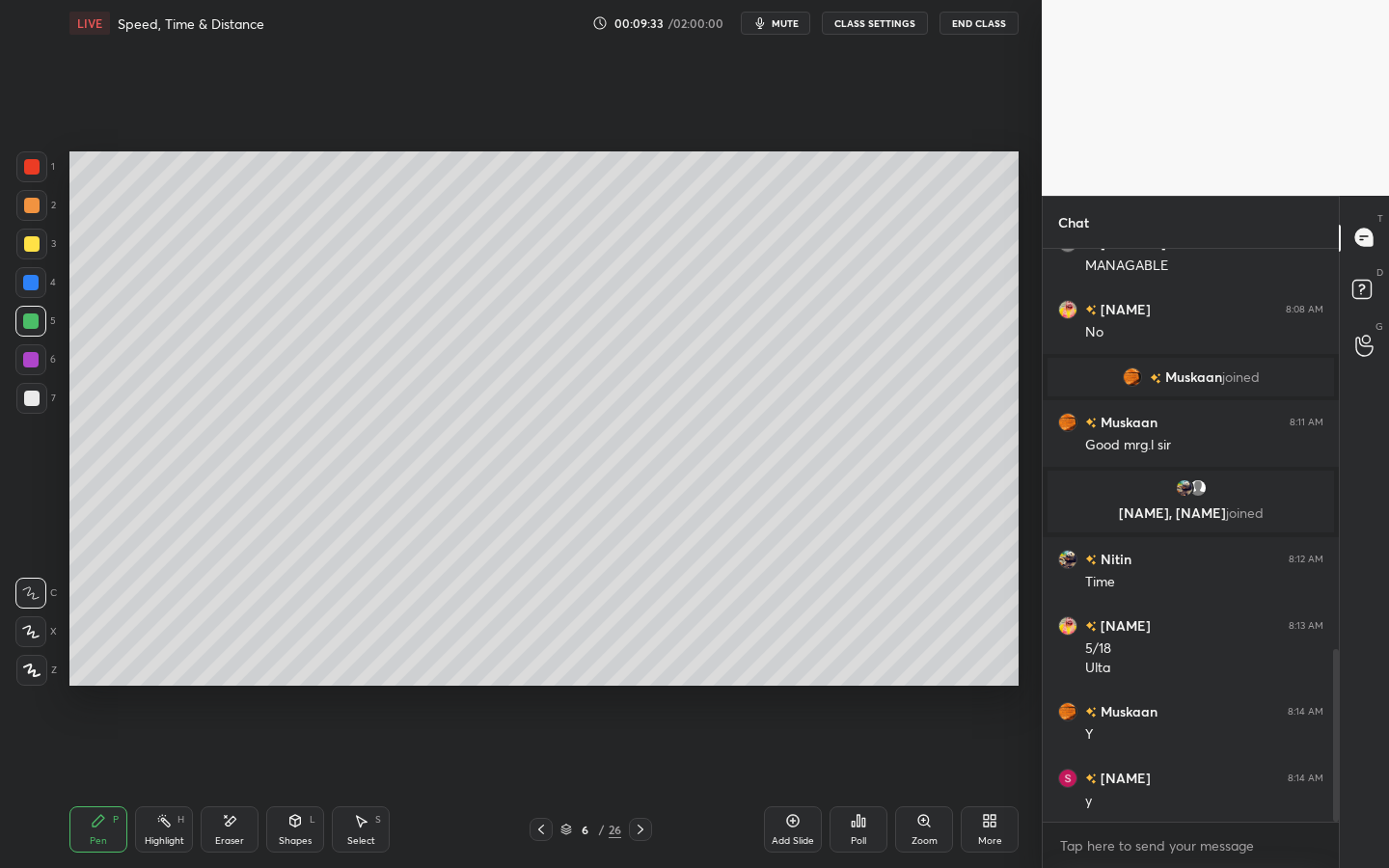 click at bounding box center [32, 244] 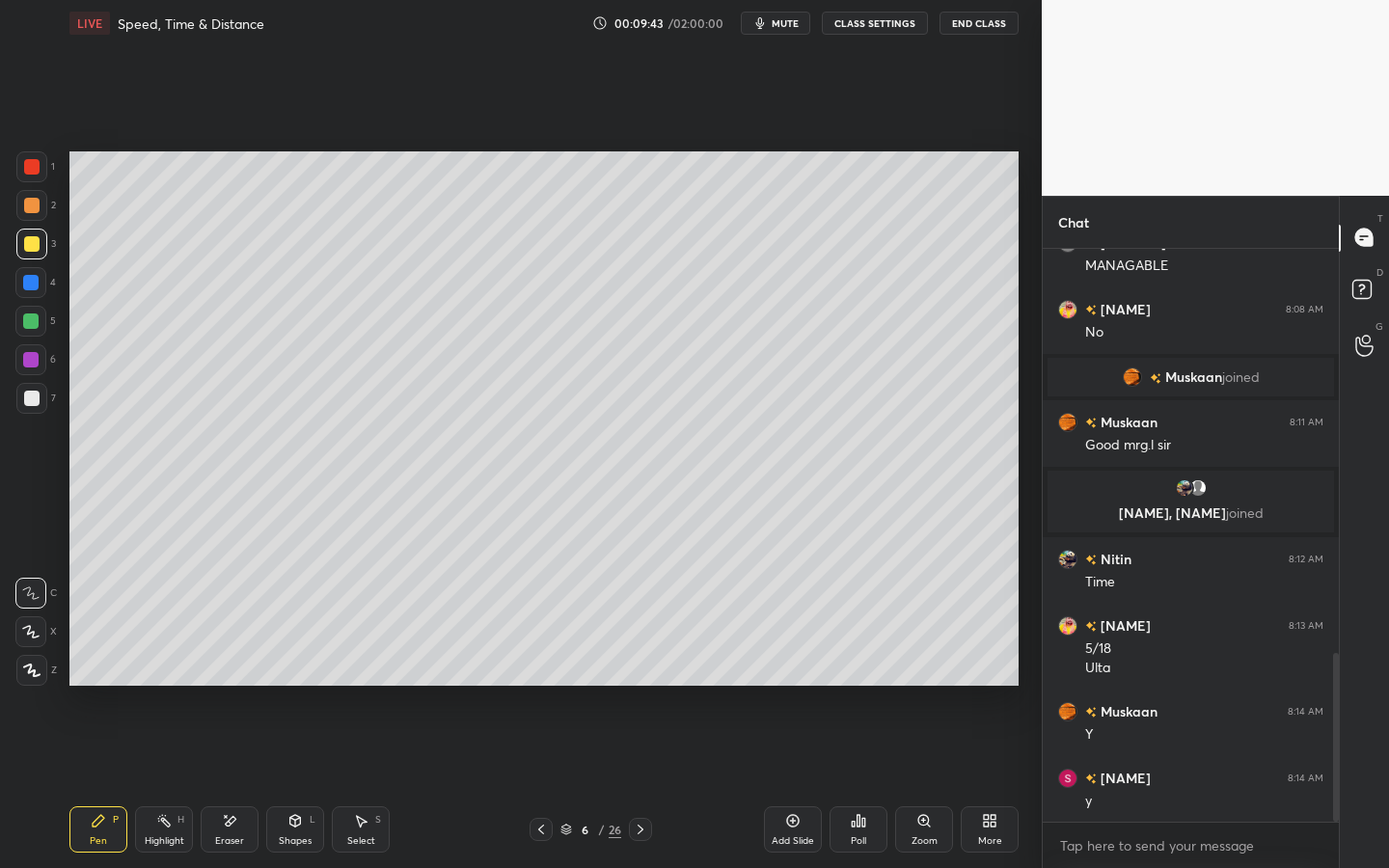 scroll, scrollTop: 1373, scrollLeft: 0, axis: vertical 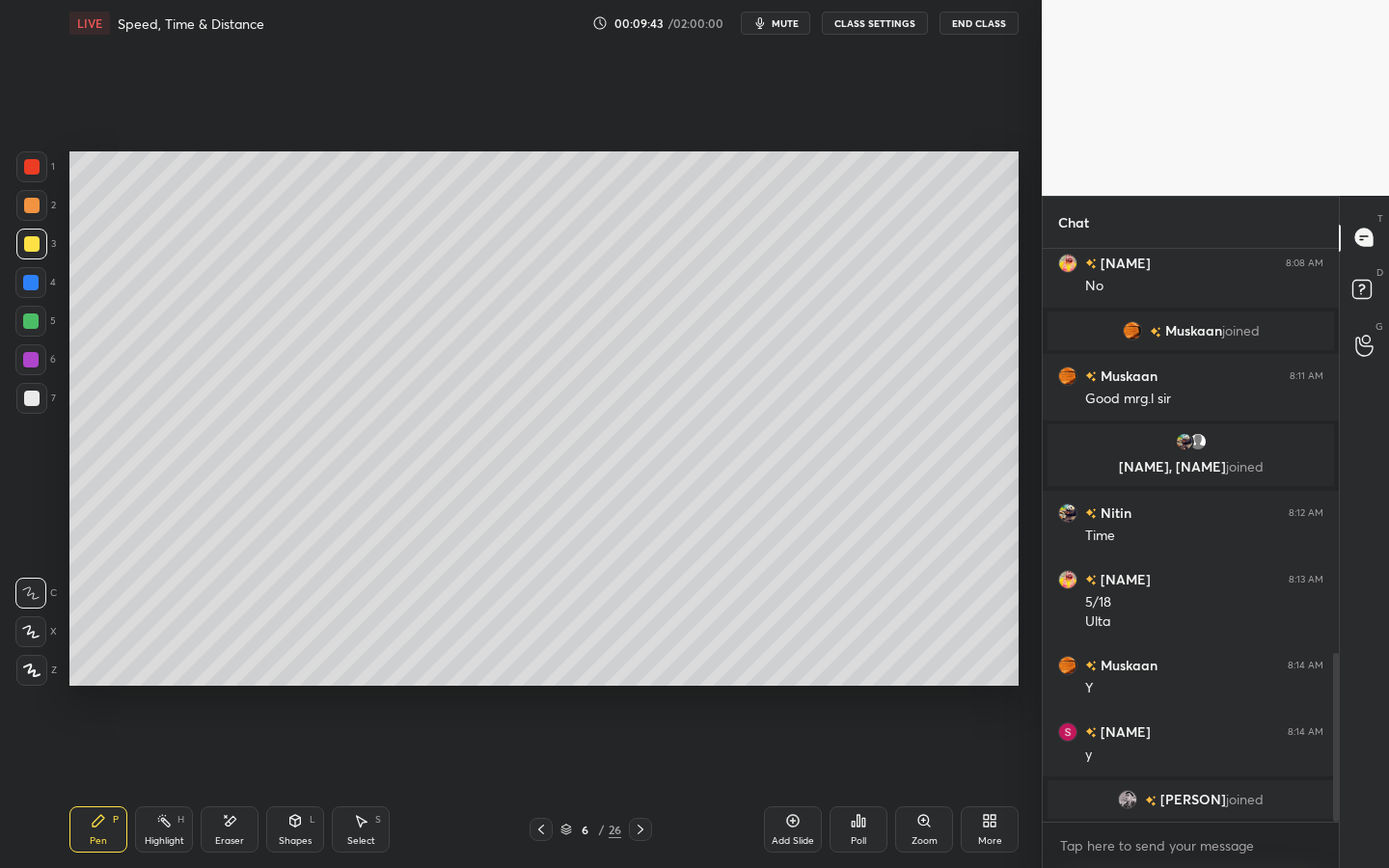 drag, startPoint x: 32, startPoint y: 327, endPoint x: 38, endPoint y: 304, distance: 23.769729 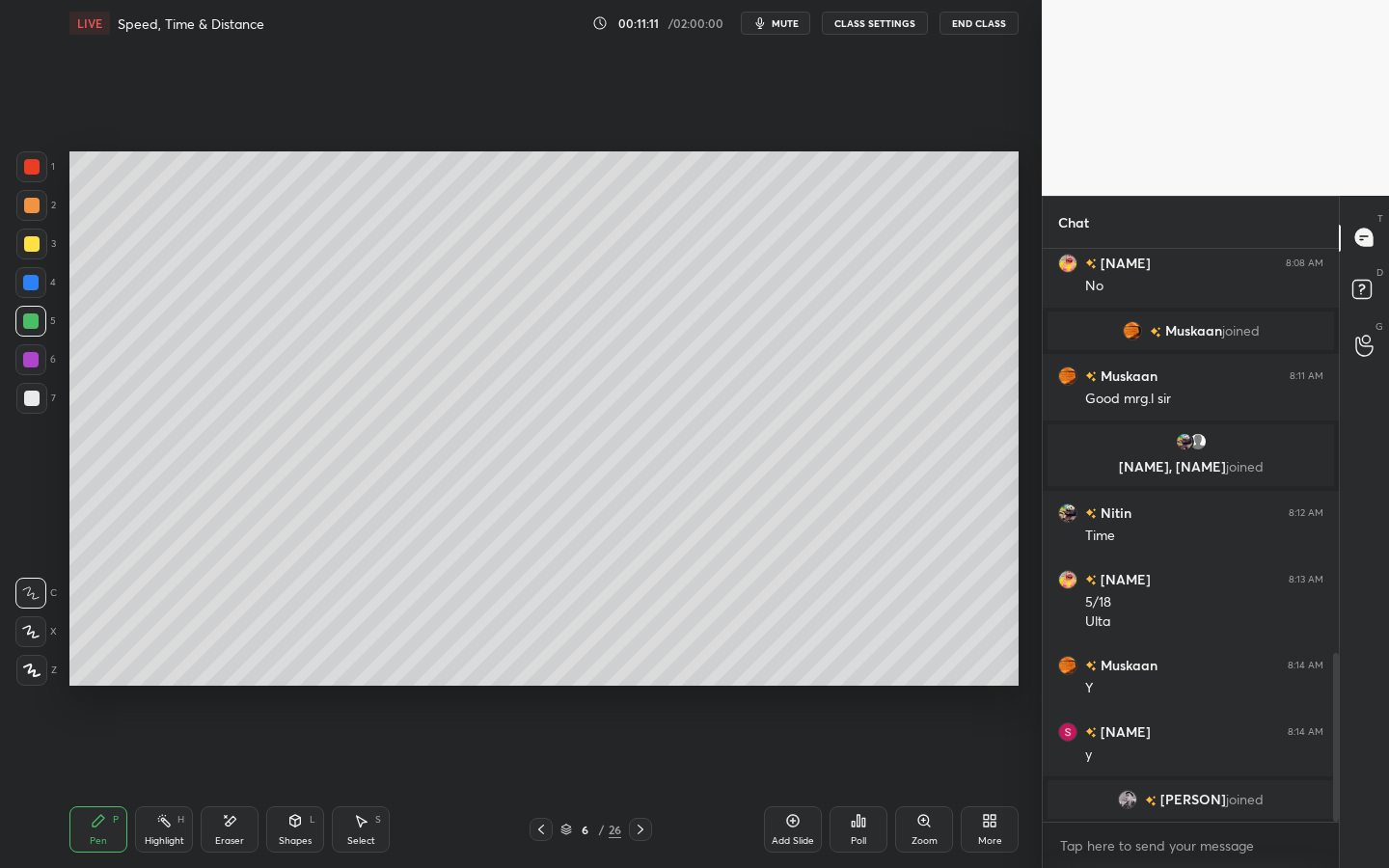click on "Eraser" at bounding box center [230, 829] 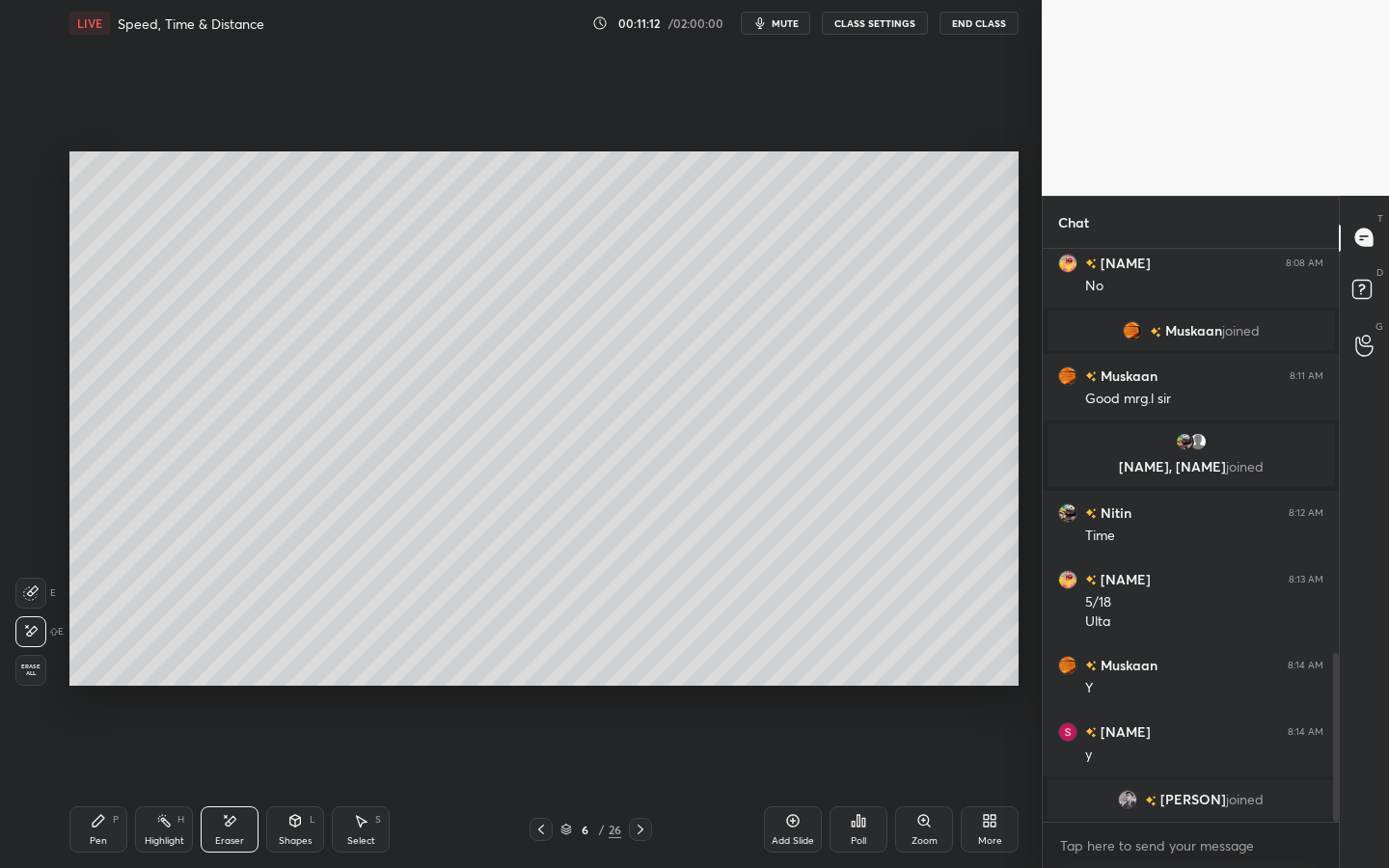 drag, startPoint x: 114, startPoint y: 829, endPoint x: 134, endPoint y: 810, distance: 28 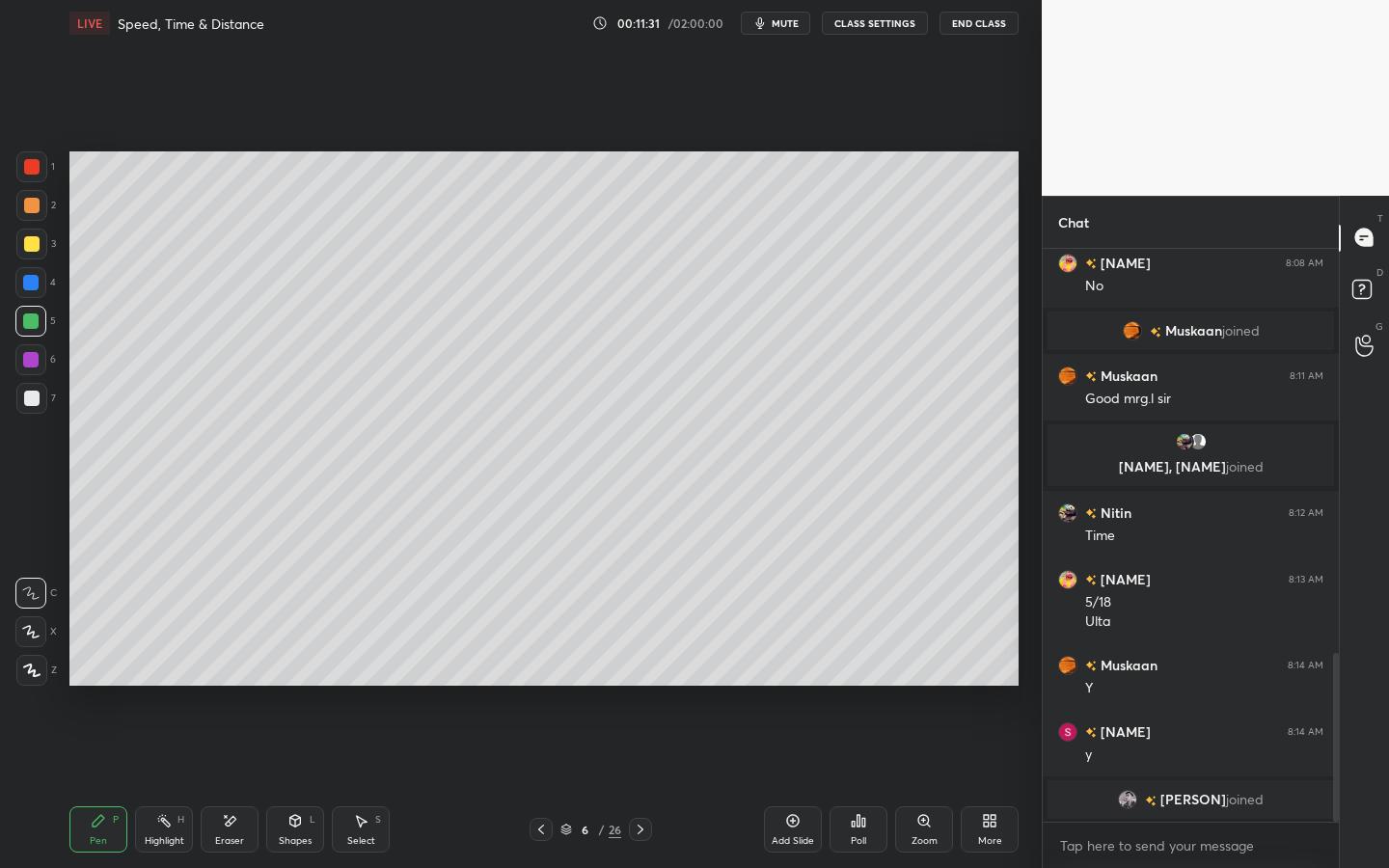 drag, startPoint x: 799, startPoint y: 823, endPoint x: 795, endPoint y: 788, distance: 35.22783 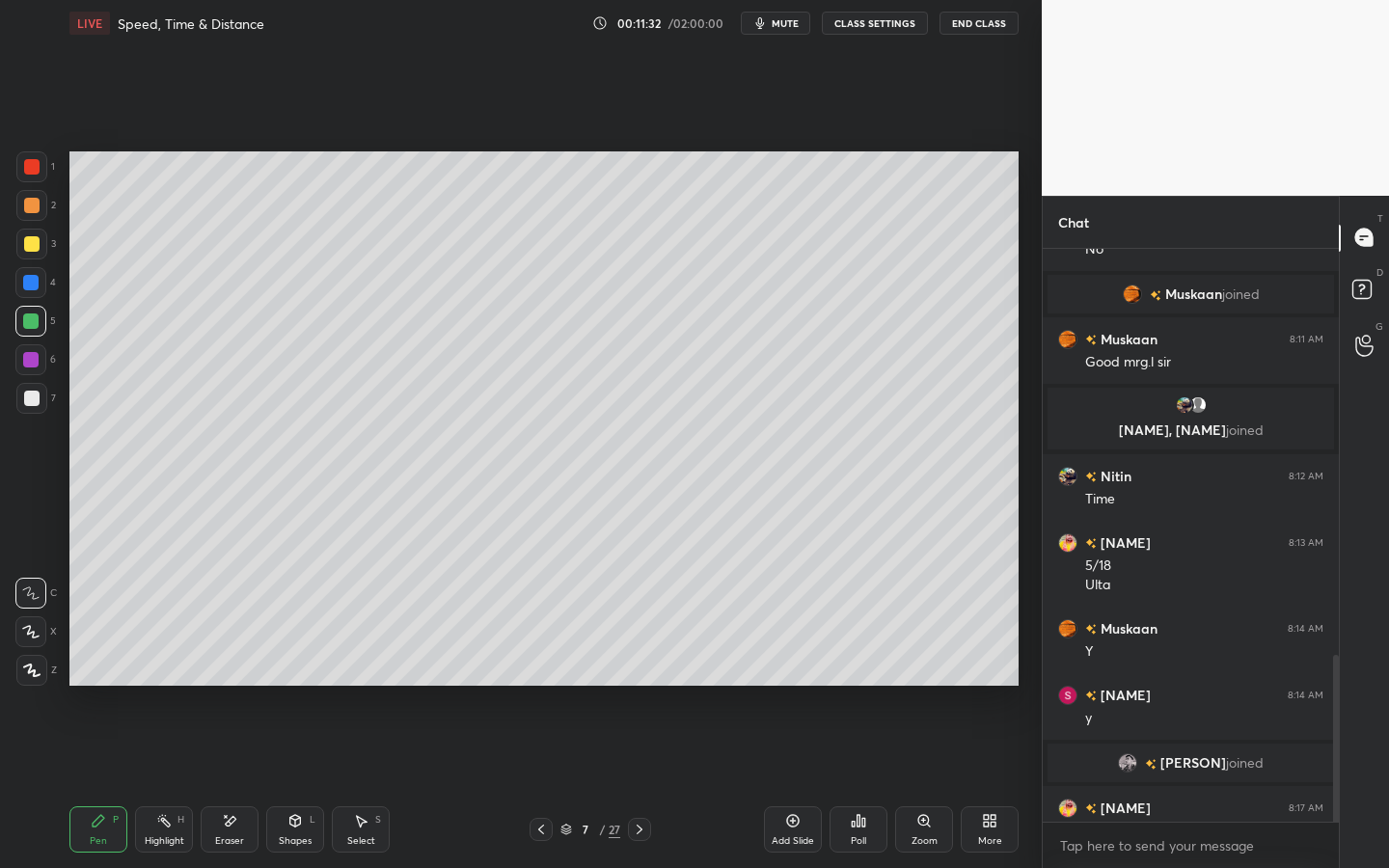 scroll, scrollTop: 1403, scrollLeft: 0, axis: vertical 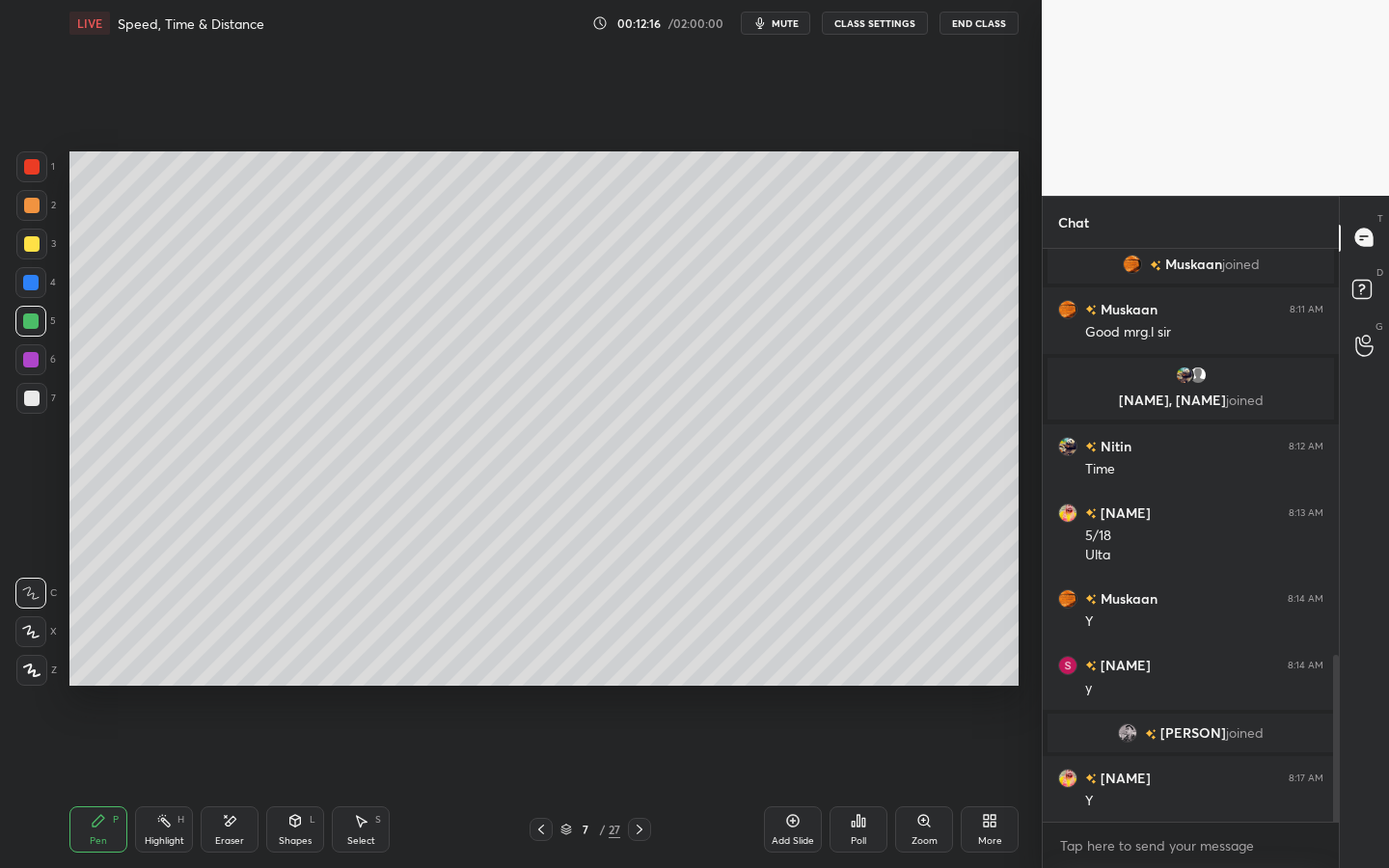 drag, startPoint x: 547, startPoint y: 827, endPoint x: 550, endPoint y: 810, distance: 17.262677 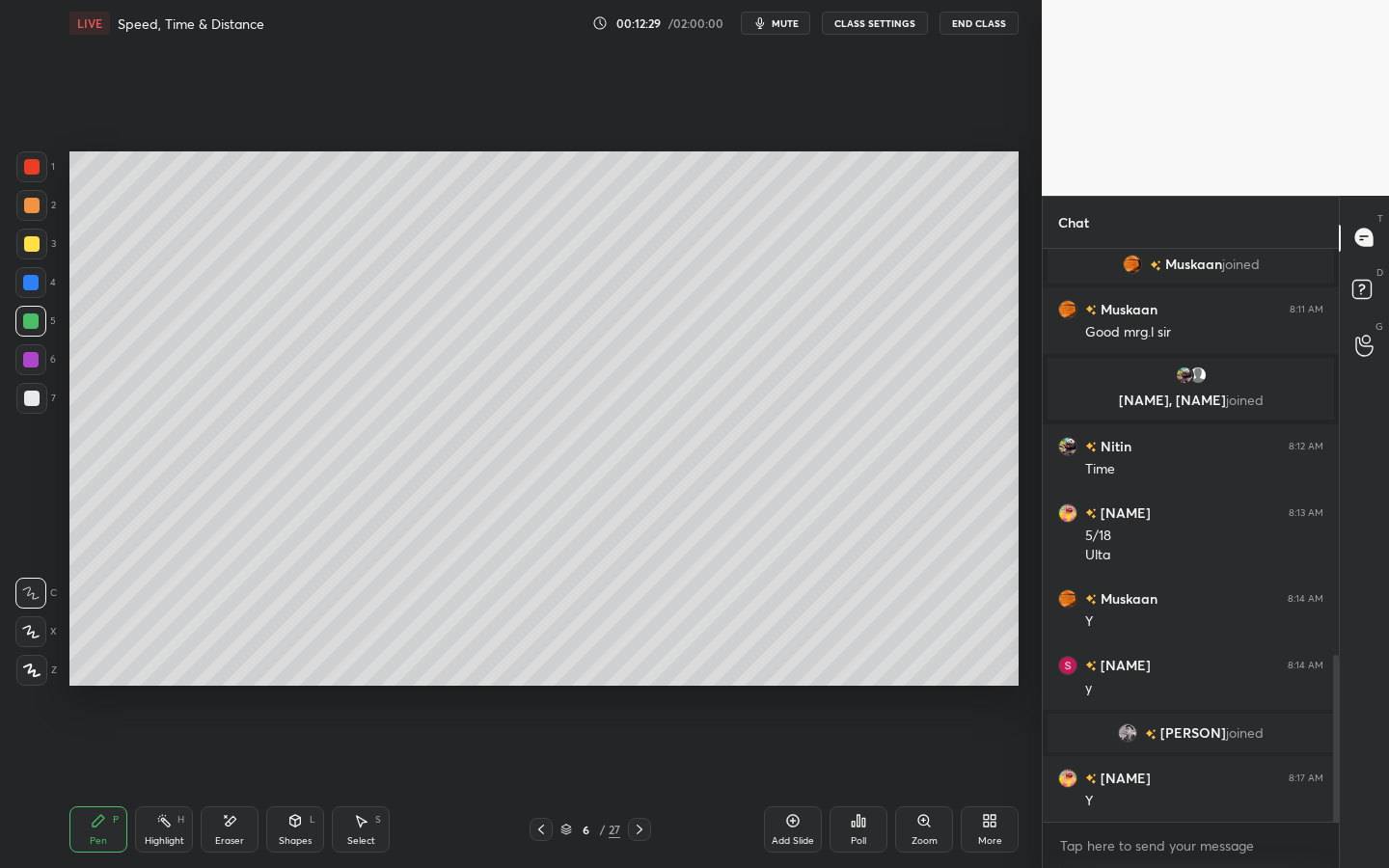 click 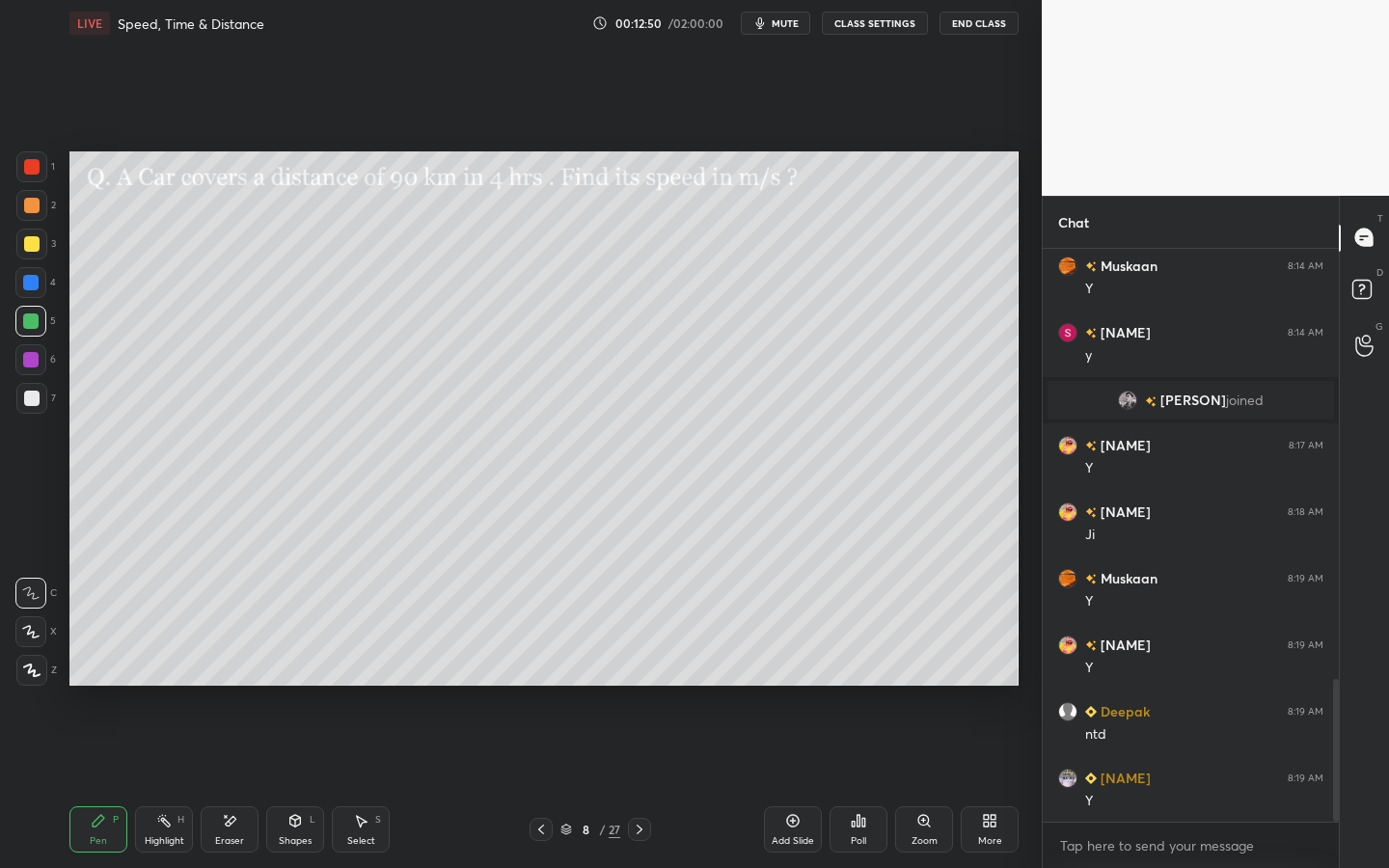 scroll, scrollTop: 1803, scrollLeft: 0, axis: vertical 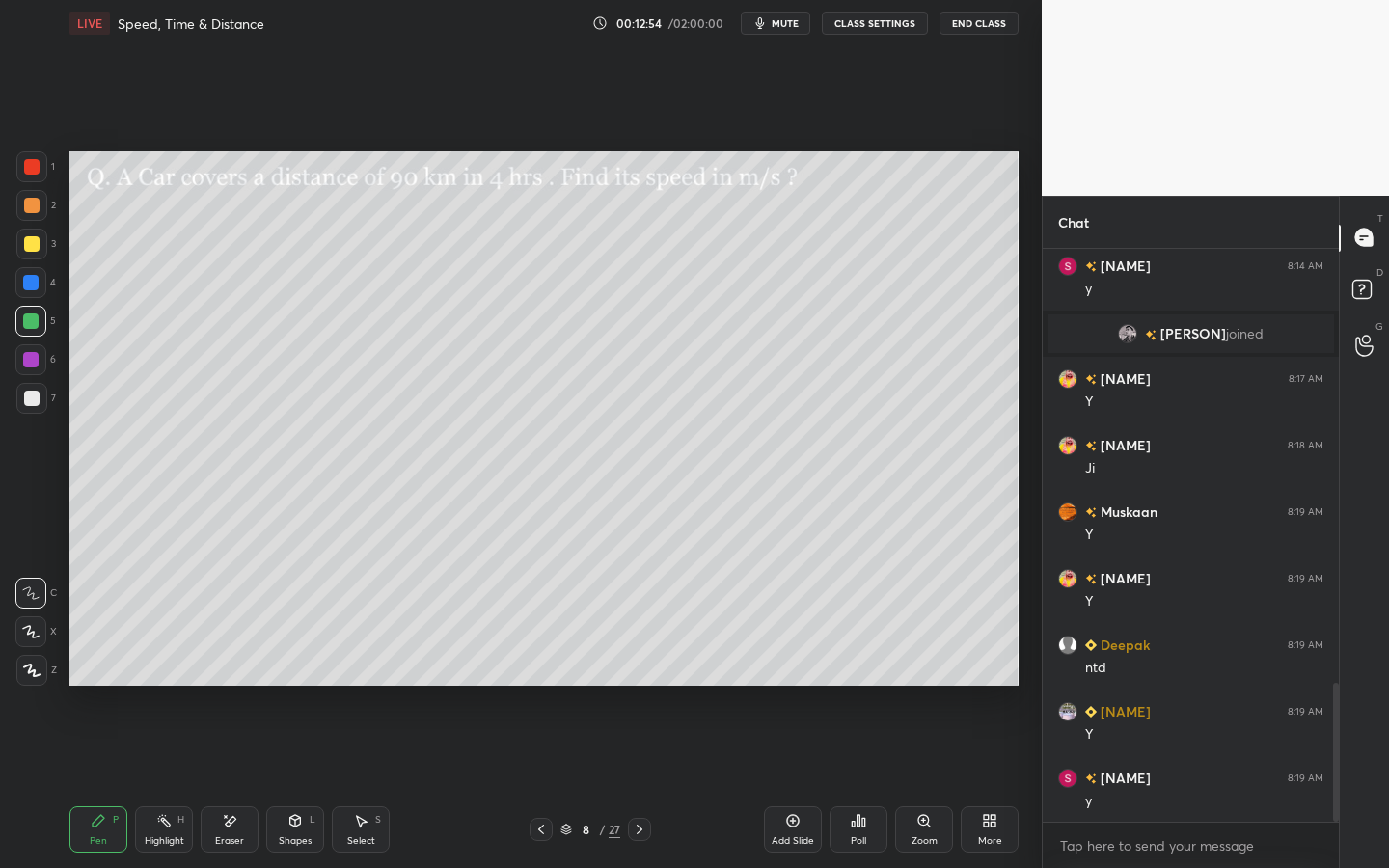 click at bounding box center (32, 244) 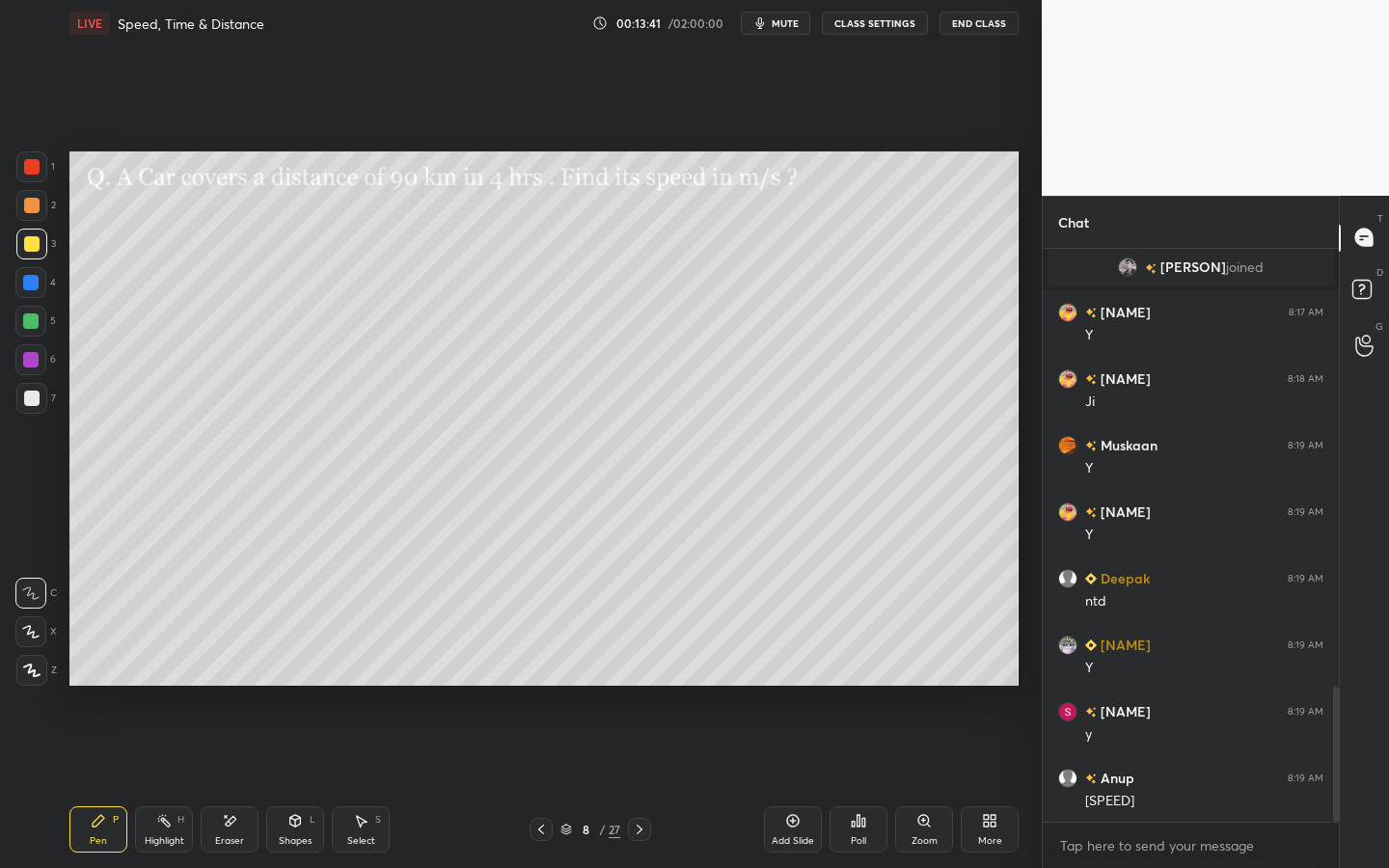 scroll, scrollTop: 1936, scrollLeft: 0, axis: vertical 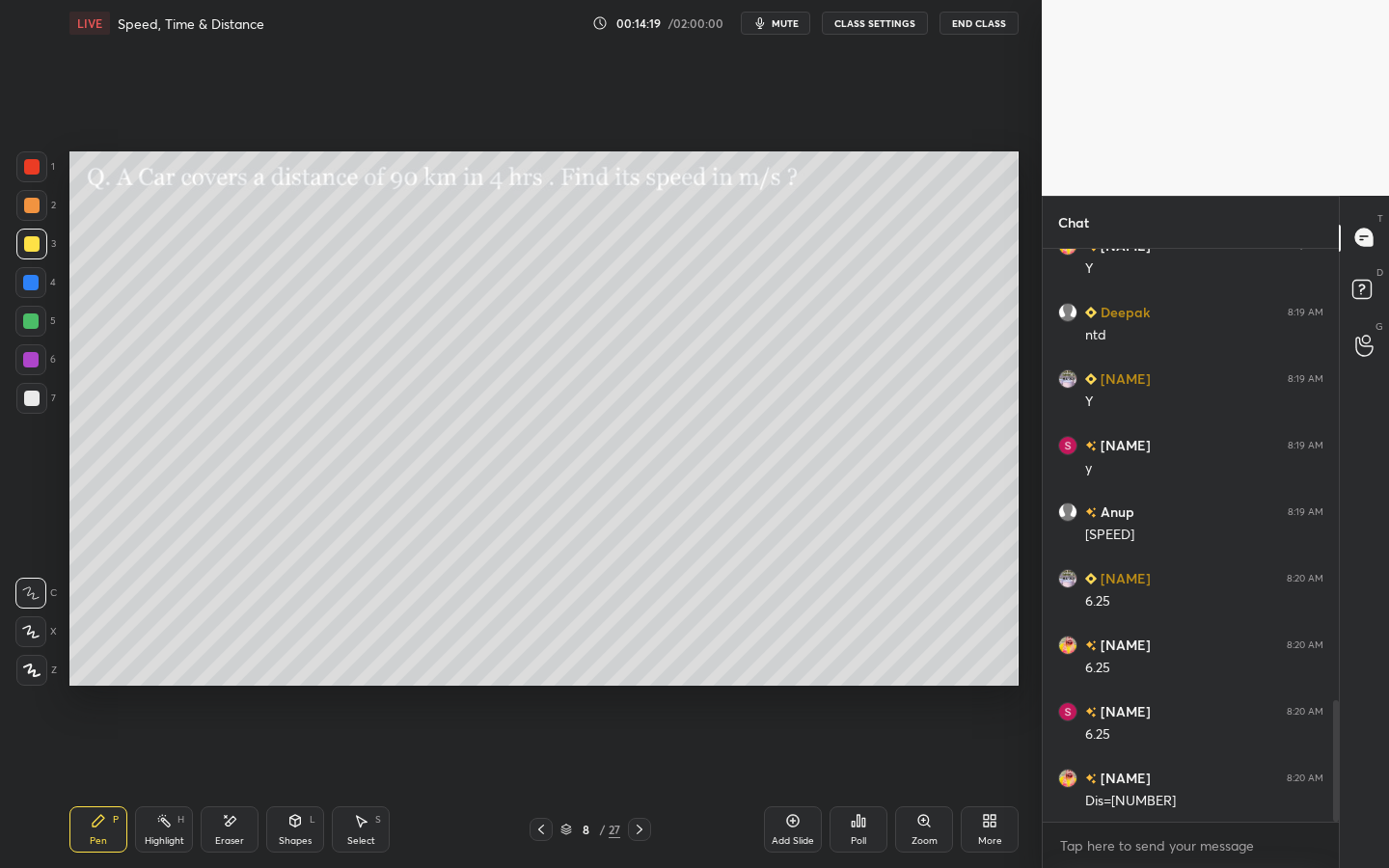 click 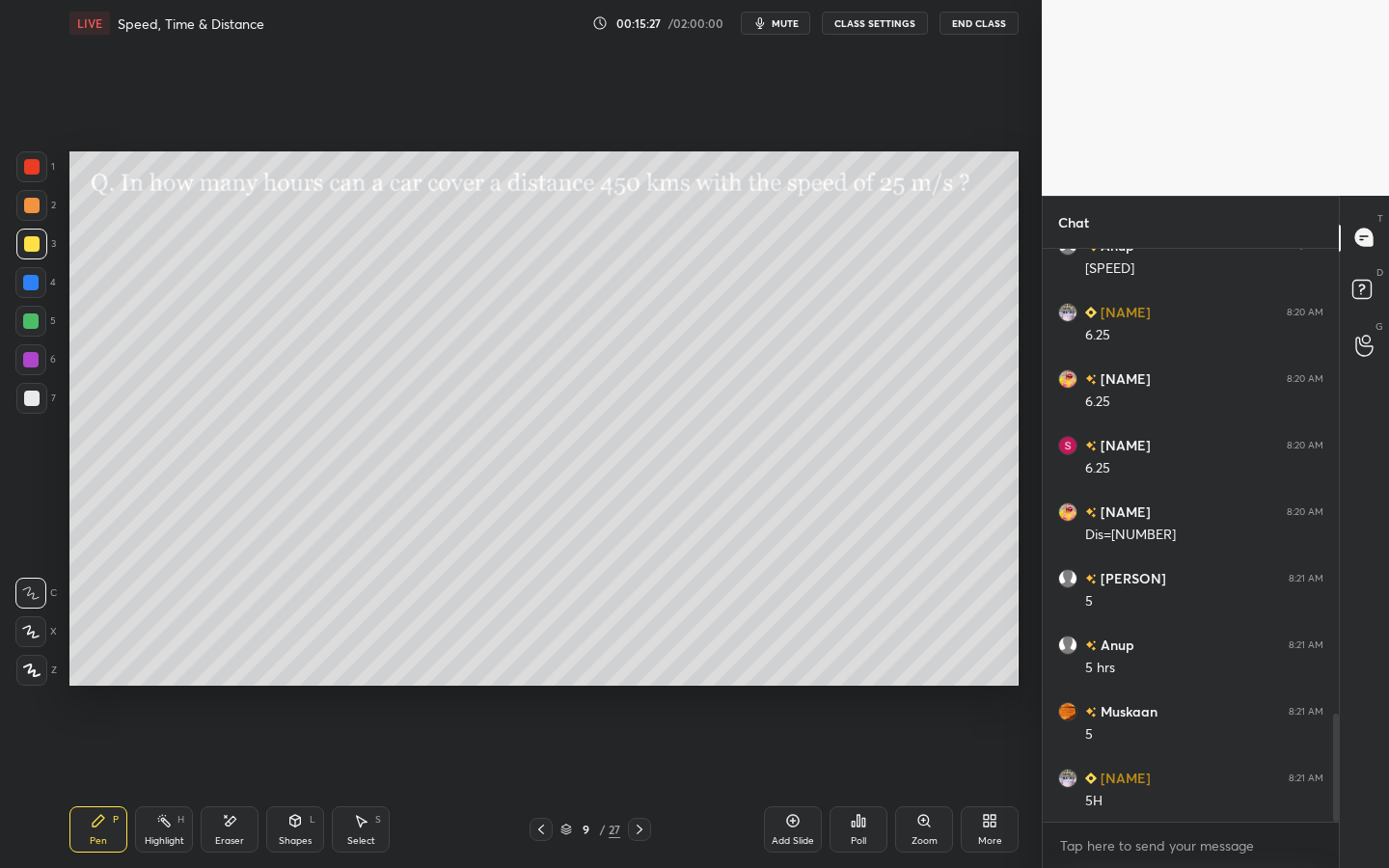 scroll, scrollTop: 2468, scrollLeft: 0, axis: vertical 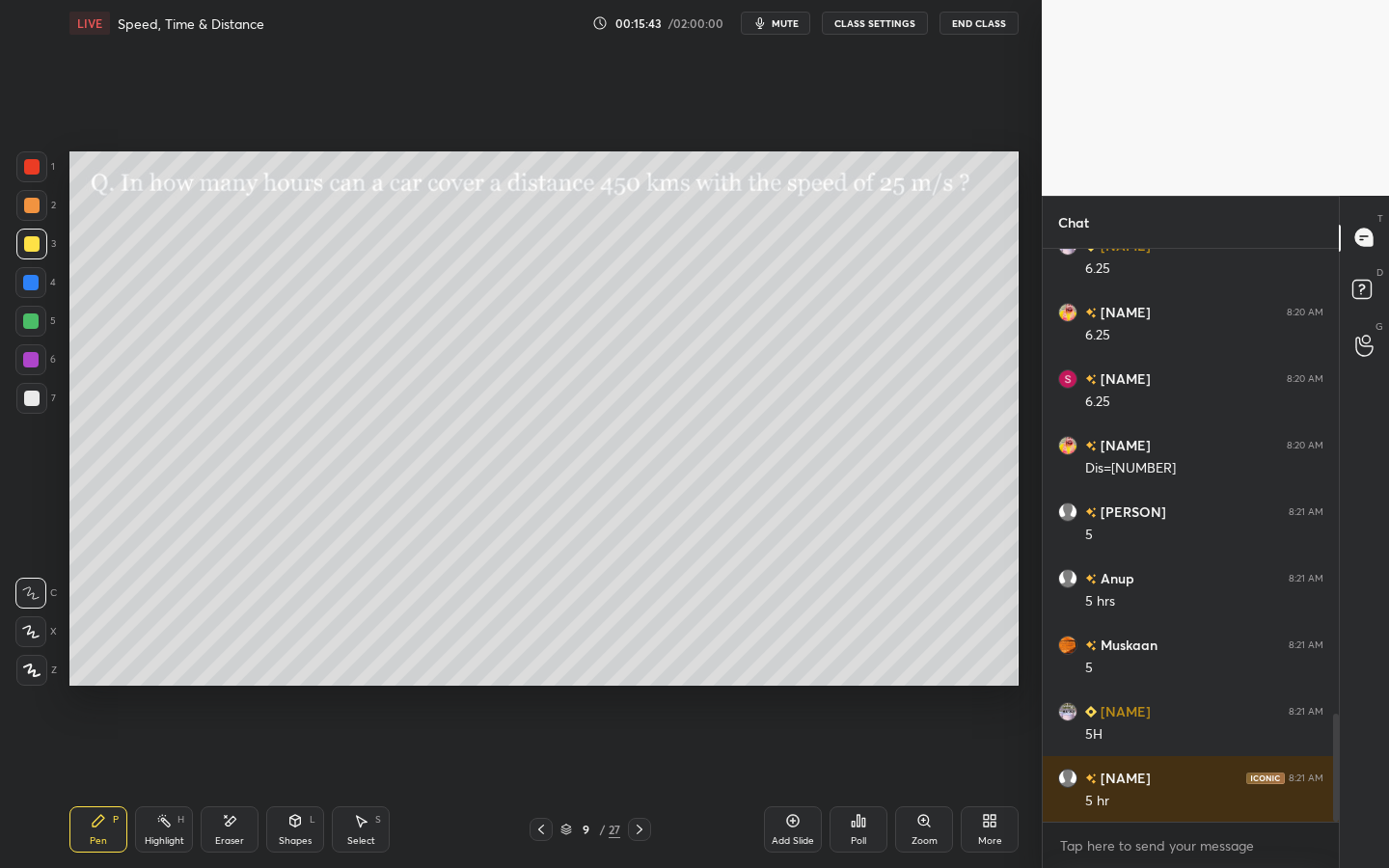 drag, startPoint x: 237, startPoint y: 824, endPoint x: 278, endPoint y: 740, distance: 93.47192 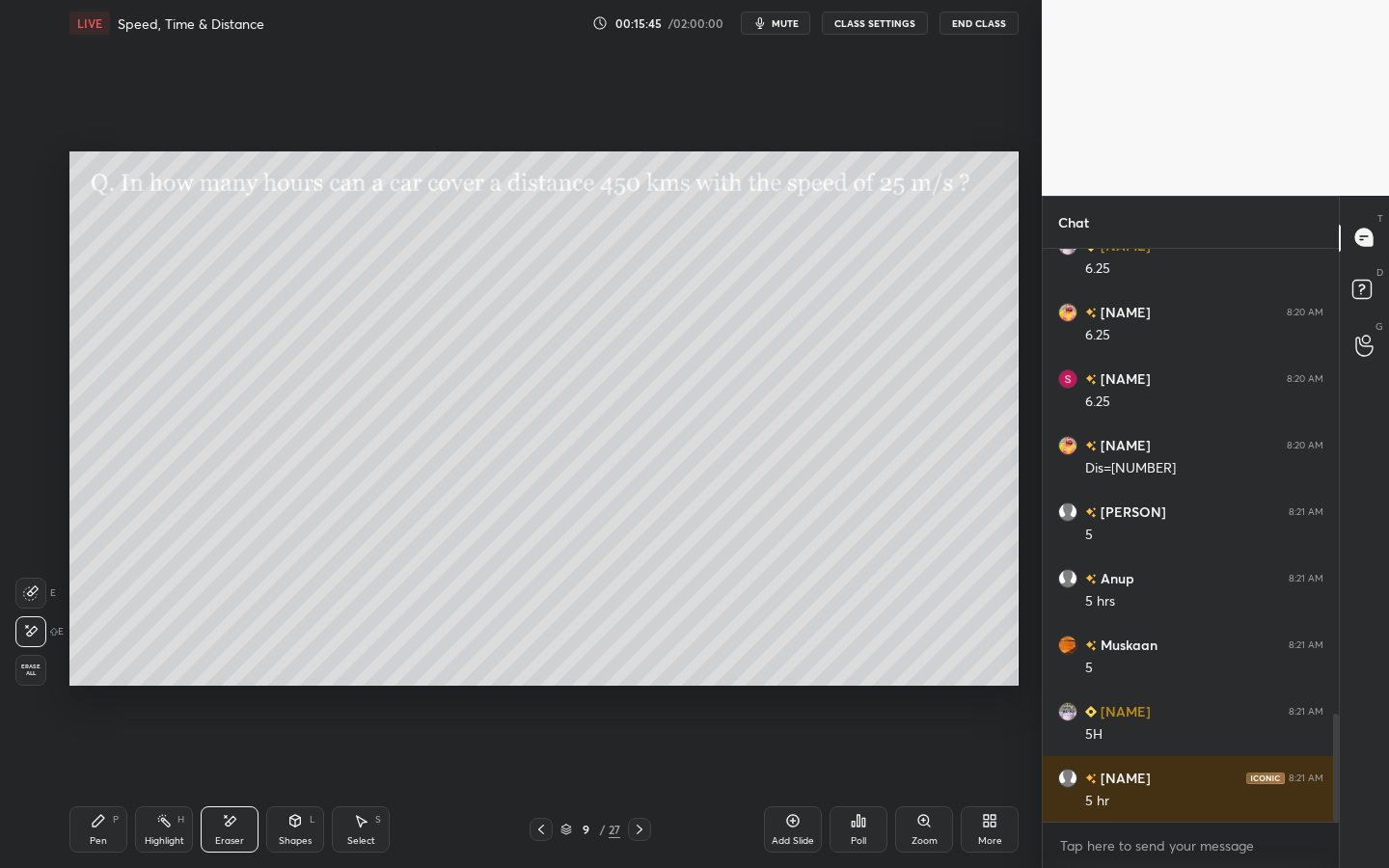 drag, startPoint x: 88, startPoint y: 830, endPoint x: 114, endPoint y: 787, distance: 50.249378 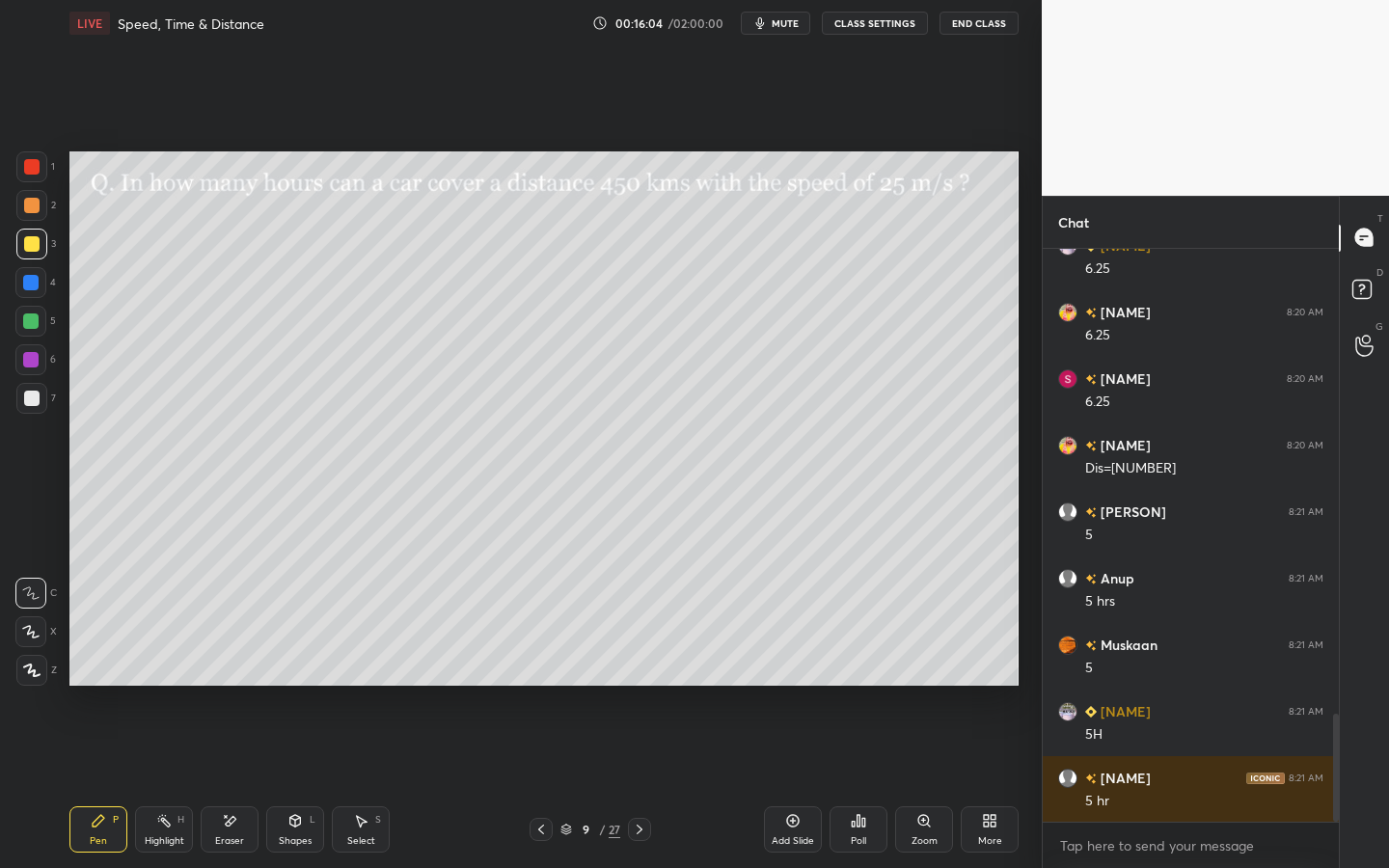 click 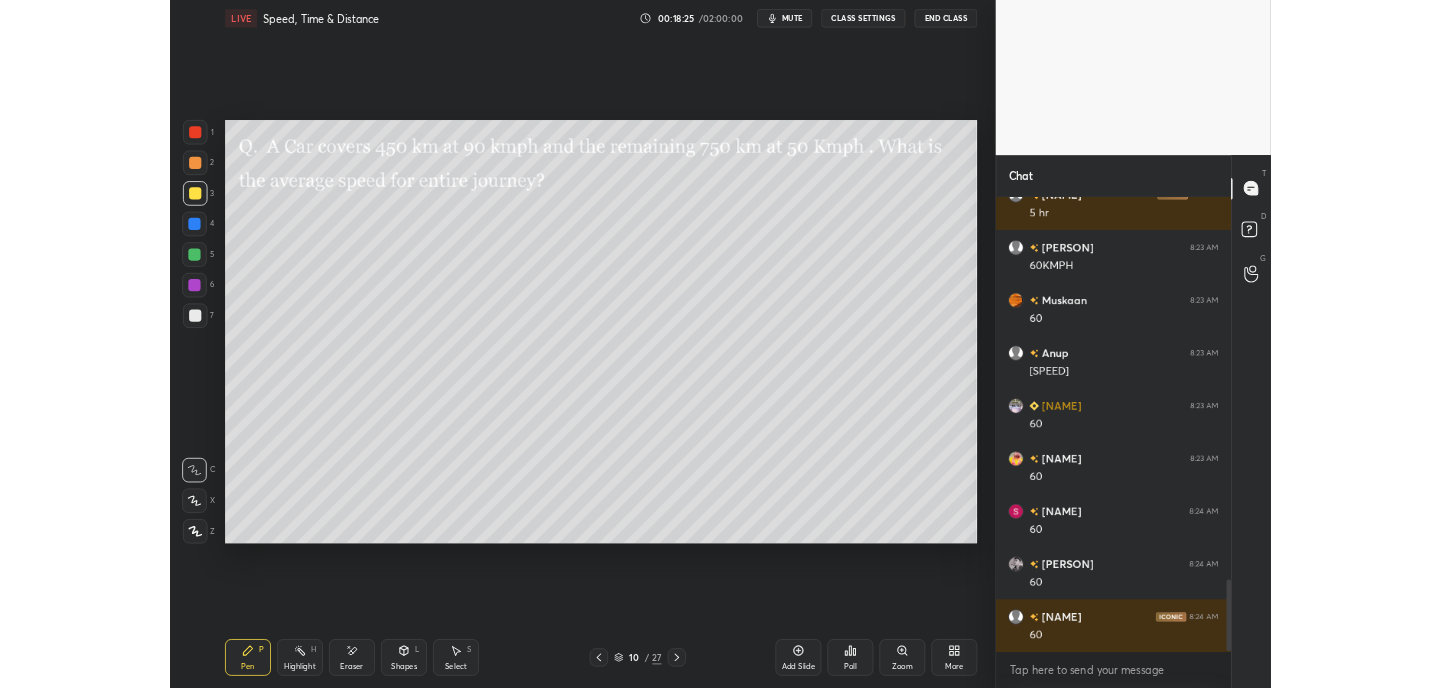 scroll, scrollTop: 3180, scrollLeft: 0, axis: vertical 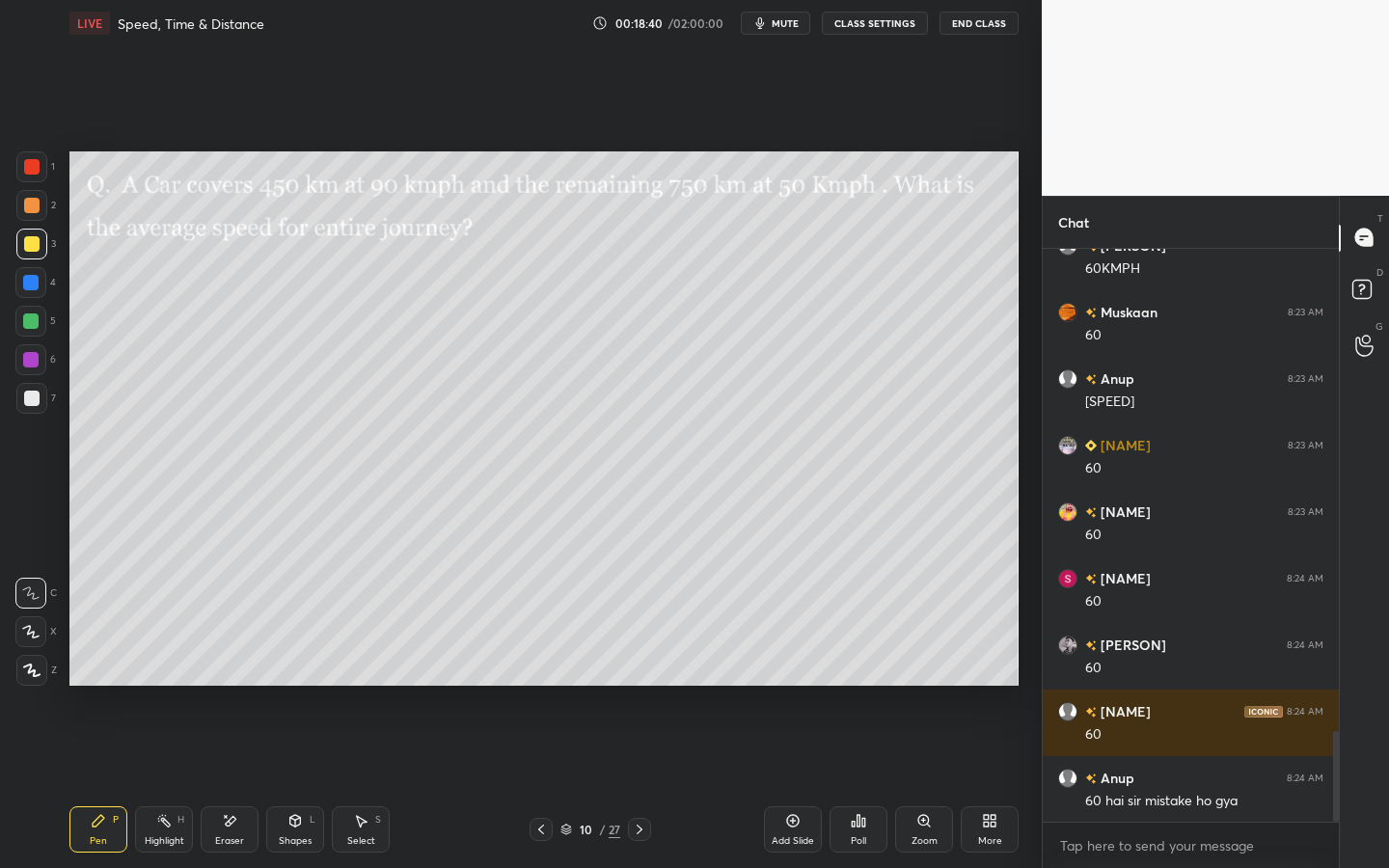 click 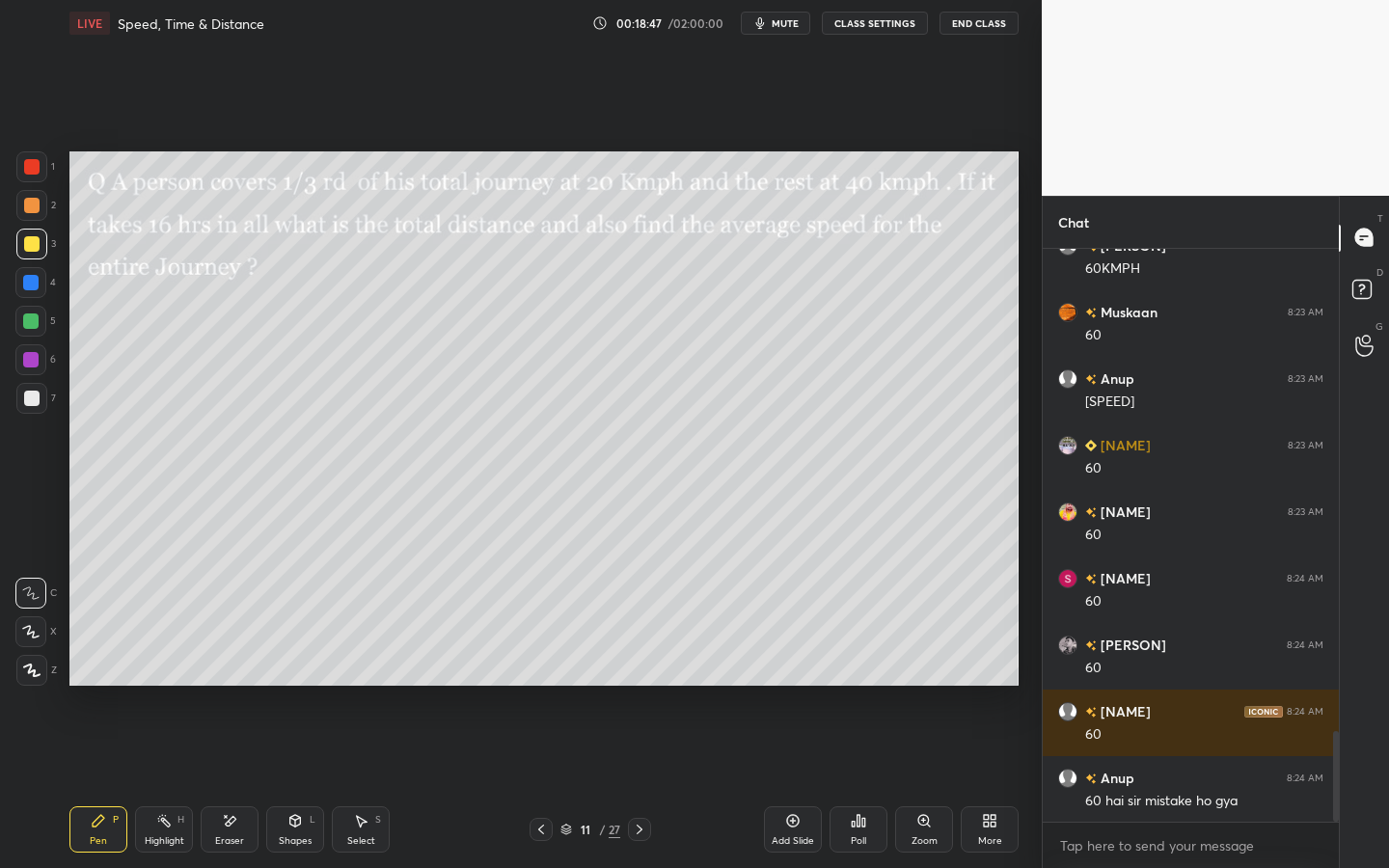 click 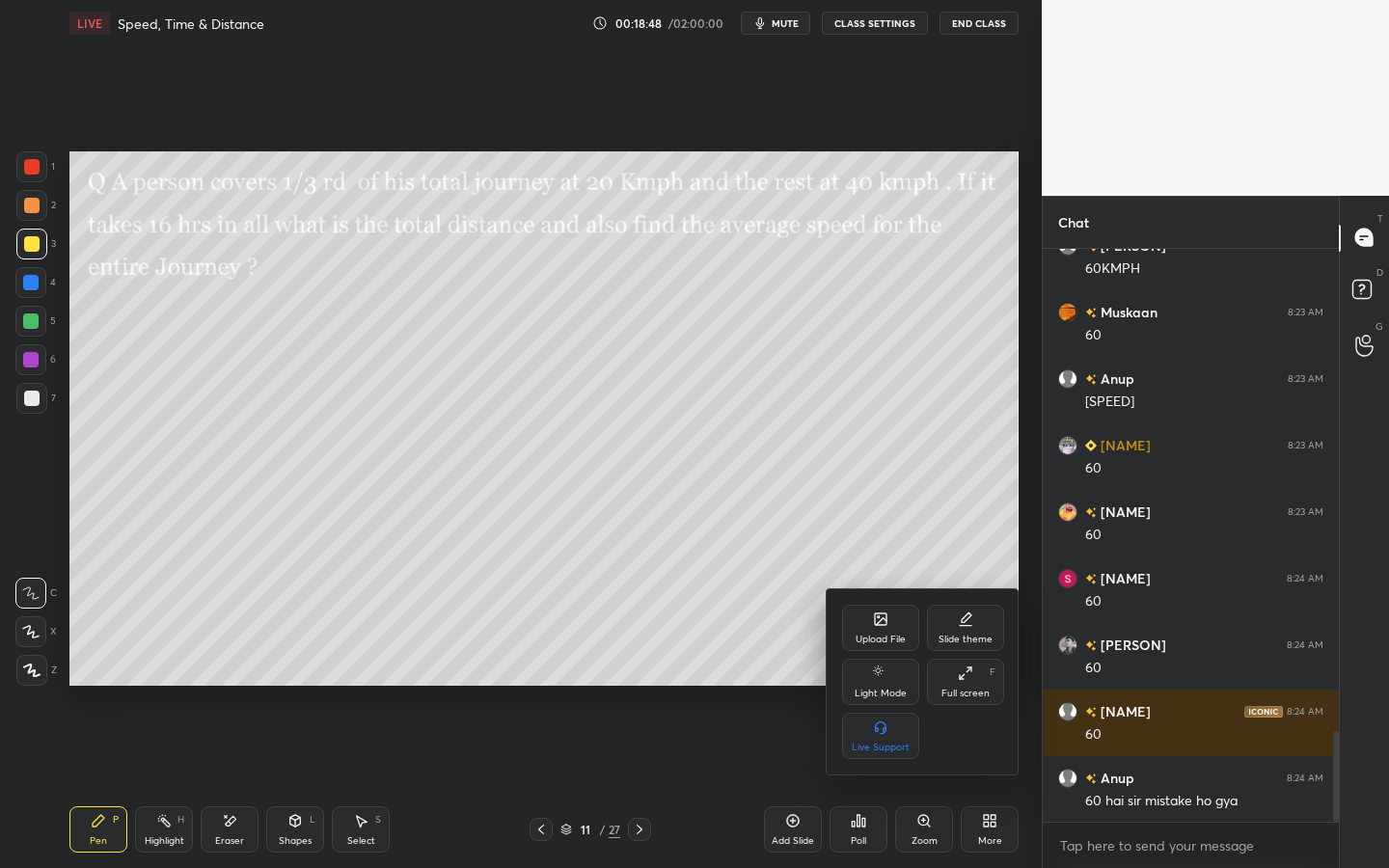 click on "Full screen F" at bounding box center [966, 682] 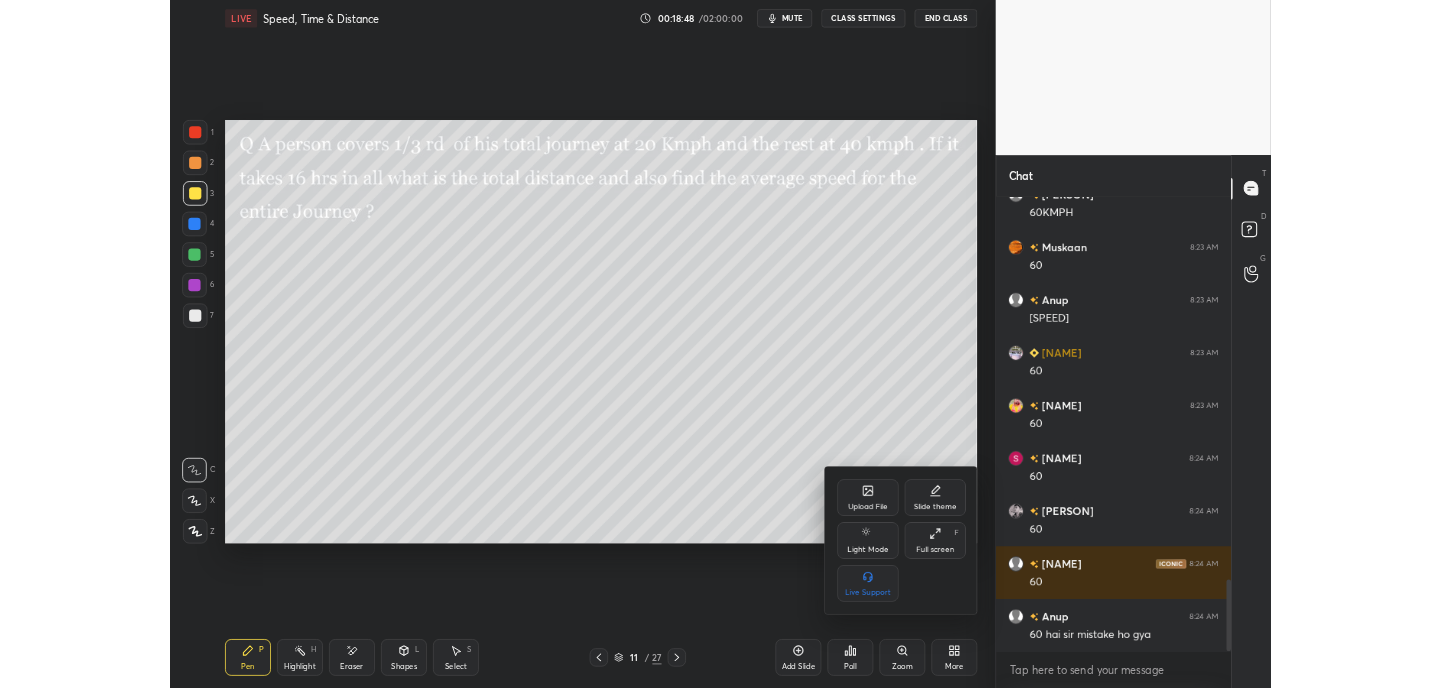 scroll, scrollTop: 560, scrollLeft: 1000, axis: both 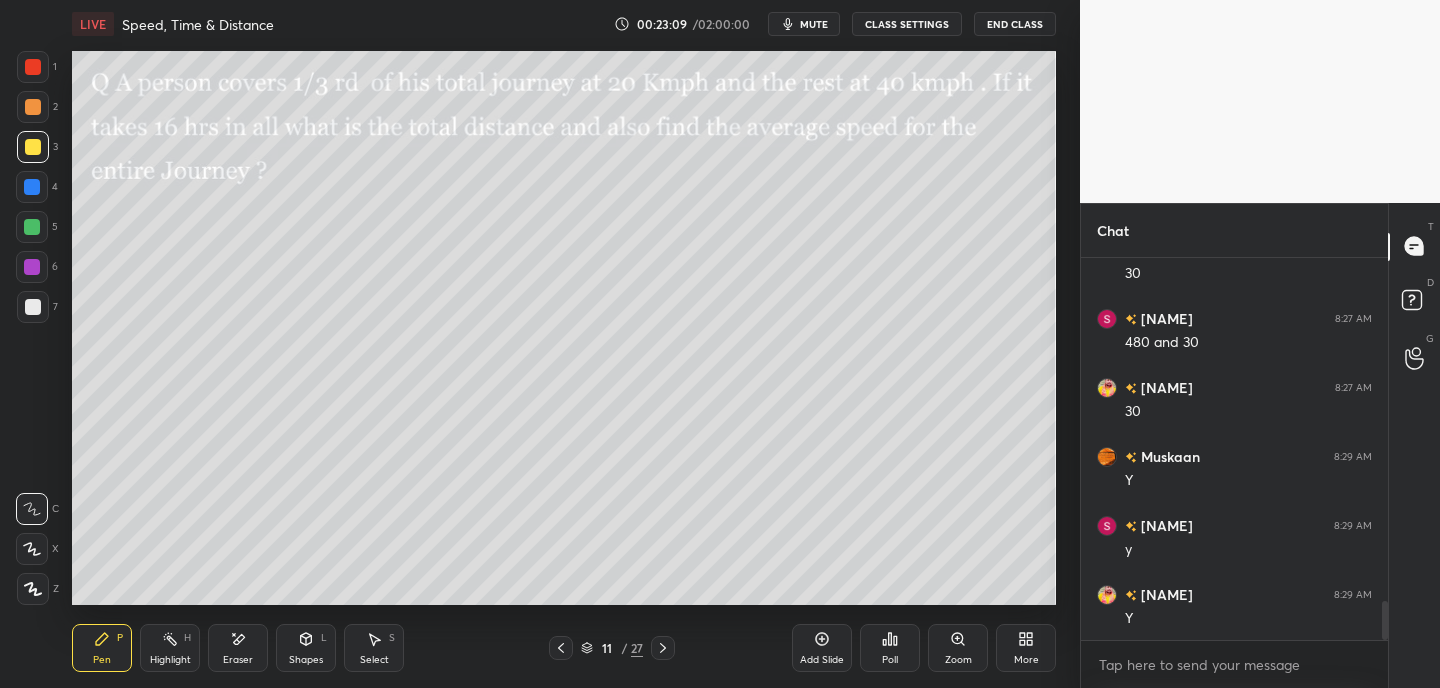 click 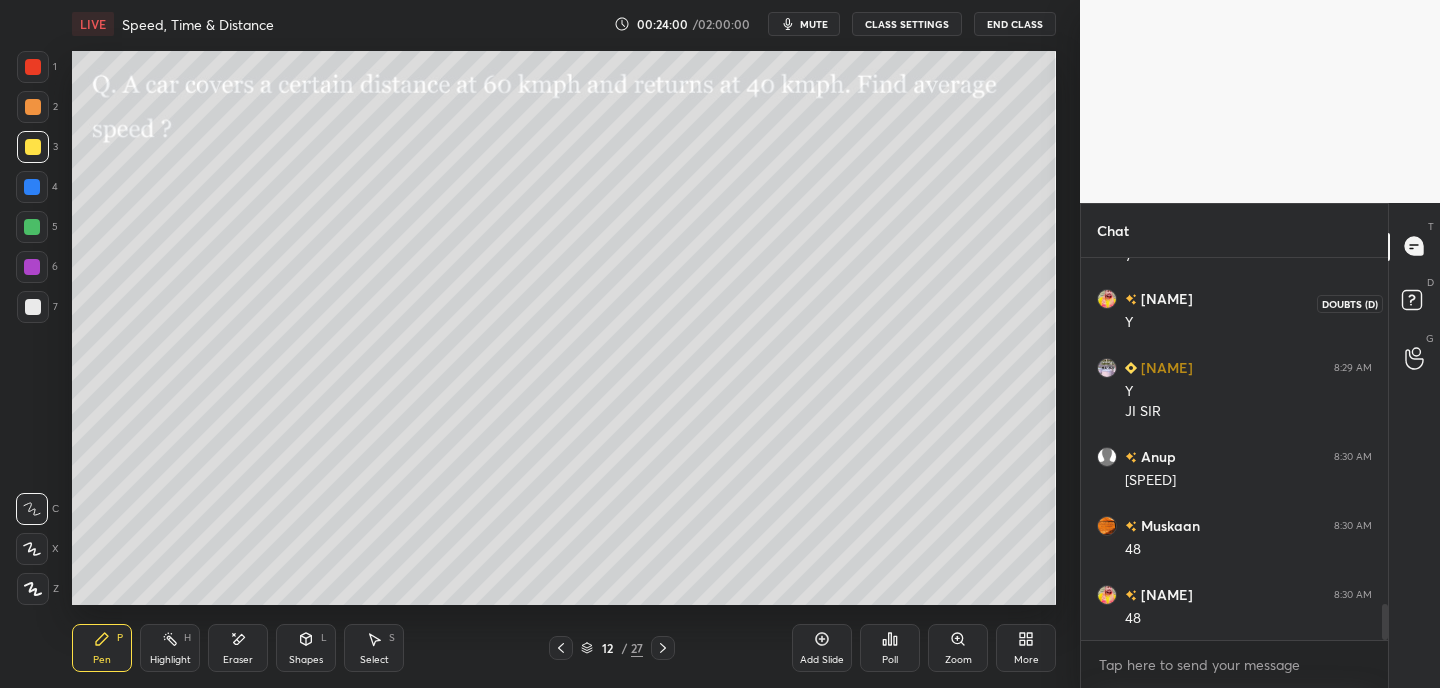 scroll, scrollTop: 3757, scrollLeft: 0, axis: vertical 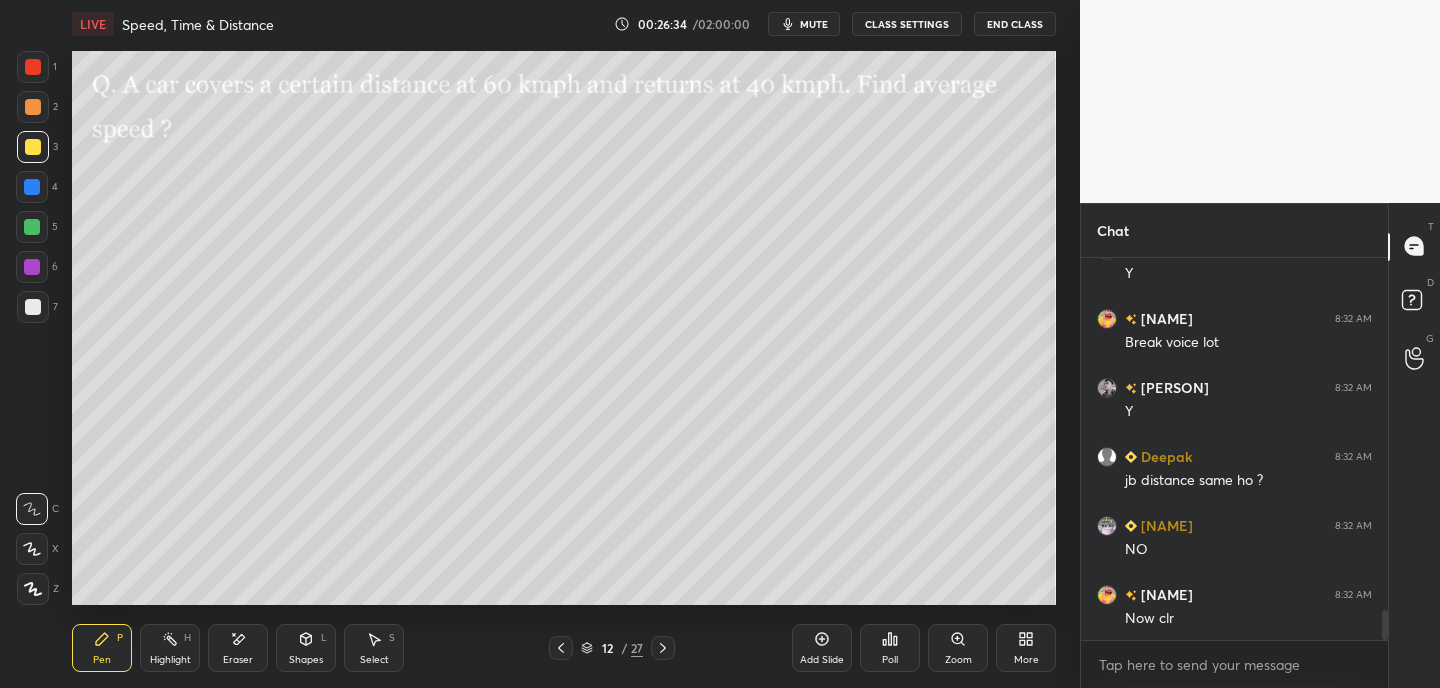 drag, startPoint x: 233, startPoint y: 649, endPoint x: 276, endPoint y: 619, distance: 52.43091 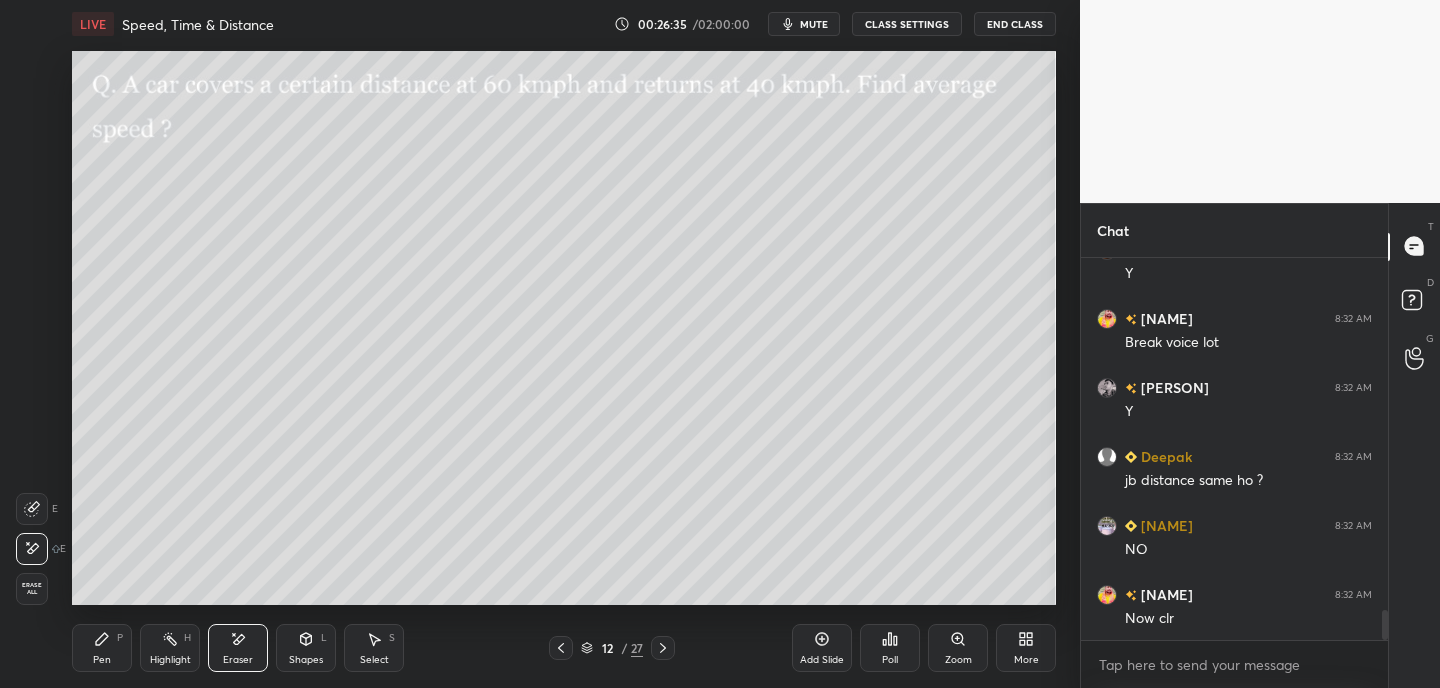 scroll, scrollTop: 4536, scrollLeft: 0, axis: vertical 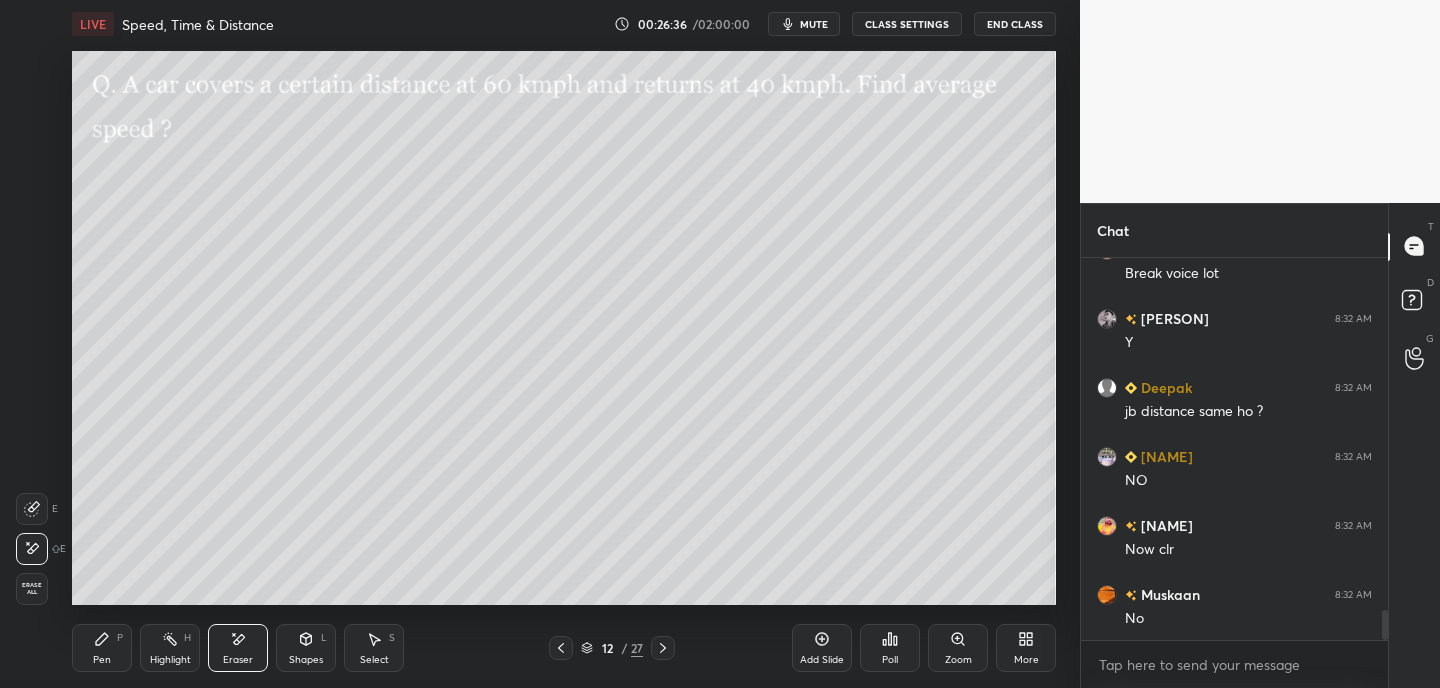 click 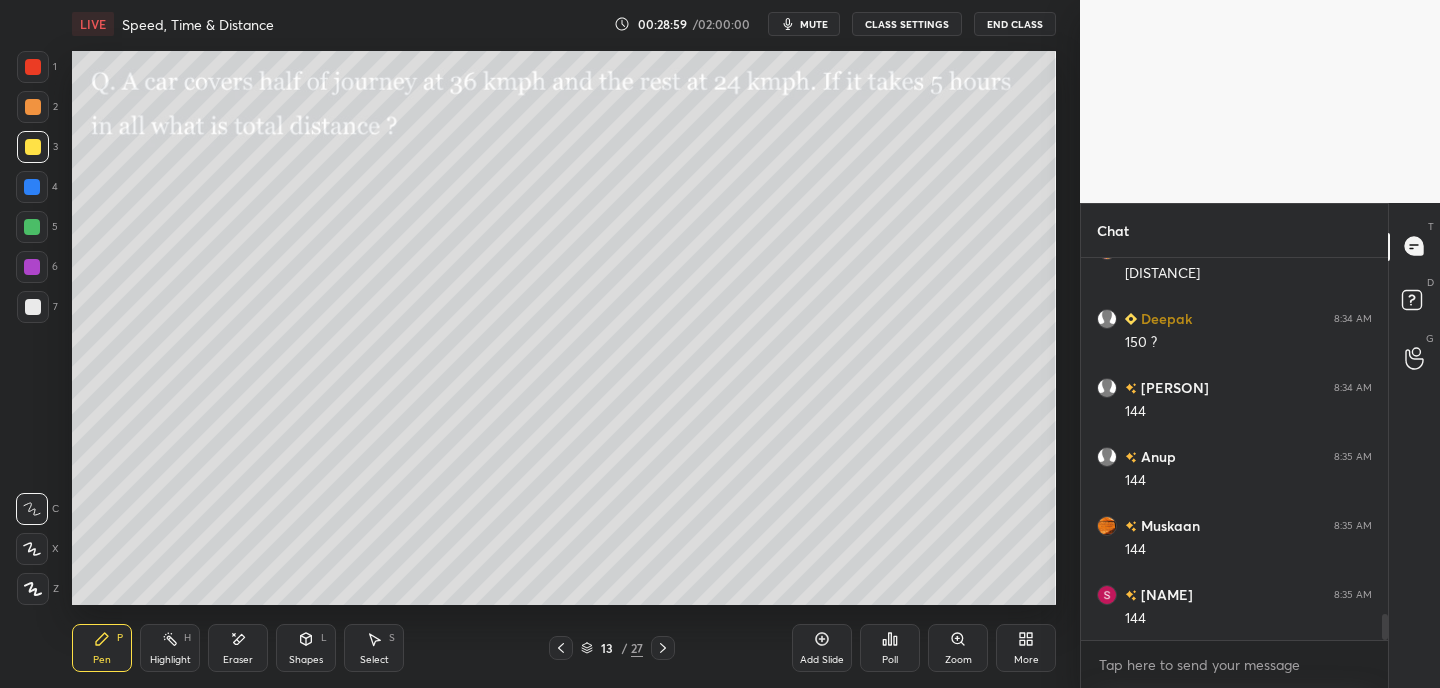 scroll, scrollTop: 5313, scrollLeft: 0, axis: vertical 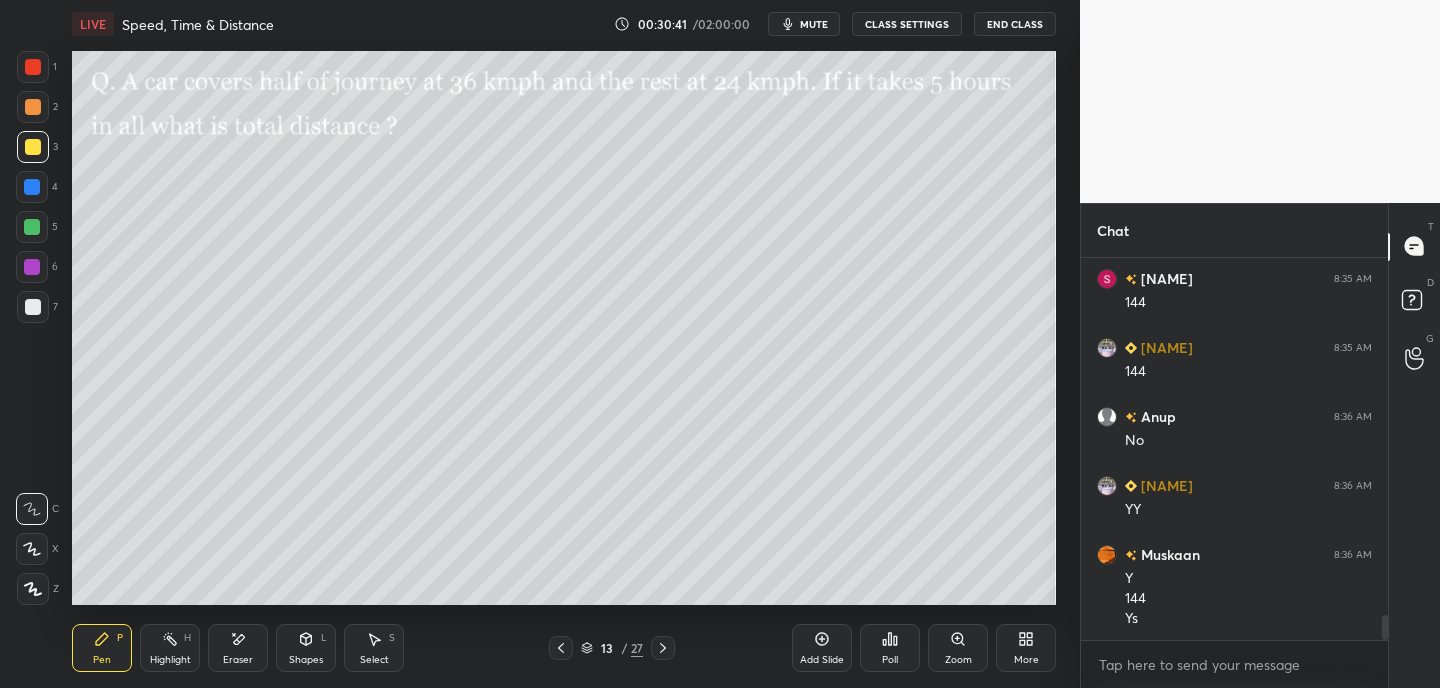 click 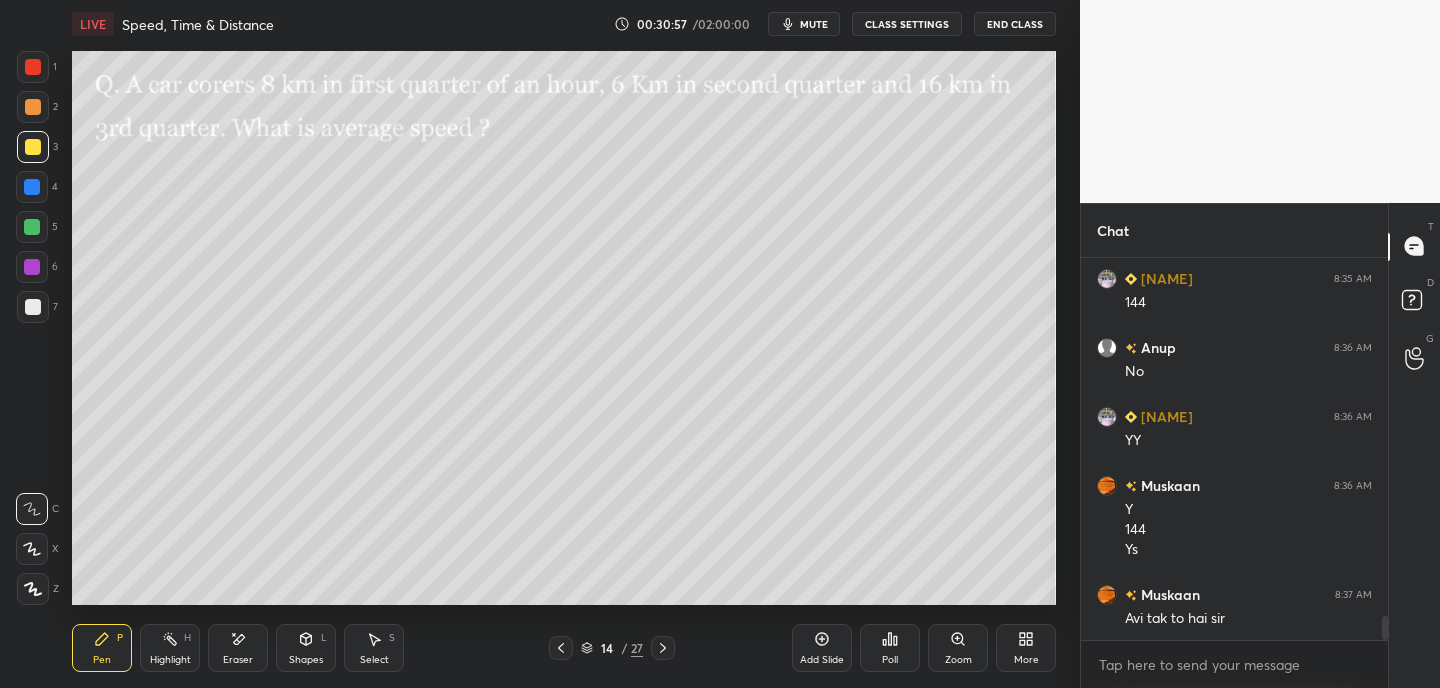 scroll, scrollTop: 5734, scrollLeft: 0, axis: vertical 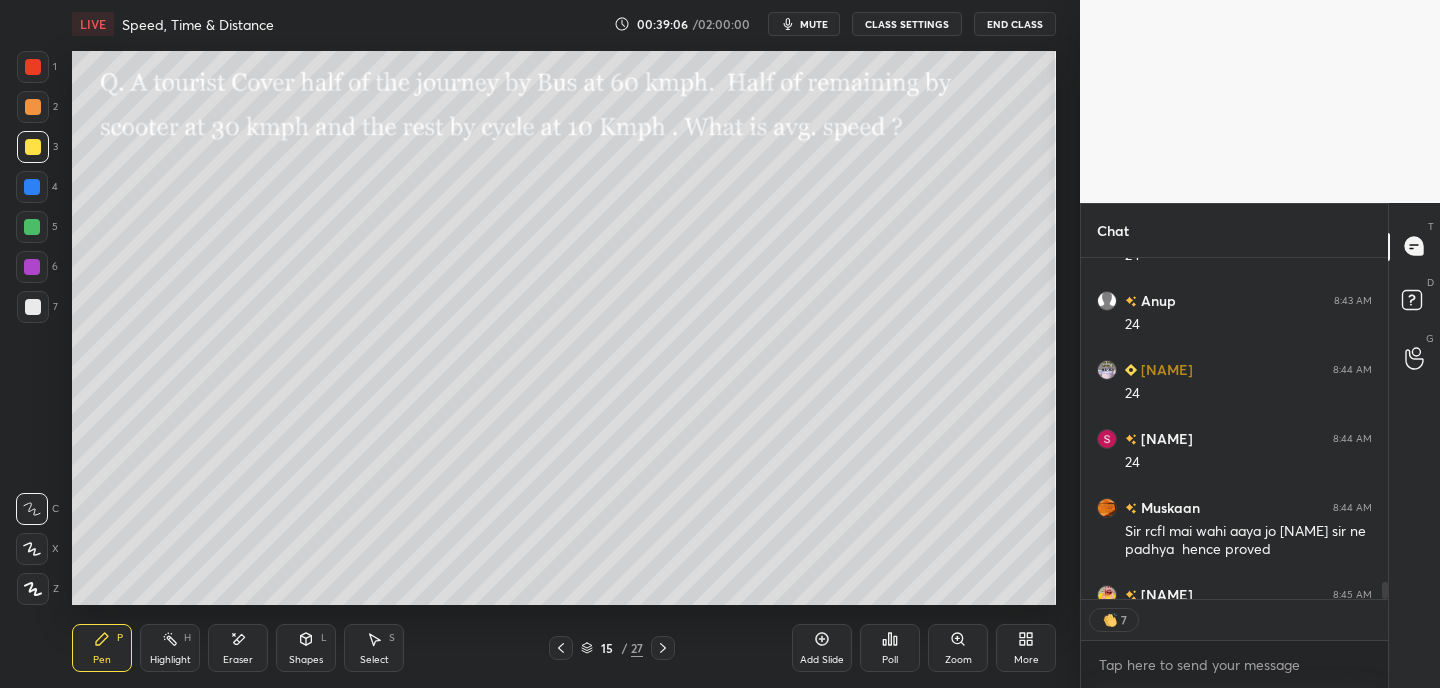 click on "Eraser" at bounding box center [238, 648] 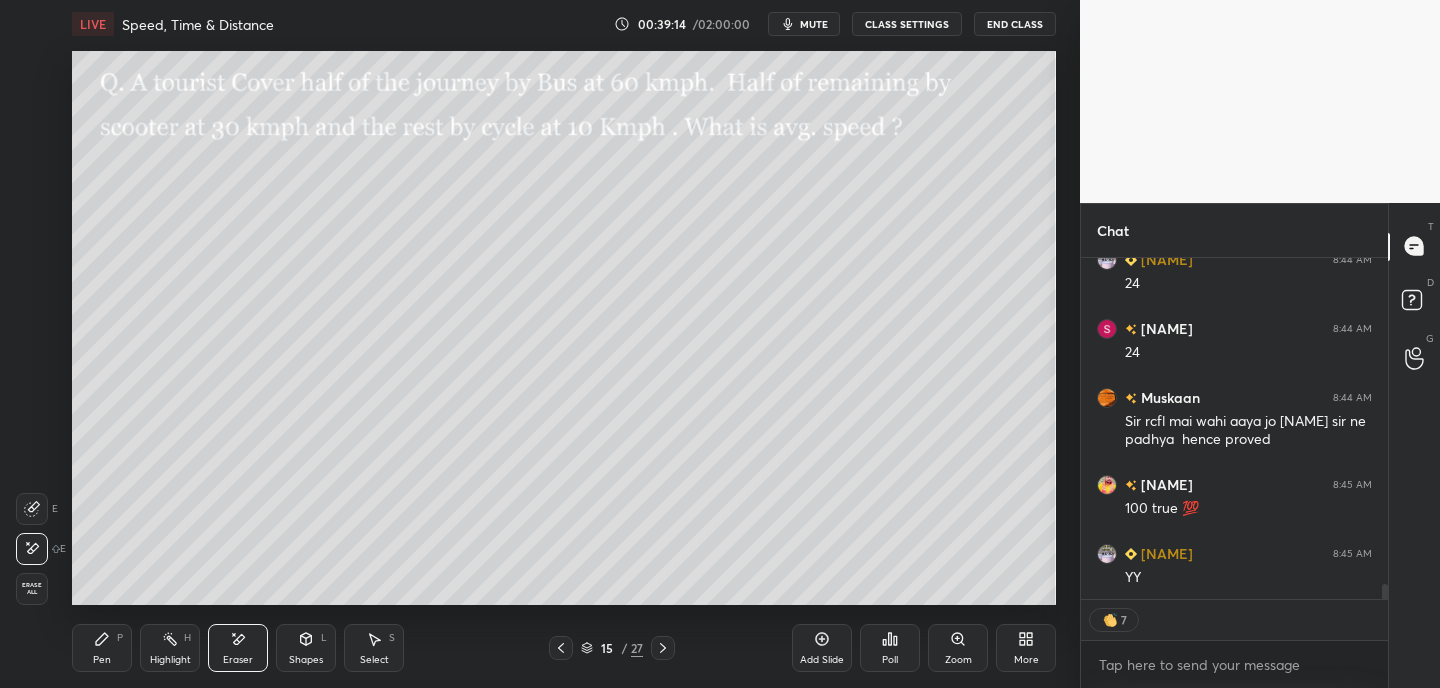 scroll, scrollTop: 7554, scrollLeft: 0, axis: vertical 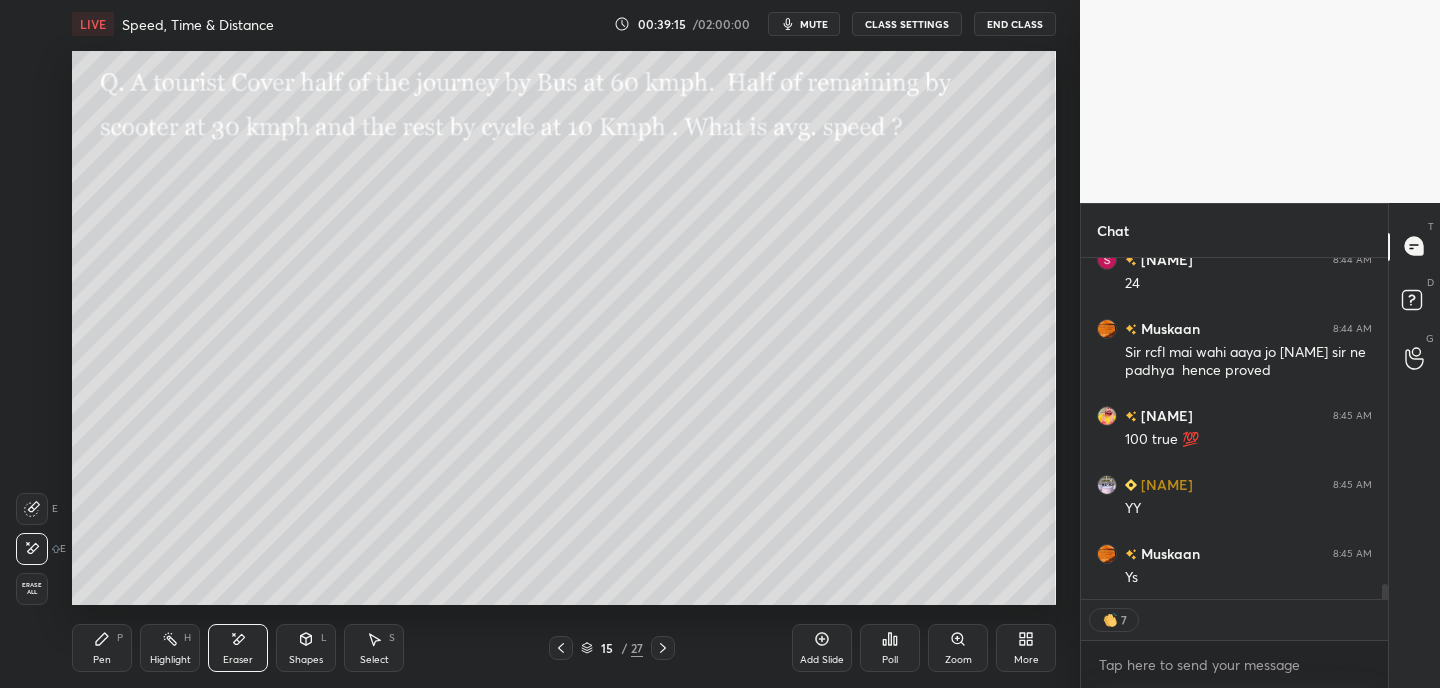 drag, startPoint x: 87, startPoint y: 656, endPoint x: 114, endPoint y: 652, distance: 27.294687 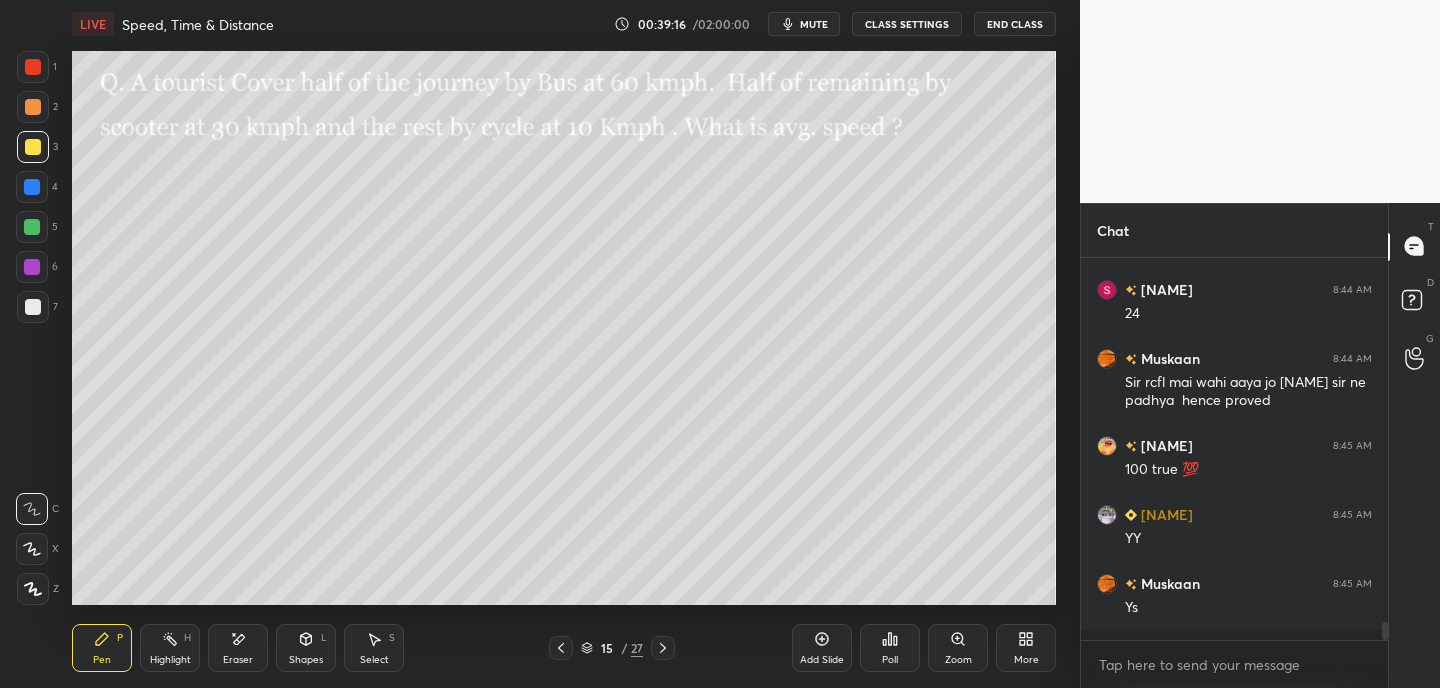 scroll, scrollTop: 7, scrollLeft: 7, axis: both 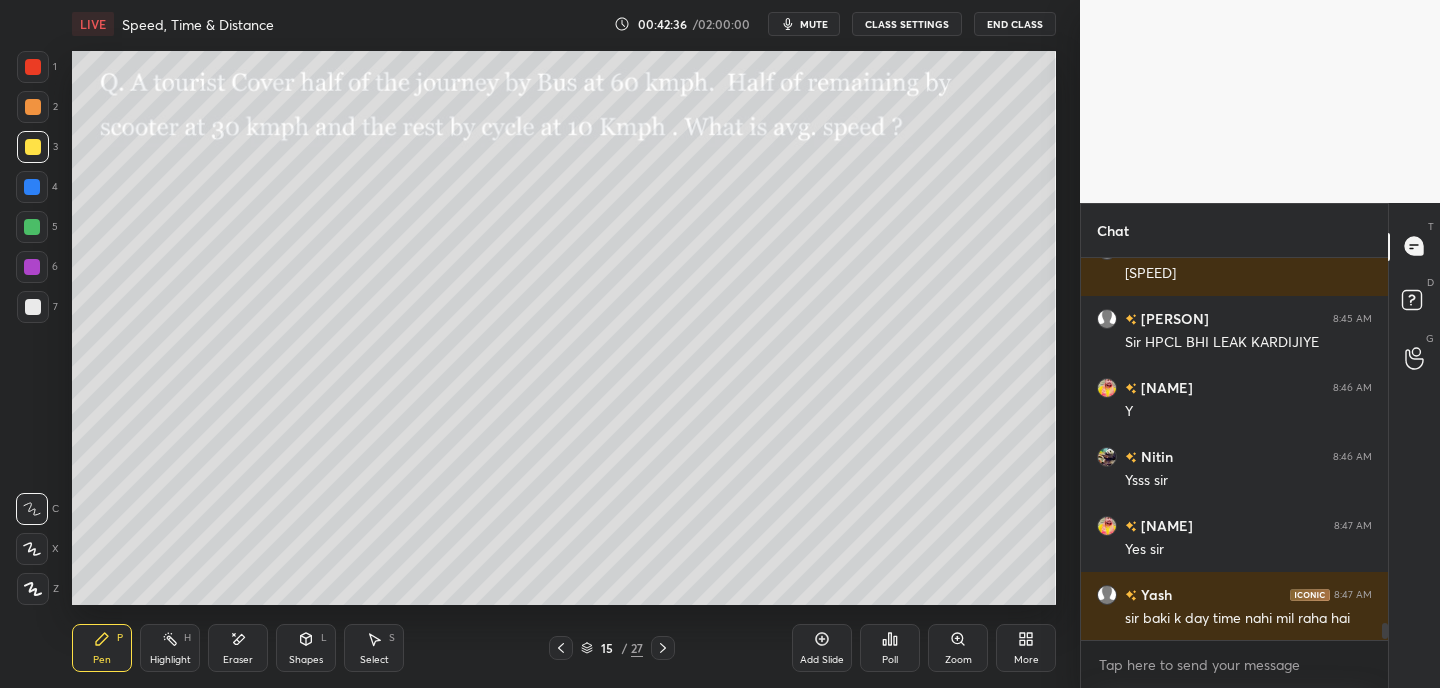 click 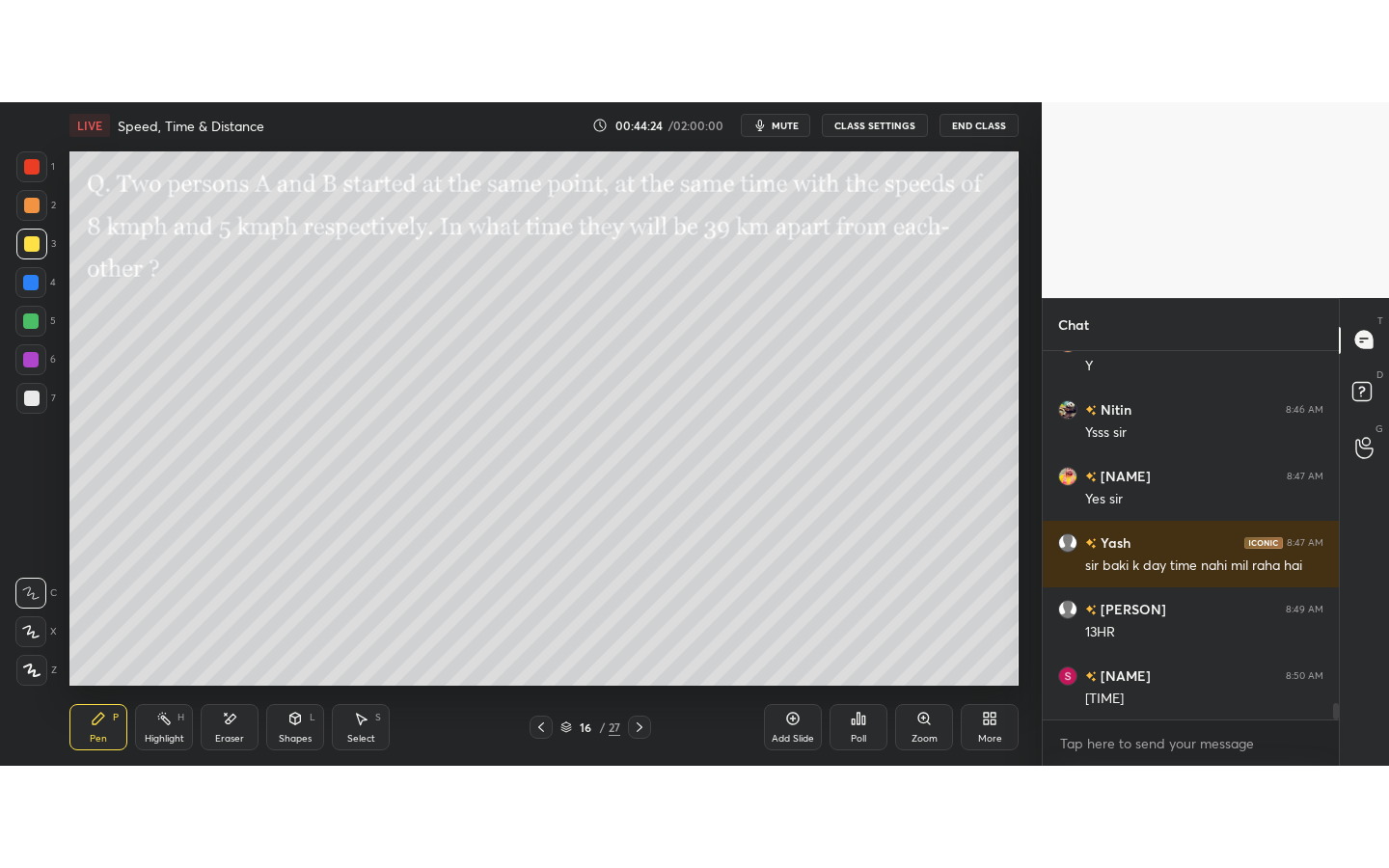 scroll, scrollTop: 7911, scrollLeft: 0, axis: vertical 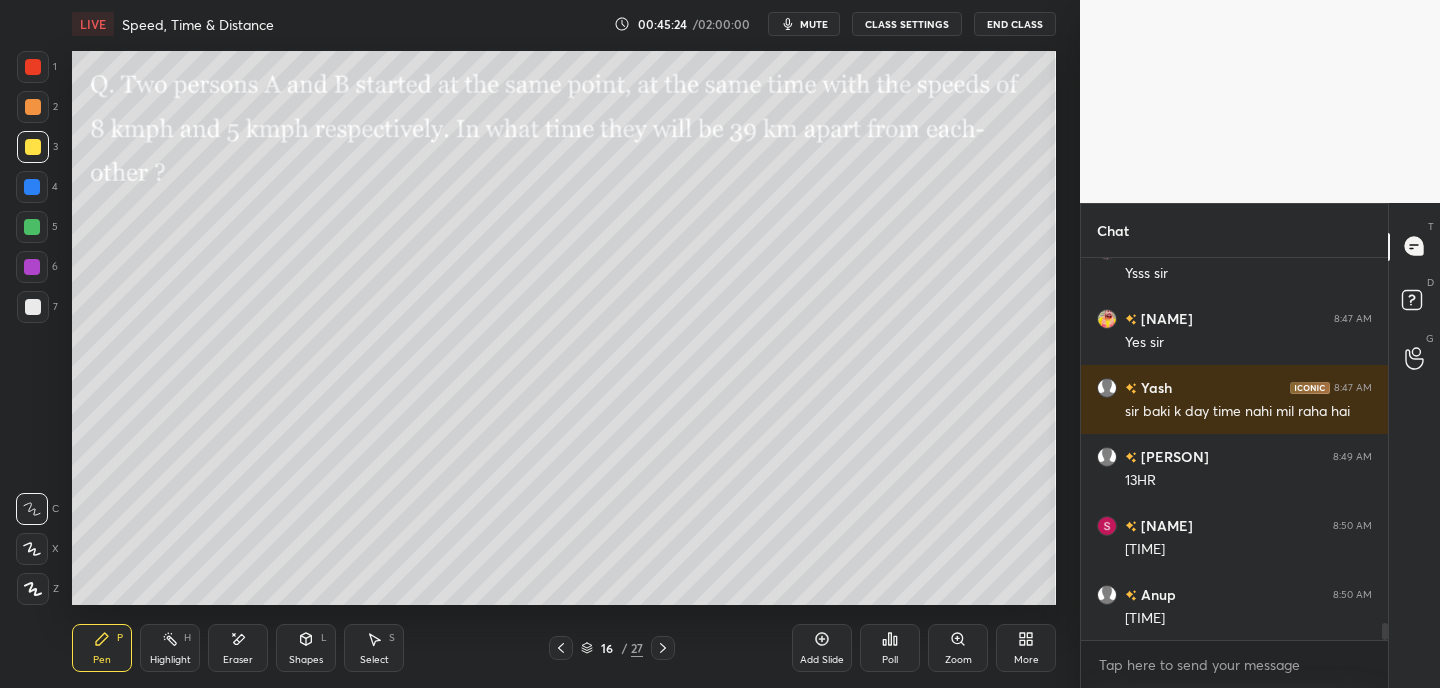 click 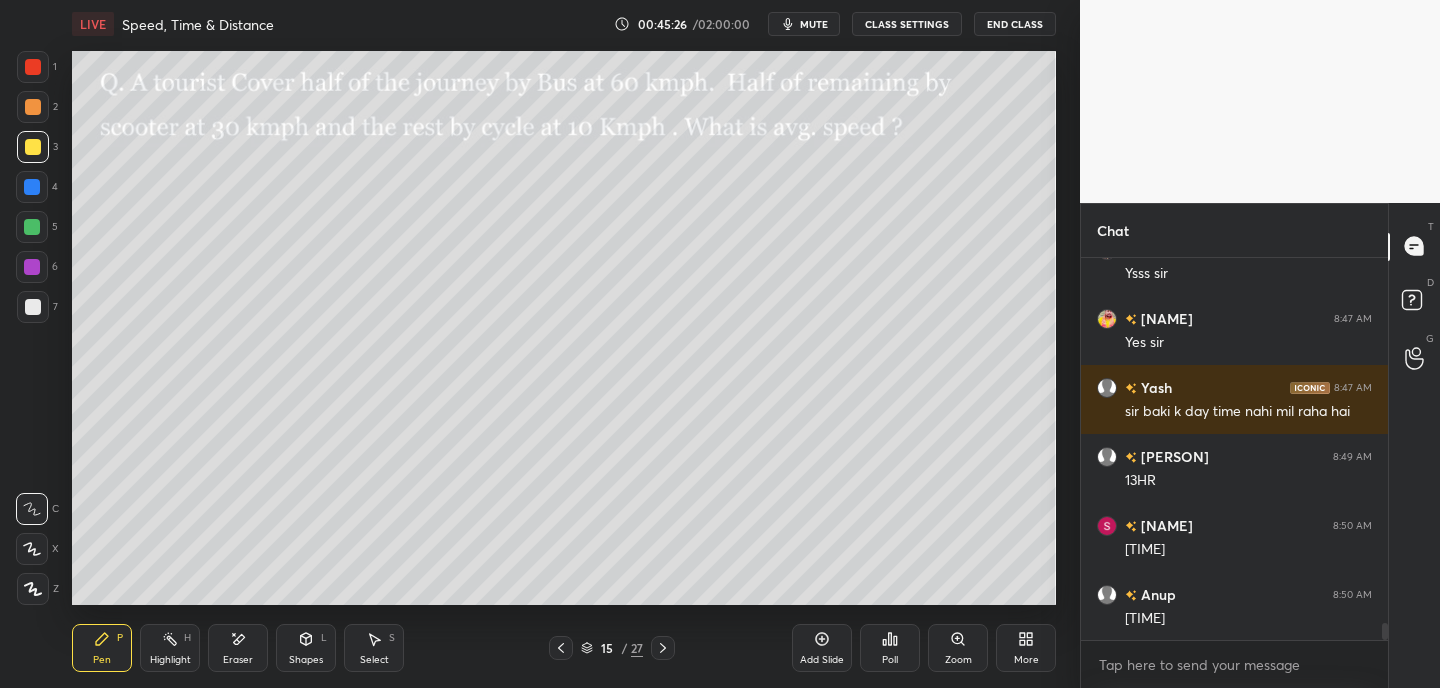 click 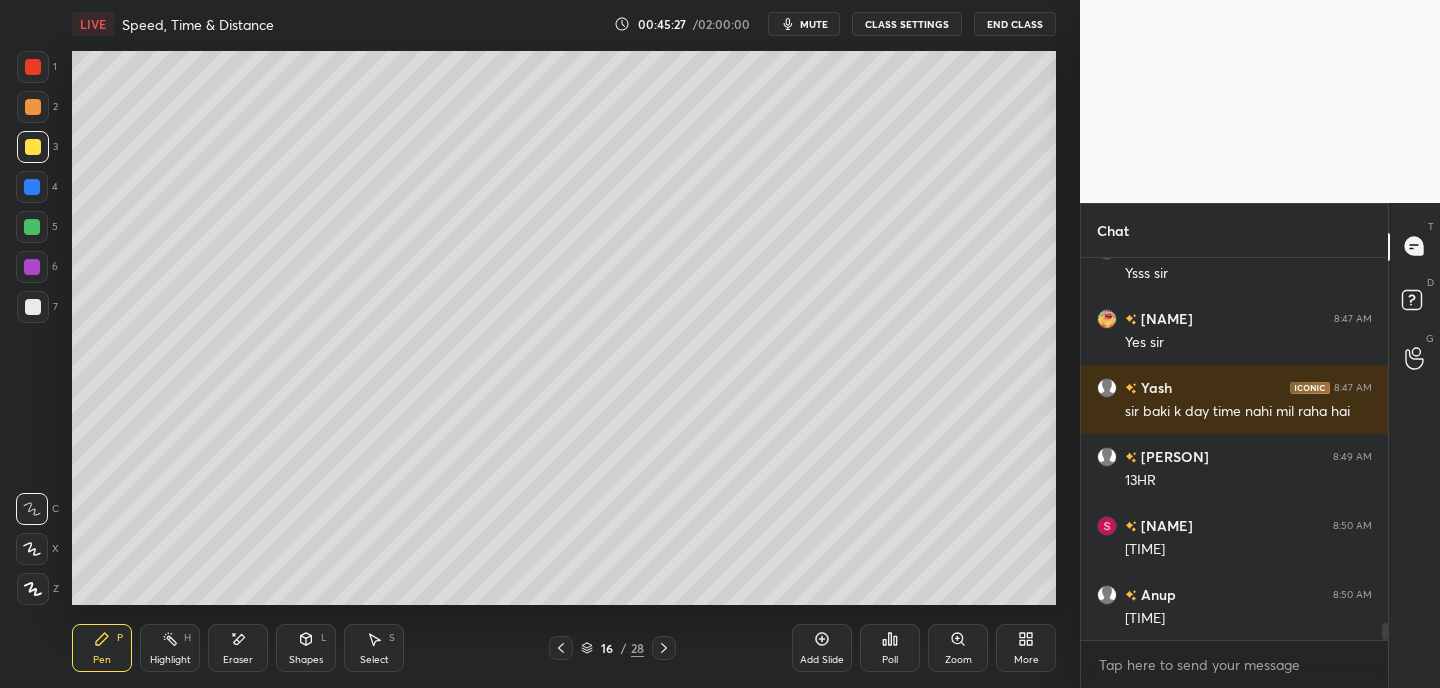 click 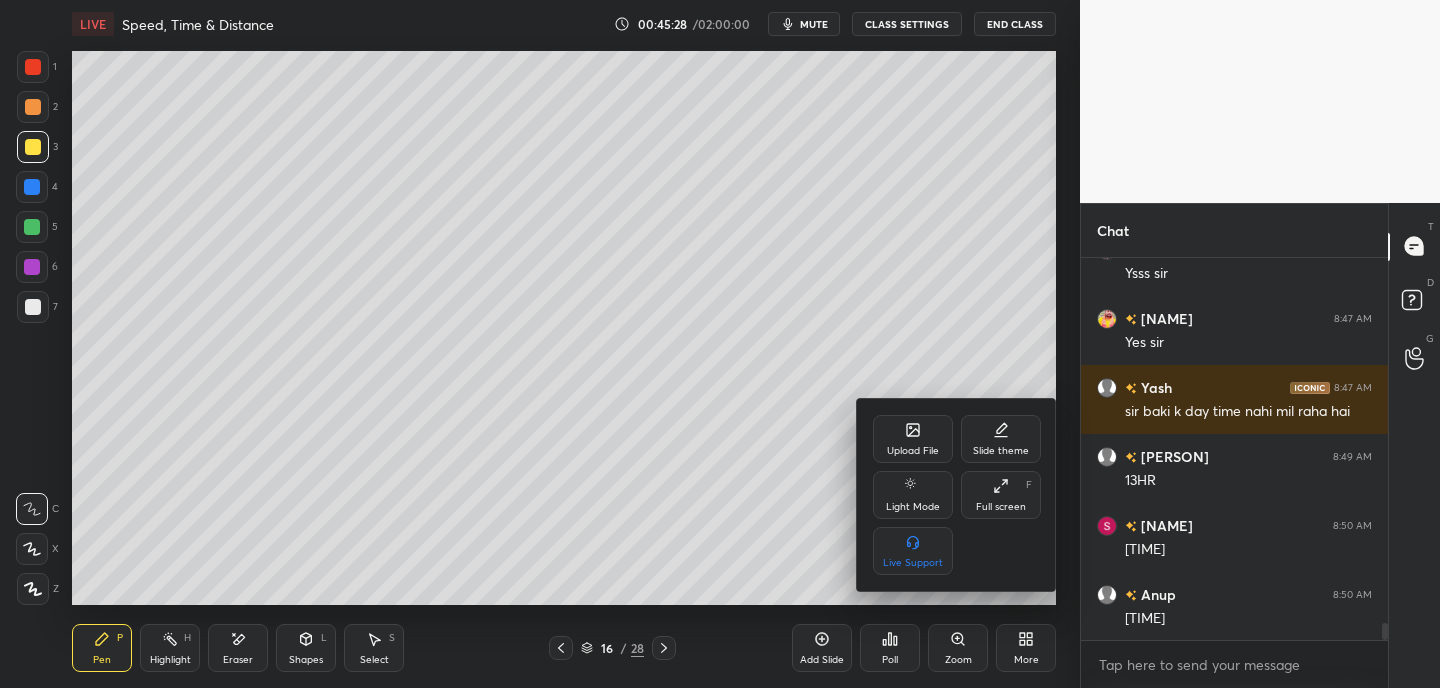 click 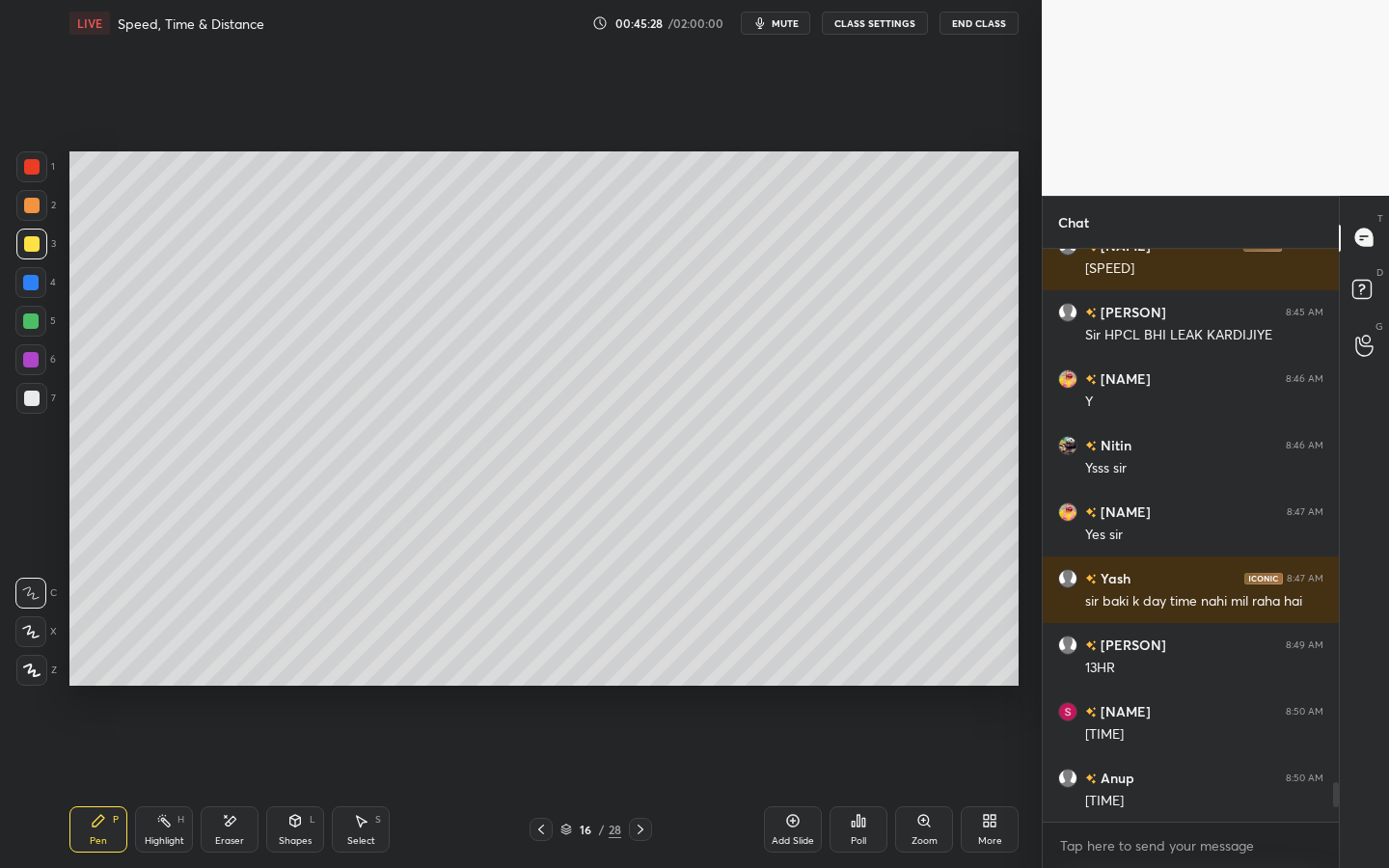scroll, scrollTop: 95700, scrollLeft: 95494, axis: both 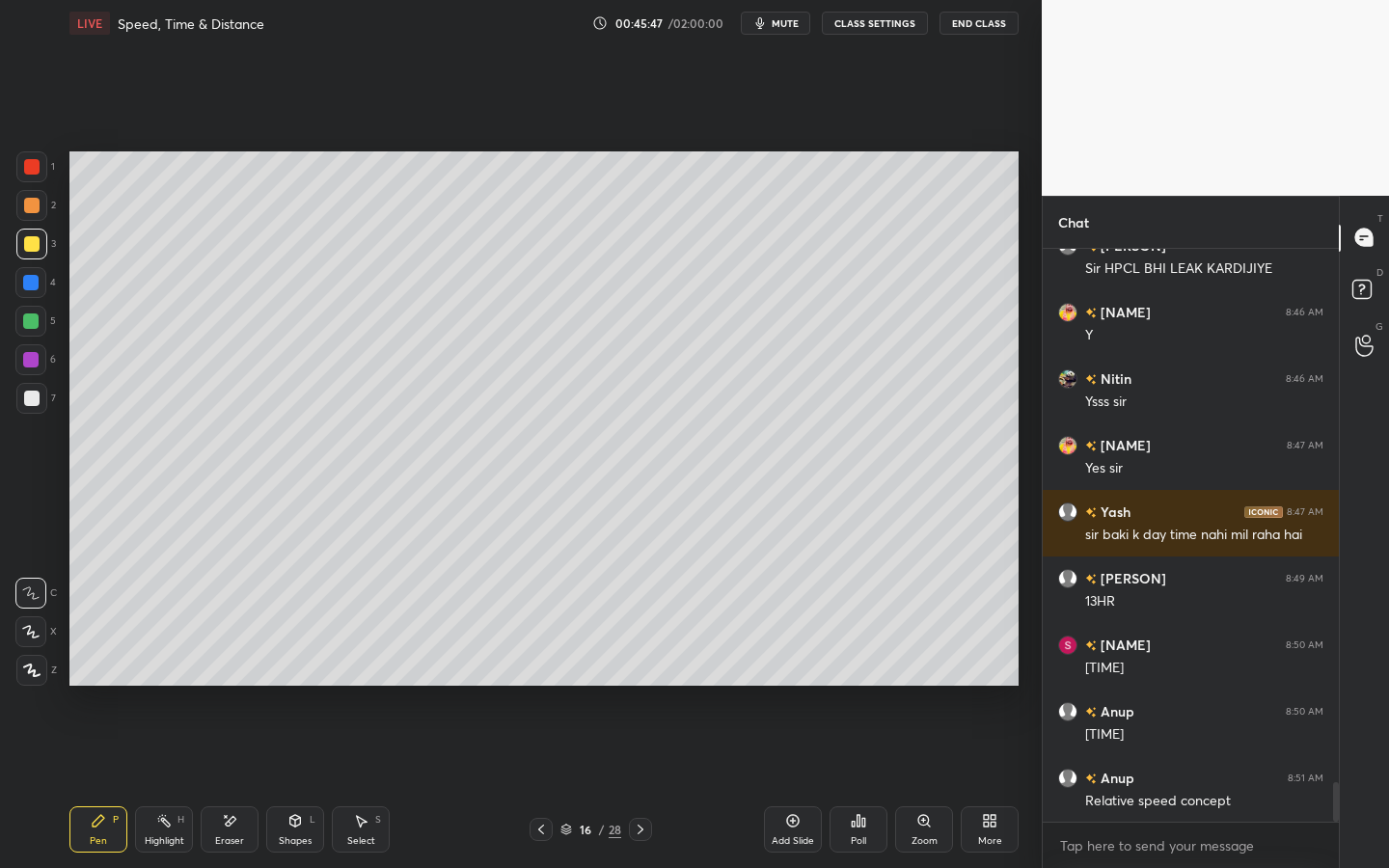 click at bounding box center [32, 167] 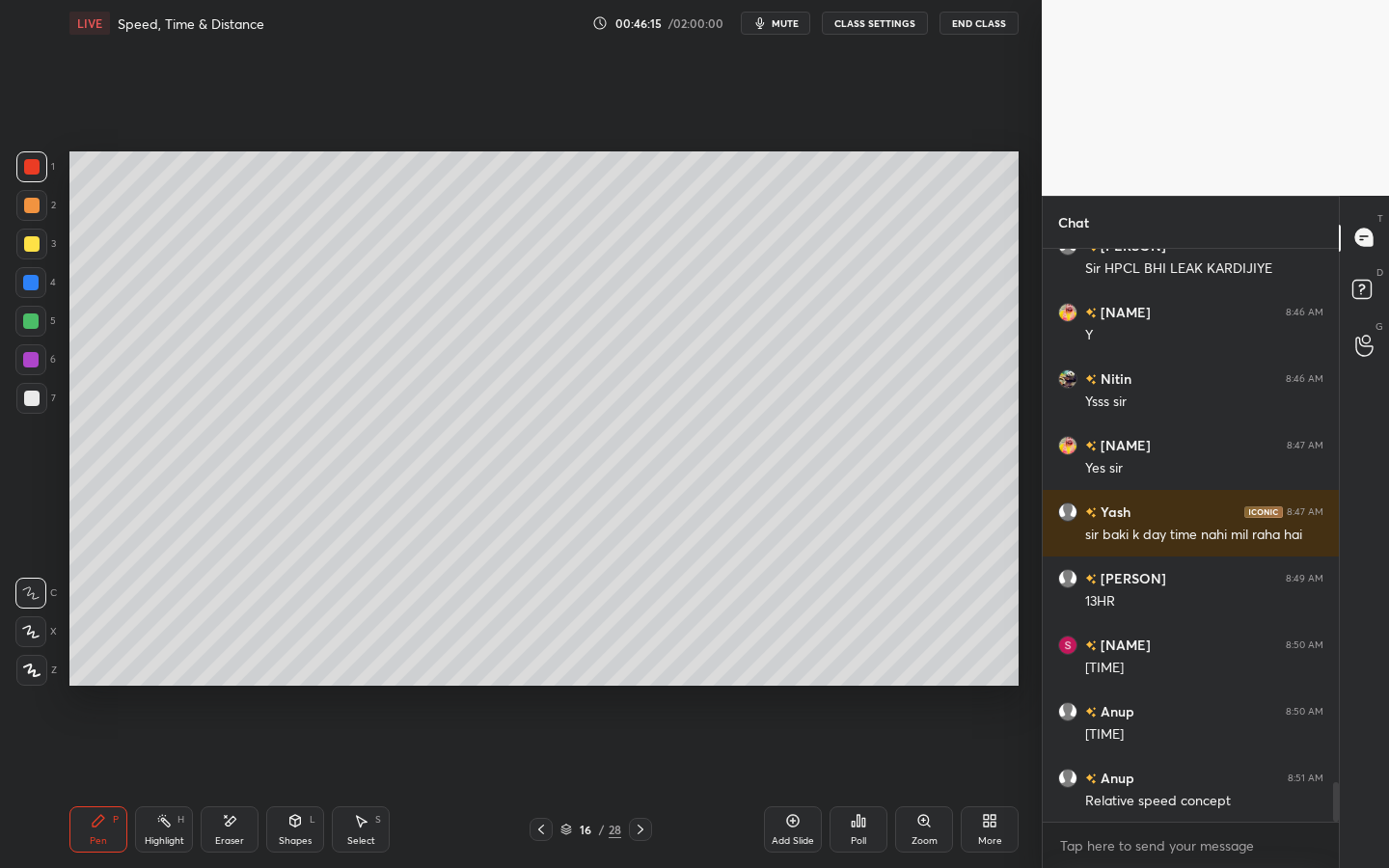 click on "Eraser" at bounding box center [230, 841] 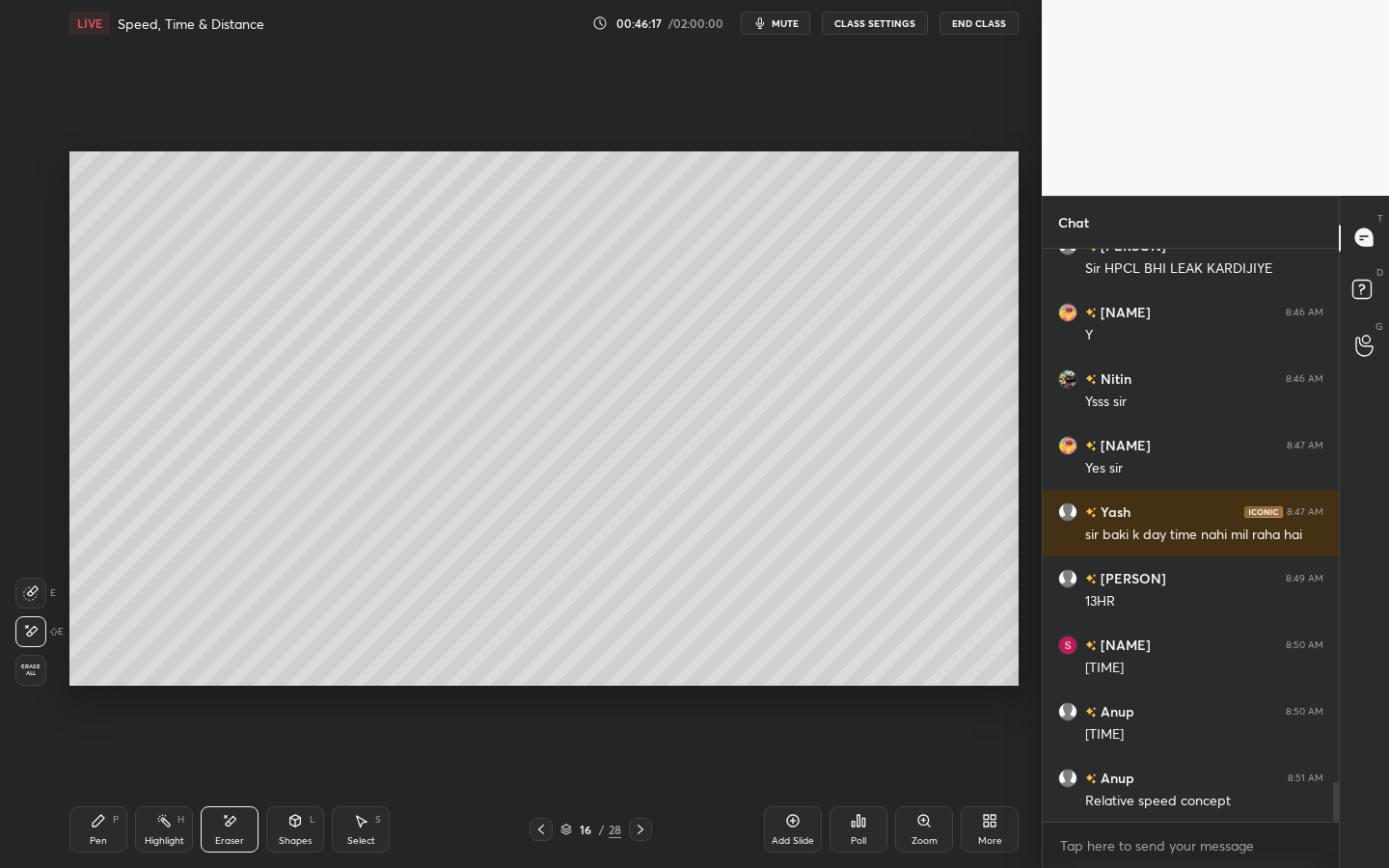 click on "Pen P" at bounding box center (98, 829) 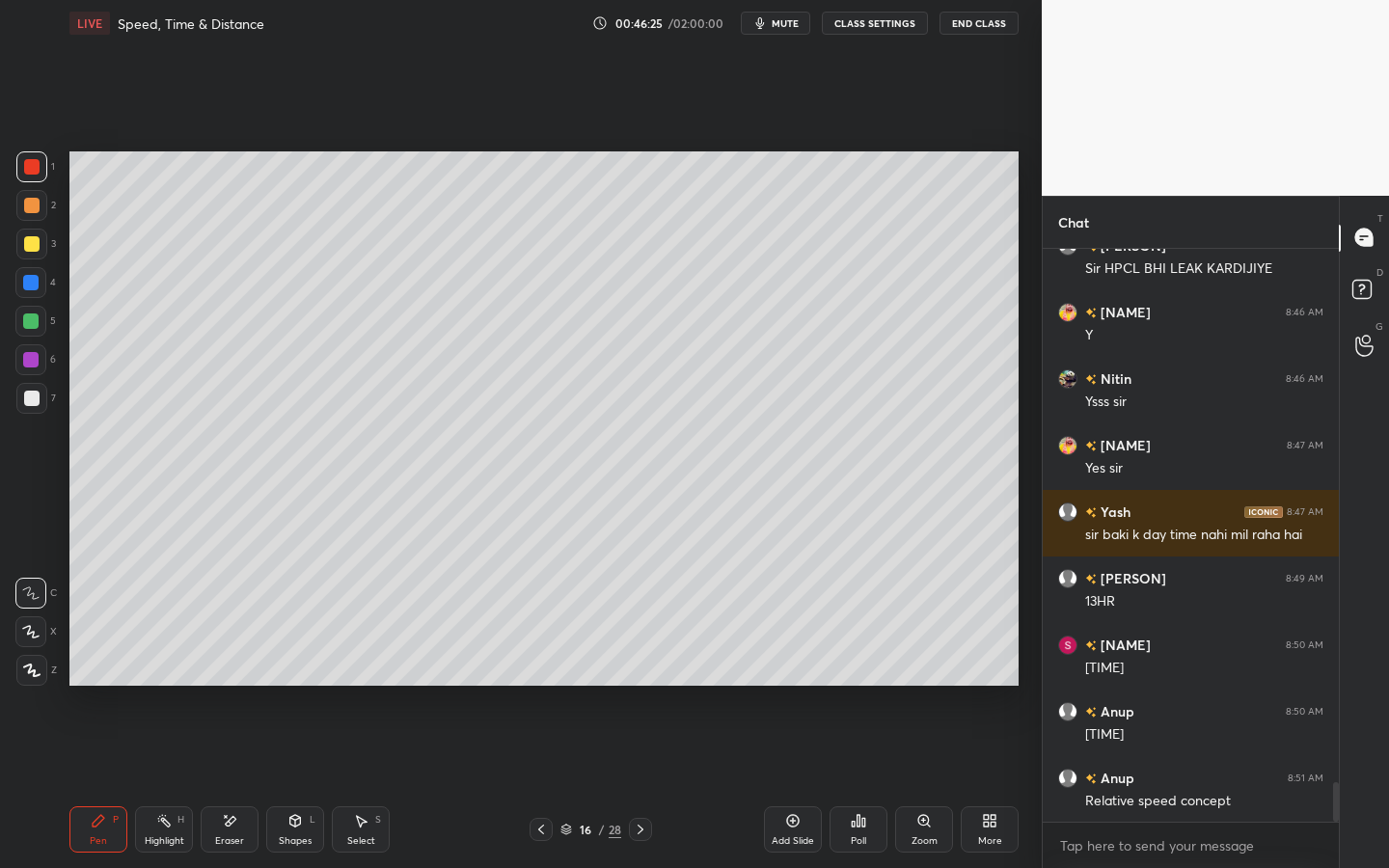 click on "Highlight H" at bounding box center (164, 829) 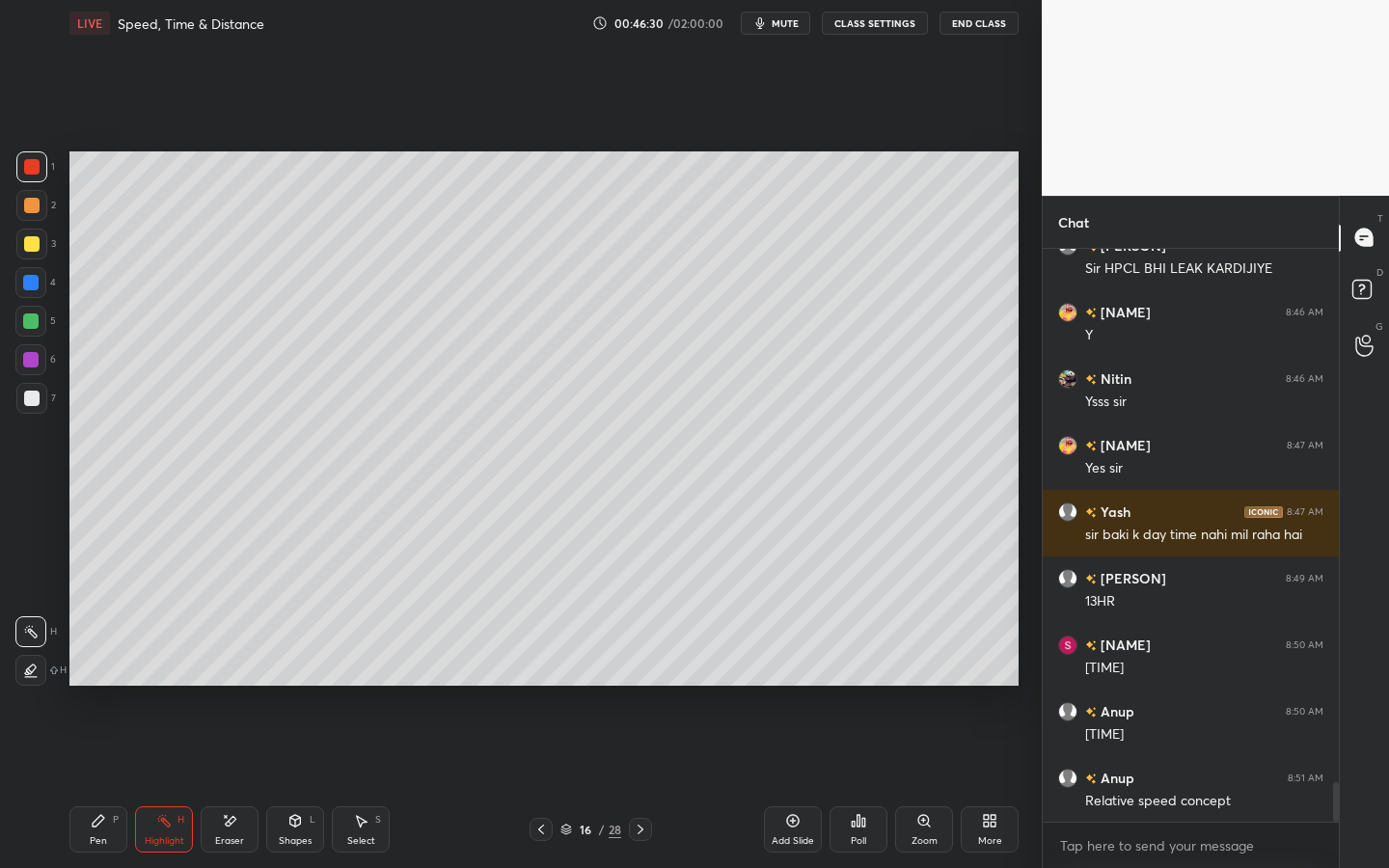 click 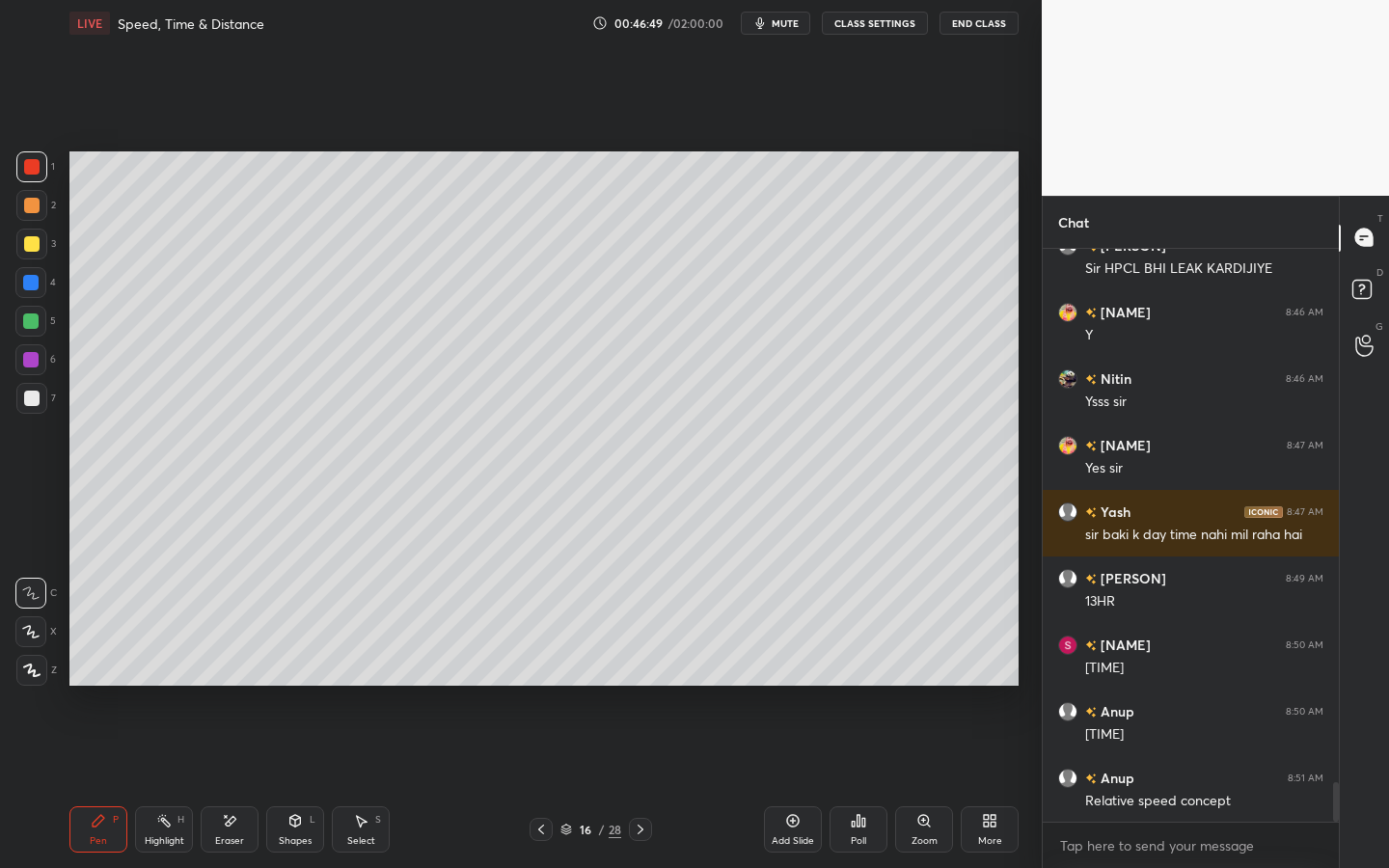 scroll, scrollTop: 7840, scrollLeft: 0, axis: vertical 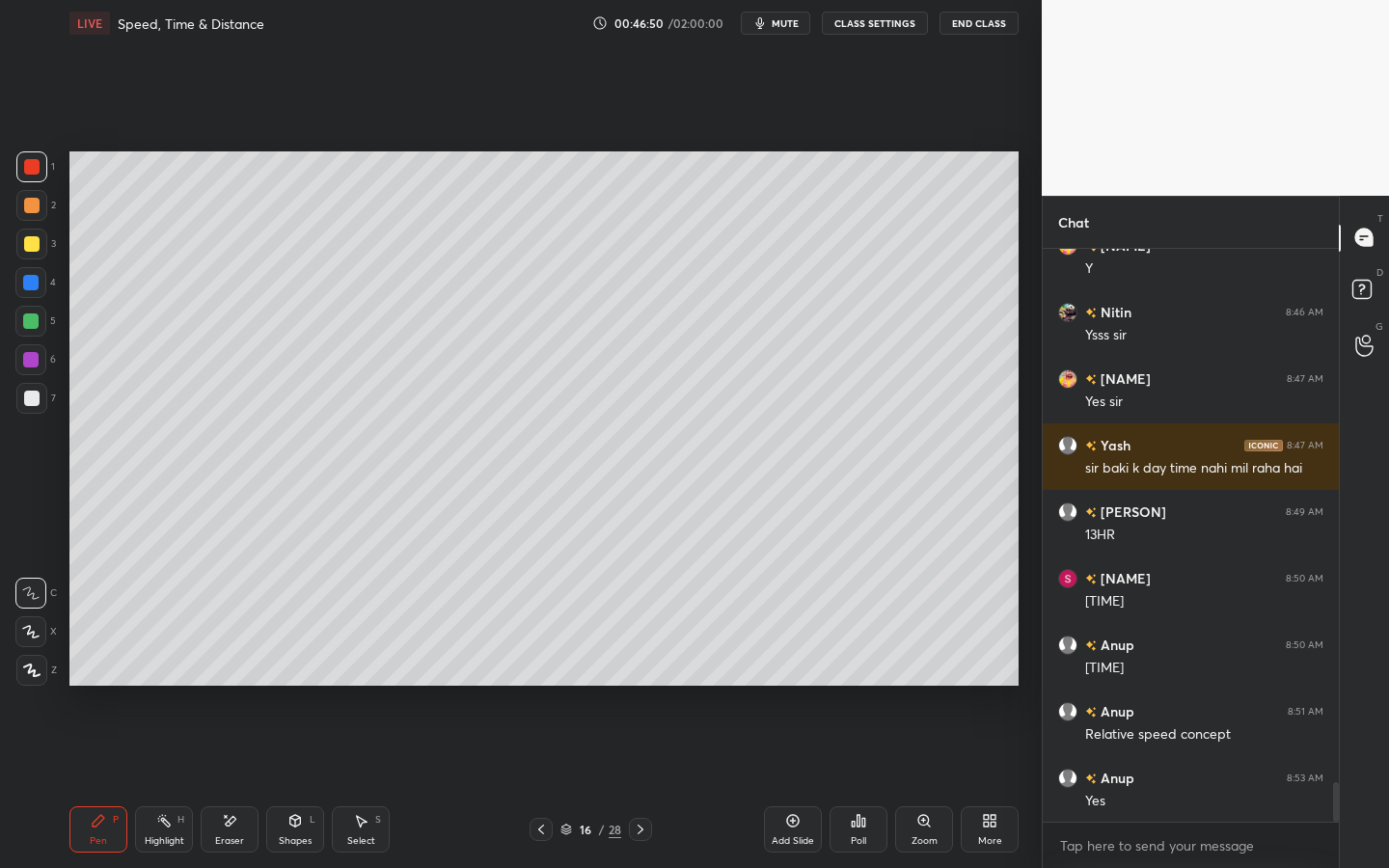click on "Add Slide" at bounding box center (793, 829) 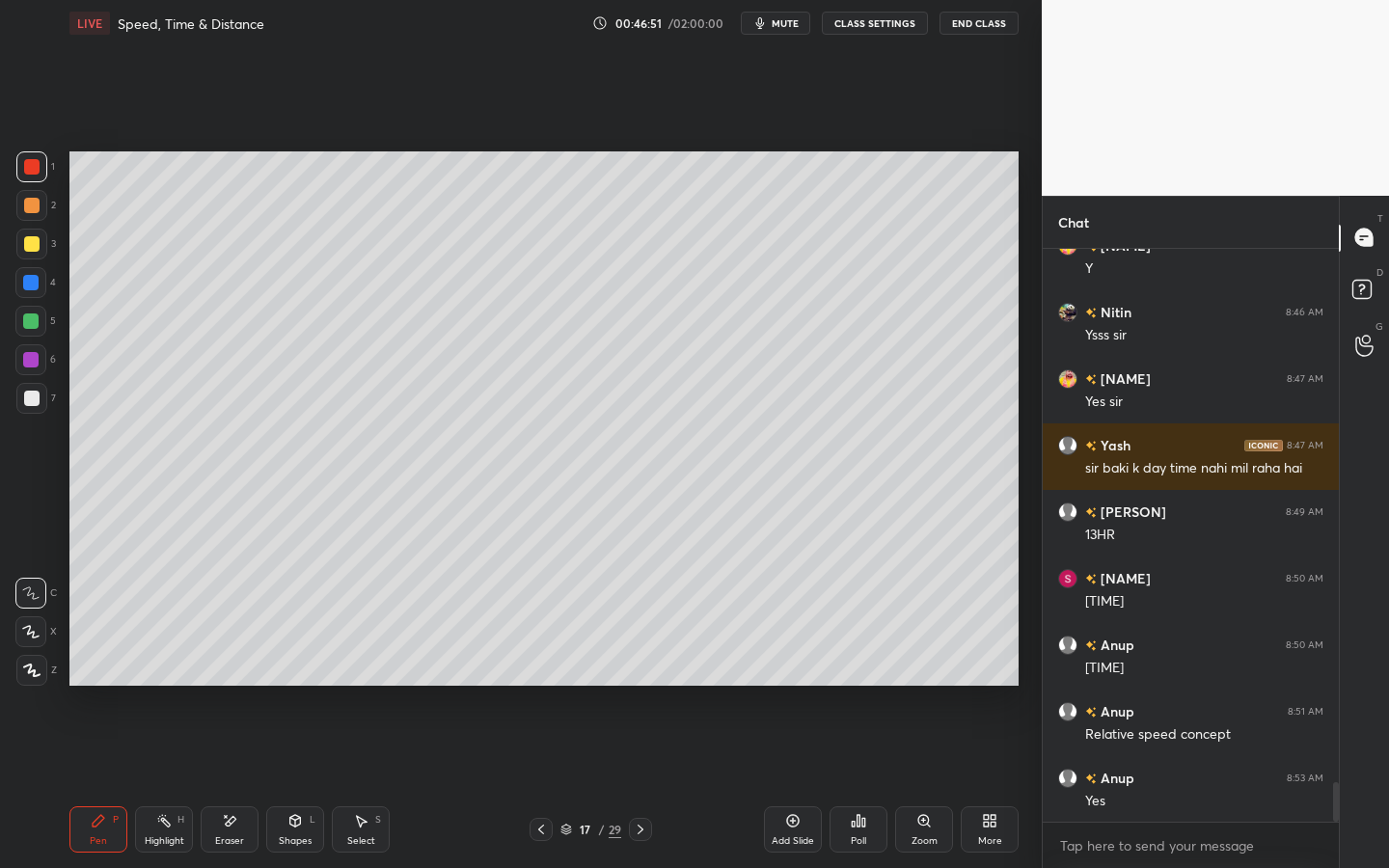 scroll, scrollTop: 7907, scrollLeft: 0, axis: vertical 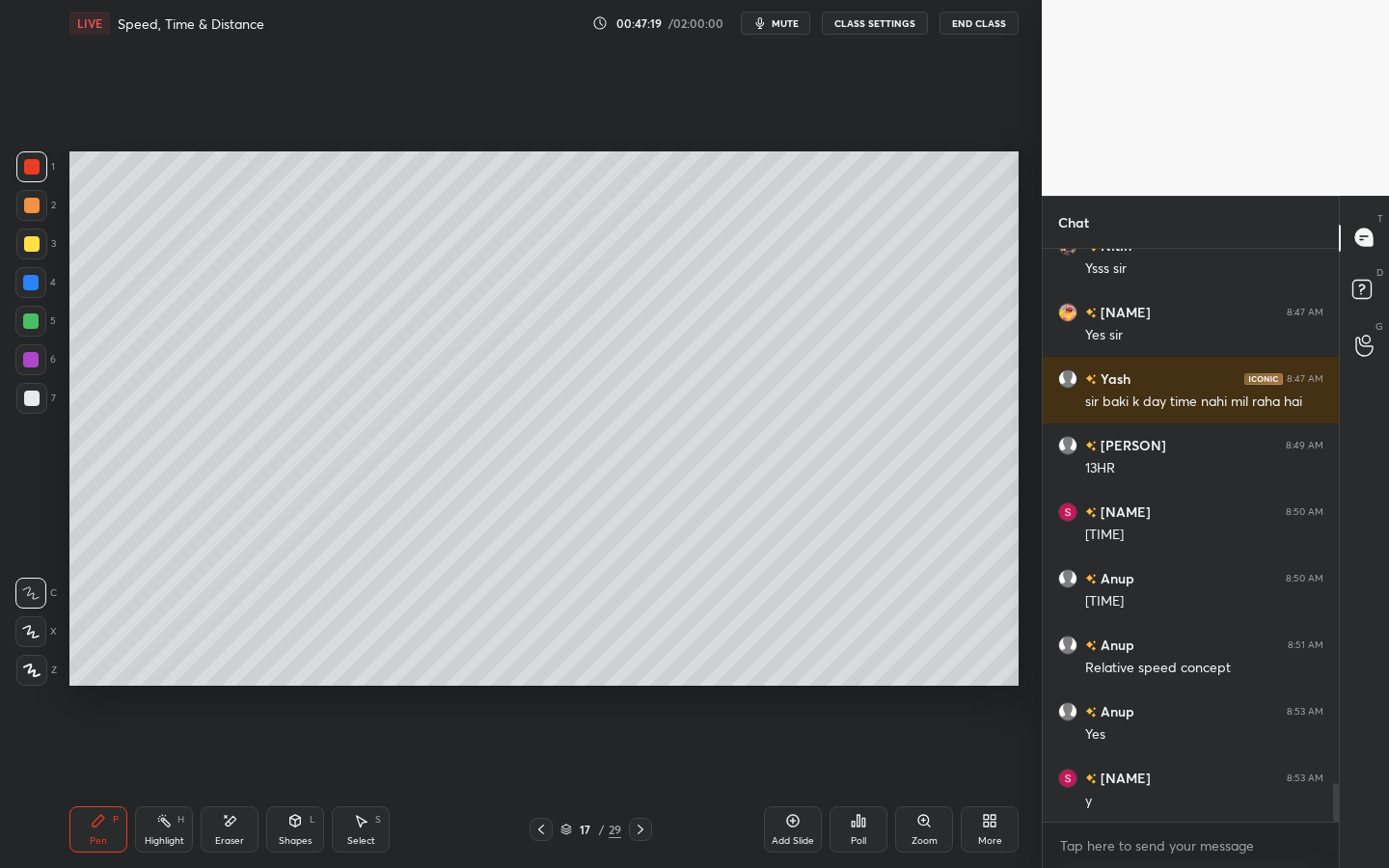 drag, startPoint x: 236, startPoint y: 816, endPoint x: 261, endPoint y: 741, distance: 79.056942 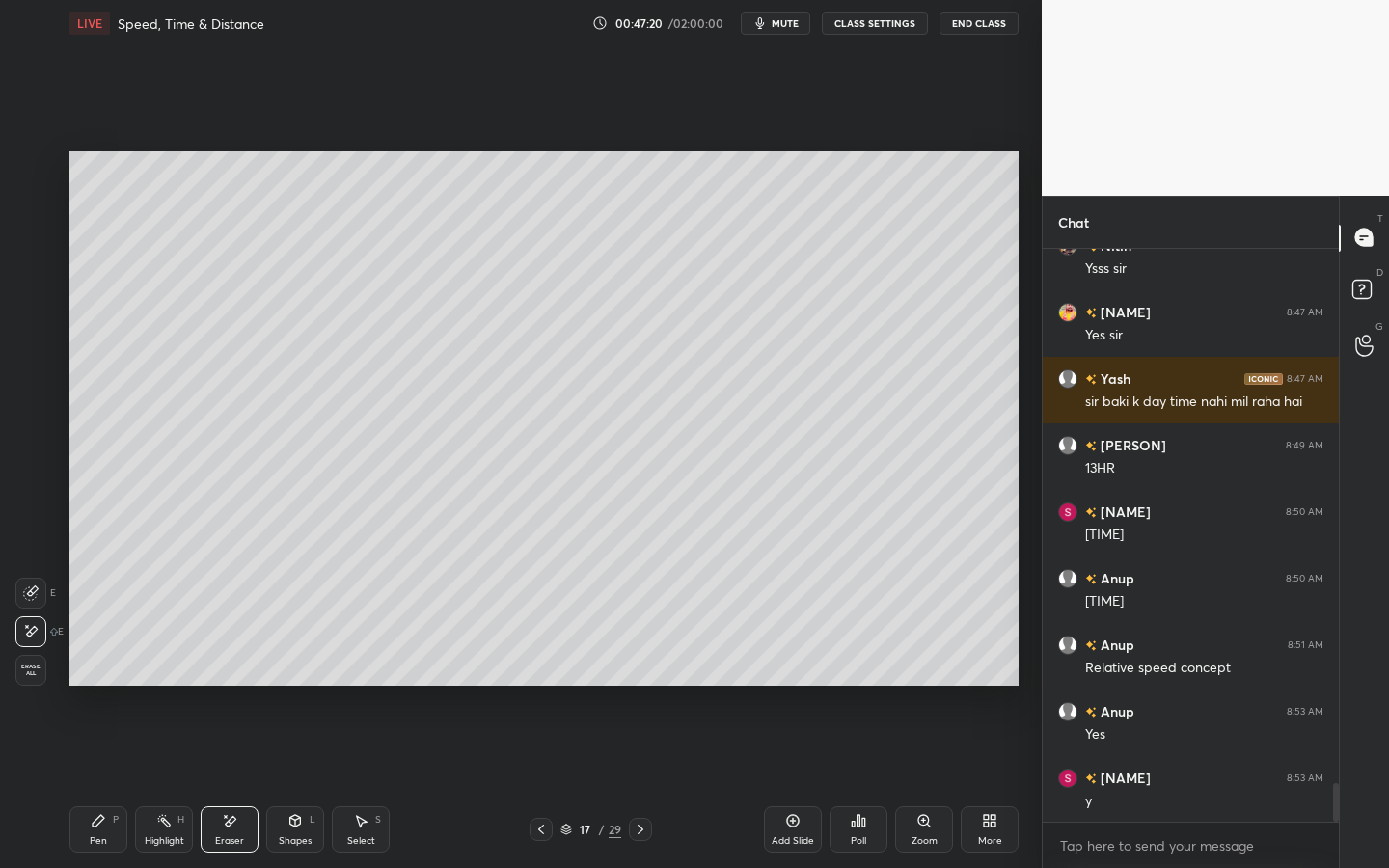 click on "Pen P" at bounding box center (98, 829) 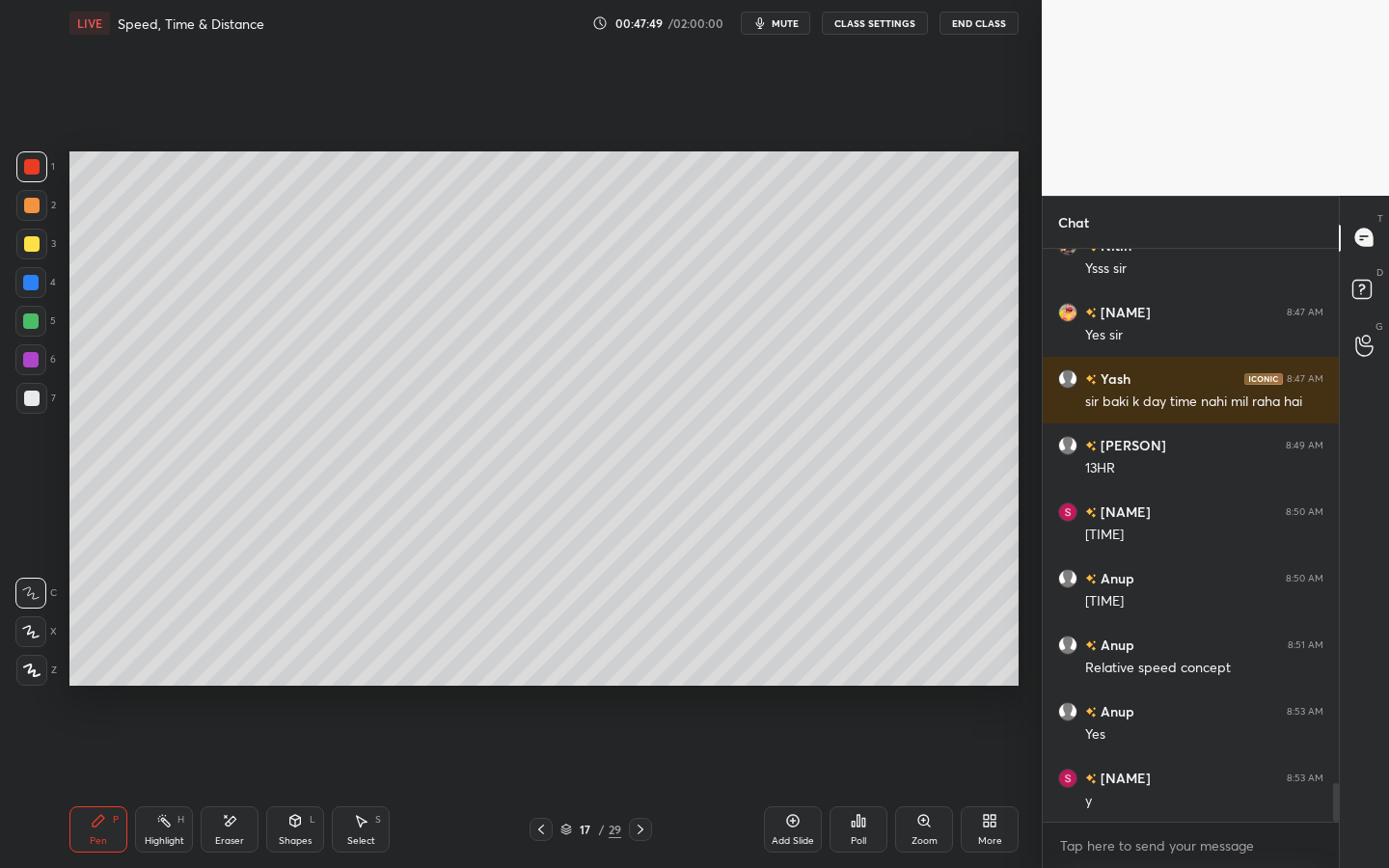 click 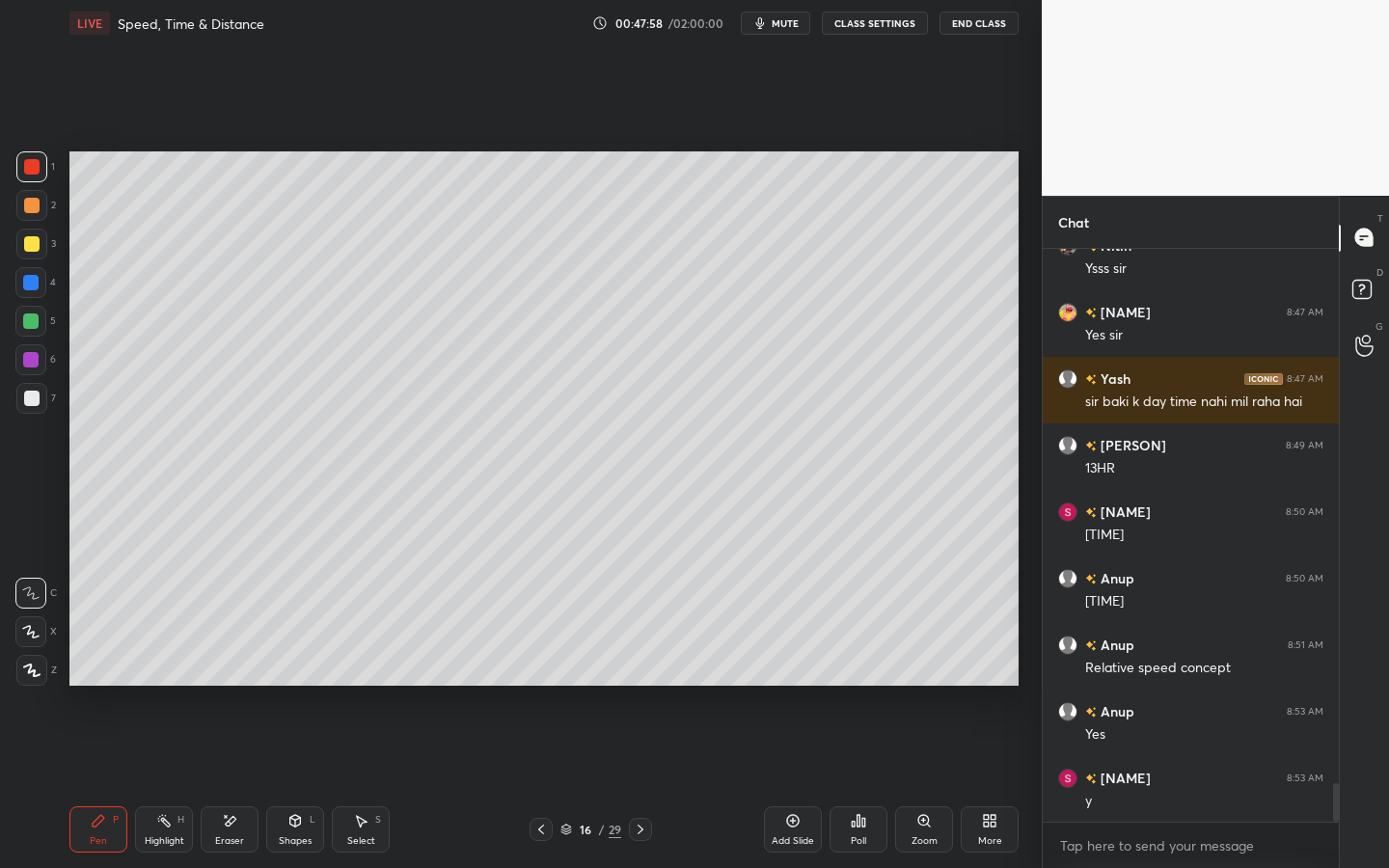 scroll, scrollTop: 7973, scrollLeft: 0, axis: vertical 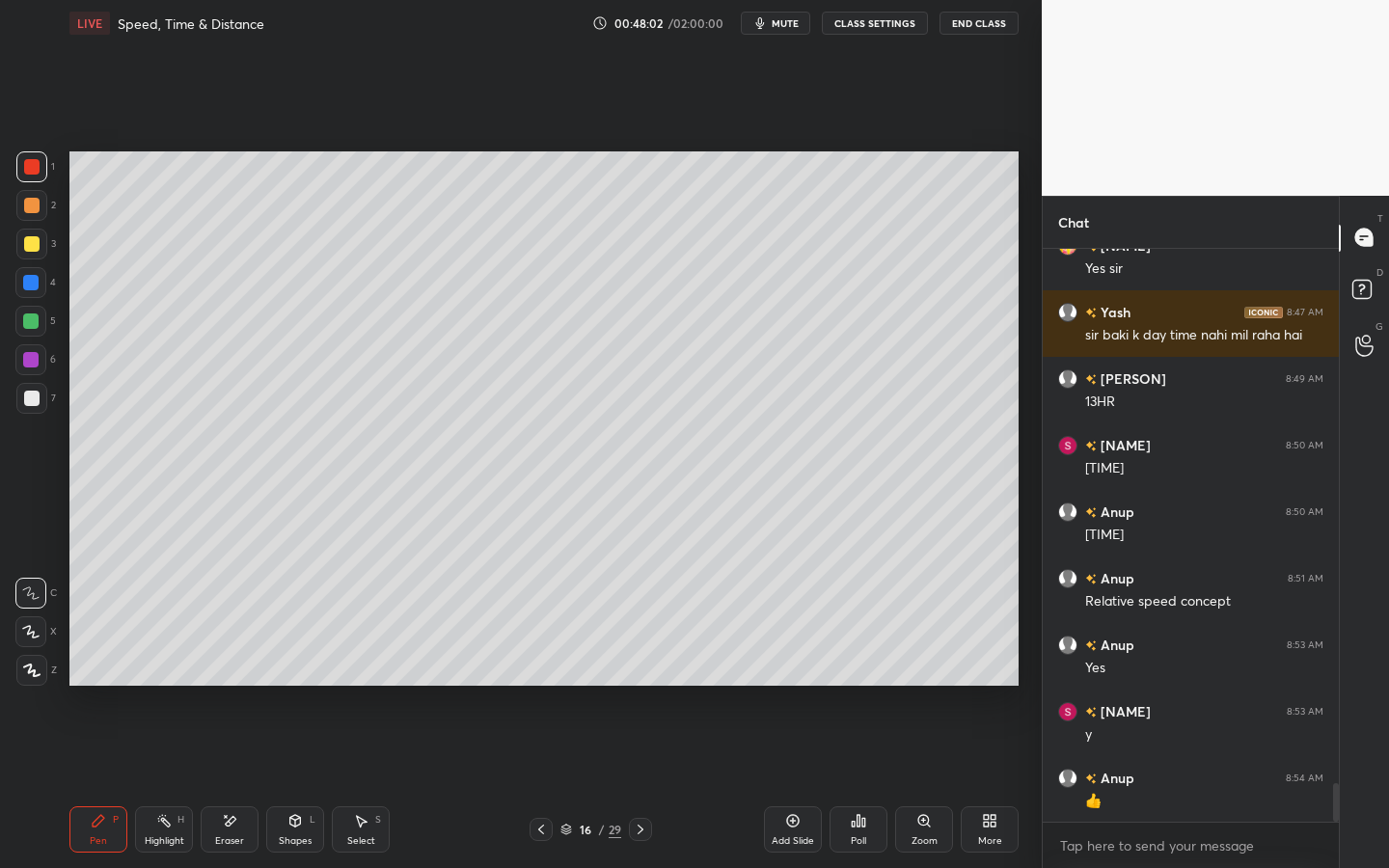 click 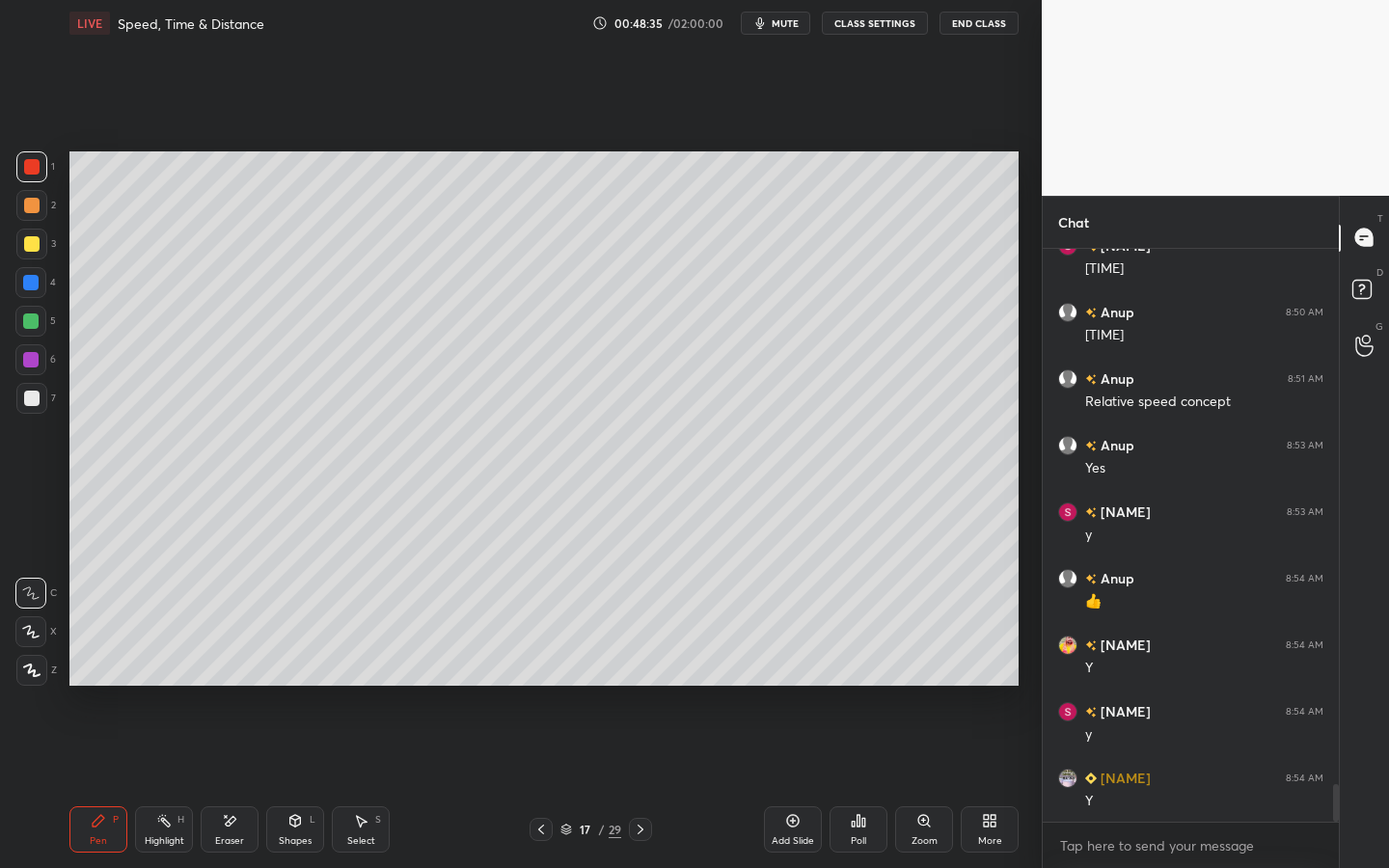 scroll, scrollTop: 8239, scrollLeft: 0, axis: vertical 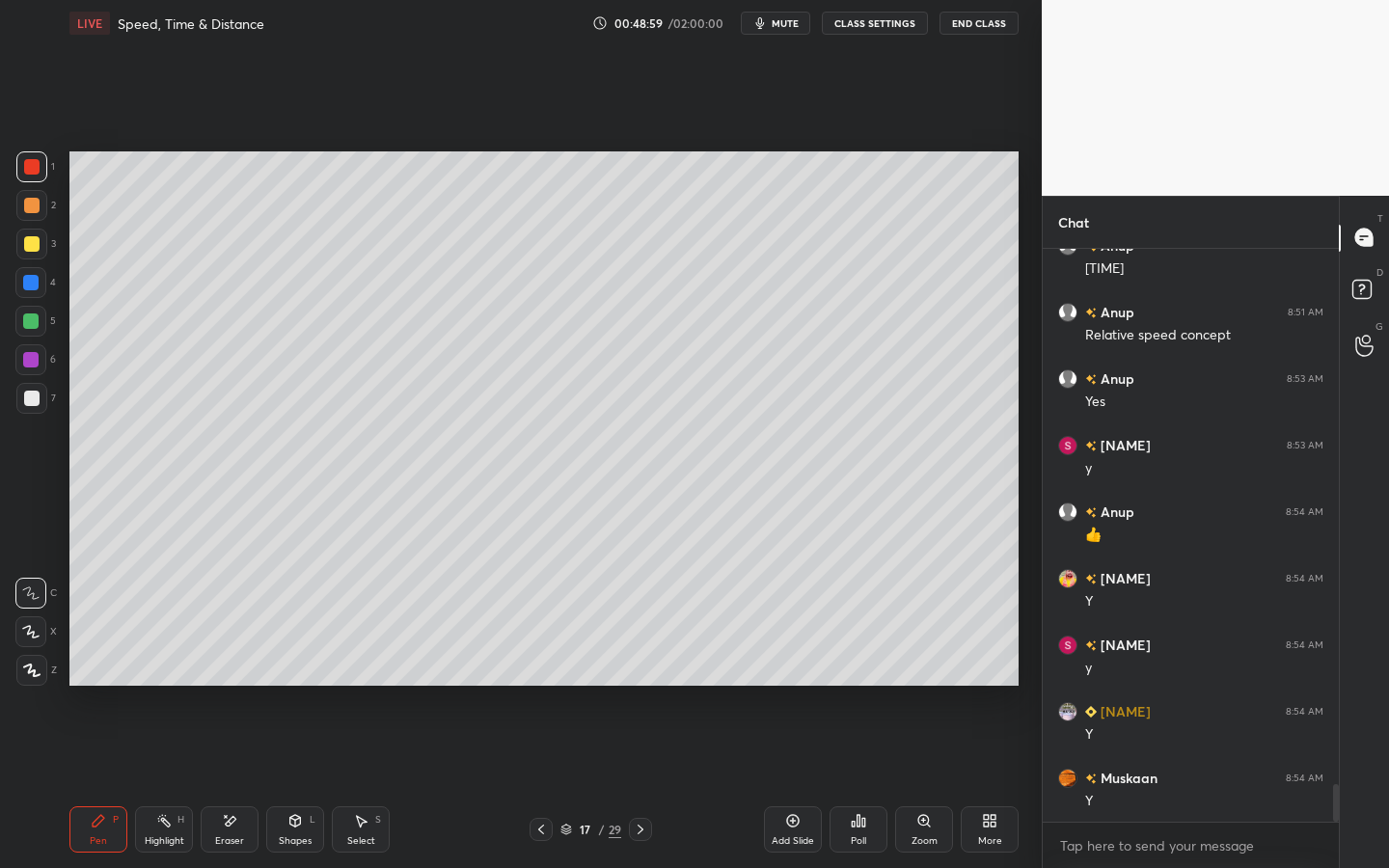drag, startPoint x: 782, startPoint y: 824, endPoint x: 753, endPoint y: 809, distance: 32.64966 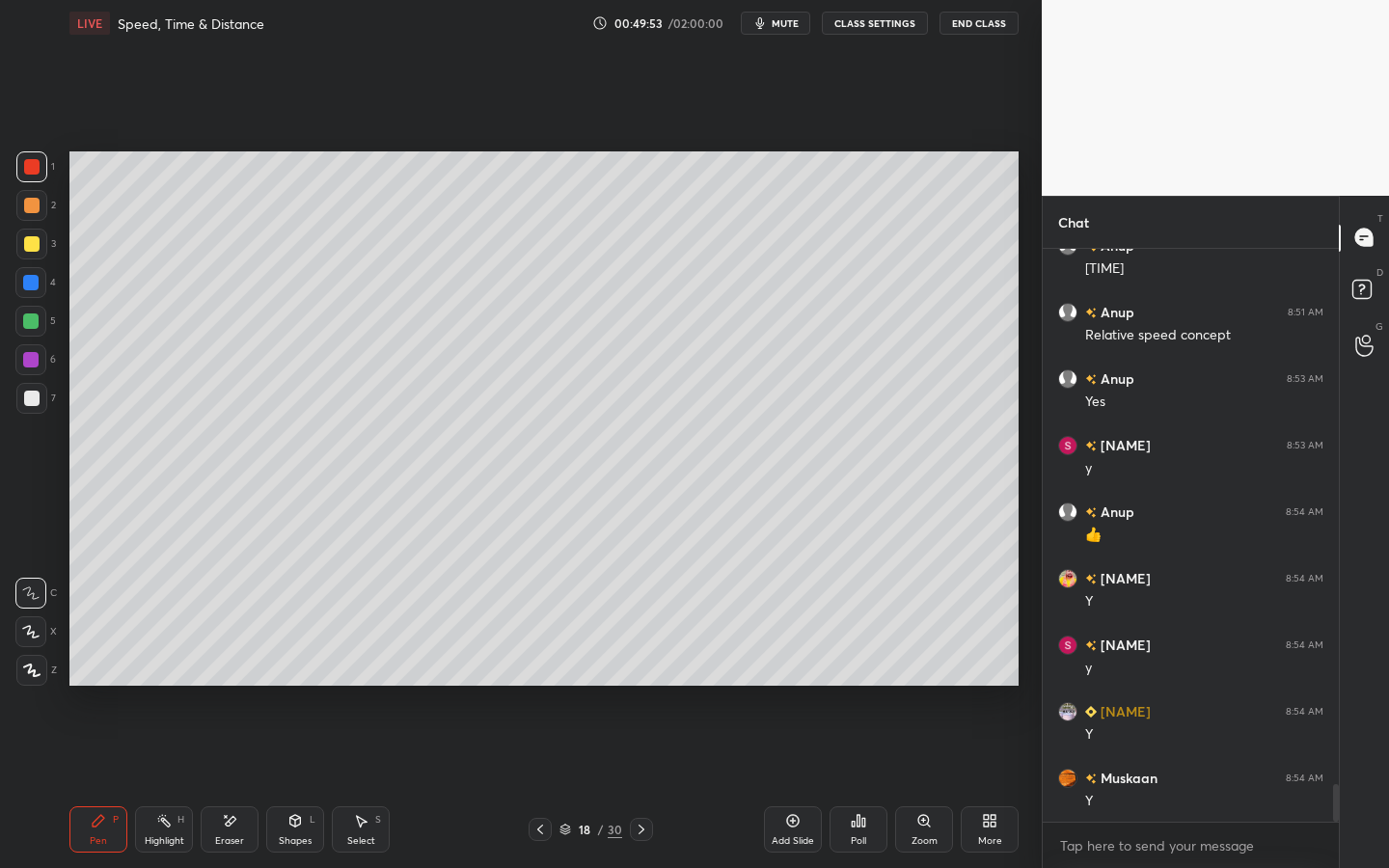 click 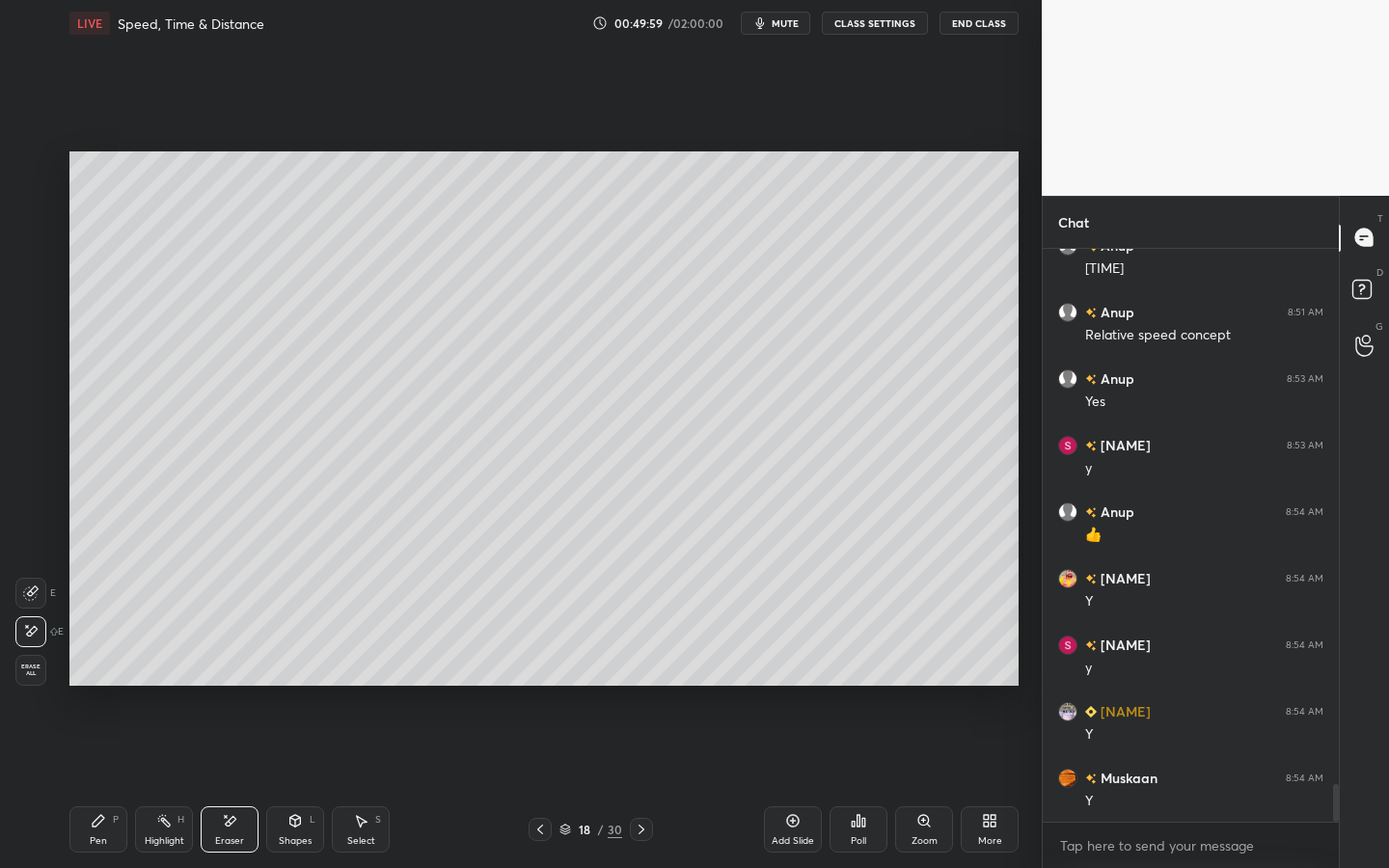 scroll, scrollTop: 8306, scrollLeft: 0, axis: vertical 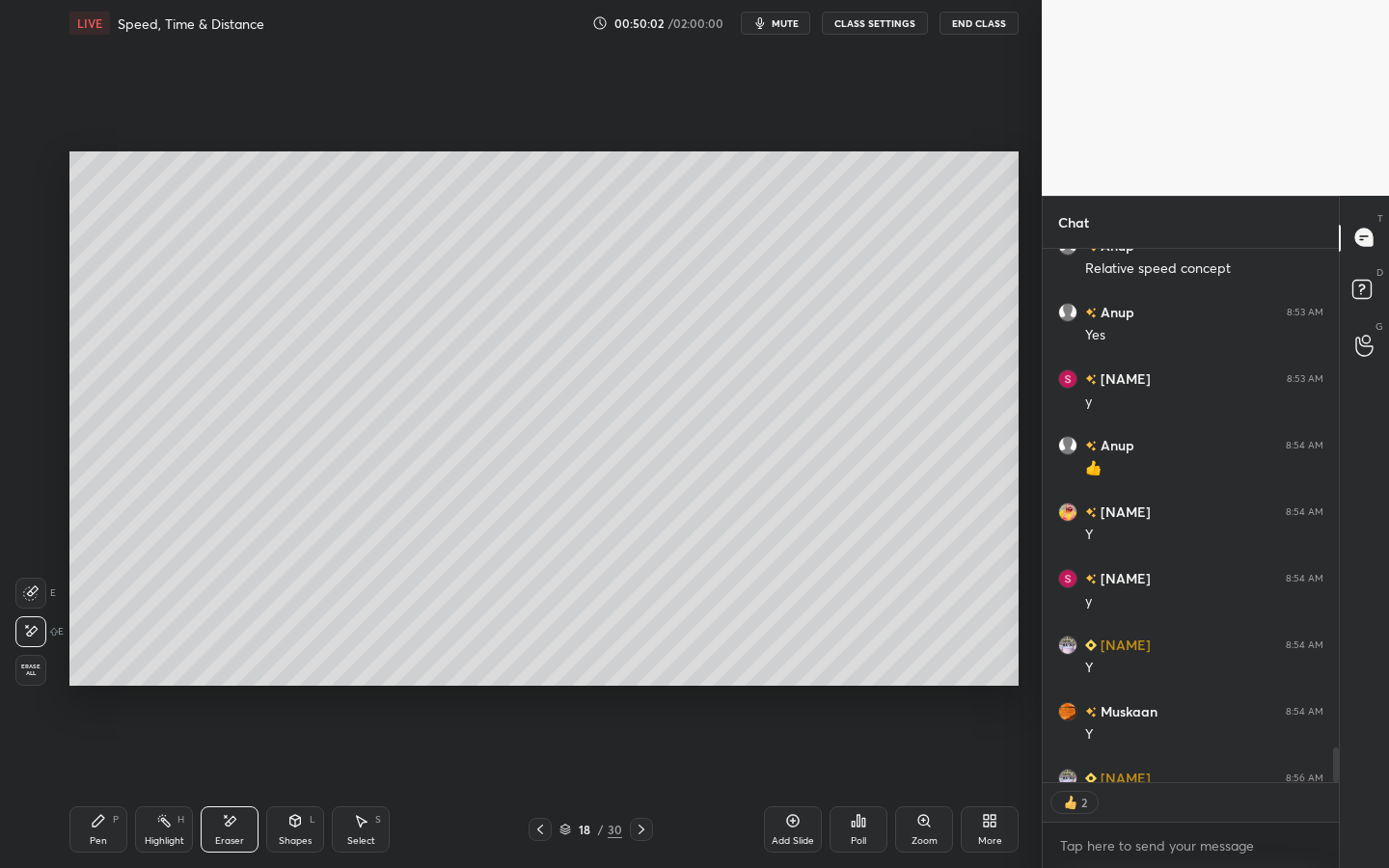 drag, startPoint x: 91, startPoint y: 830, endPoint x: 136, endPoint y: 793, distance: 58.258047 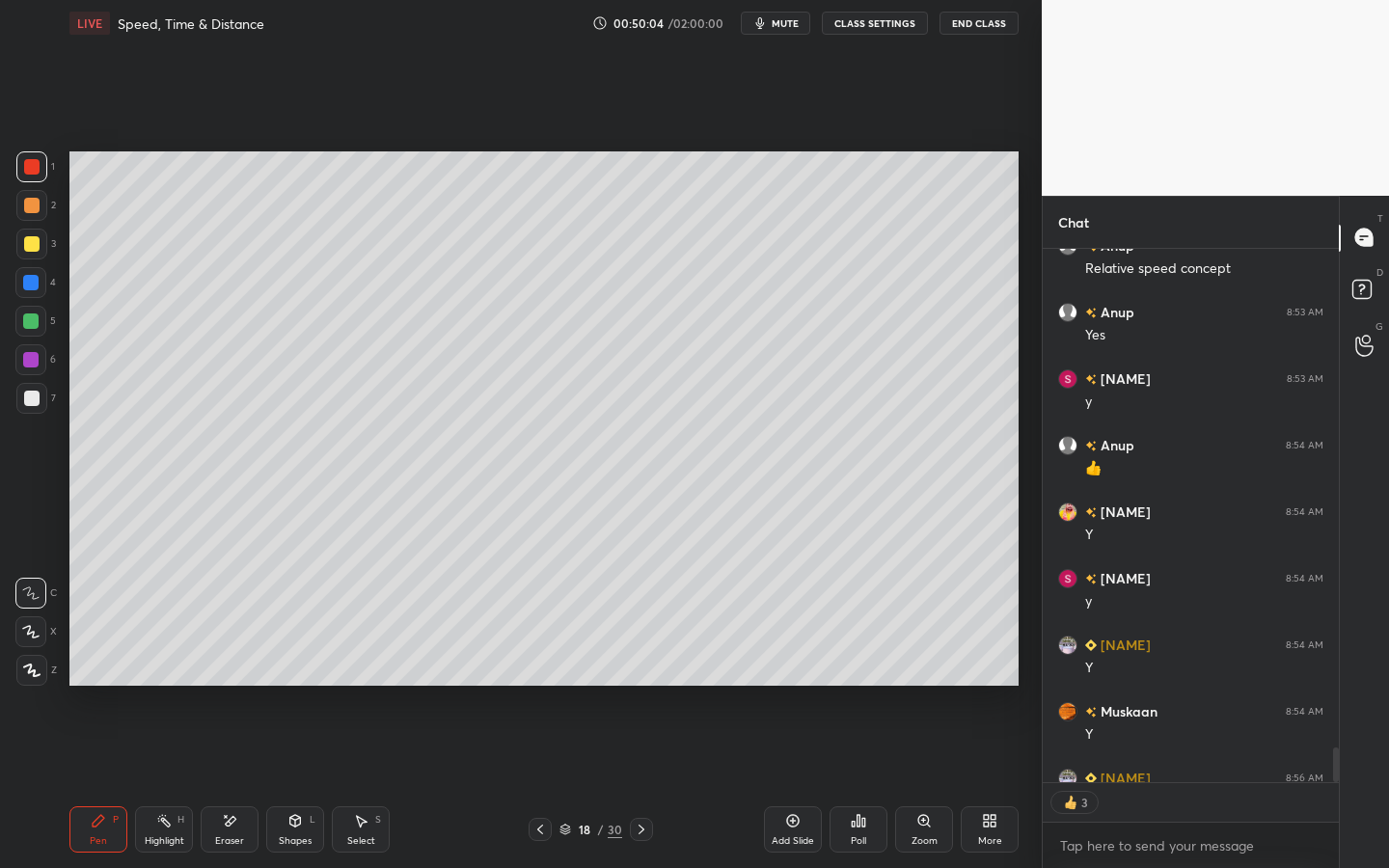 click 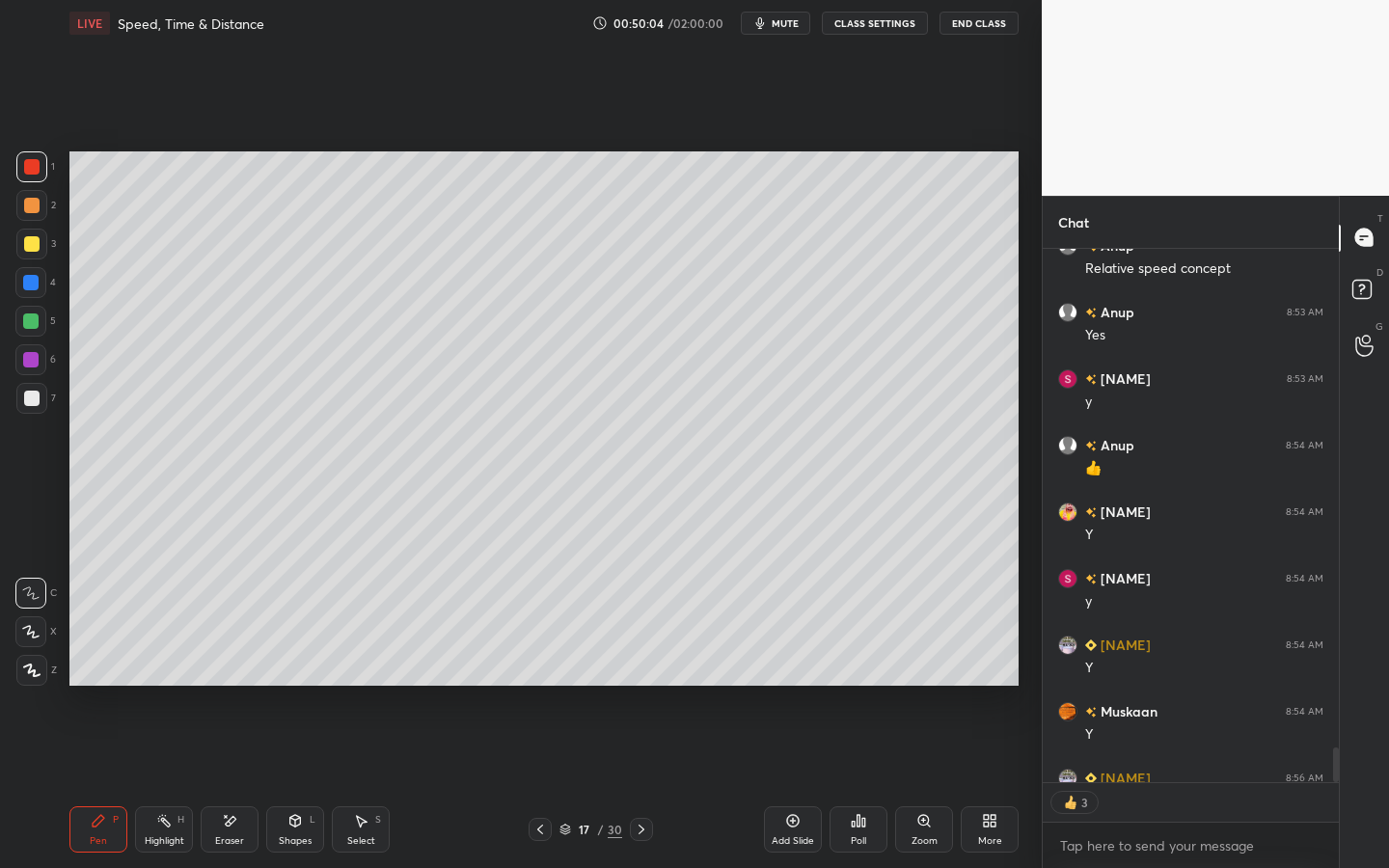 click 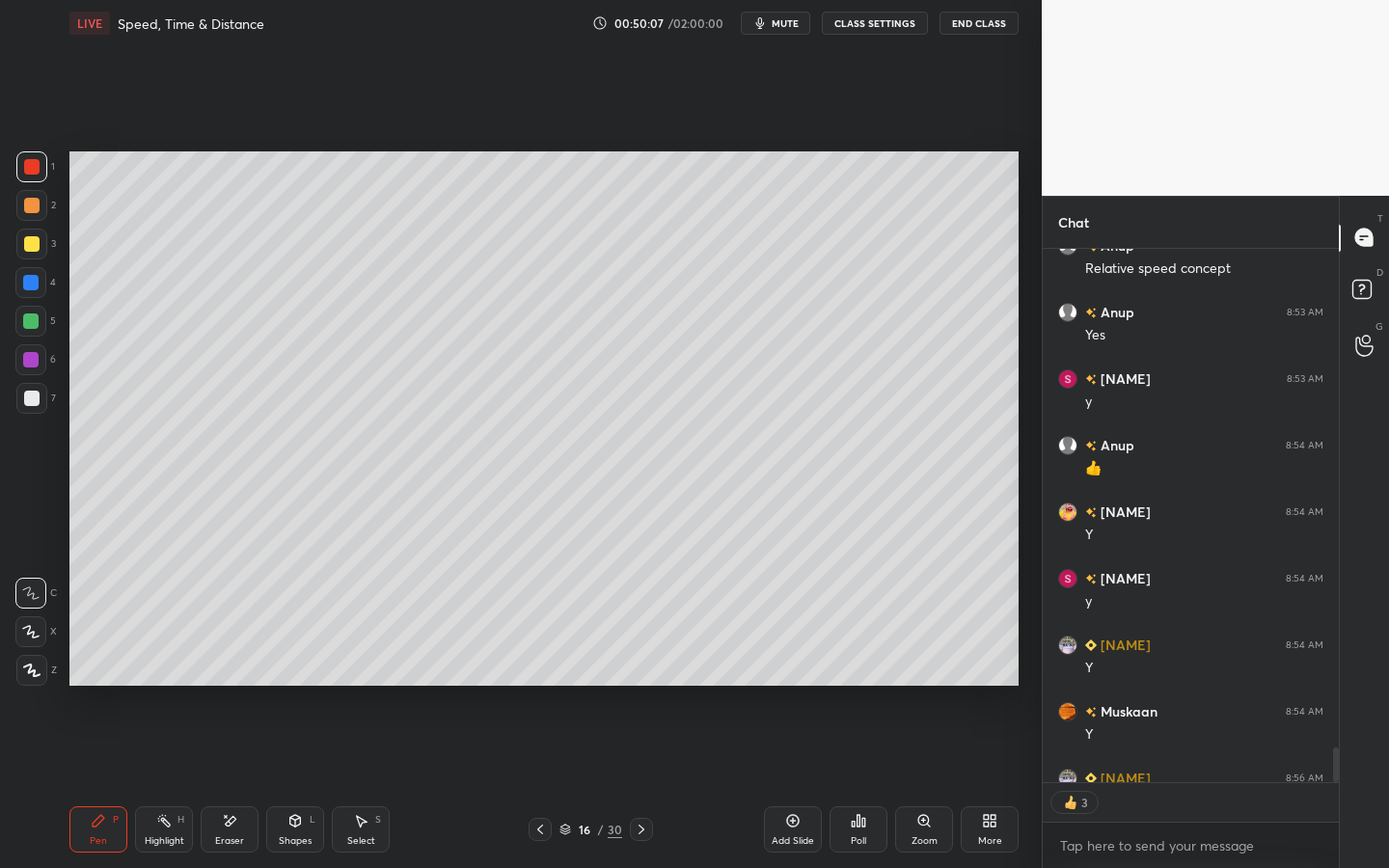 click 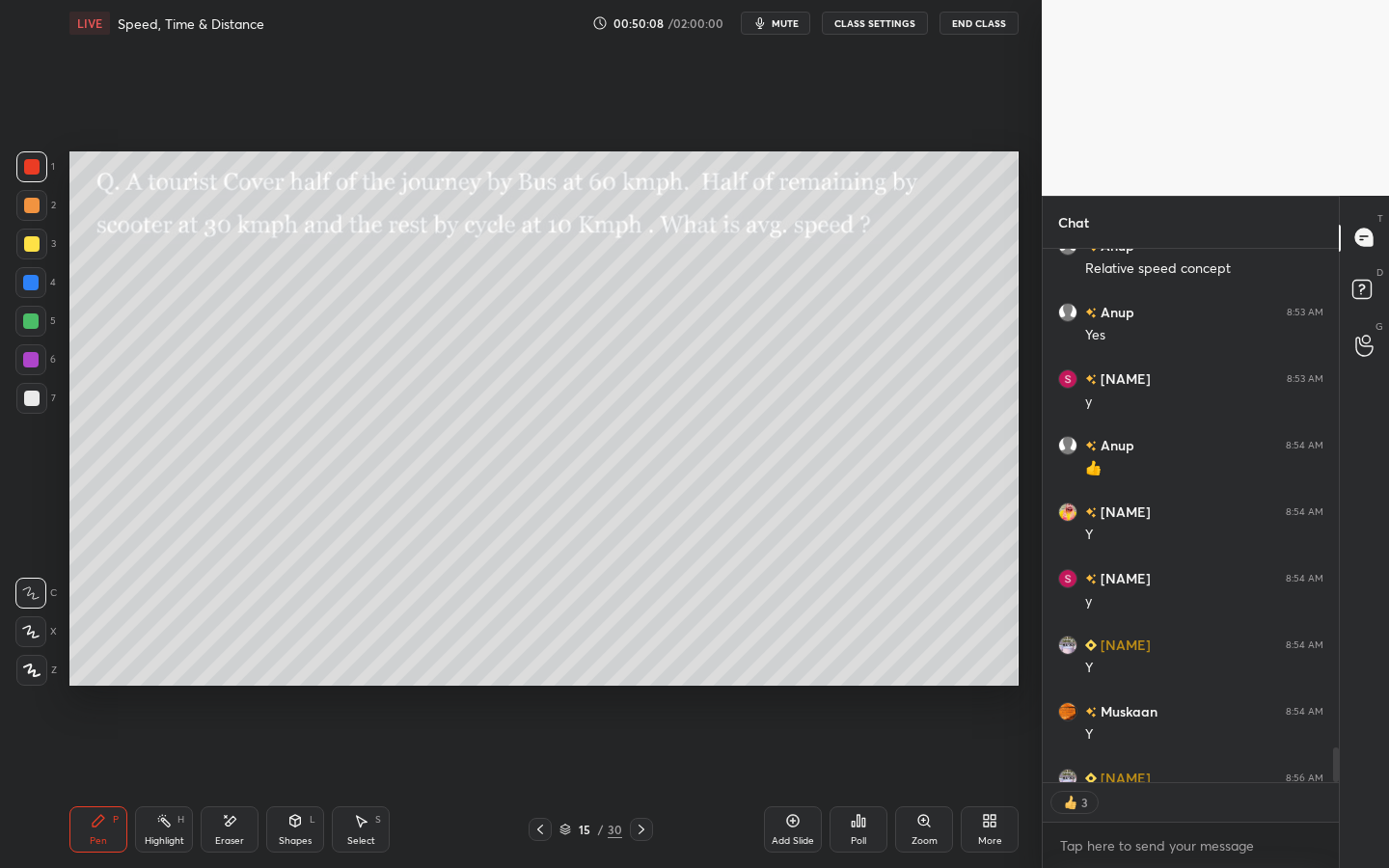click on "[NUMBER] / [NUMBER]" at bounding box center [590, 829] 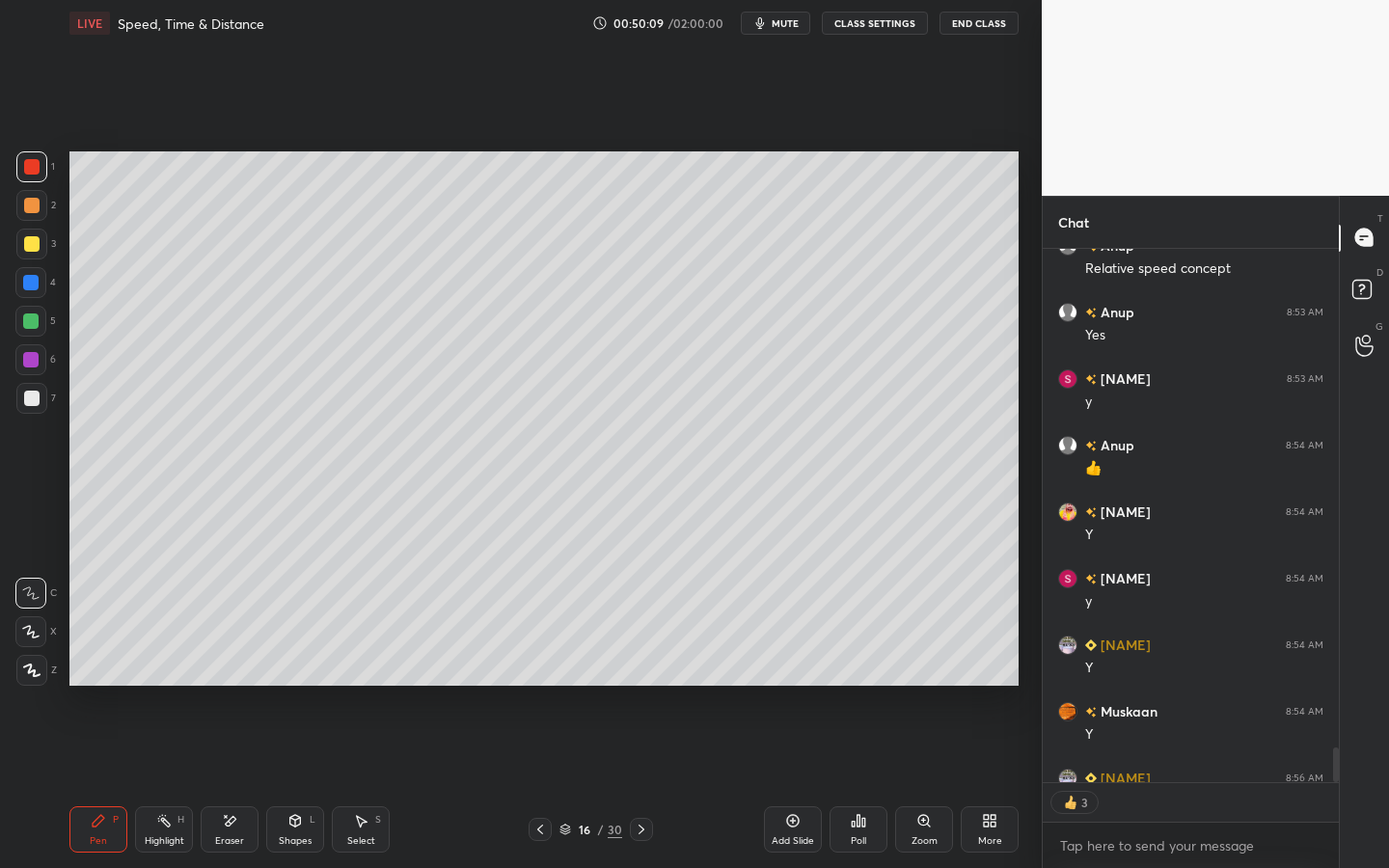 click 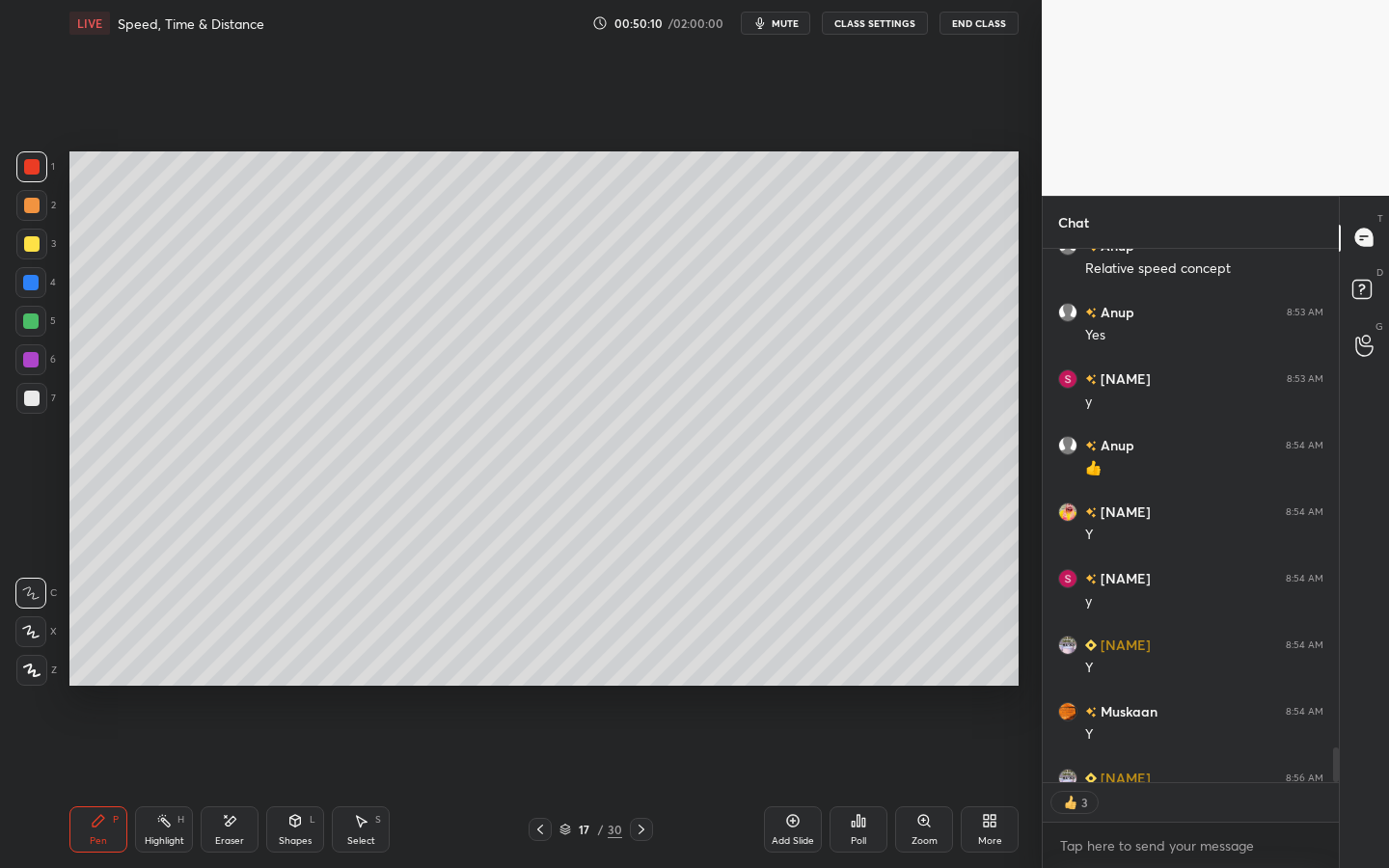 click 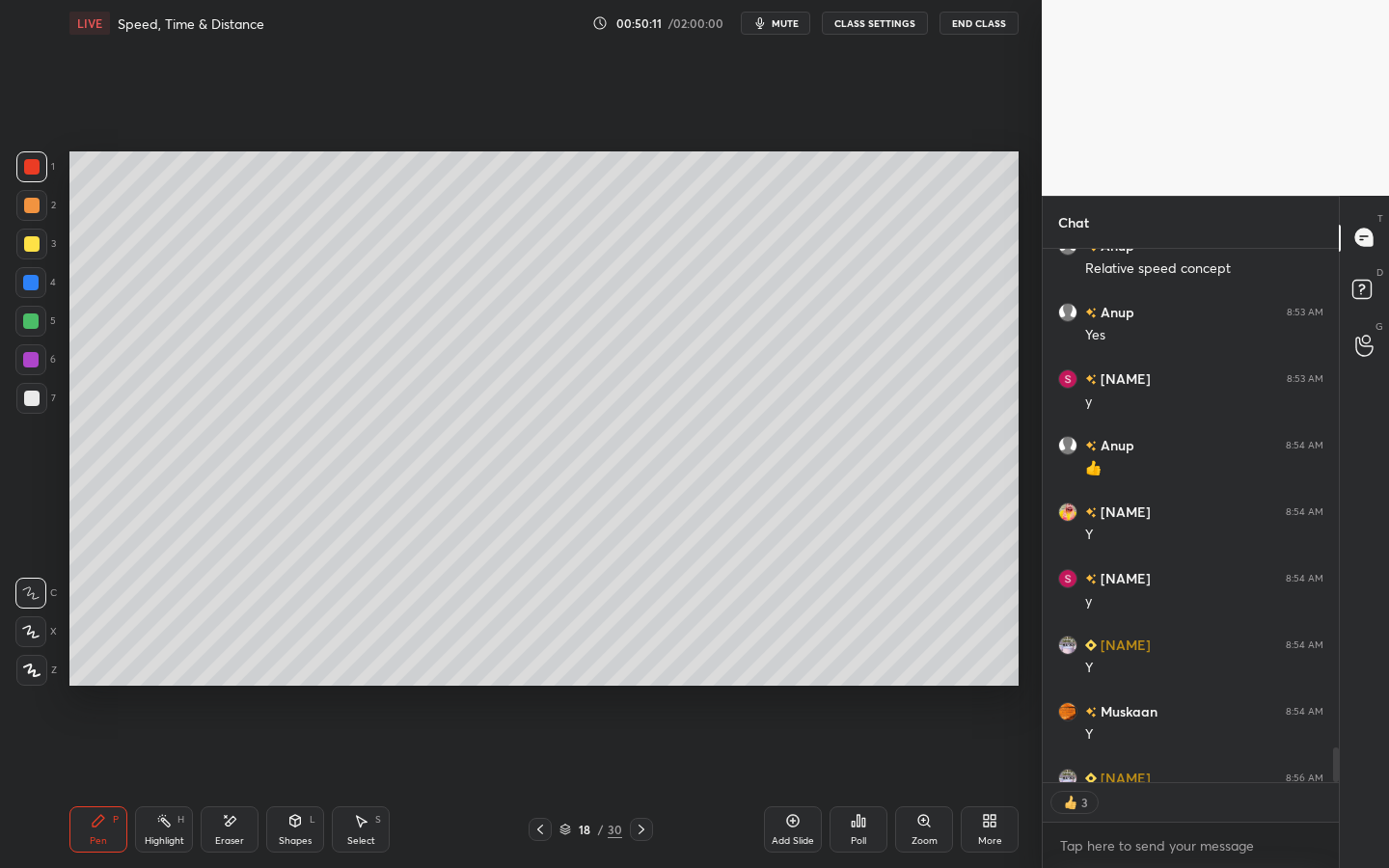 click 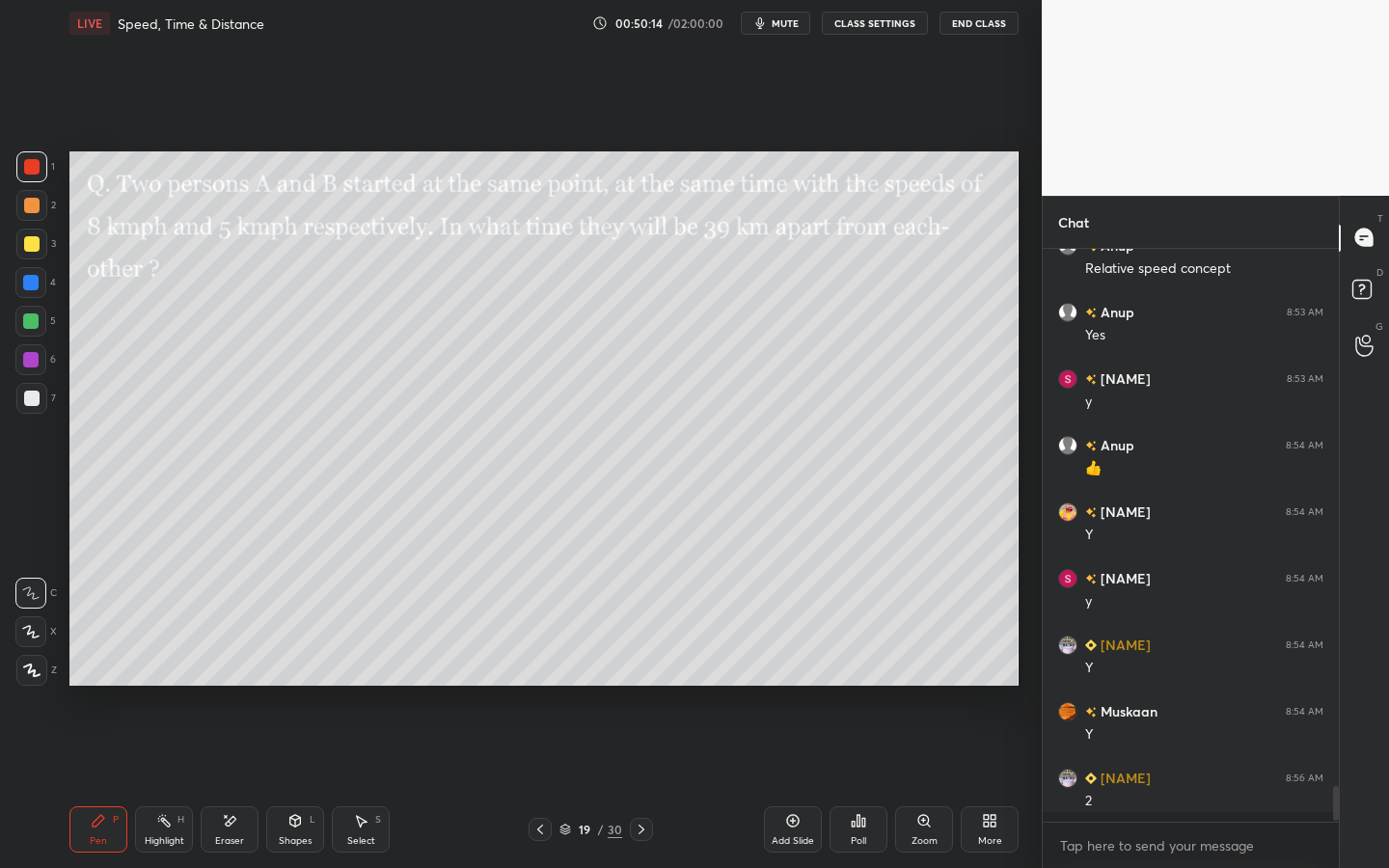 scroll, scrollTop: 7, scrollLeft: 7, axis: both 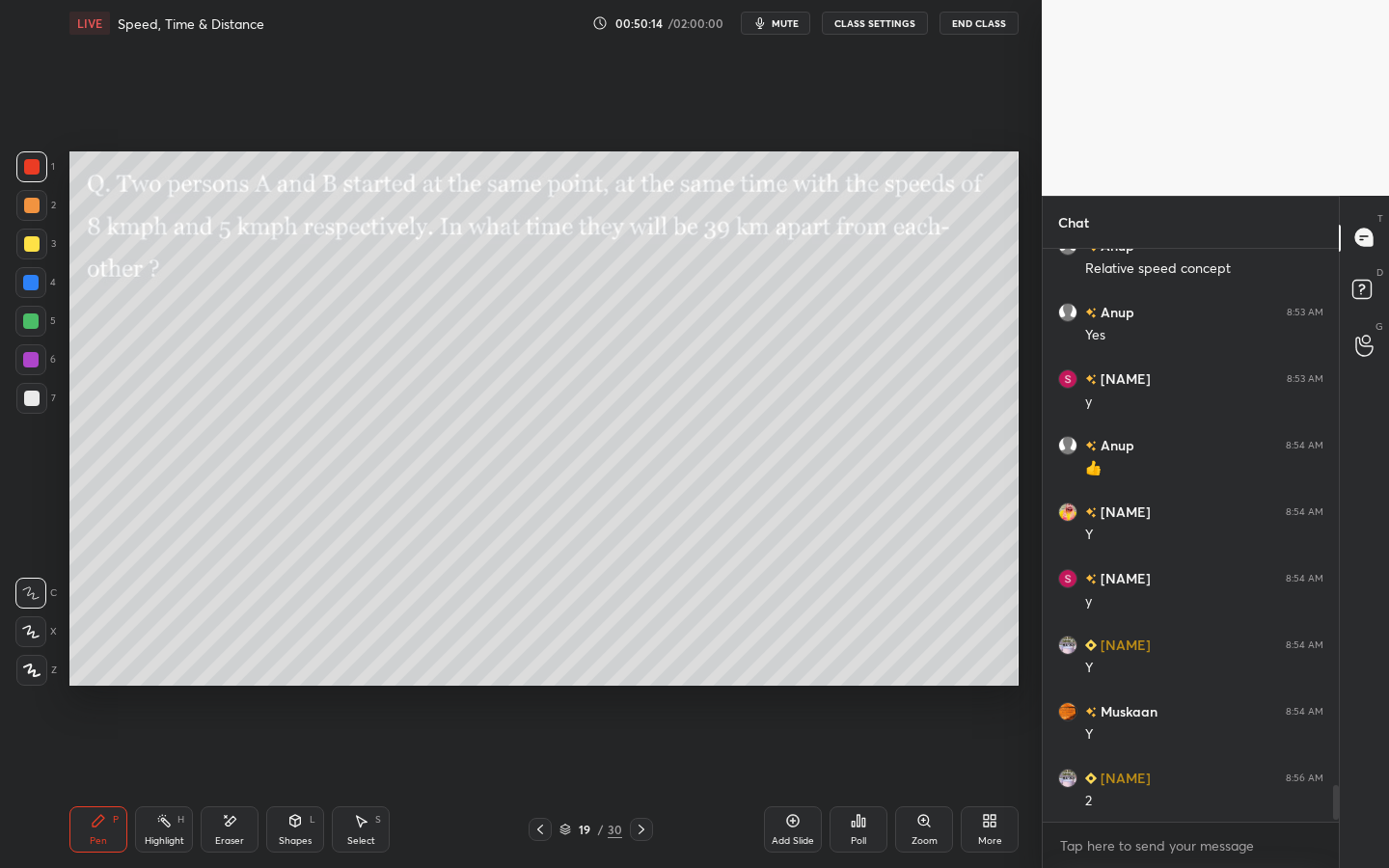 drag, startPoint x: 30, startPoint y: 204, endPoint x: 33, endPoint y: 195, distance: 9.486833 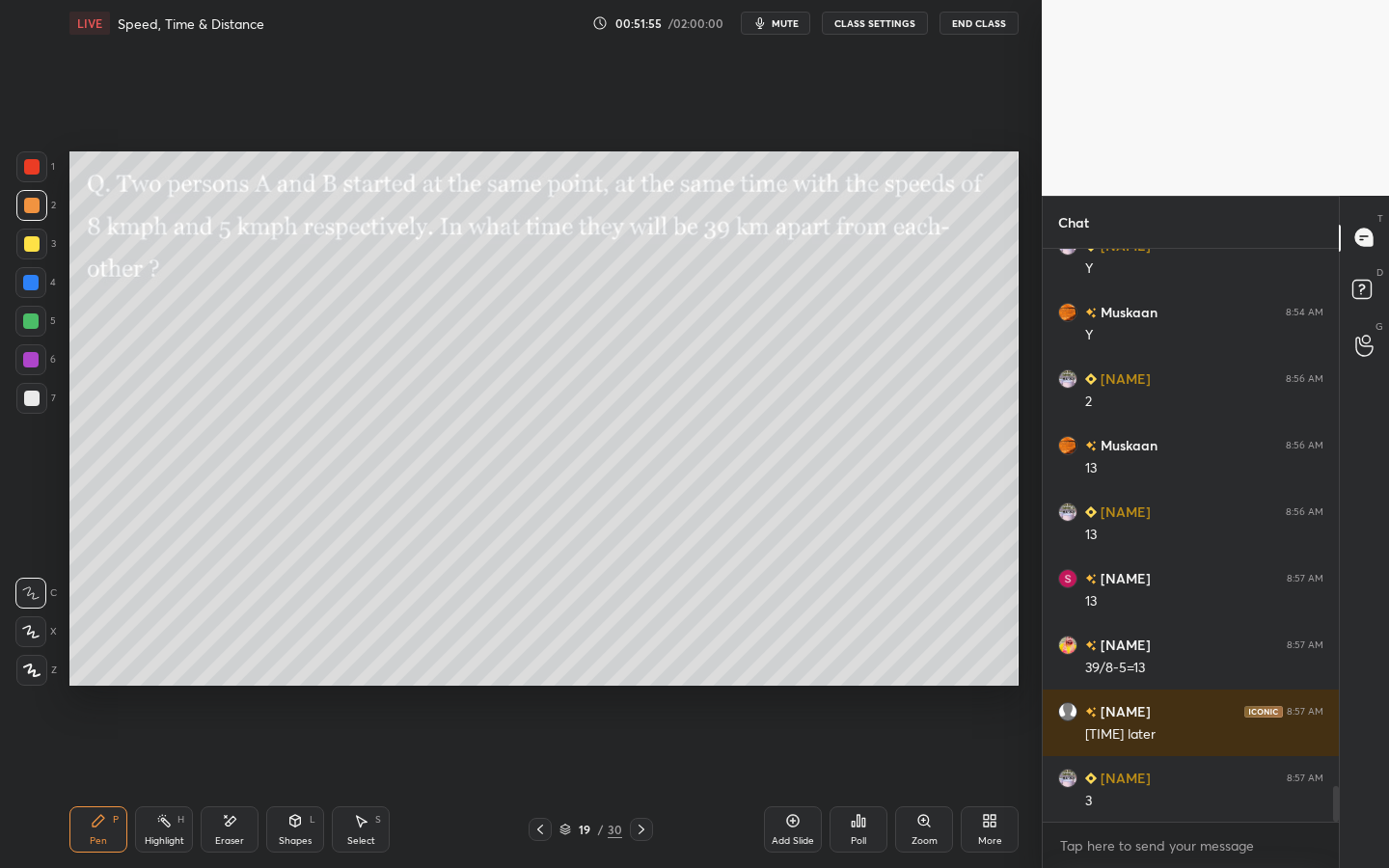 scroll, scrollTop: 8772, scrollLeft: 0, axis: vertical 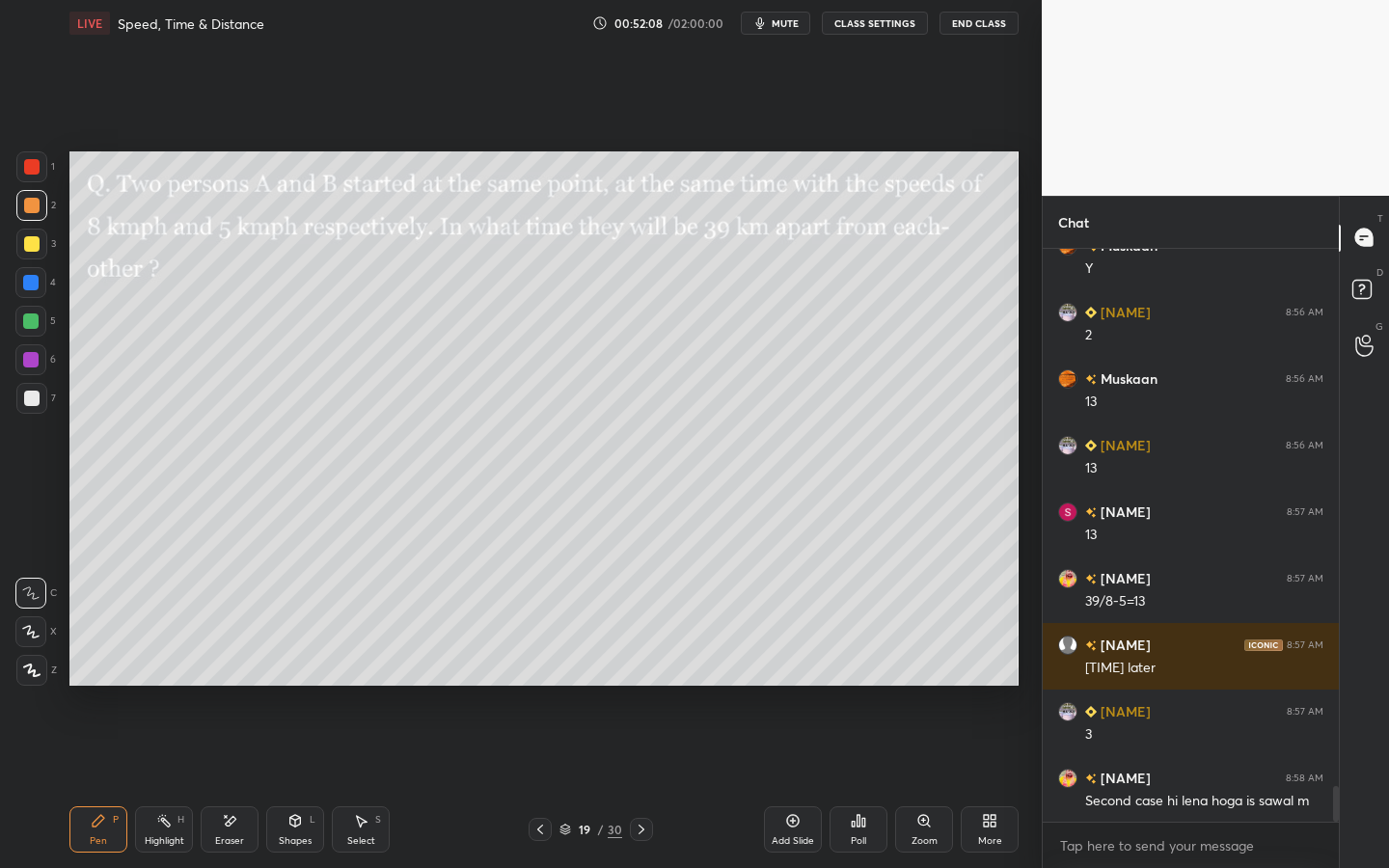 click 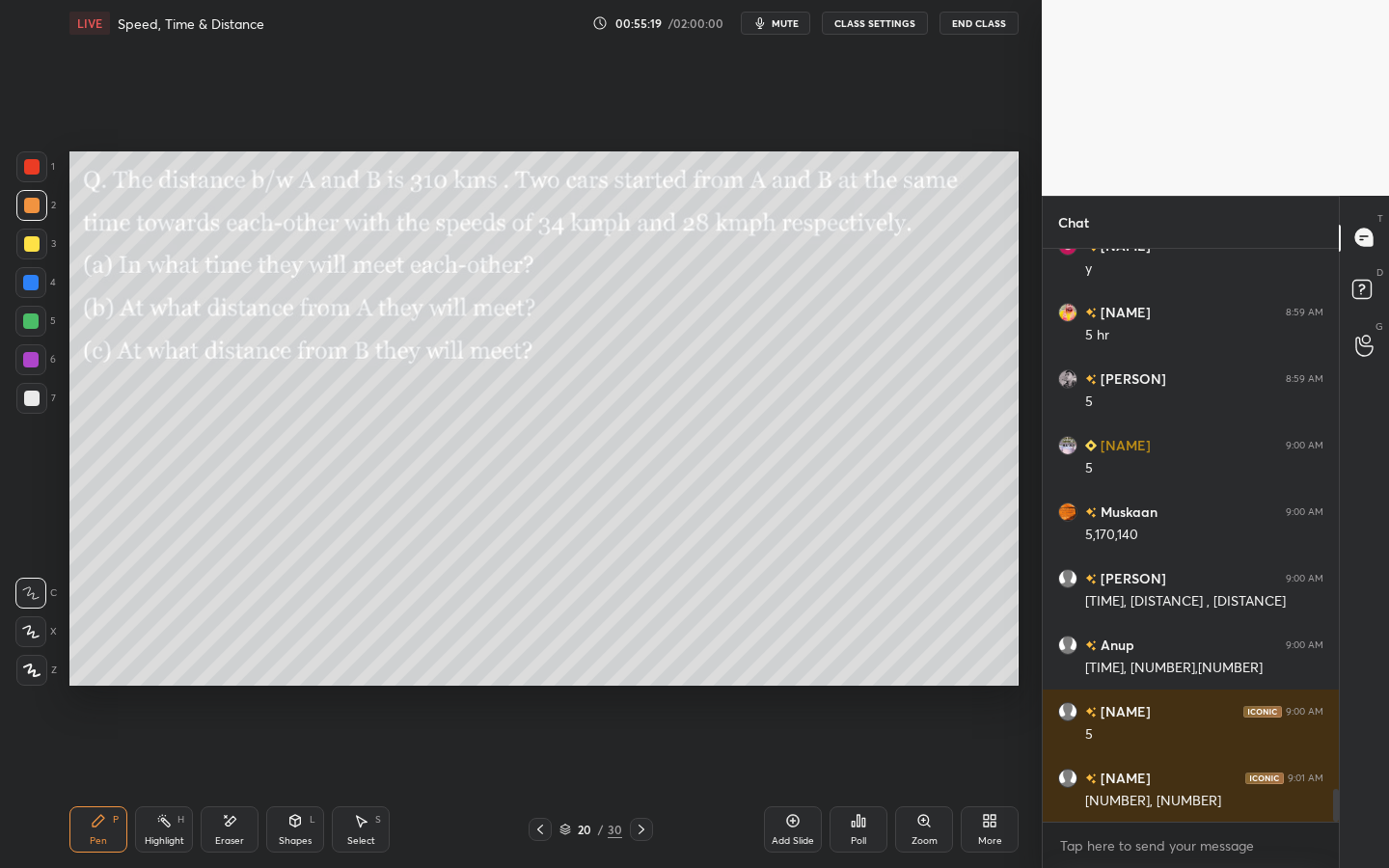 scroll, scrollTop: 9456, scrollLeft: 0, axis: vertical 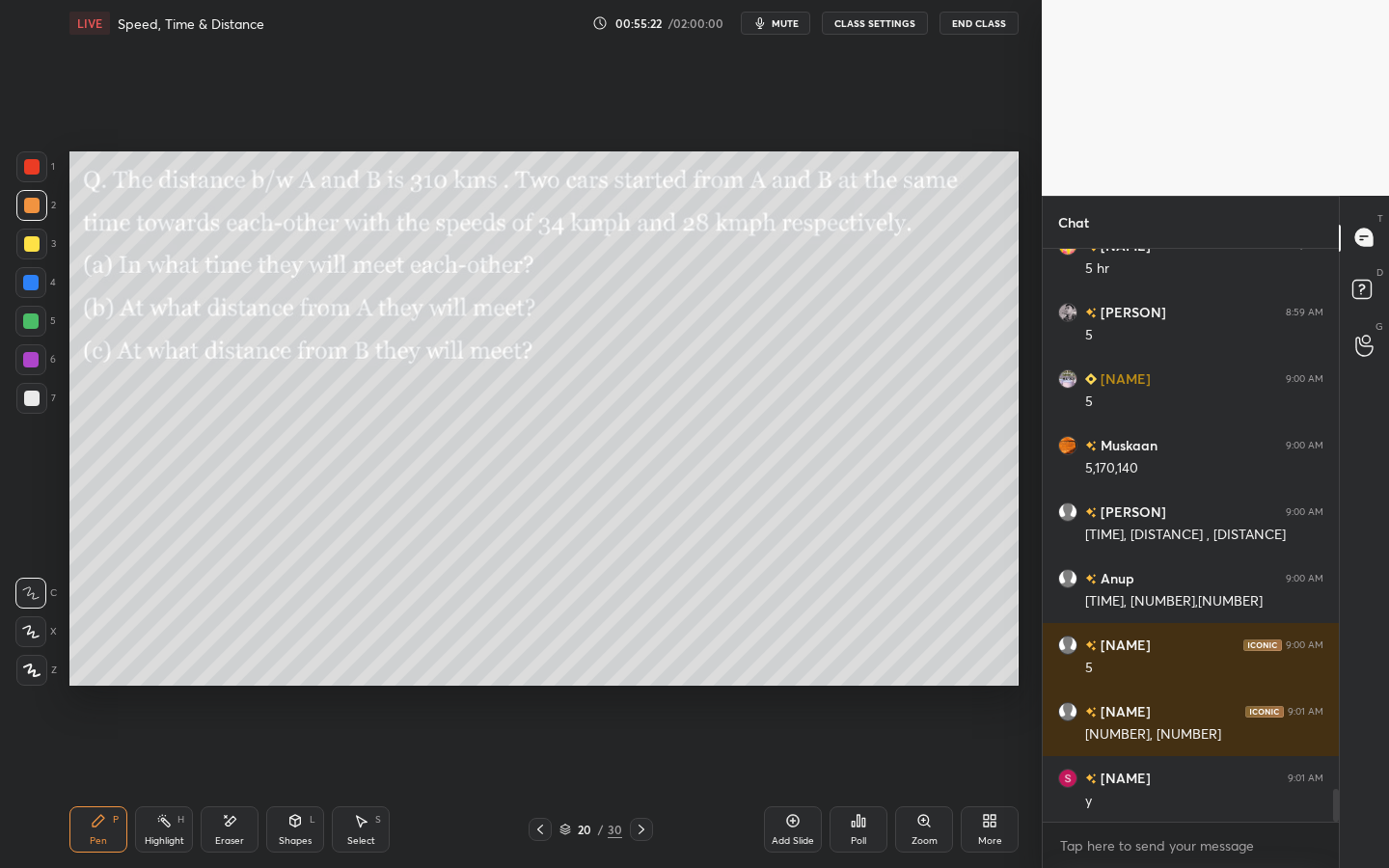 click at bounding box center (641, 829) 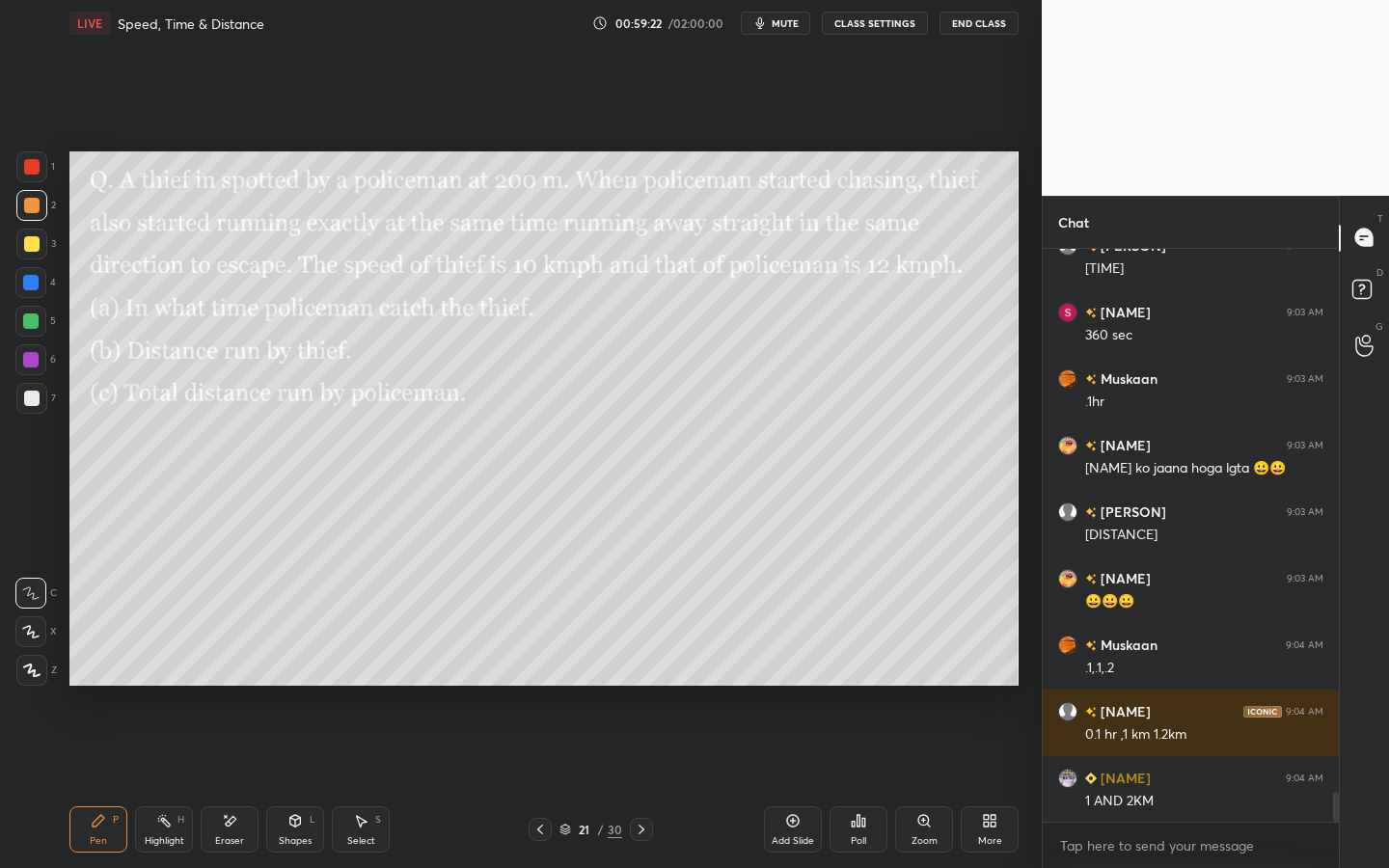 scroll, scrollTop: 10388, scrollLeft: 0, axis: vertical 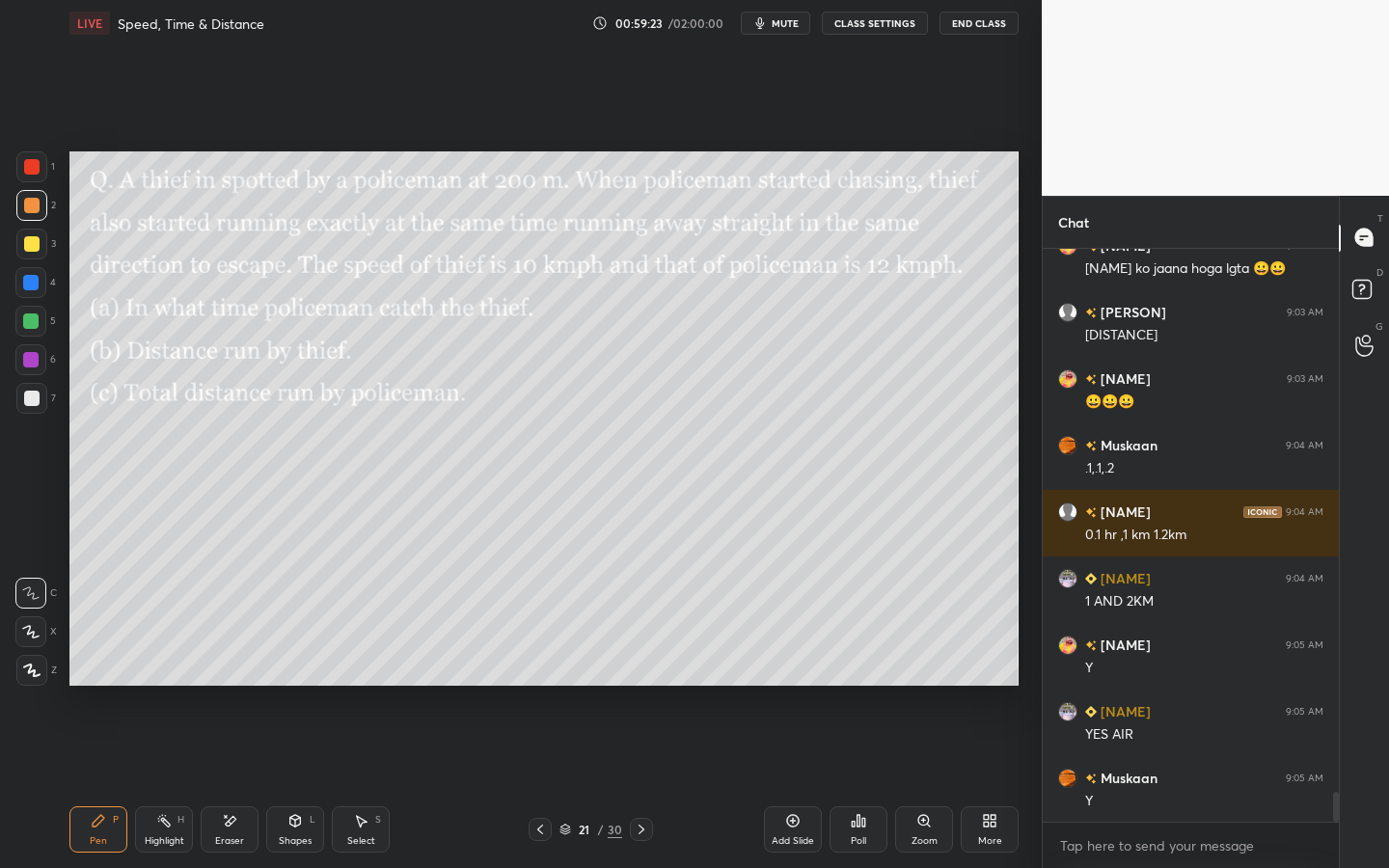 click 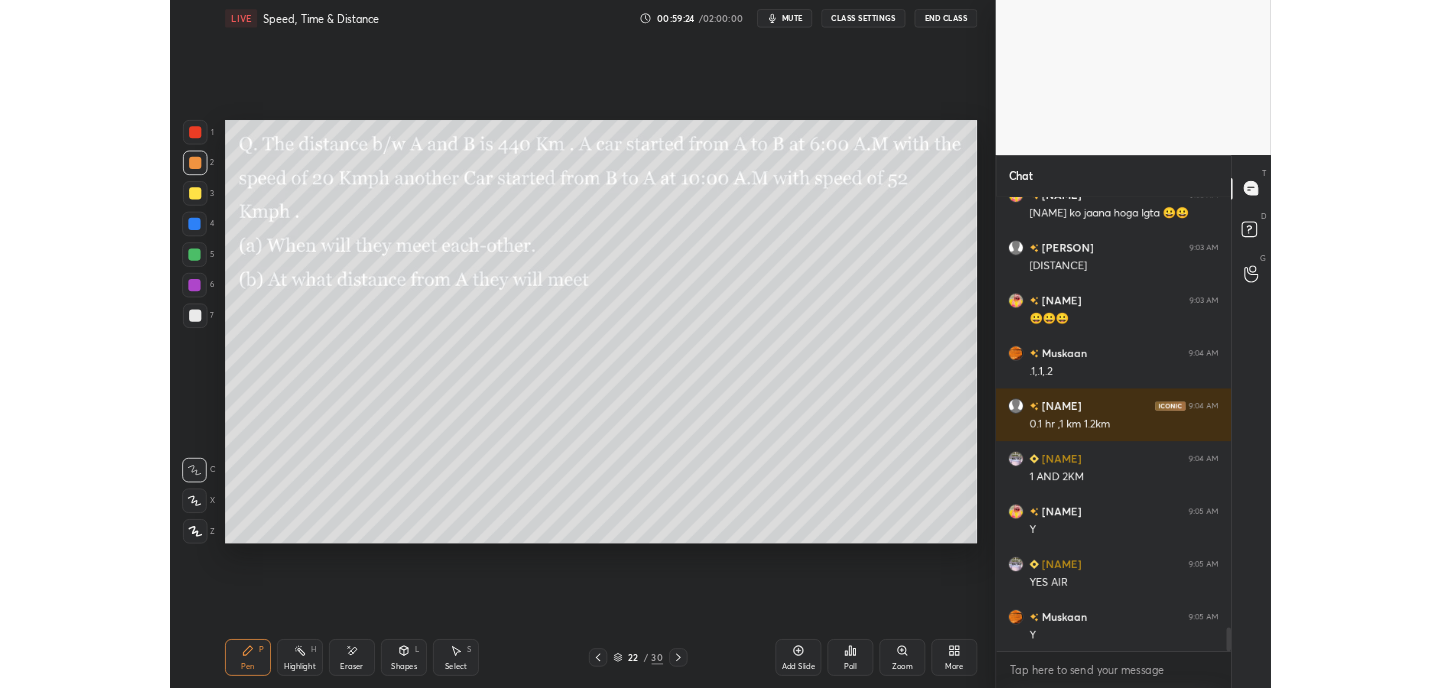 scroll, scrollTop: 10978, scrollLeft: 0, axis: vertical 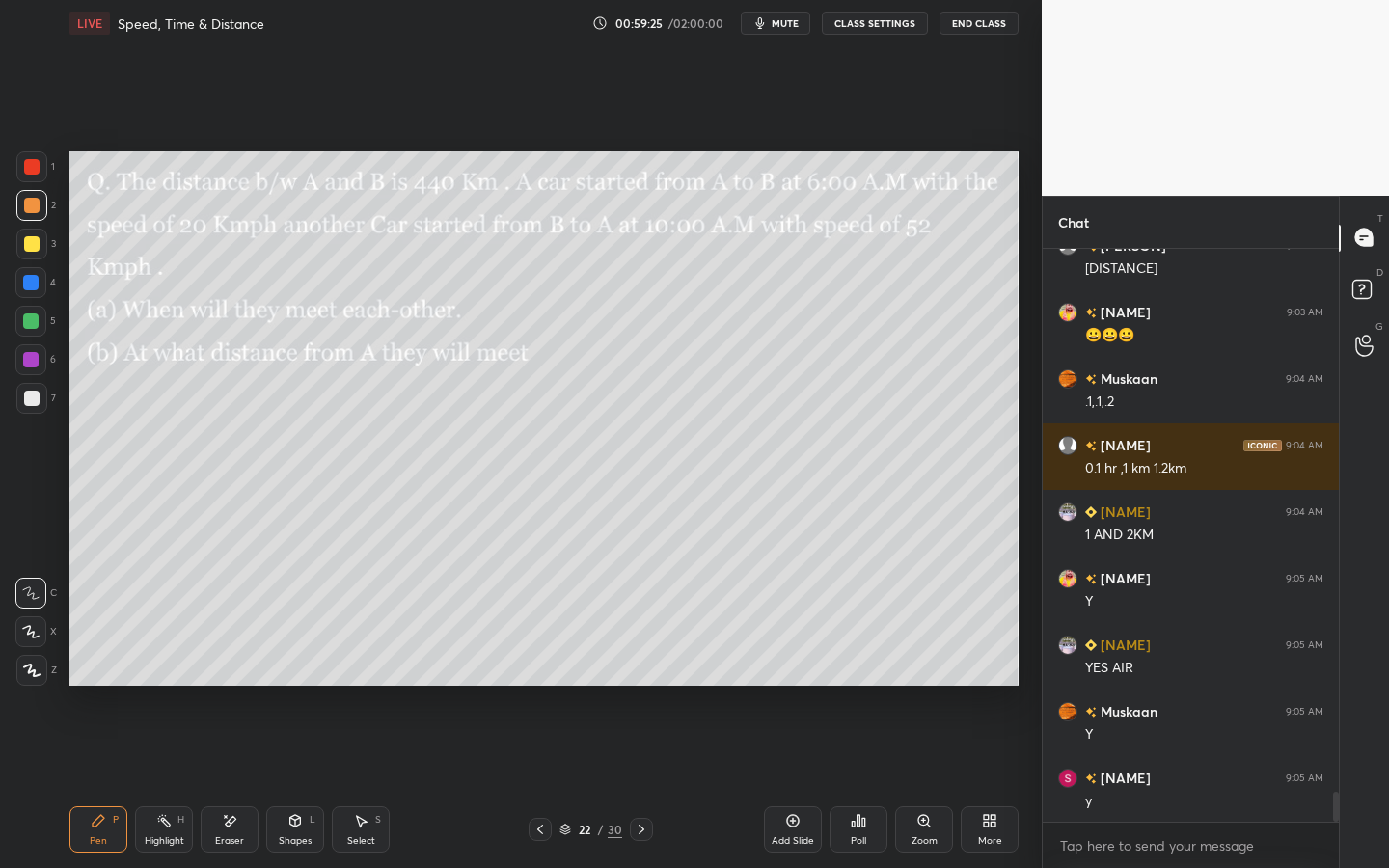 click on "More" at bounding box center [990, 841] 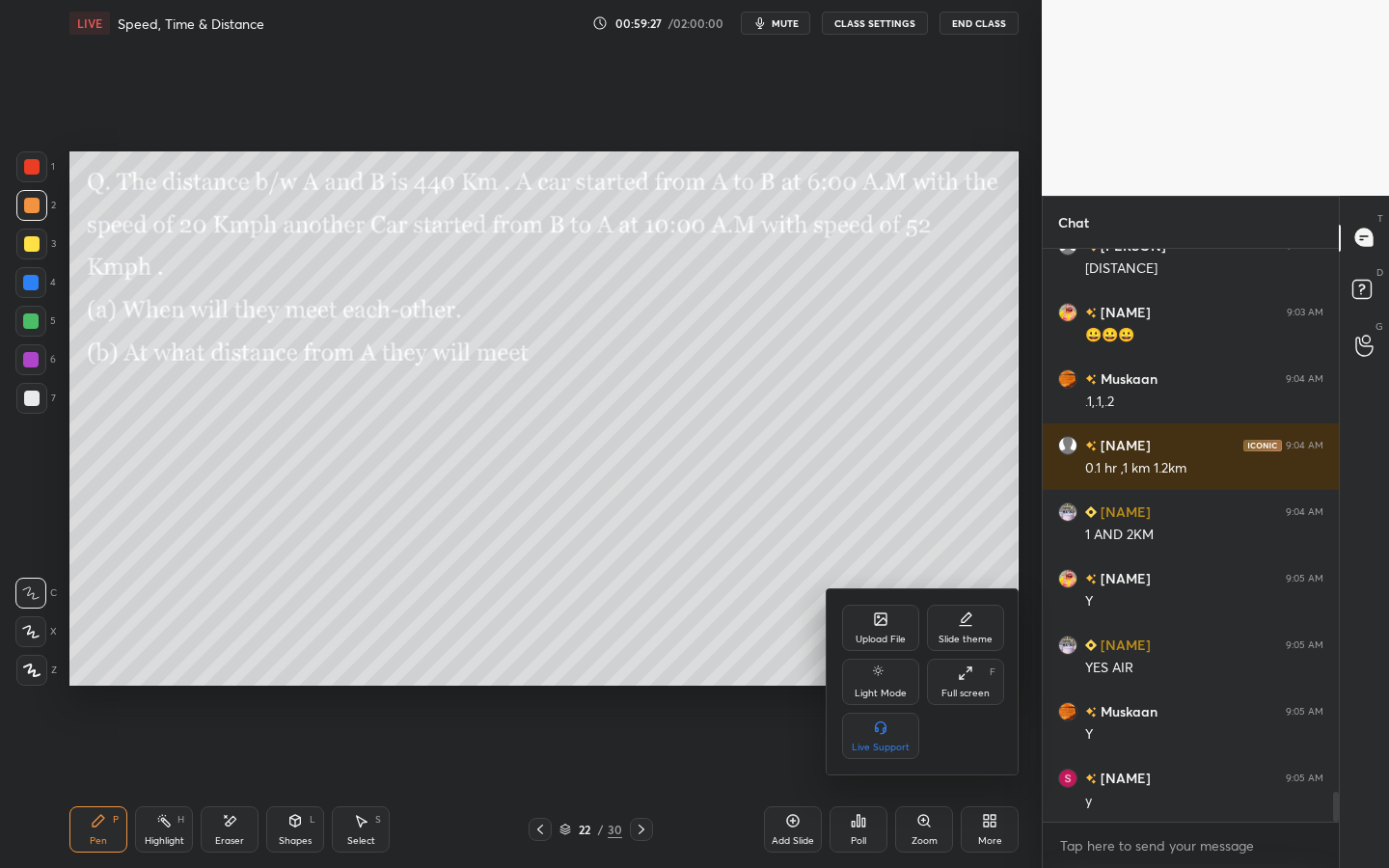 click 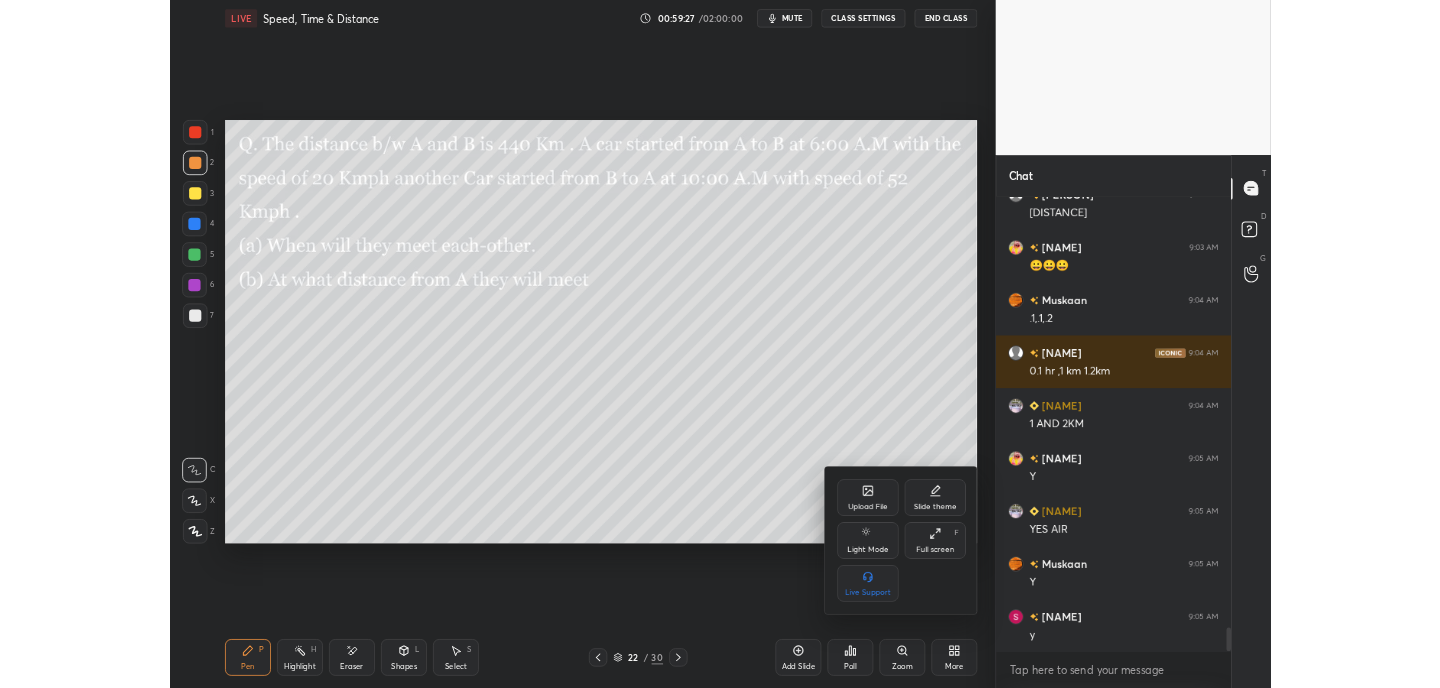 scroll, scrollTop: 560, scrollLeft: 1000, axis: both 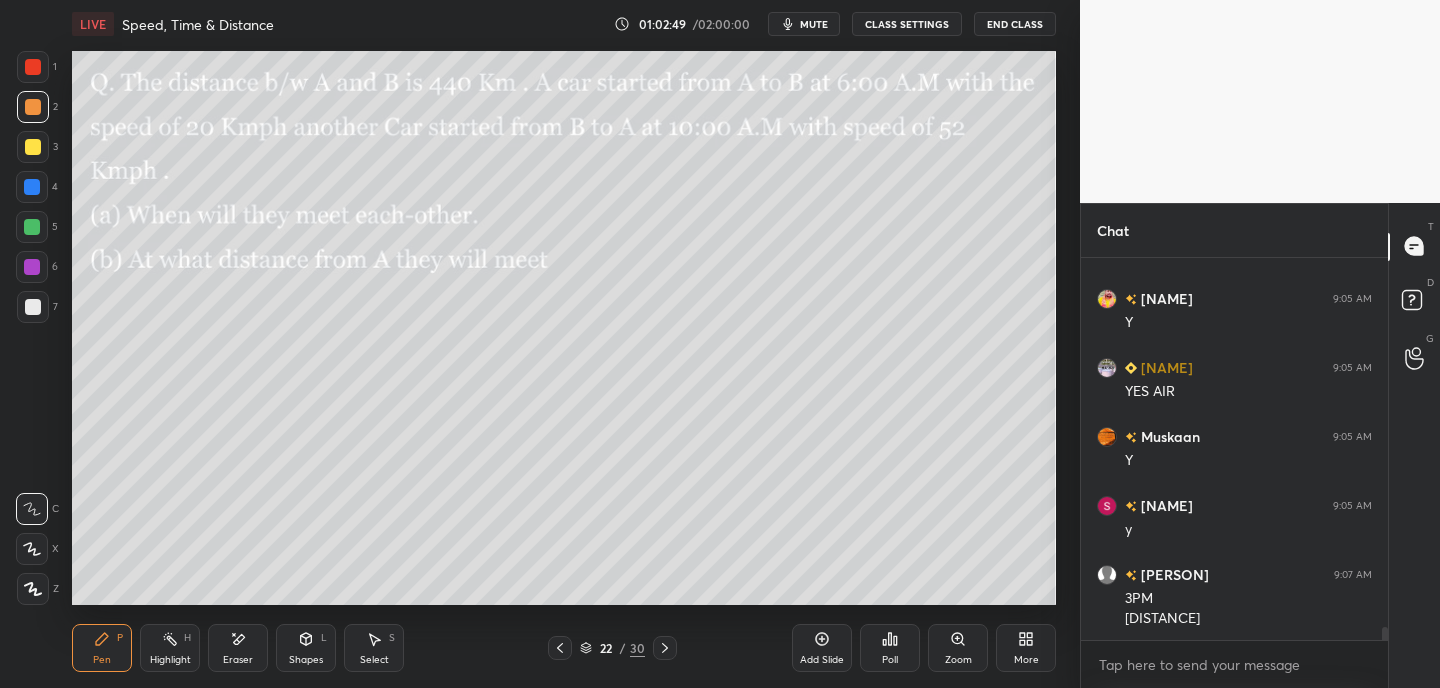 click at bounding box center (33, 147) 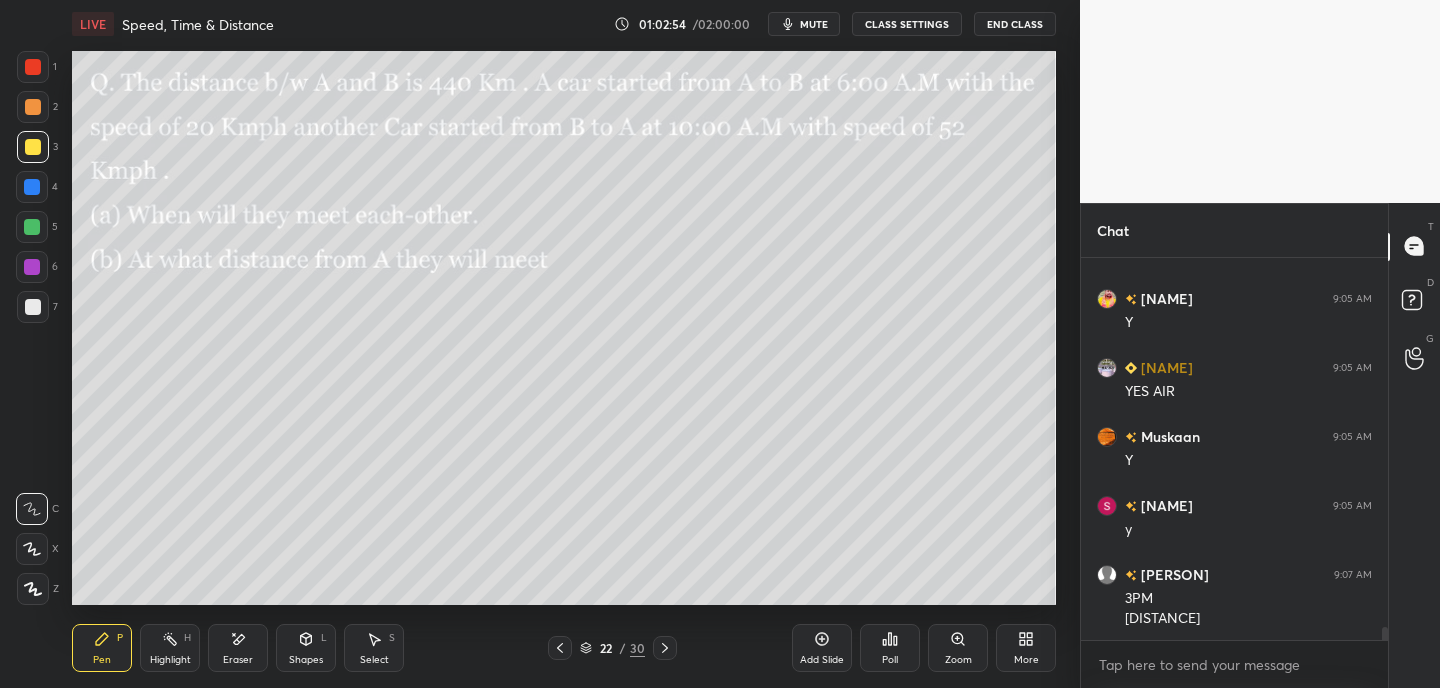 drag, startPoint x: 234, startPoint y: 654, endPoint x: 225, endPoint y: 622, distance: 33.24154 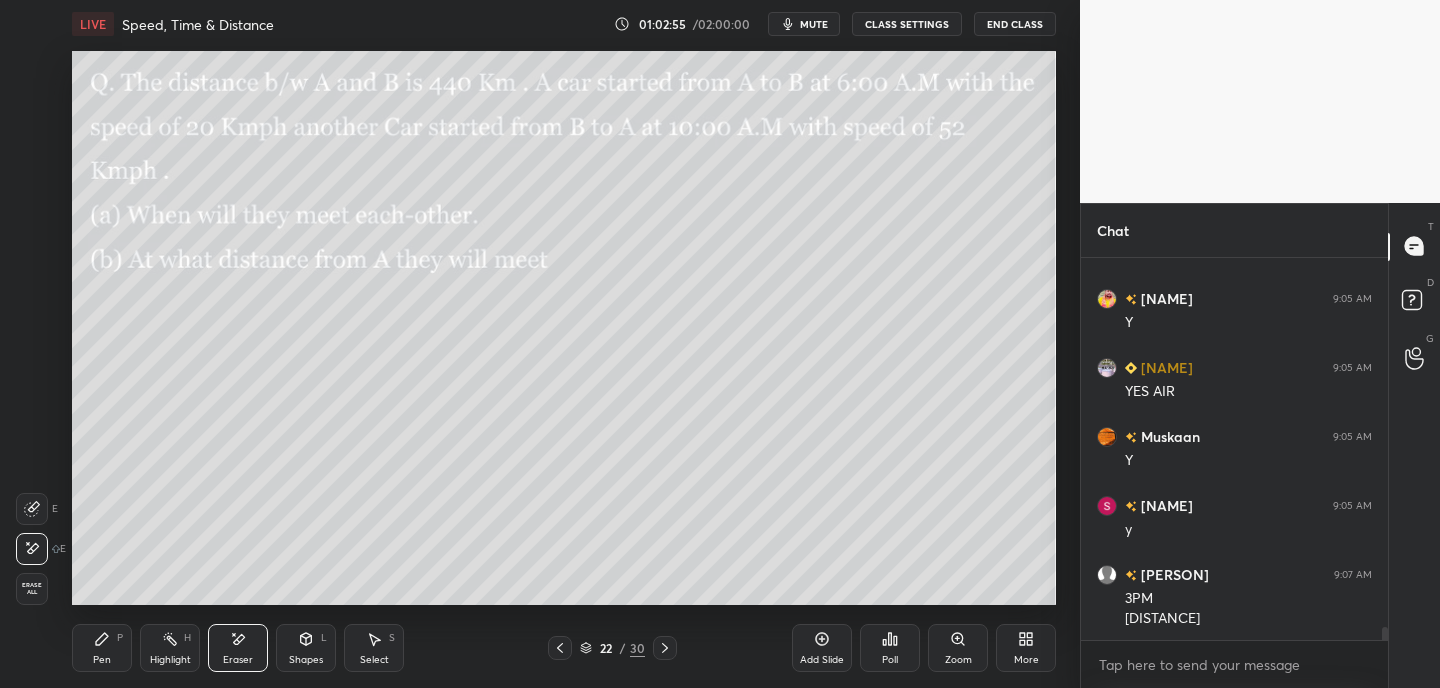 drag, startPoint x: 86, startPoint y: 647, endPoint x: 94, endPoint y: 613, distance: 34.928497 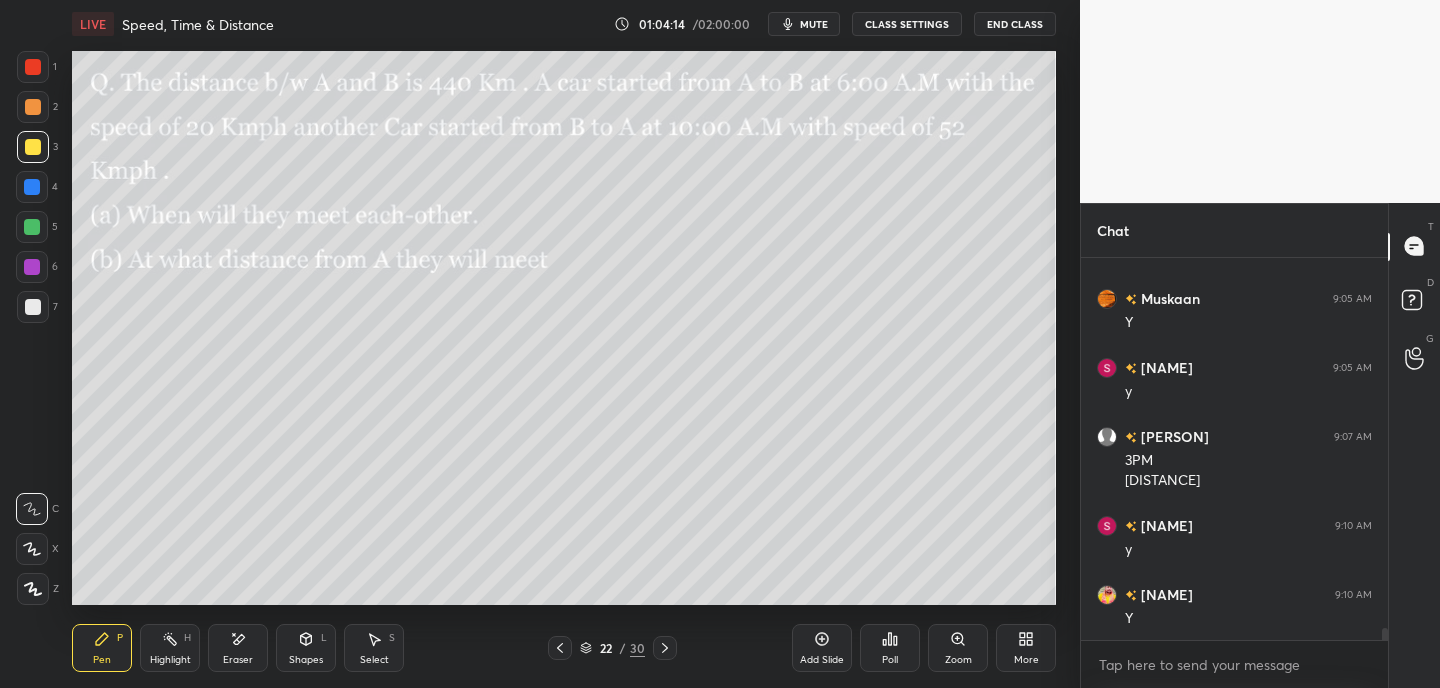 scroll, scrollTop: 11486, scrollLeft: 0, axis: vertical 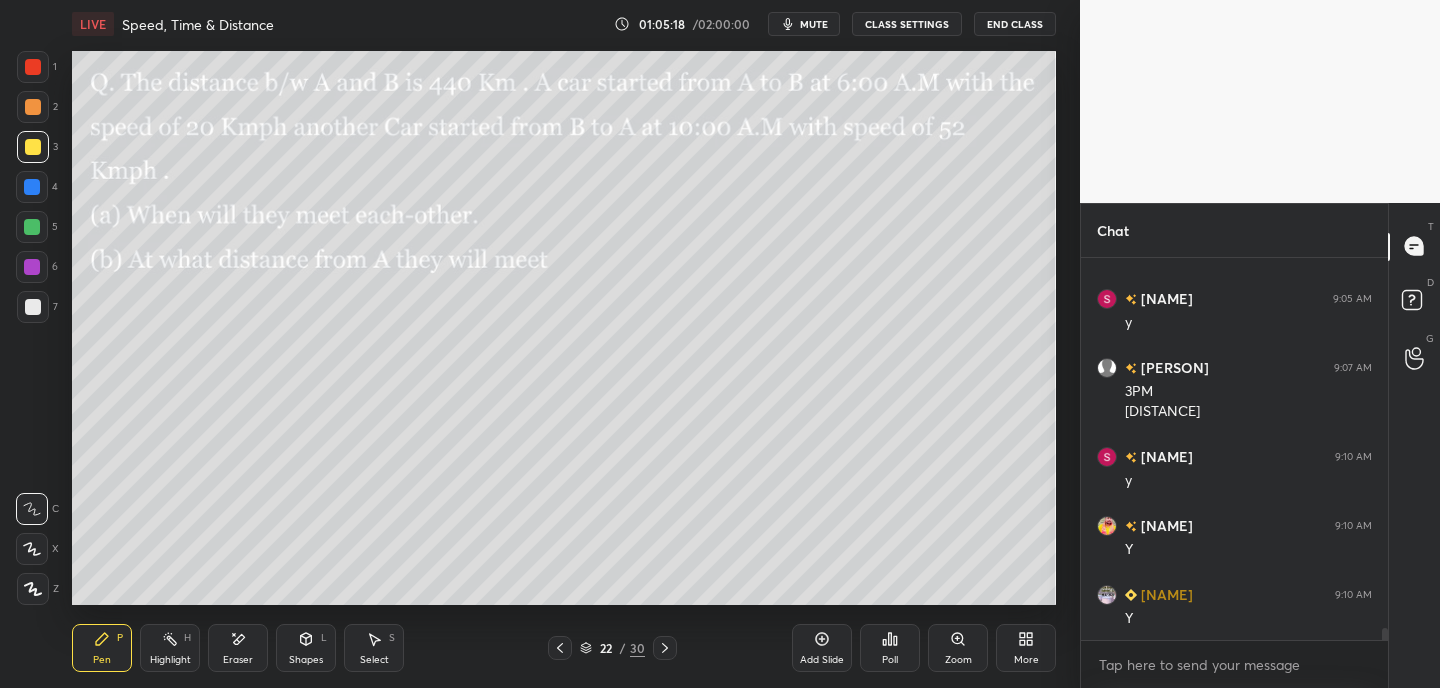 click 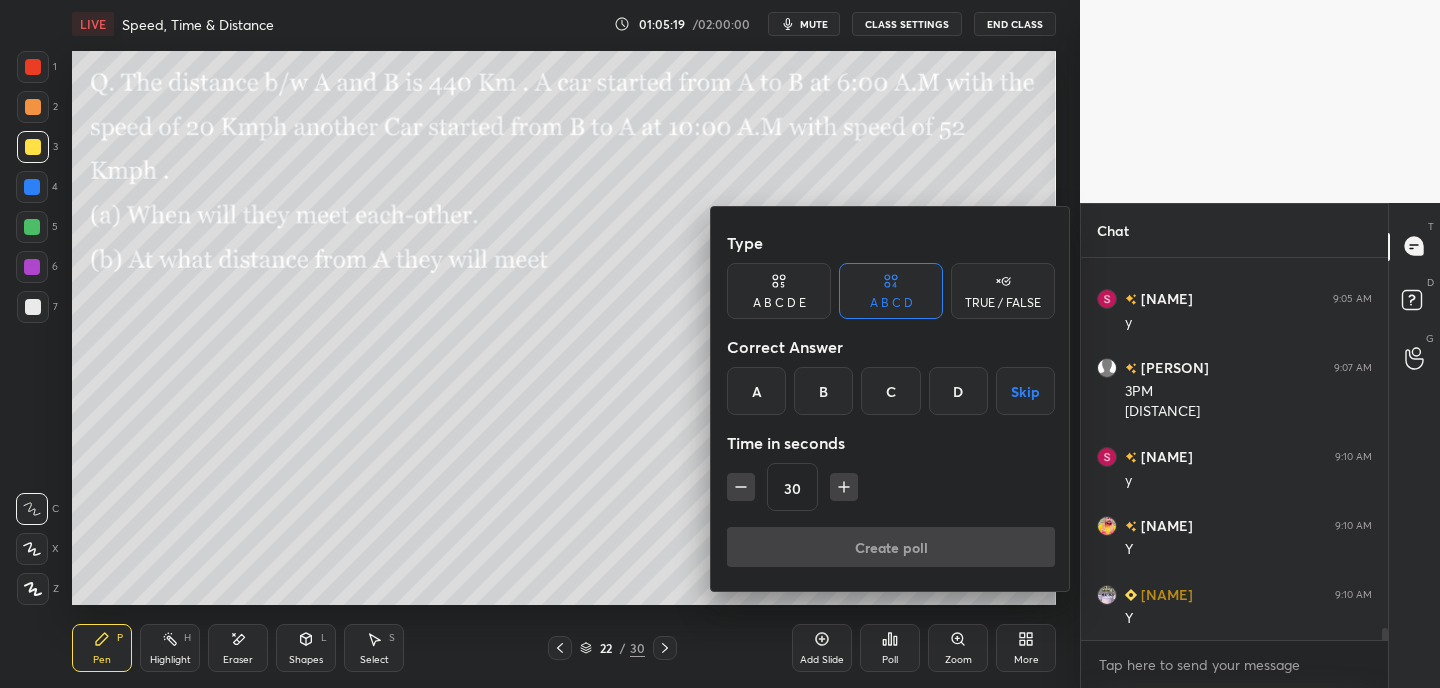click on "TRUE / FALSE" at bounding box center (1003, 291) 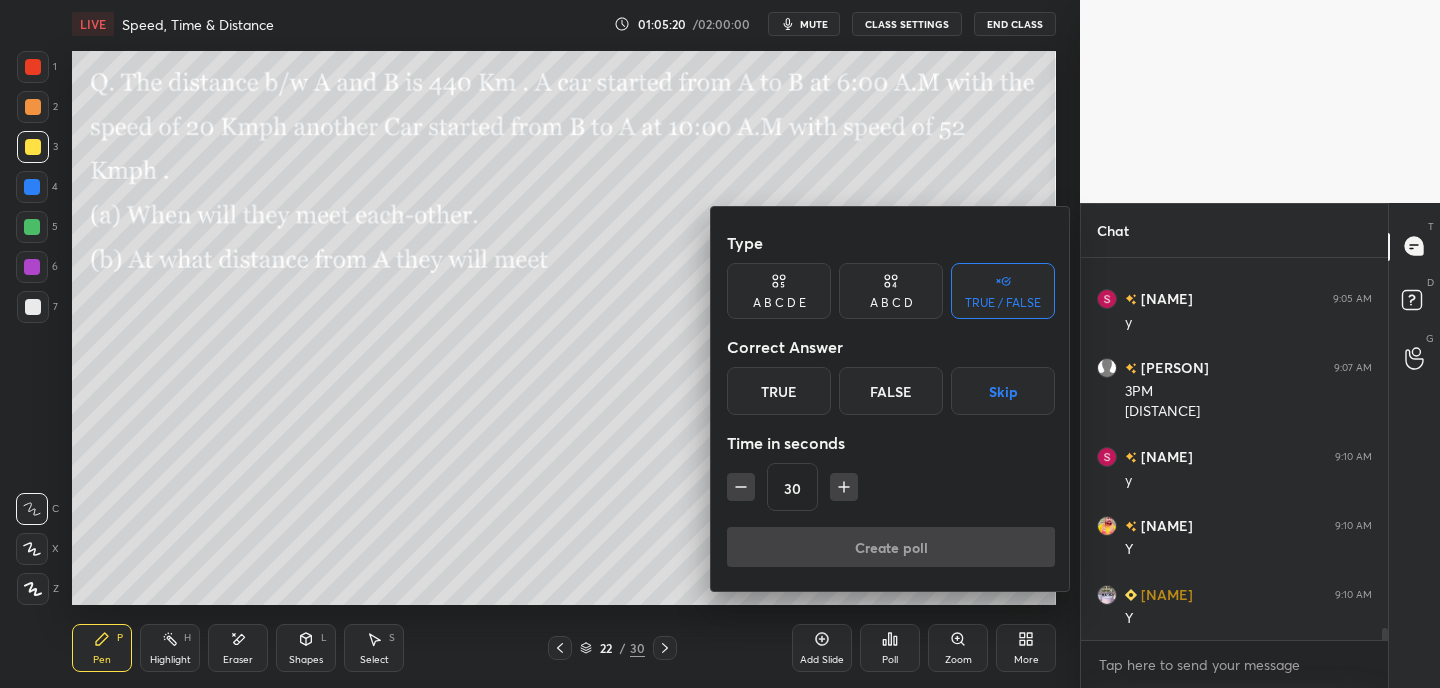 click on "True" at bounding box center (779, 391) 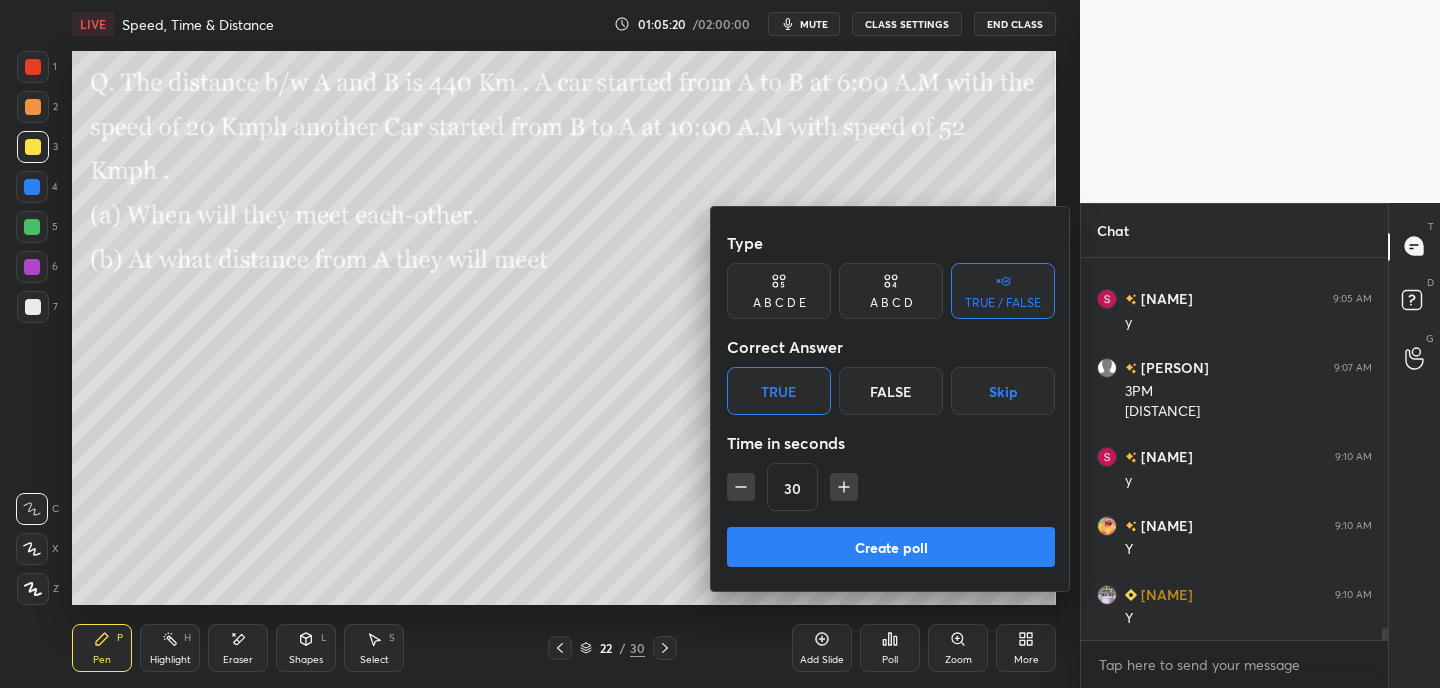 drag, startPoint x: 806, startPoint y: 545, endPoint x: 813, endPoint y: 574, distance: 29.832869 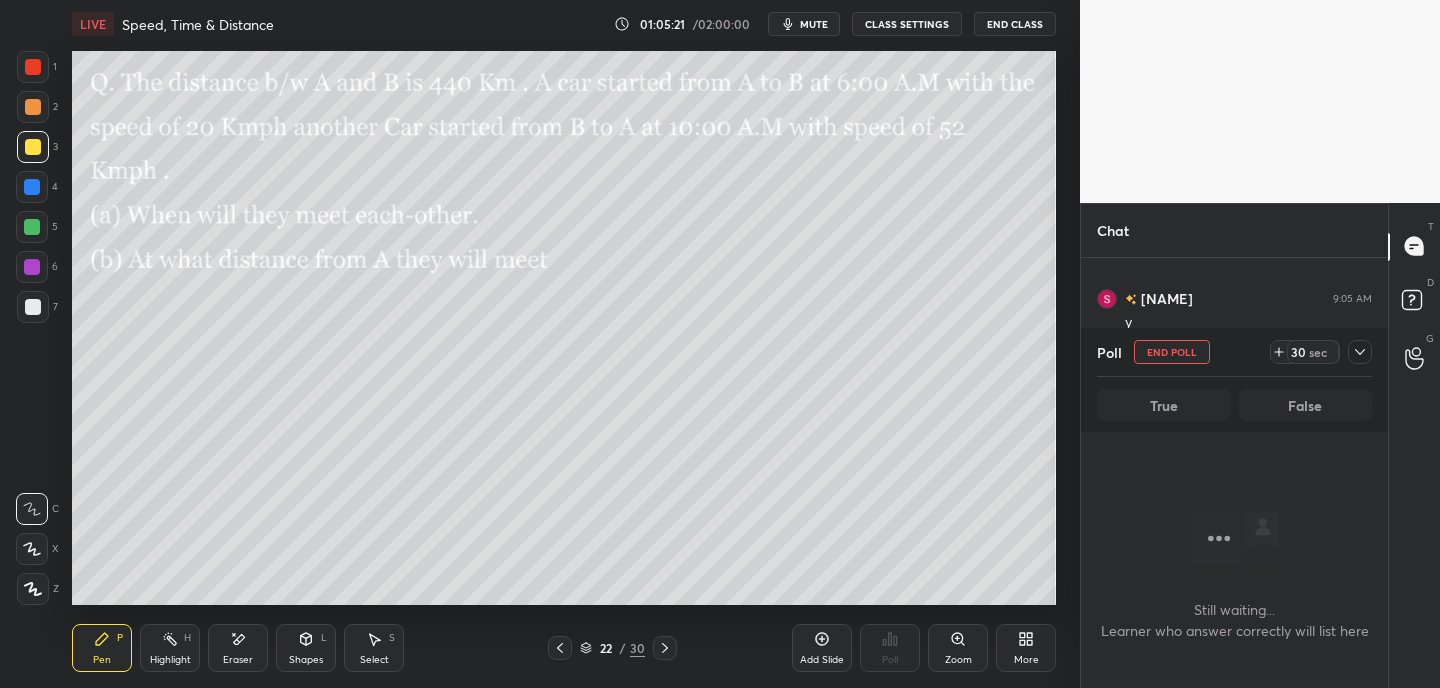 scroll, scrollTop: 334, scrollLeft: 301, axis: both 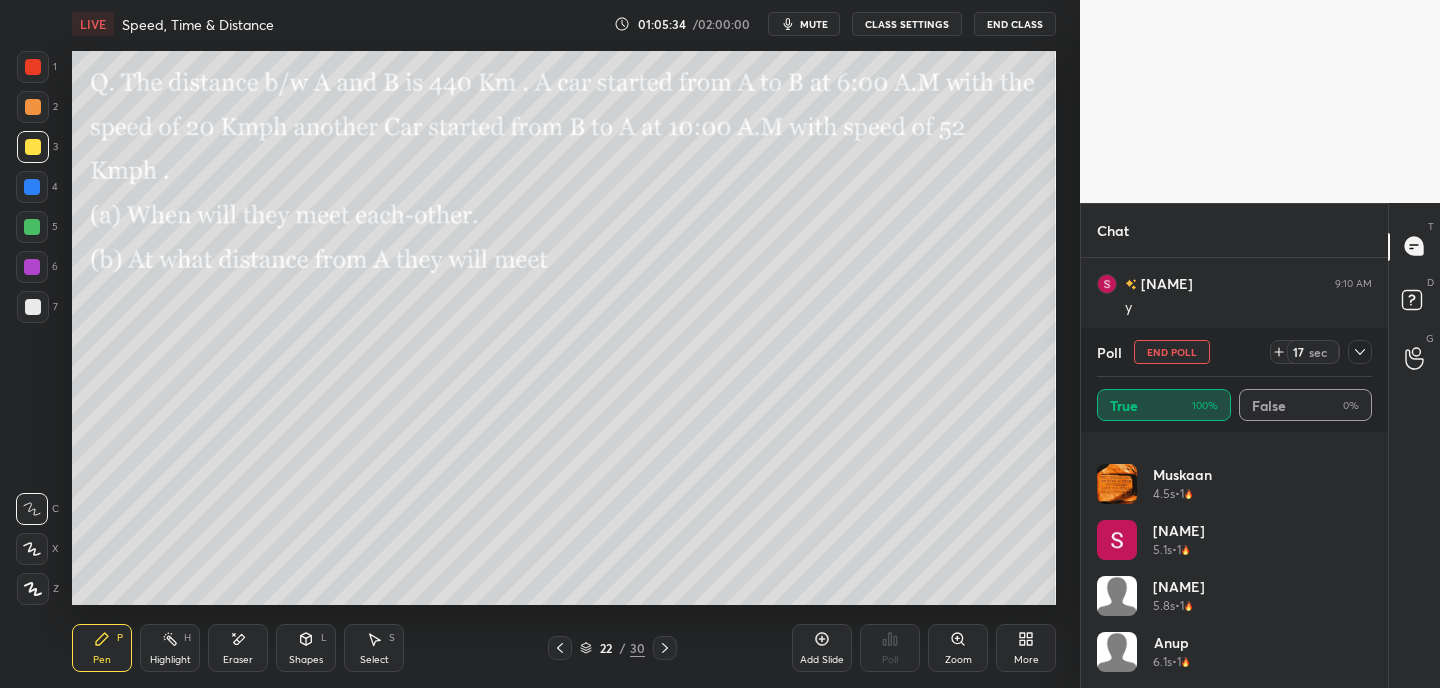 drag, startPoint x: 1365, startPoint y: 542, endPoint x: 1359, endPoint y: 640, distance: 98.1835 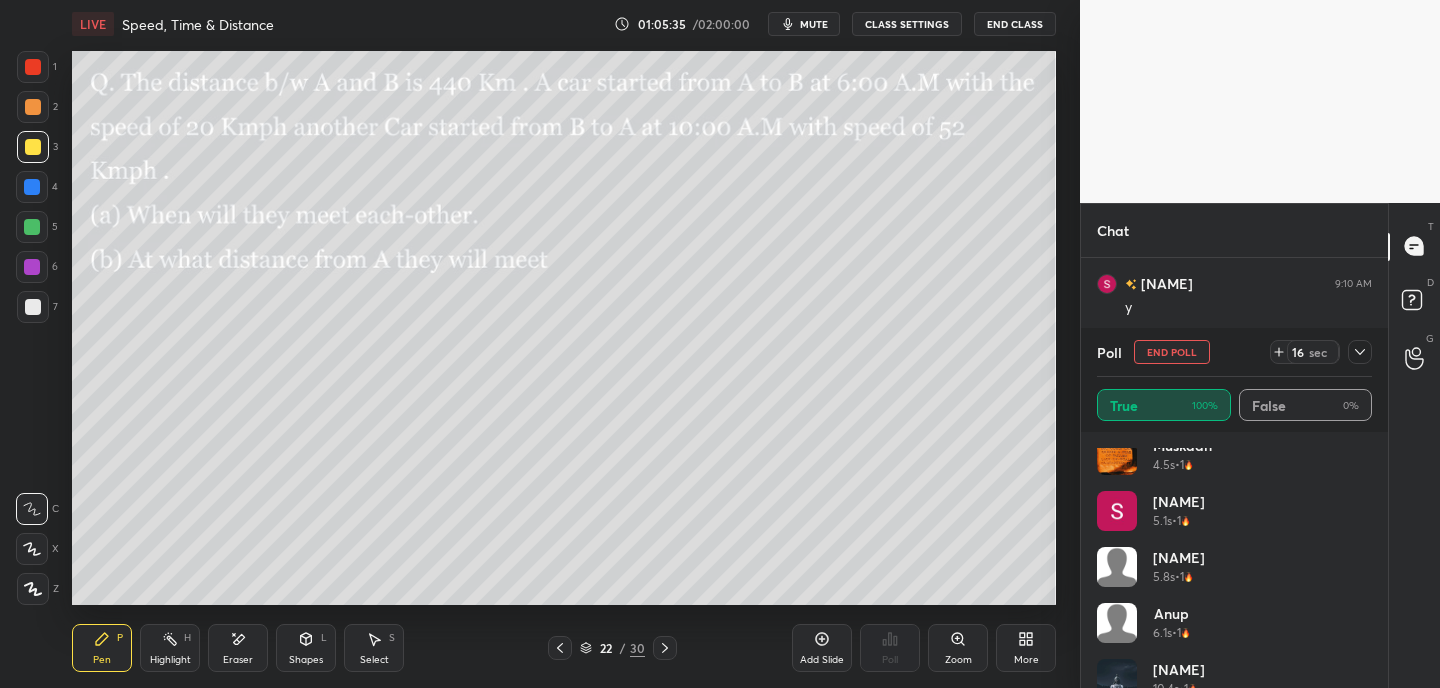 scroll, scrollTop: 208, scrollLeft: 0, axis: vertical 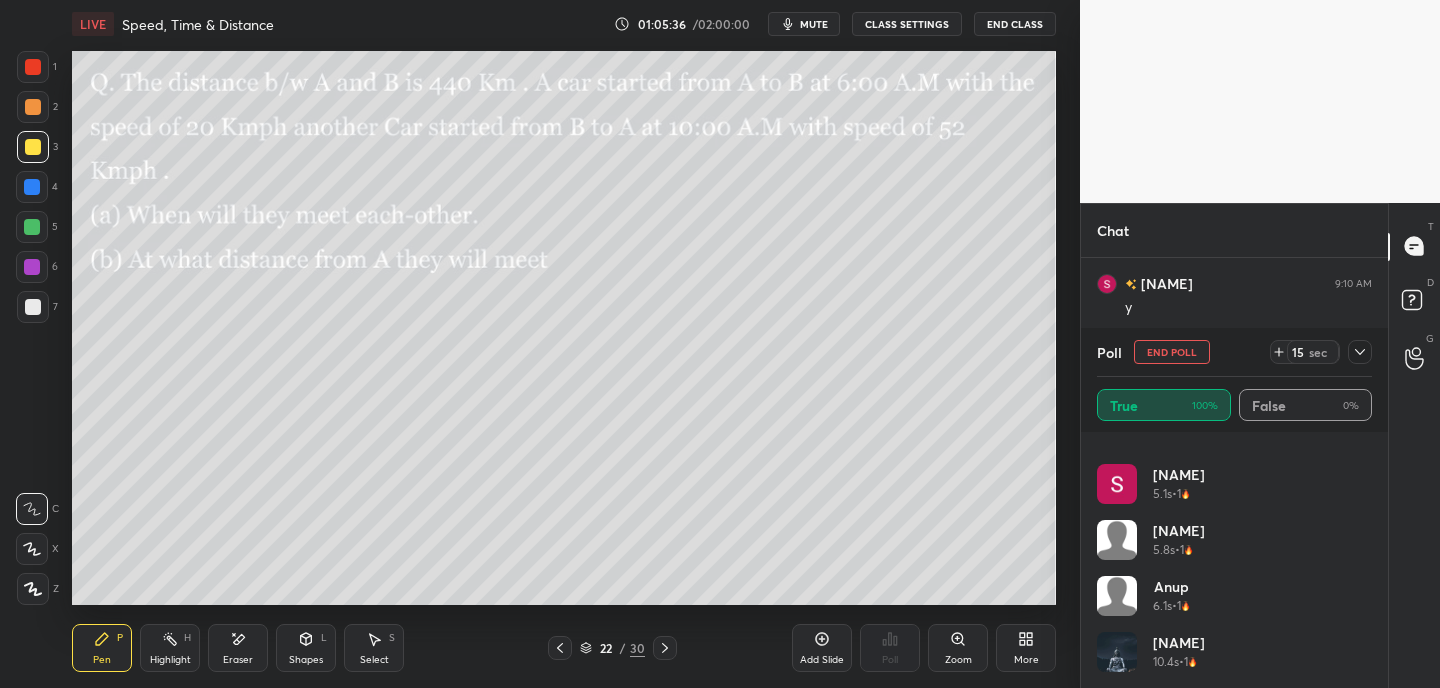 click on "End Poll" at bounding box center [1172, 352] 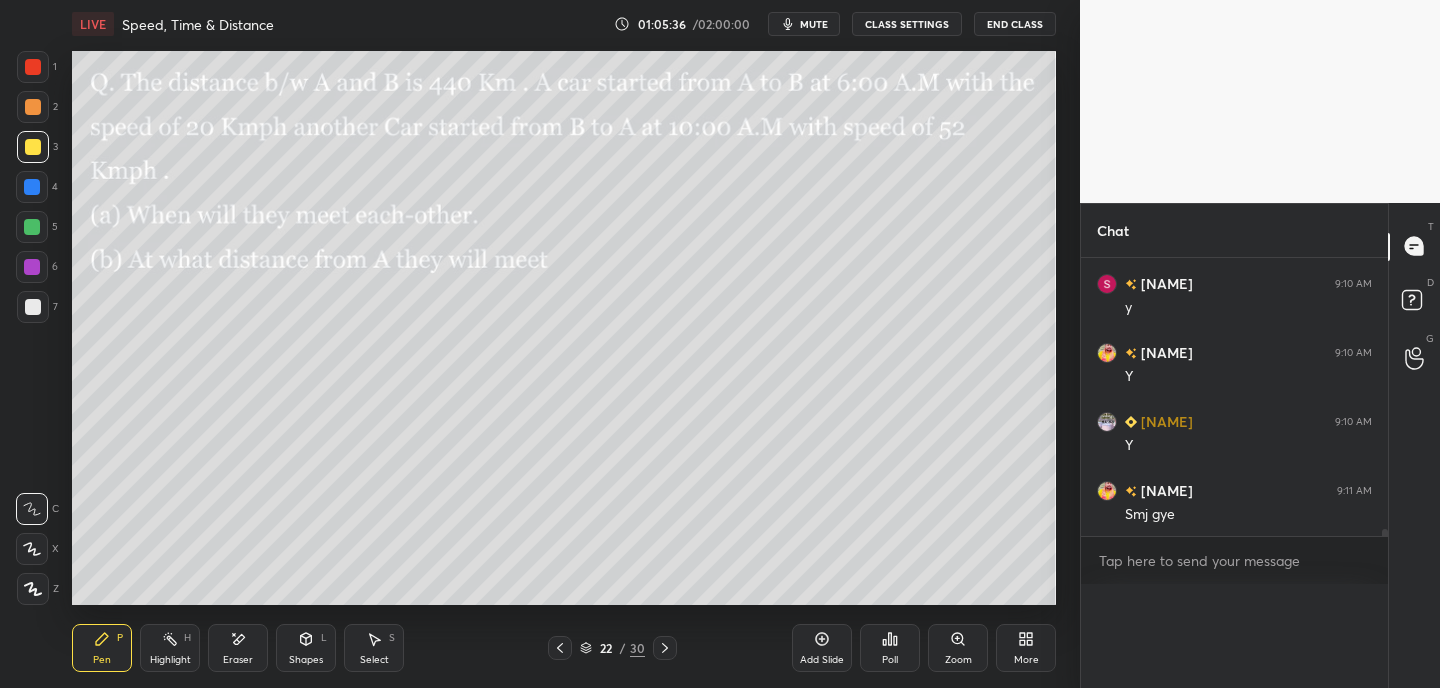 scroll, scrollTop: 0, scrollLeft: 0, axis: both 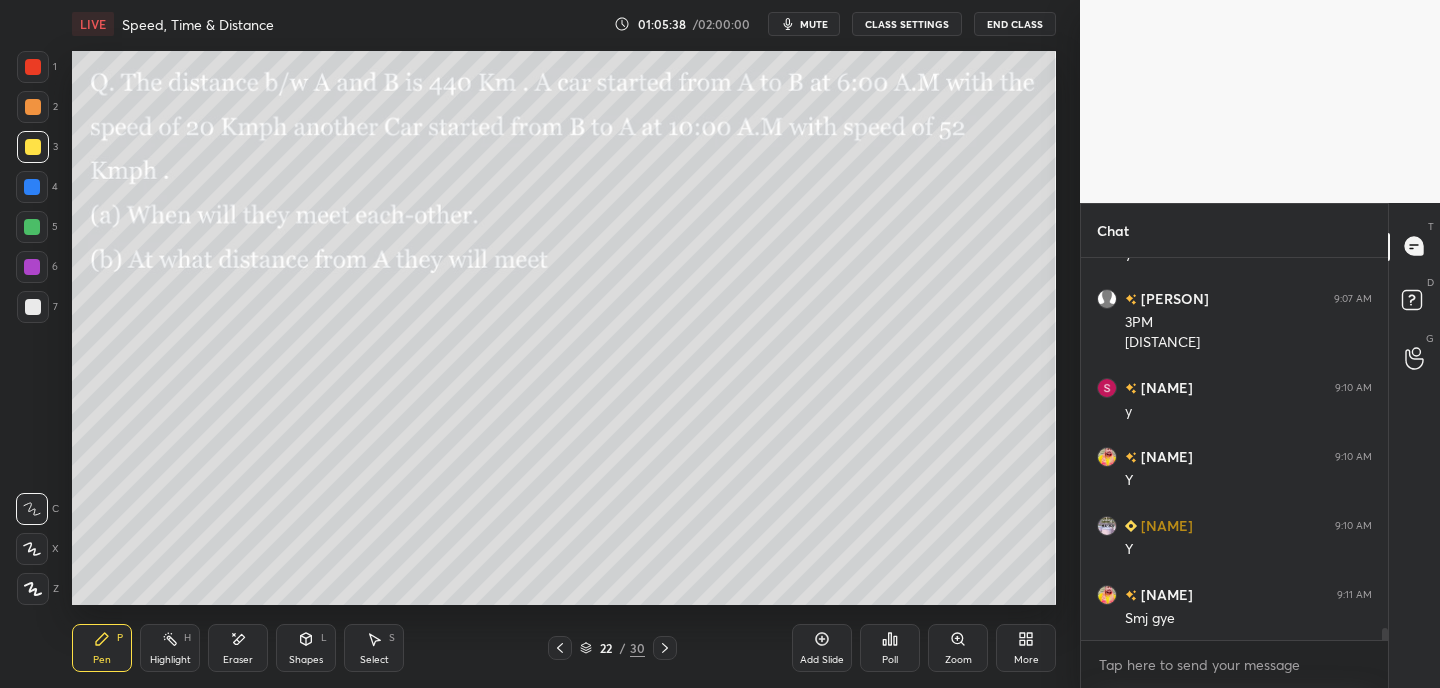 click 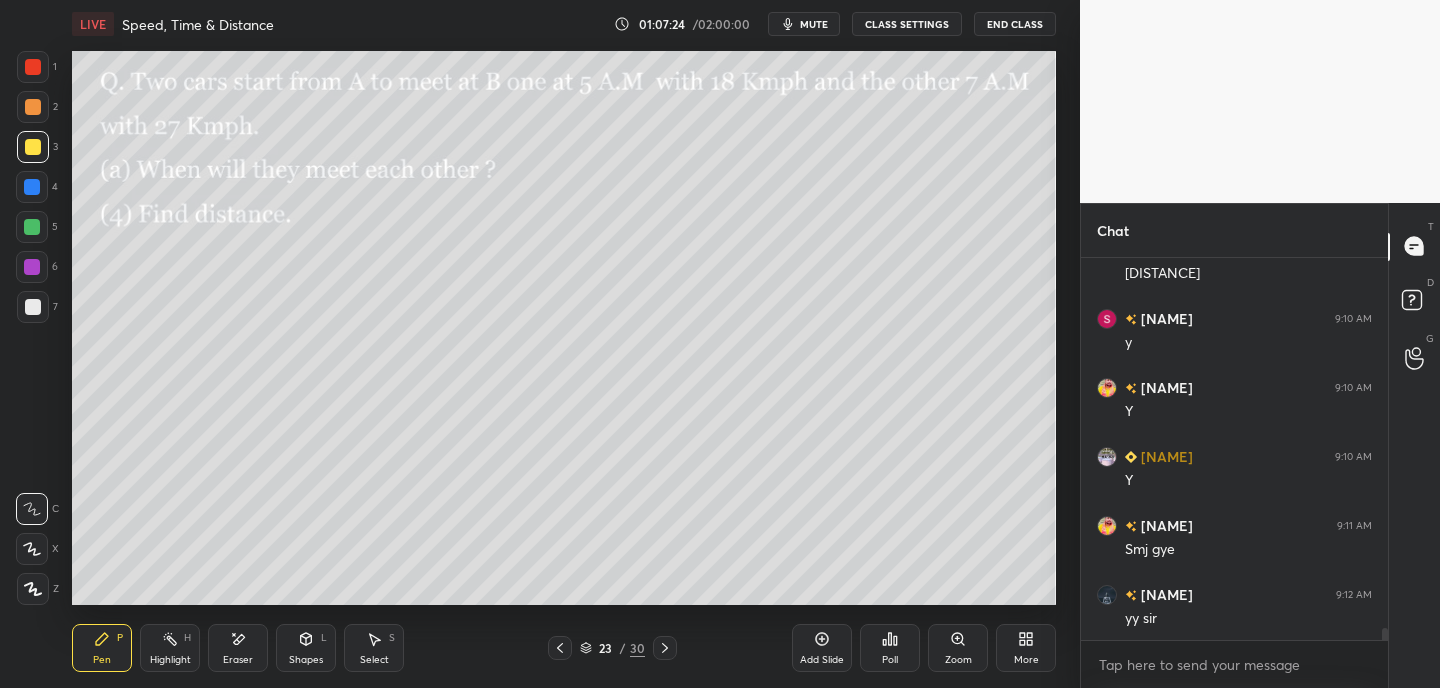 scroll, scrollTop: 11693, scrollLeft: 0, axis: vertical 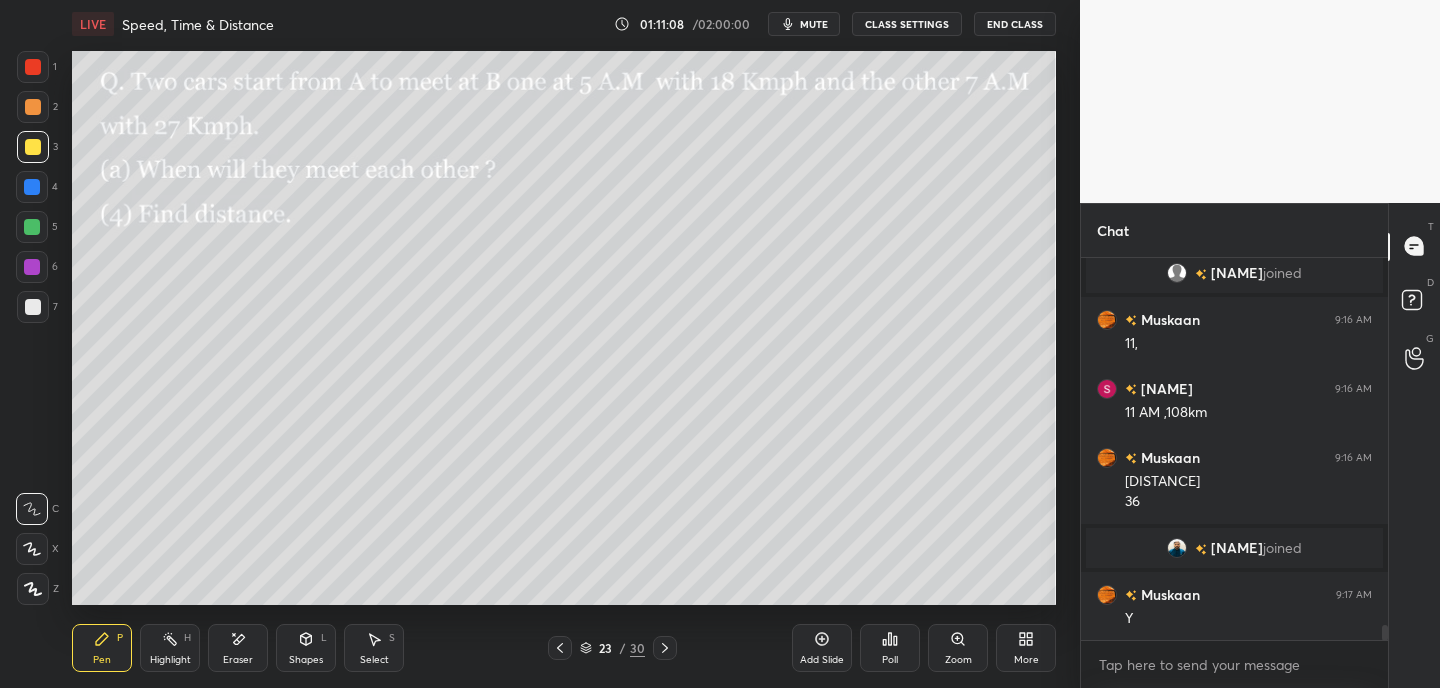 click on "[NAME]" at bounding box center [1237, 548] 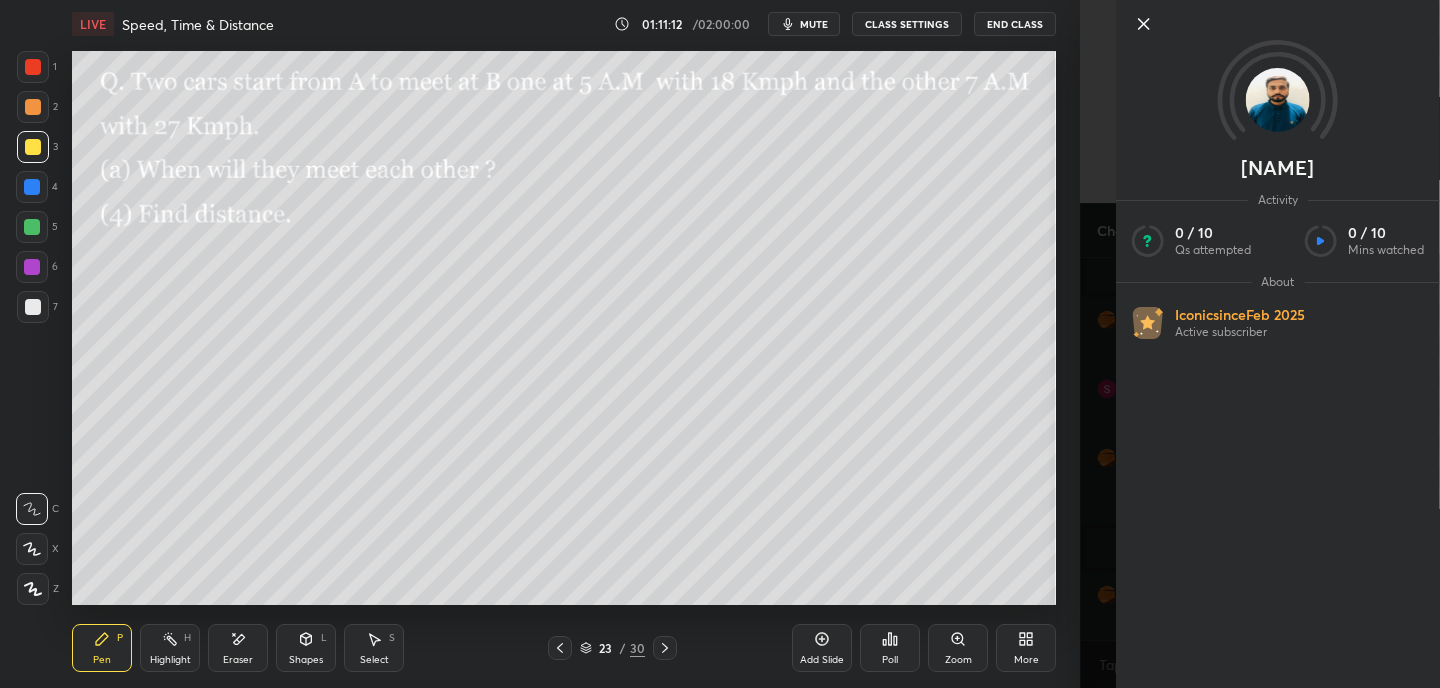 click 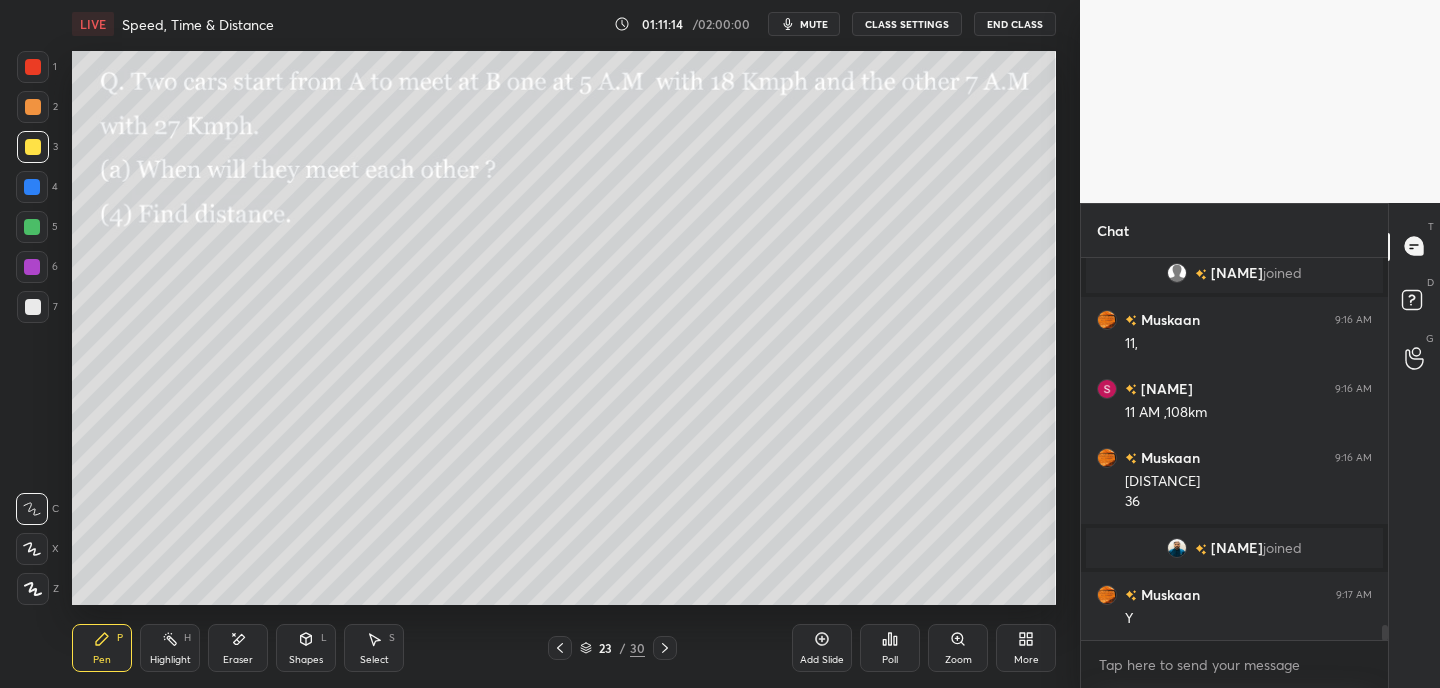scroll, scrollTop: 9495, scrollLeft: 0, axis: vertical 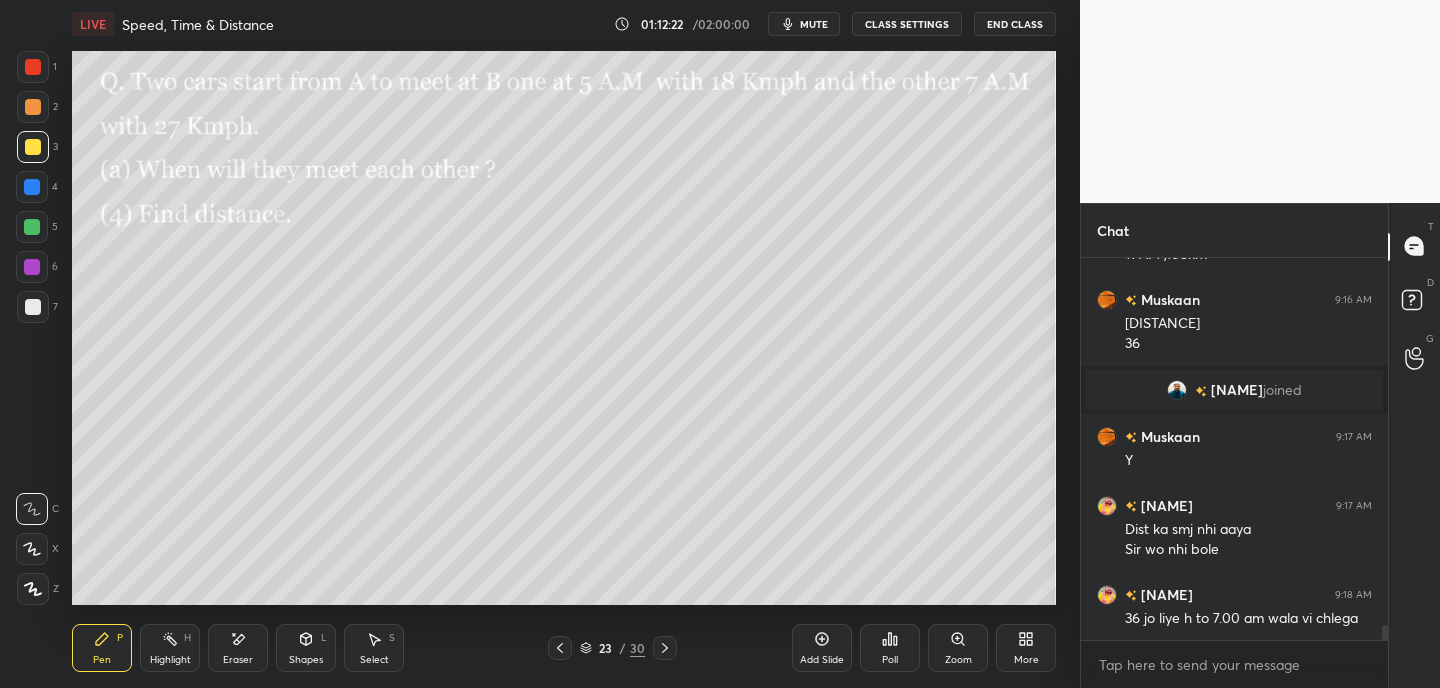 drag, startPoint x: 822, startPoint y: 23, endPoint x: 812, endPoint y: 11, distance: 15.6205 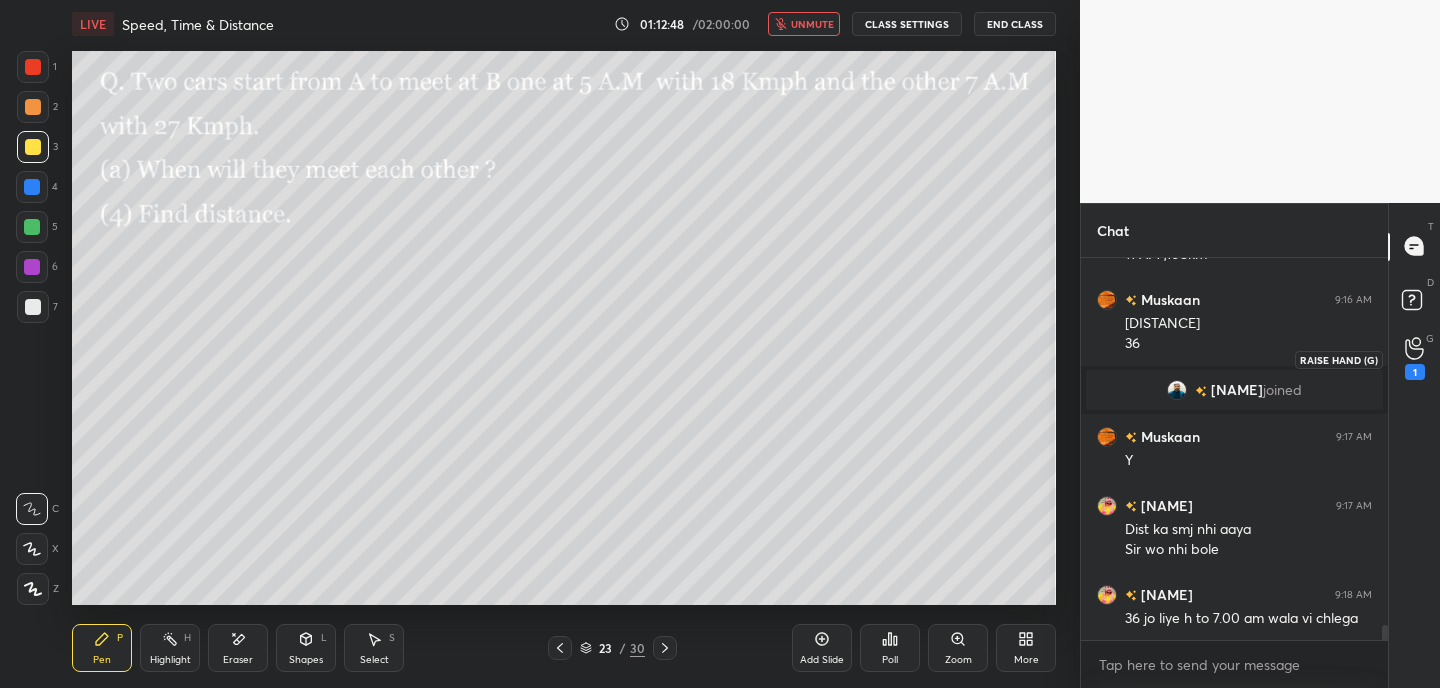 drag, startPoint x: 1413, startPoint y: 351, endPoint x: 1392, endPoint y: 343, distance: 22.472204 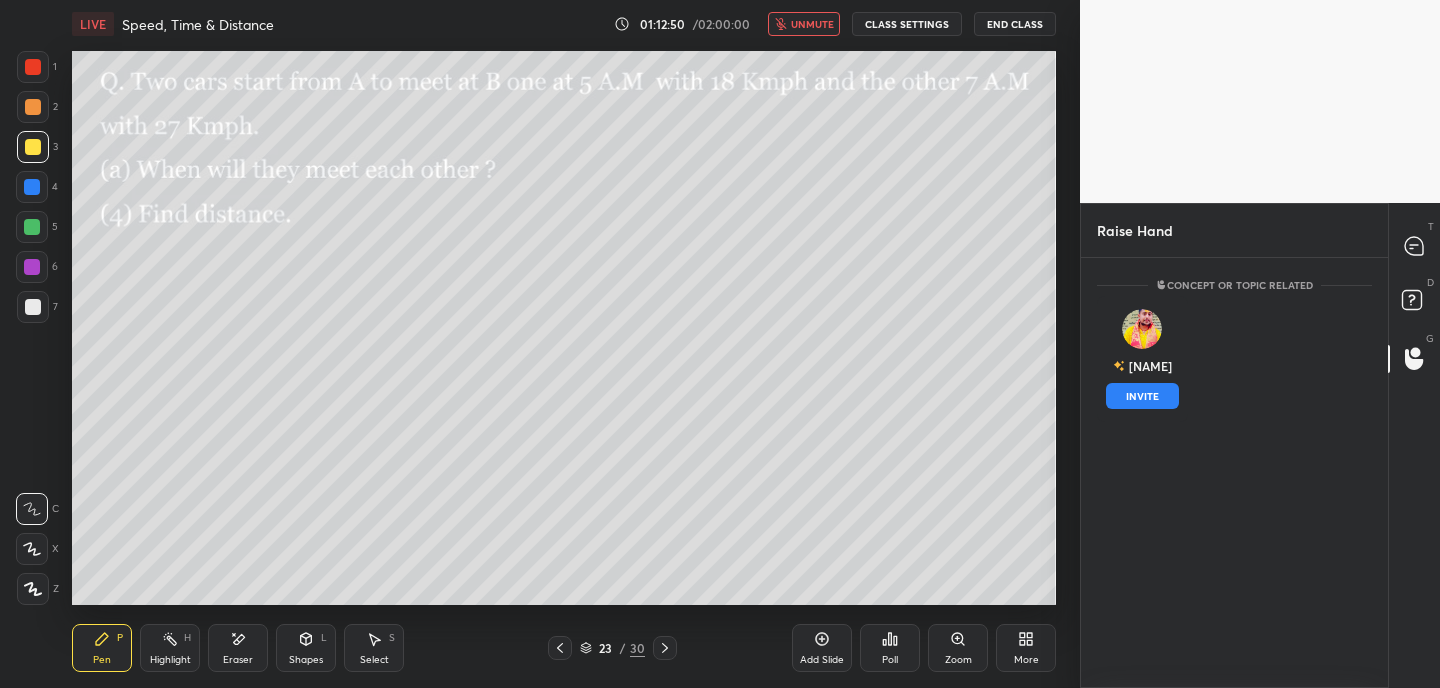 click on "INVITE" at bounding box center [1142, 396] 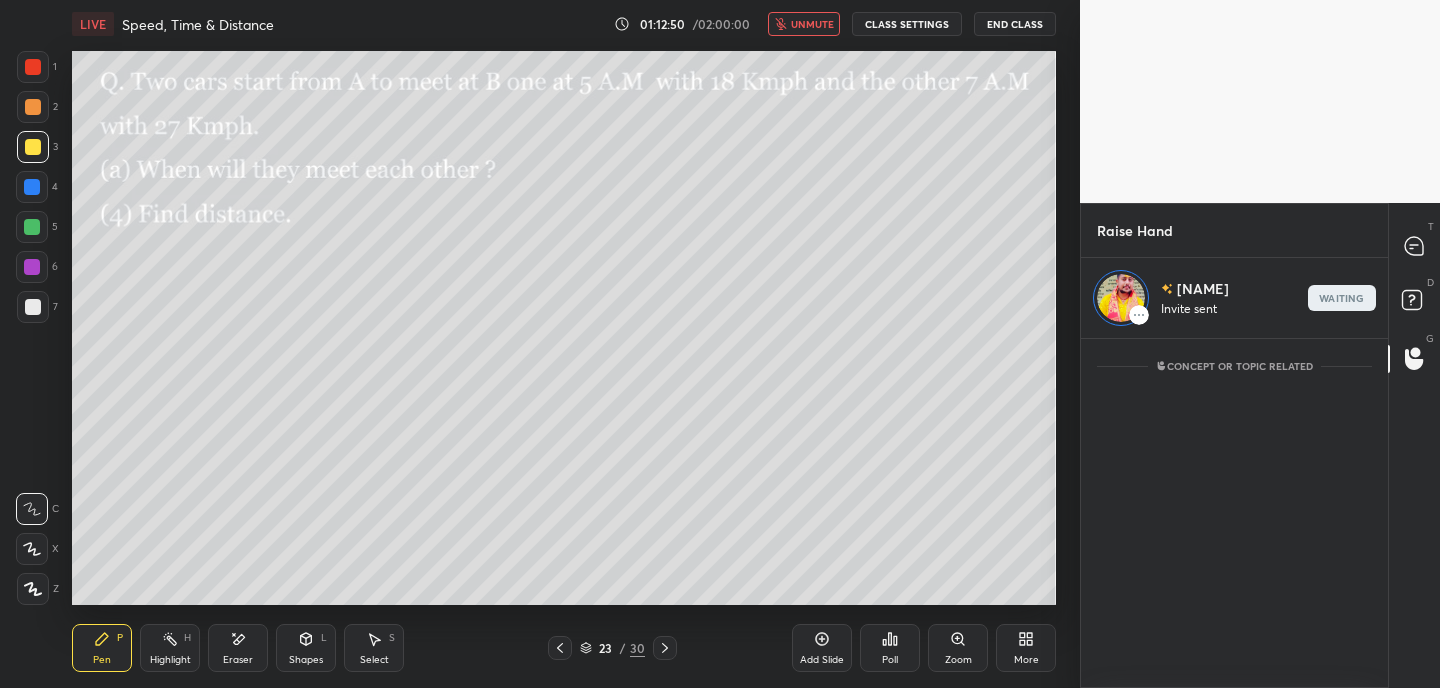 scroll, scrollTop: 343, scrollLeft: 301, axis: both 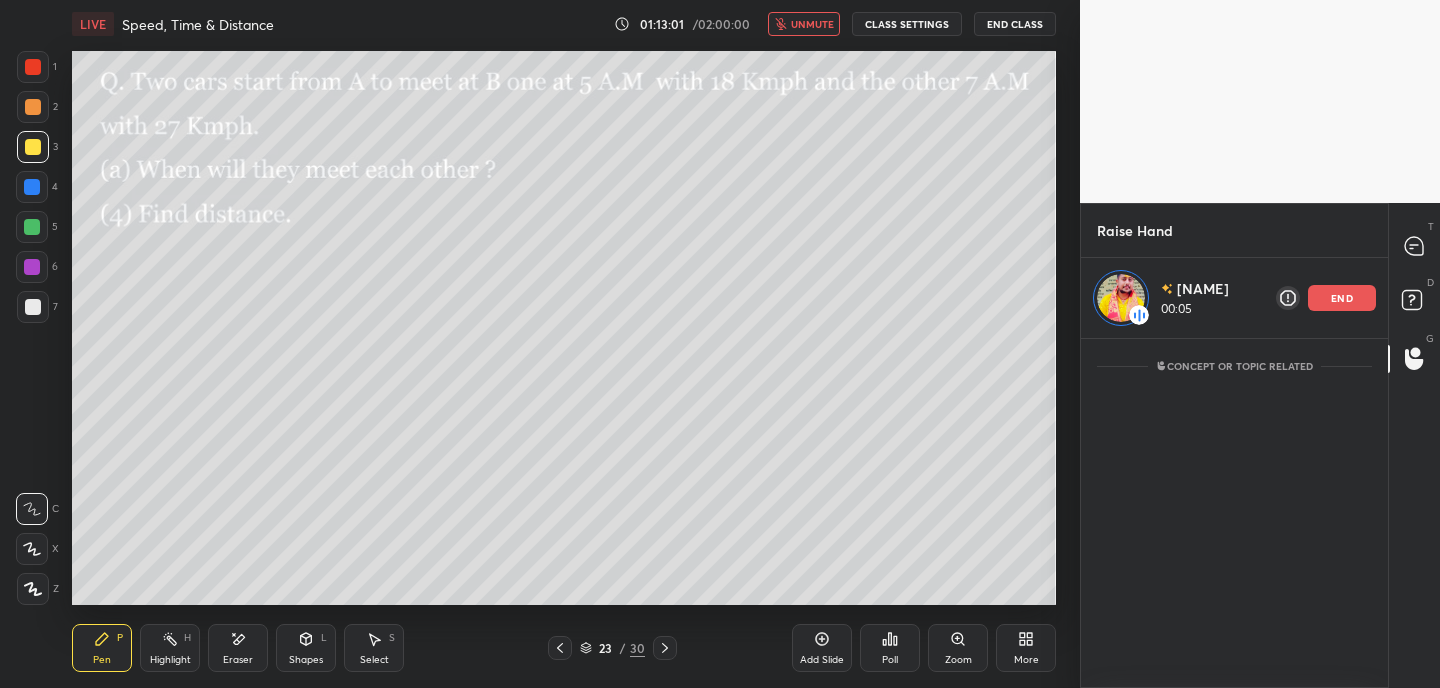 drag, startPoint x: 822, startPoint y: 24, endPoint x: 829, endPoint y: 16, distance: 10.630146 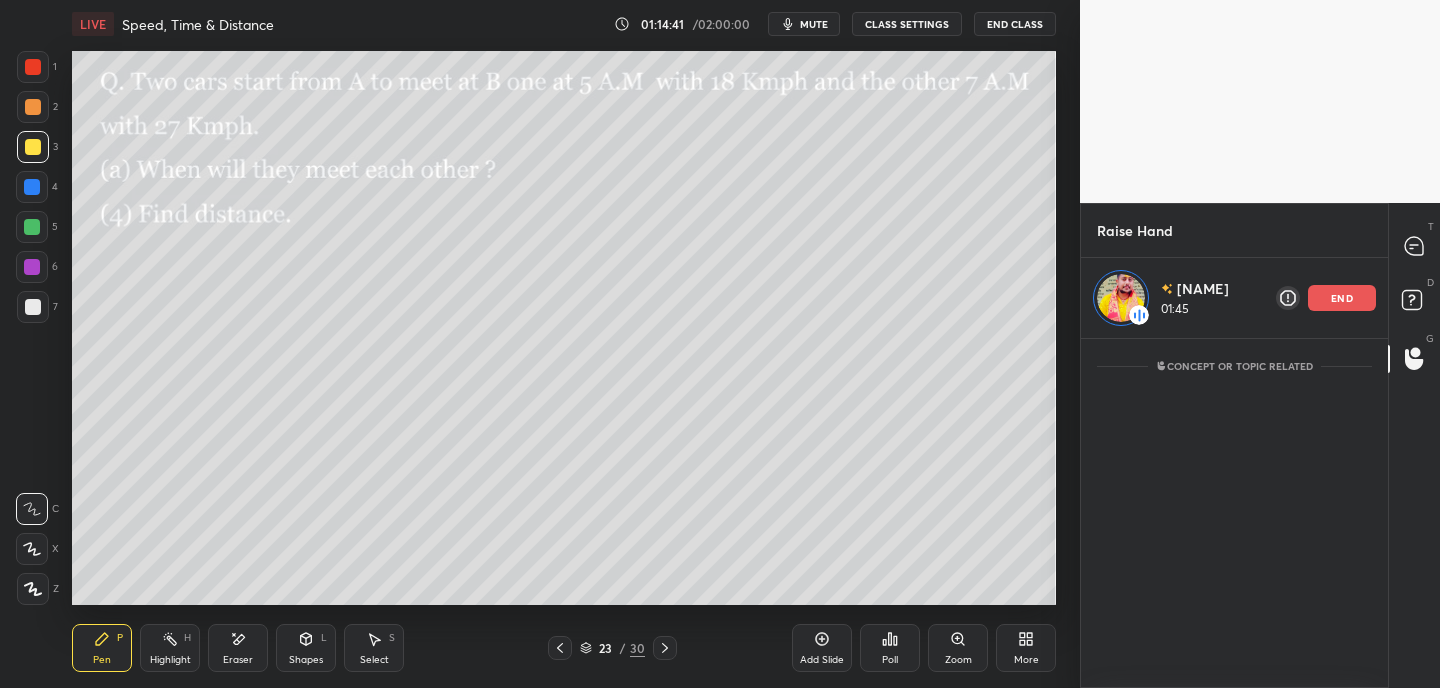 drag, startPoint x: 38, startPoint y: 307, endPoint x: 60, endPoint y: 296, distance: 24.596748 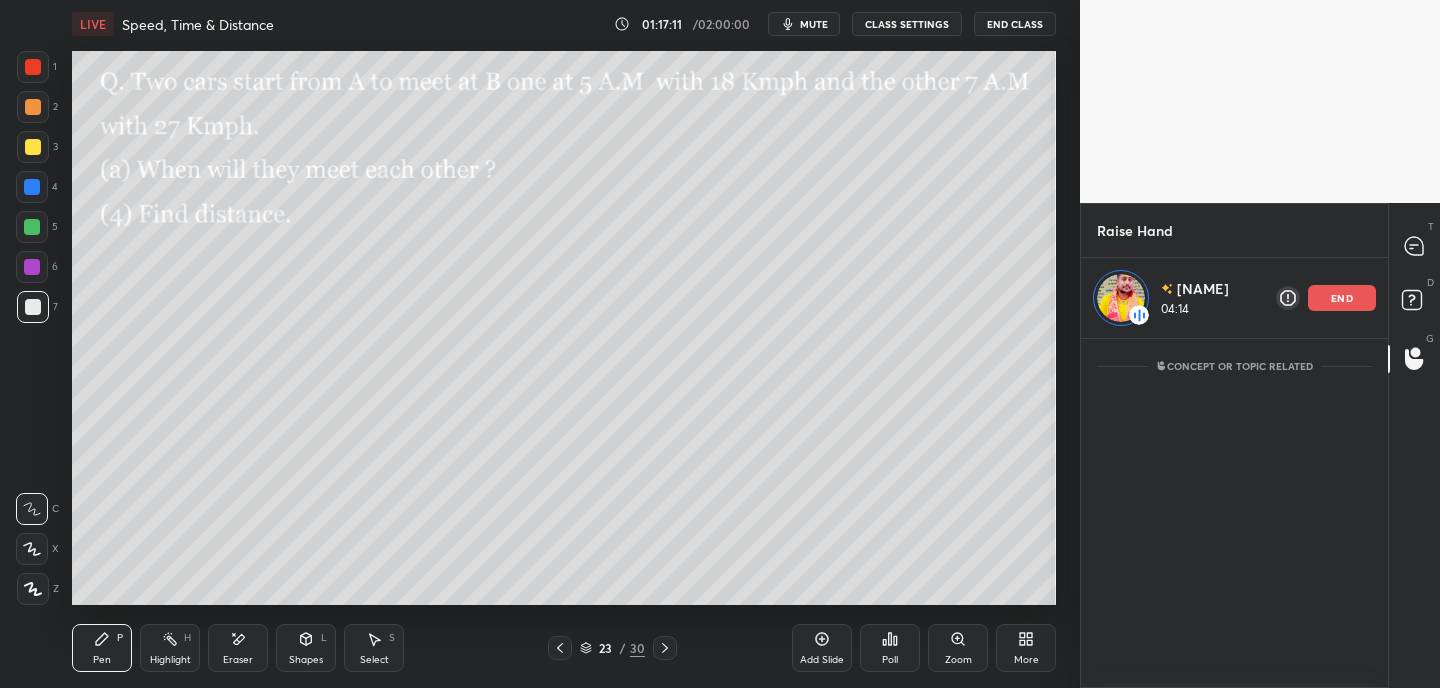 click on "Eraser" at bounding box center [238, 648] 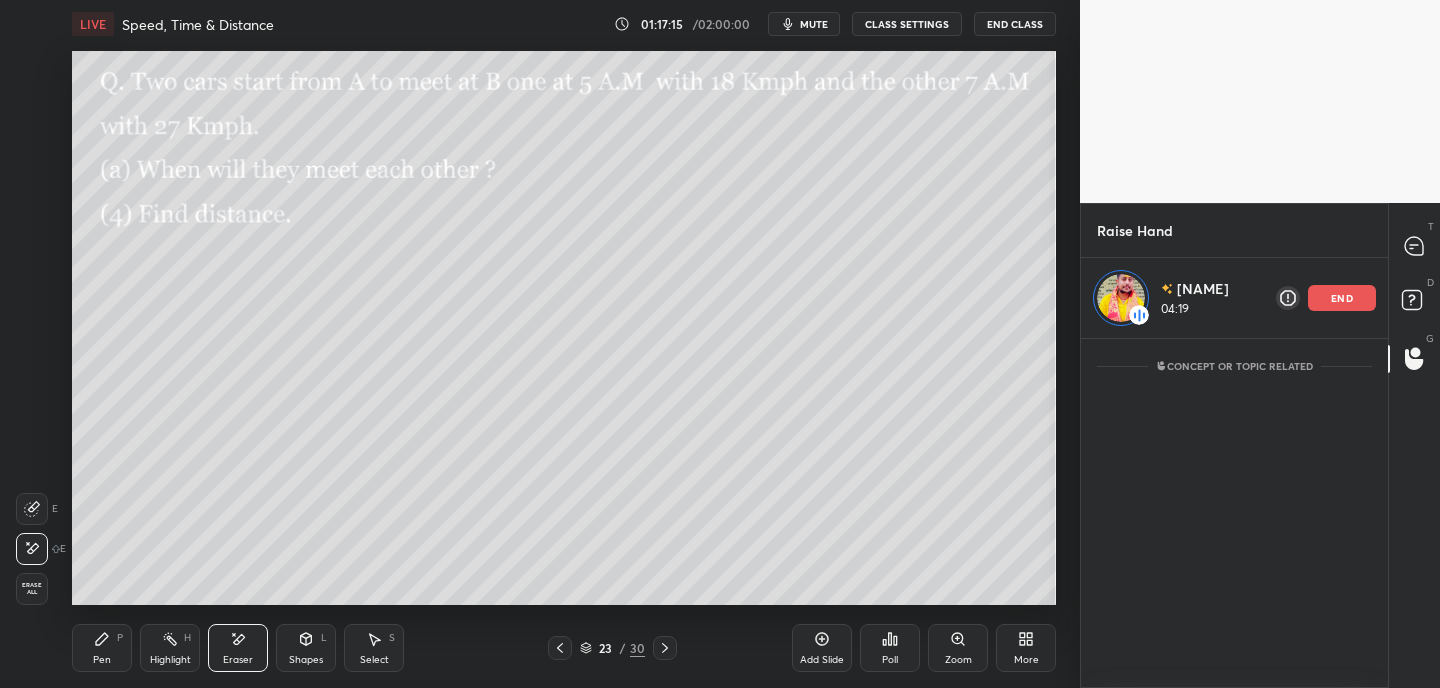 click on "end" at bounding box center [1342, 298] 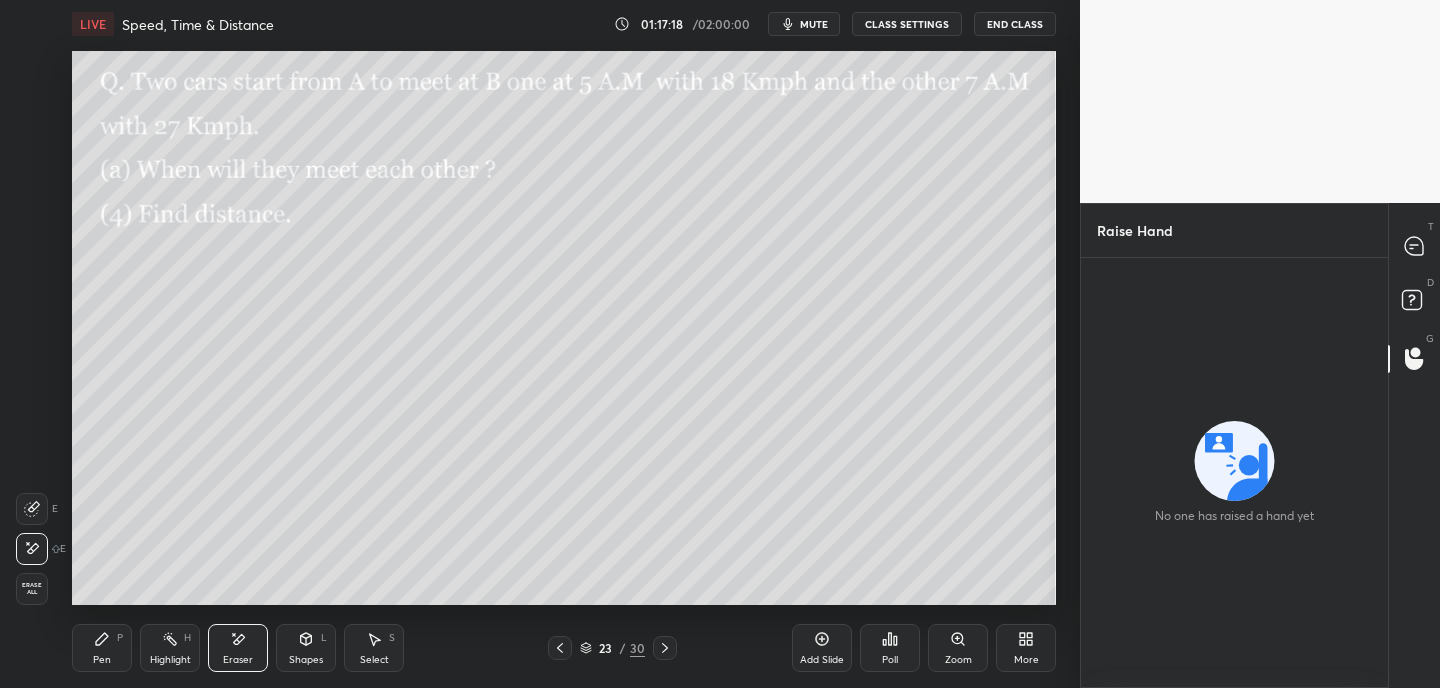 click 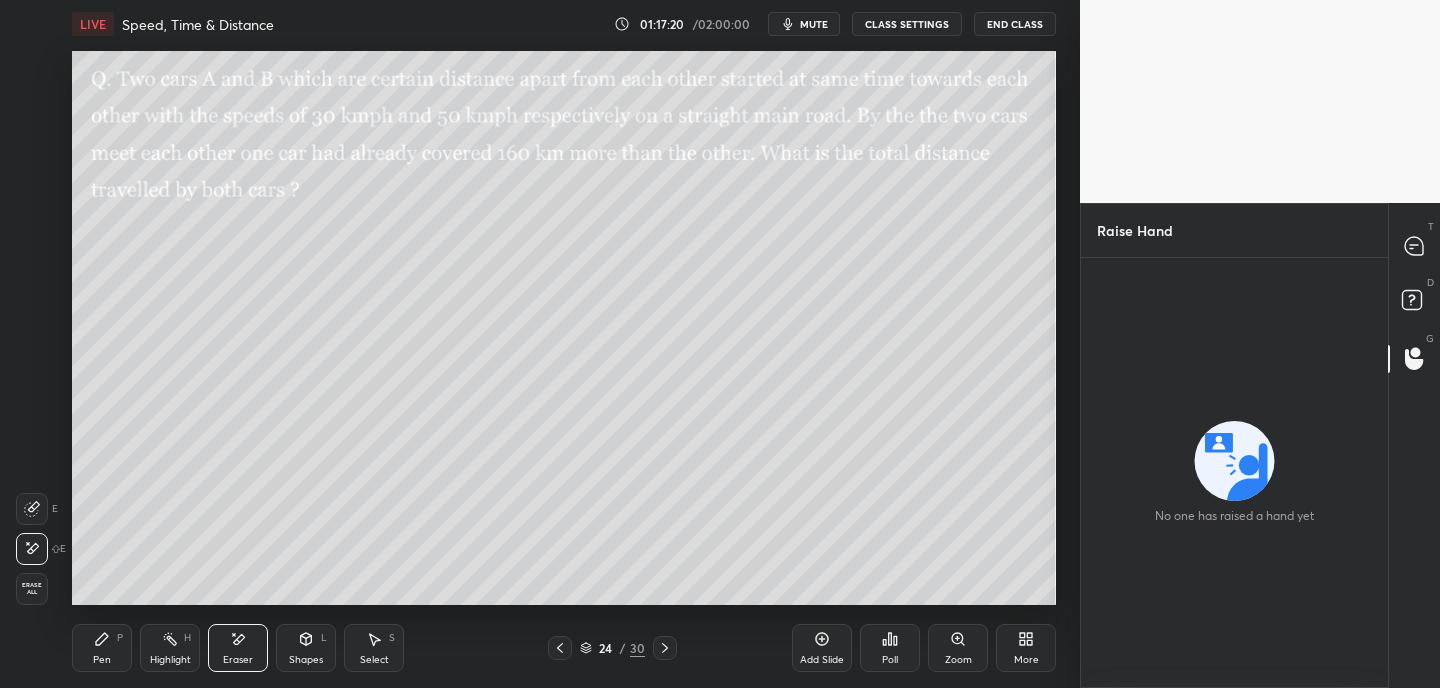 drag, startPoint x: 108, startPoint y: 646, endPoint x: 104, endPoint y: 609, distance: 37.215588 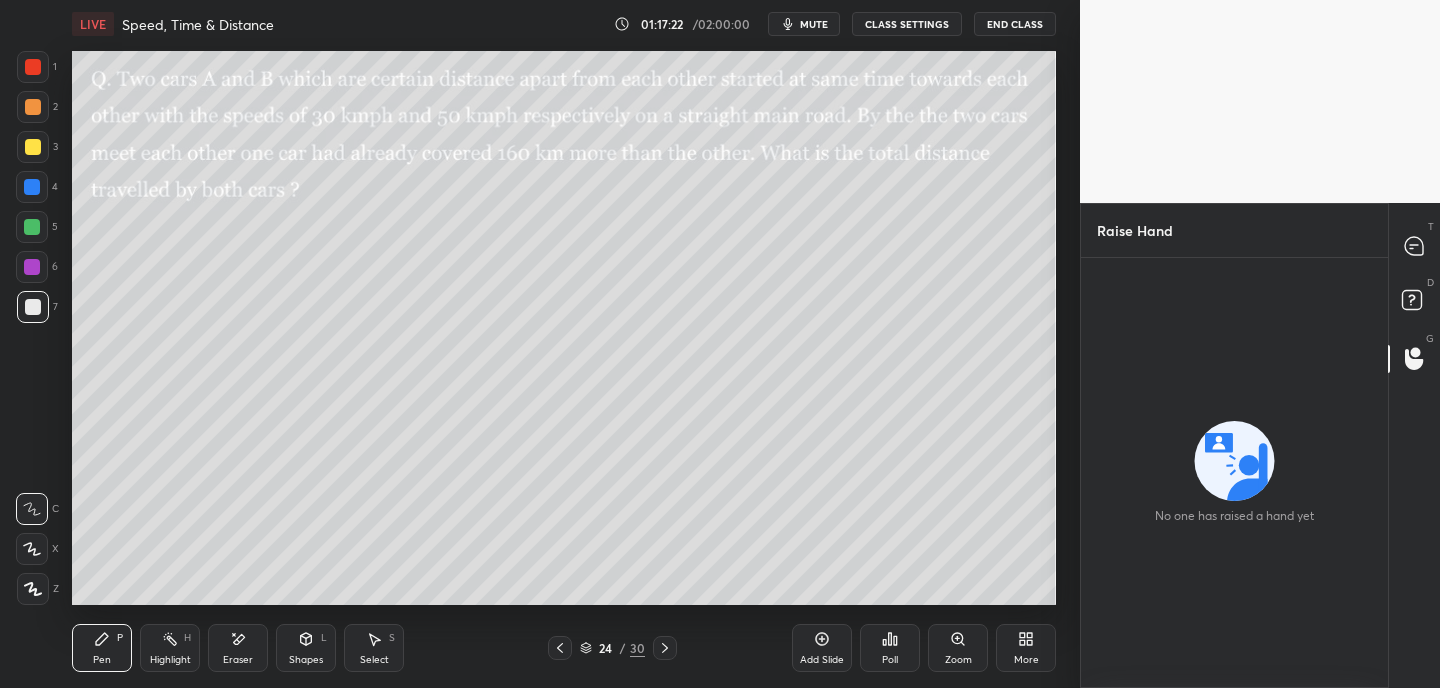 click on "mute" at bounding box center (814, 24) 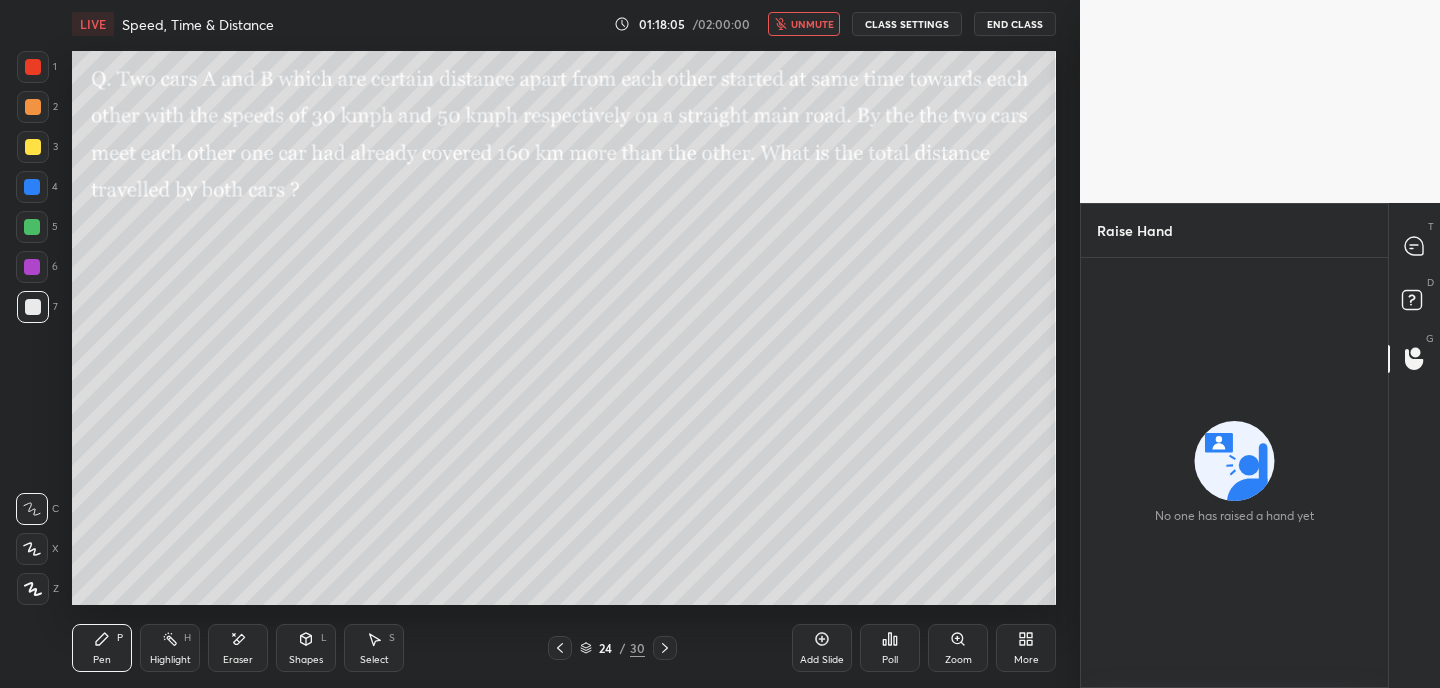 click on "unmute" at bounding box center [804, 24] 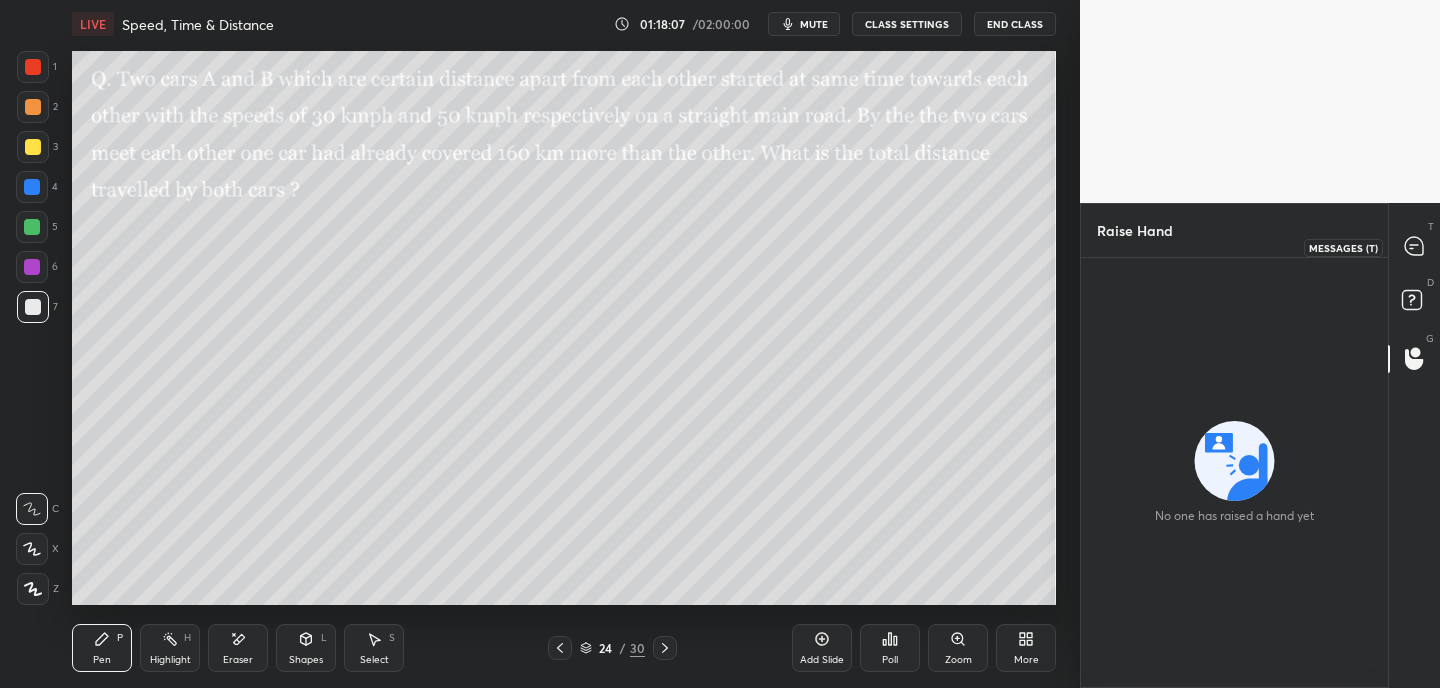 click 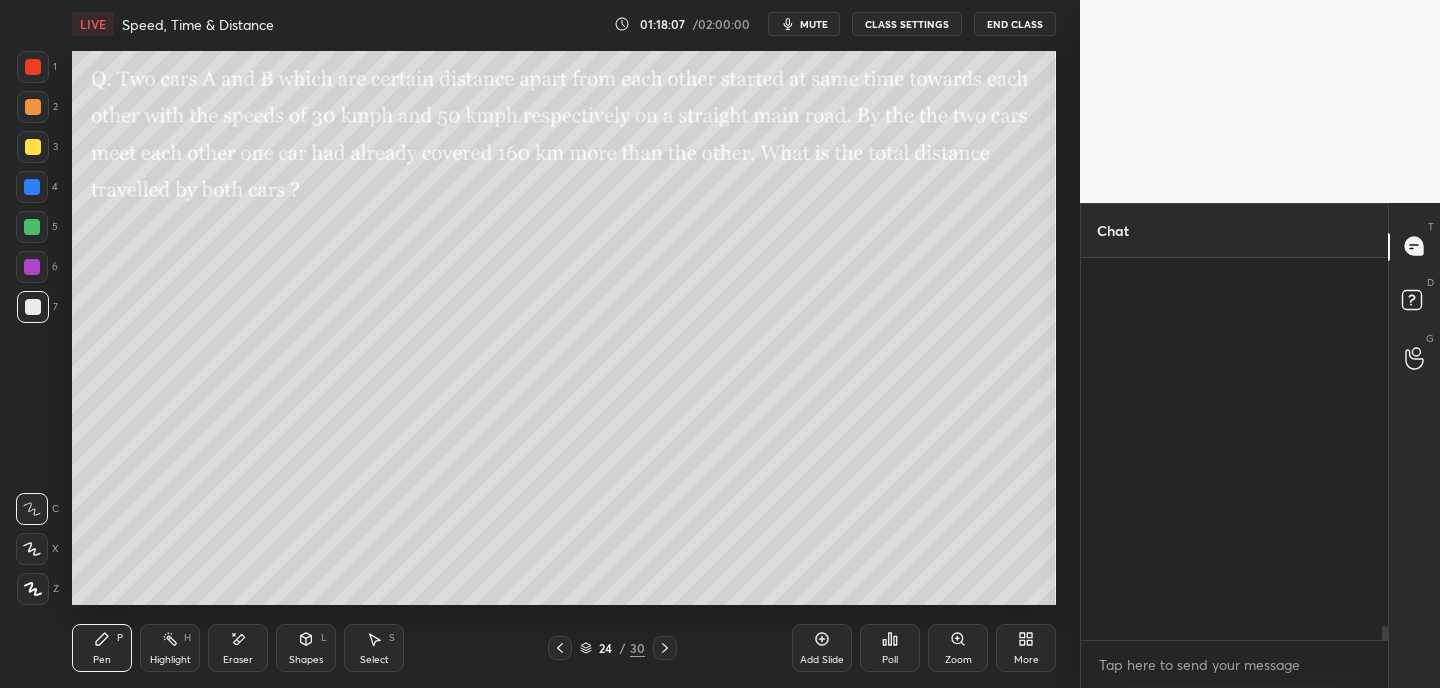 scroll, scrollTop: 9895, scrollLeft: 0, axis: vertical 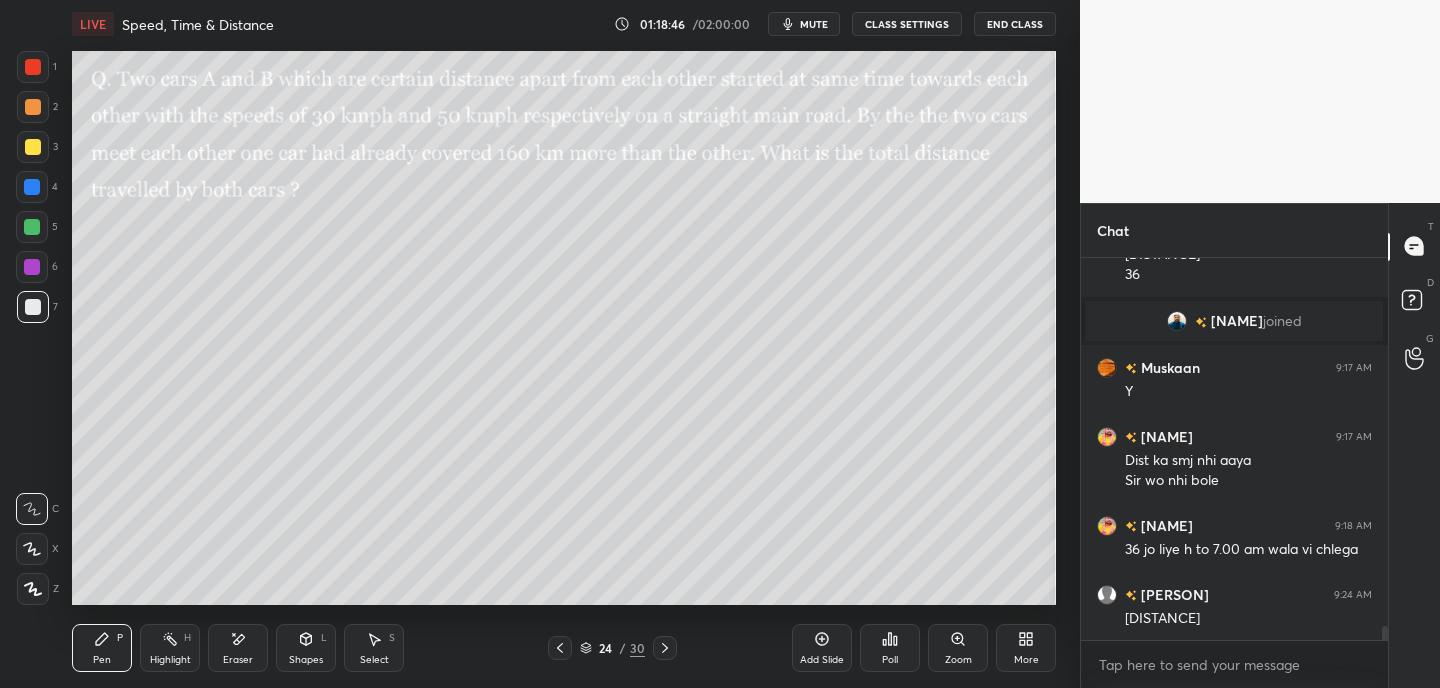 click 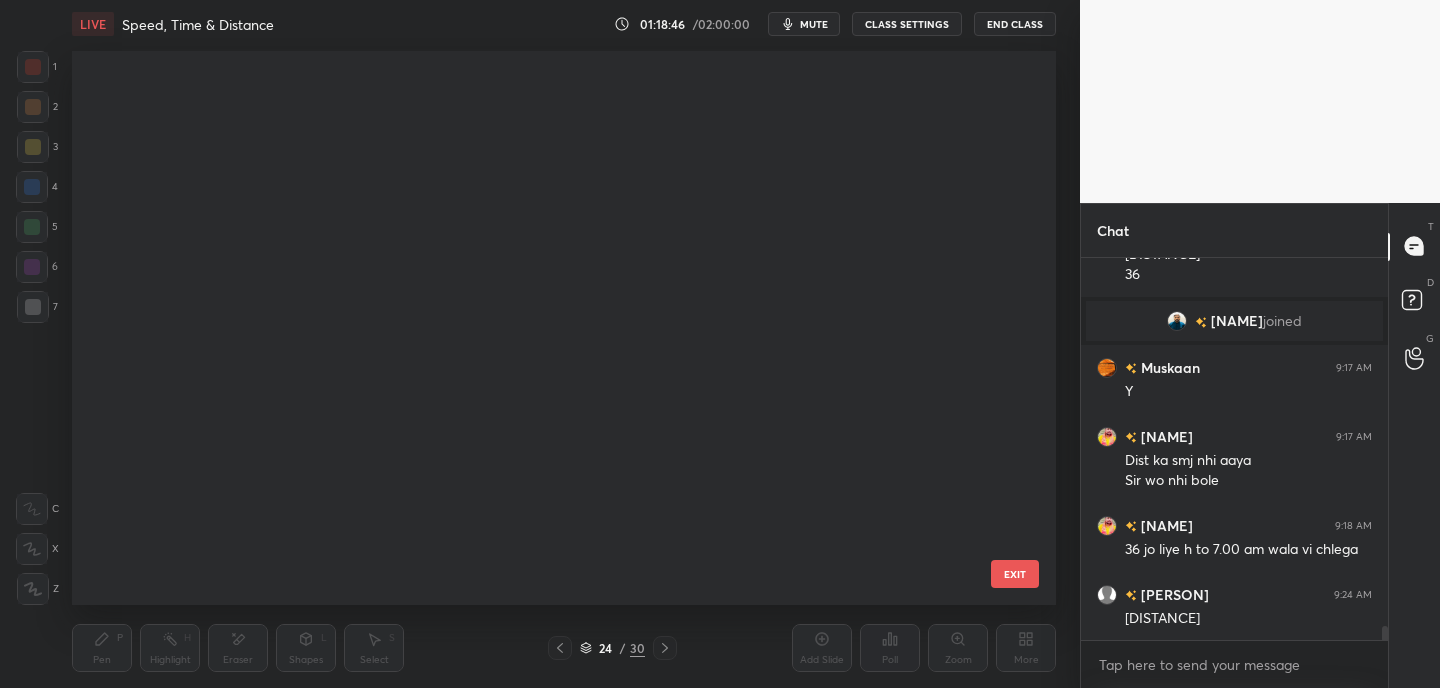 scroll, scrollTop: 10033, scrollLeft: 0, axis: vertical 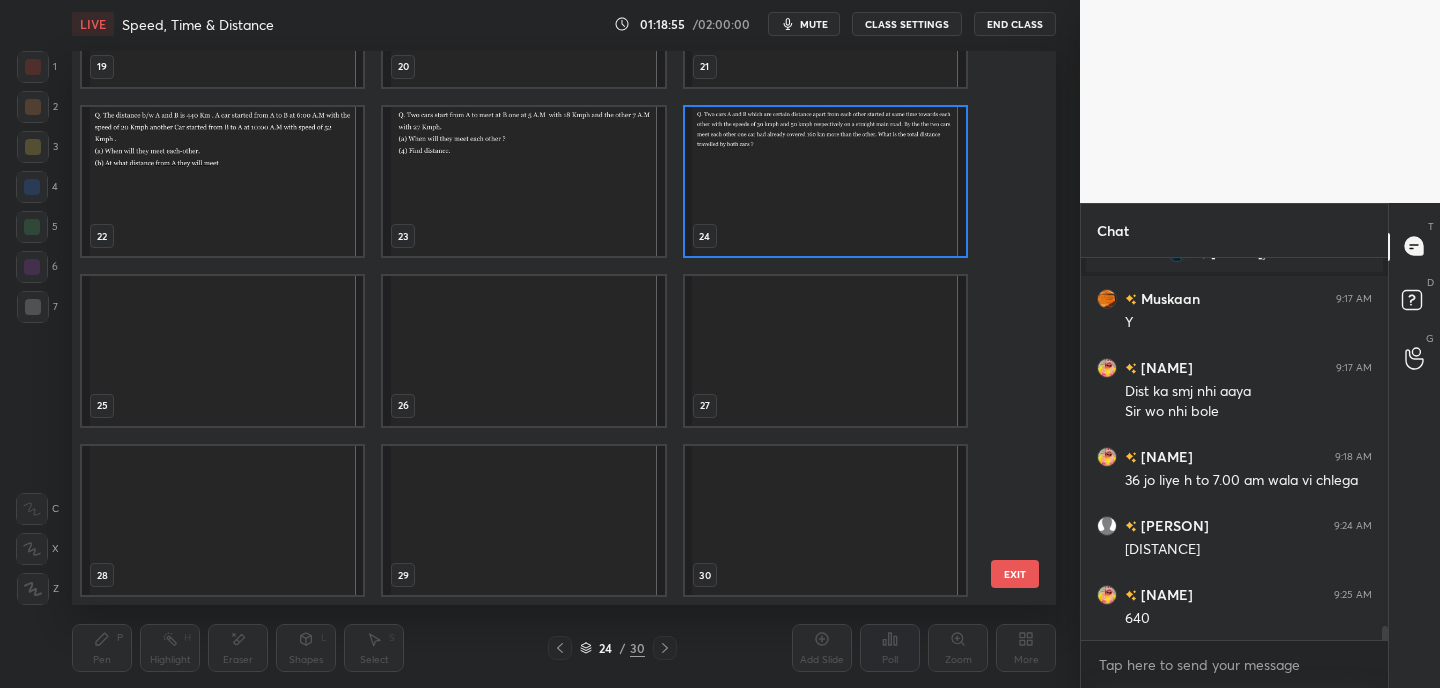 click at bounding box center [825, 182] 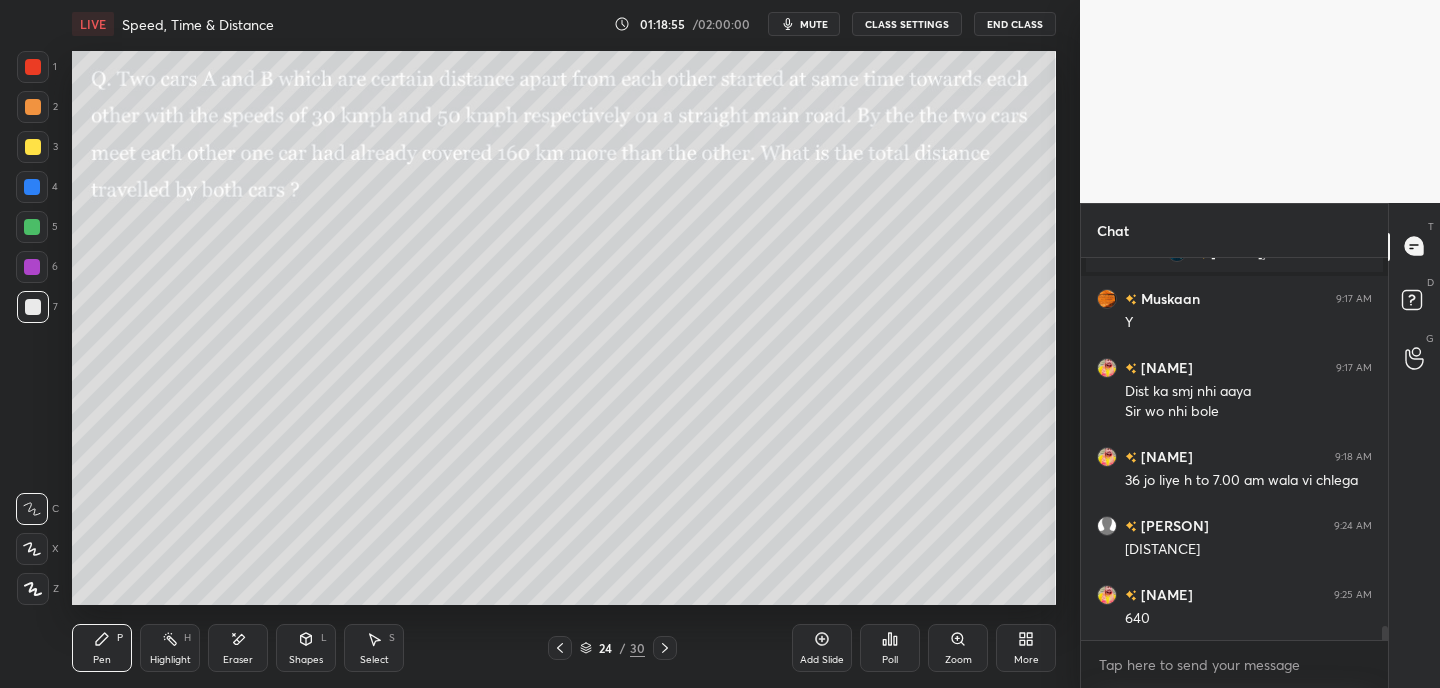 click at bounding box center [825, 182] 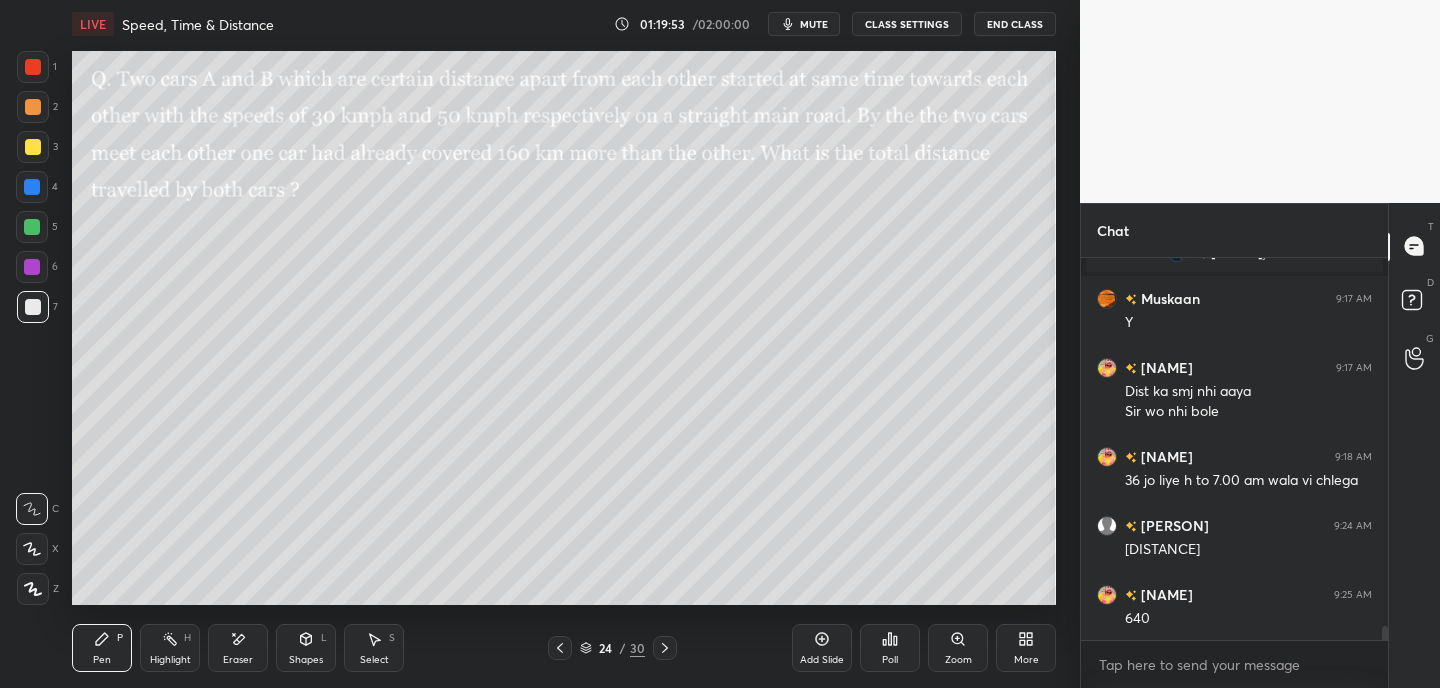 scroll, scrollTop: 10102, scrollLeft: 0, axis: vertical 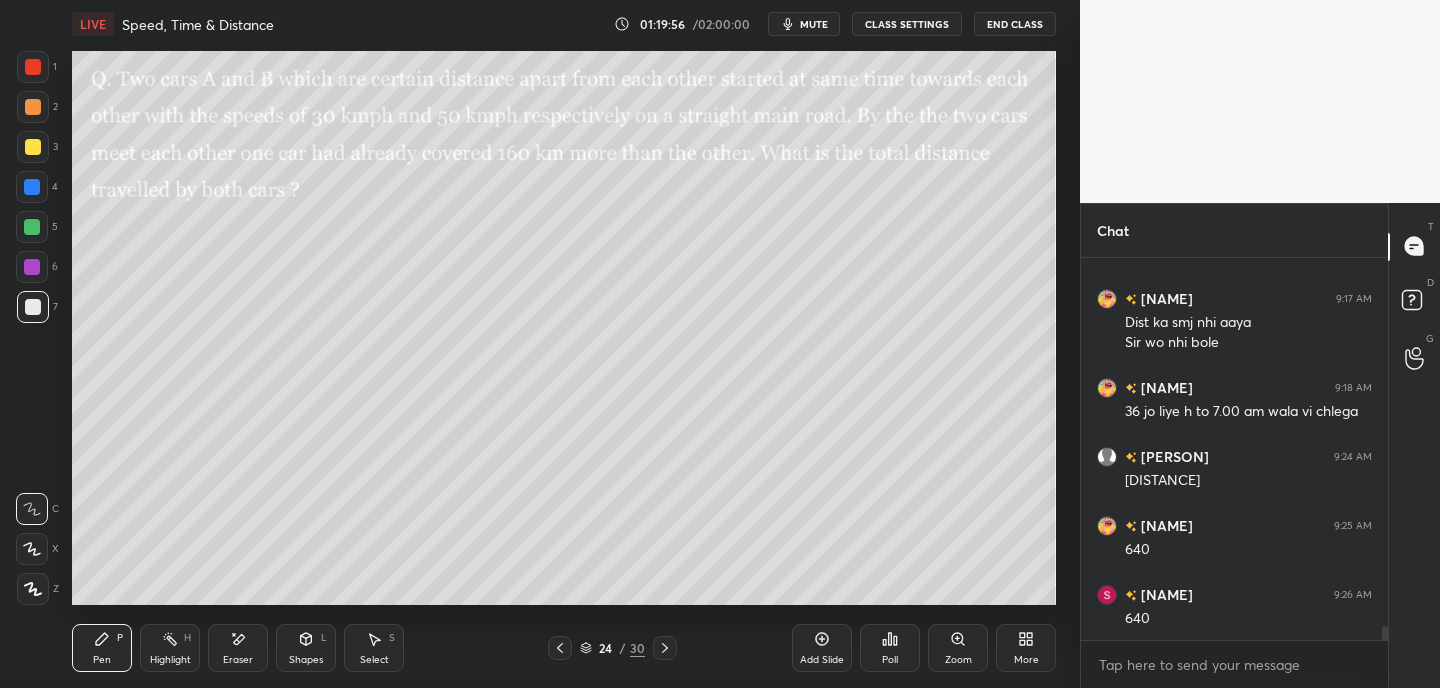 click 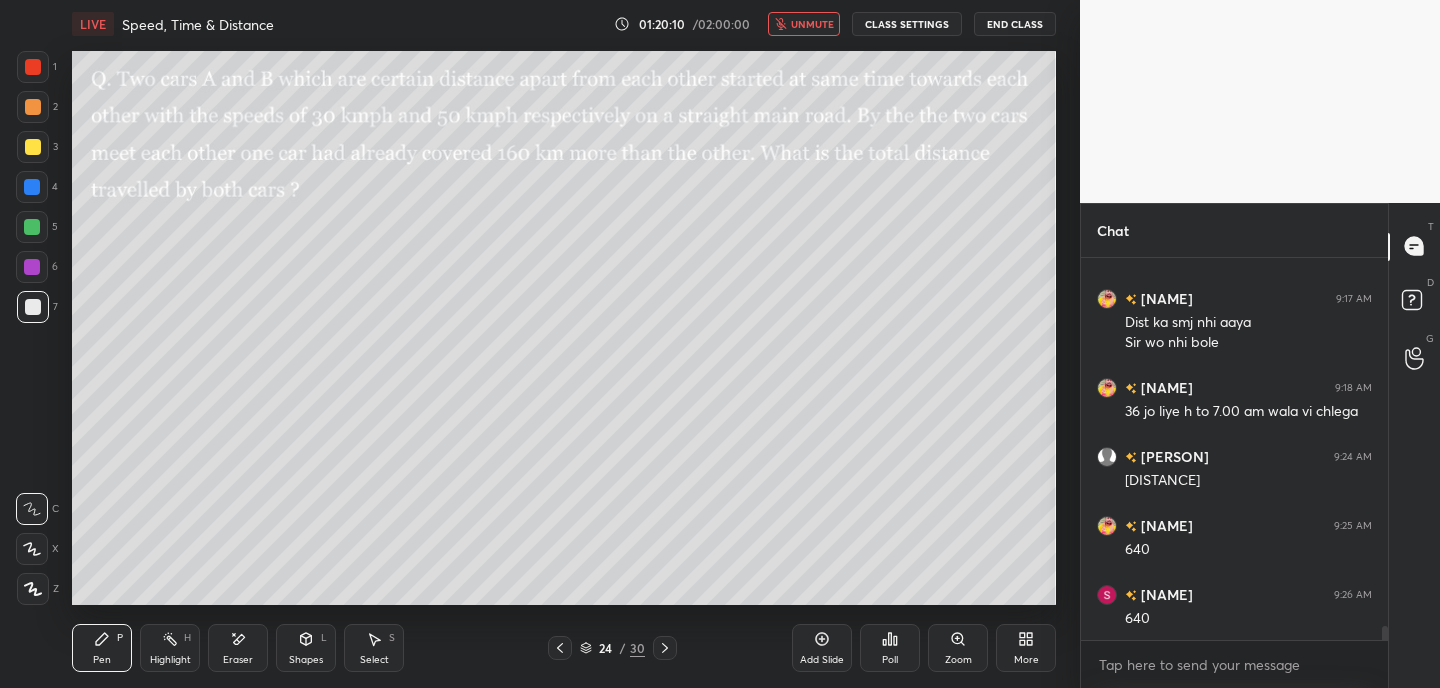 drag, startPoint x: 803, startPoint y: 21, endPoint x: 803, endPoint y: 34, distance: 13 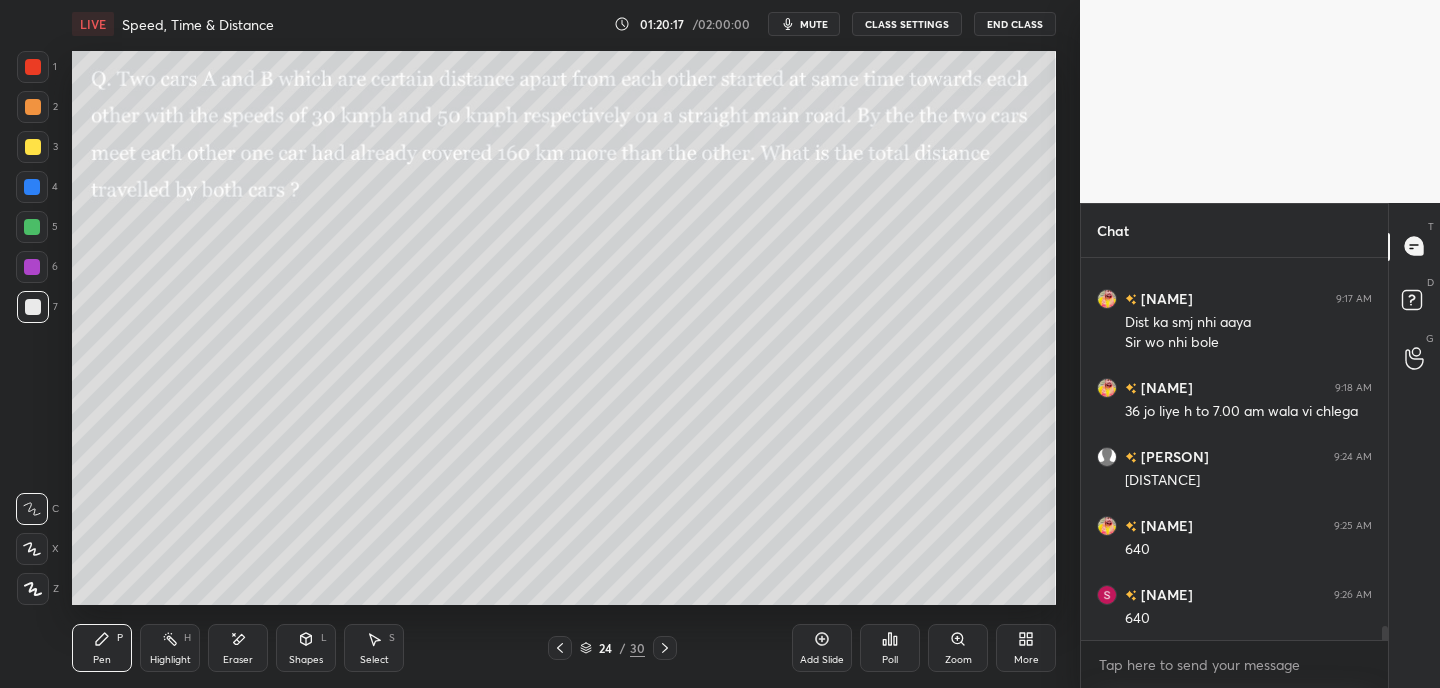 drag, startPoint x: 244, startPoint y: 651, endPoint x: 232, endPoint y: 614, distance: 38.8973 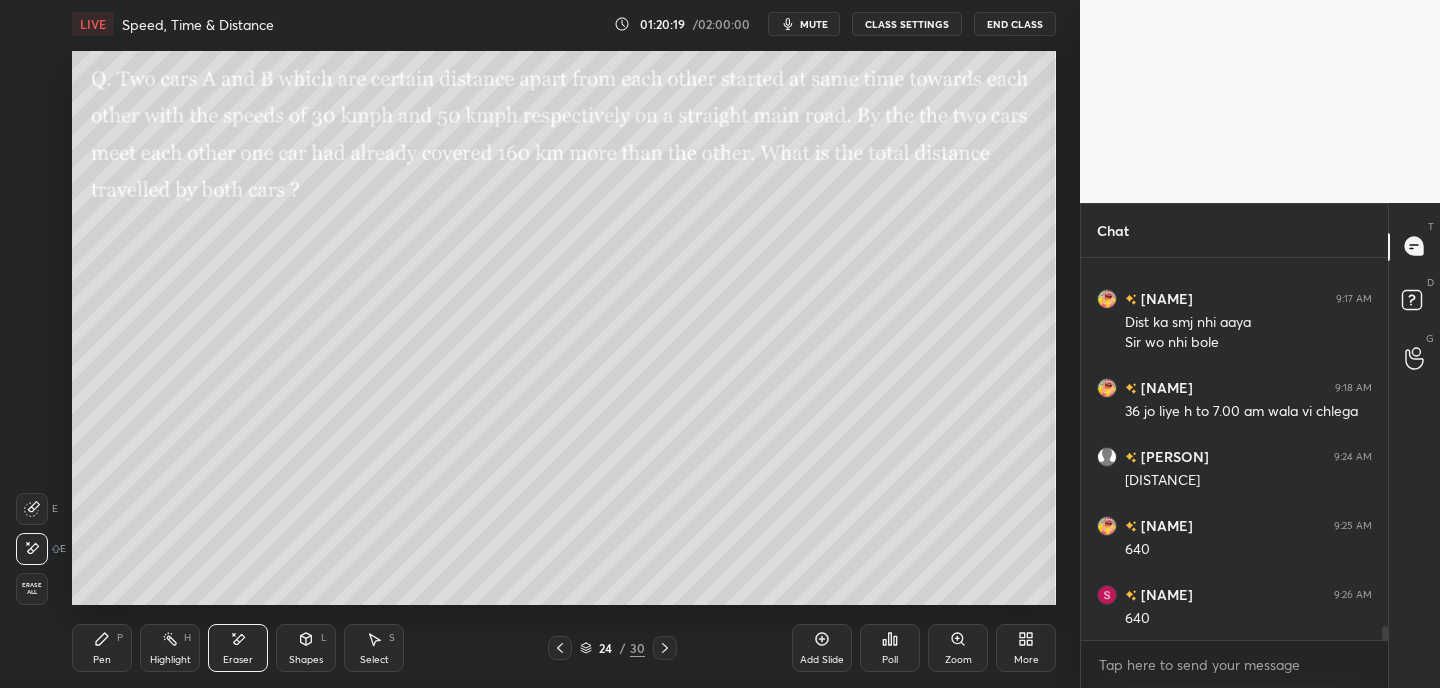 drag, startPoint x: 98, startPoint y: 646, endPoint x: 91, endPoint y: 607, distance: 39.623226 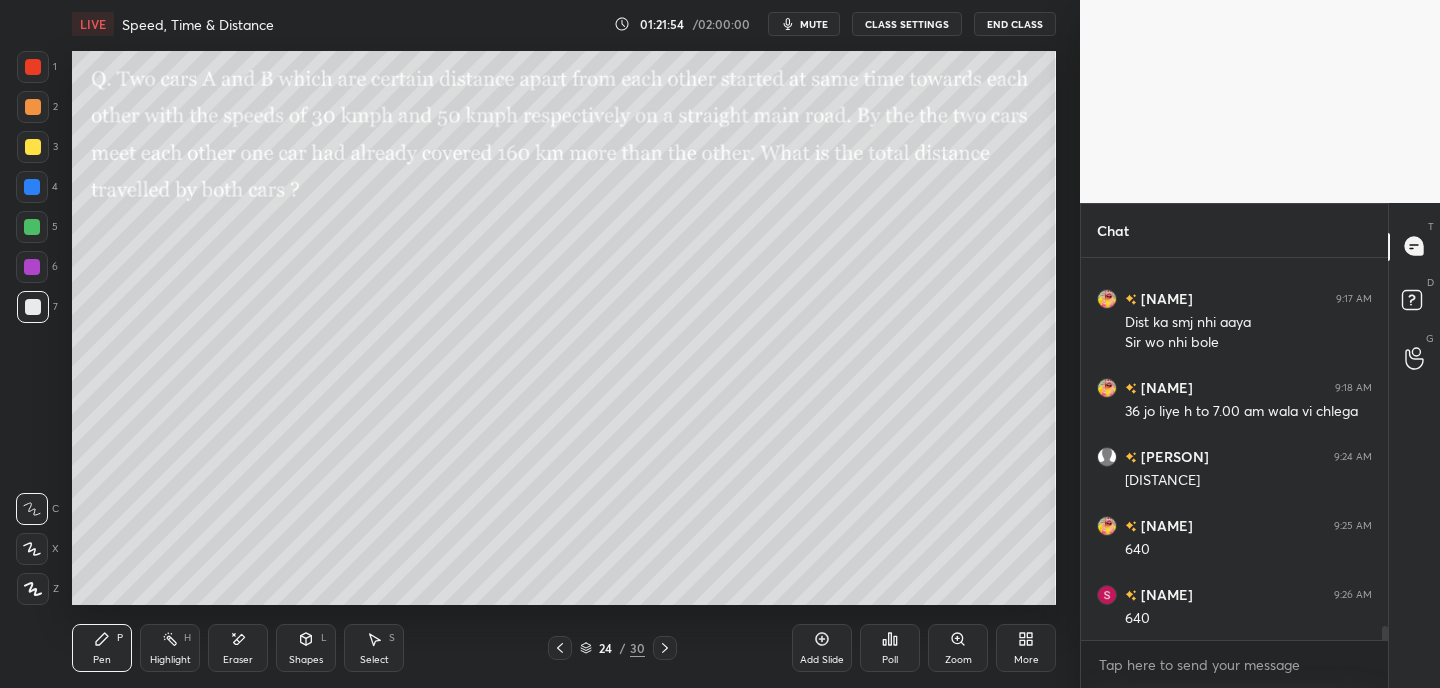 click on "Poll" at bounding box center (890, 648) 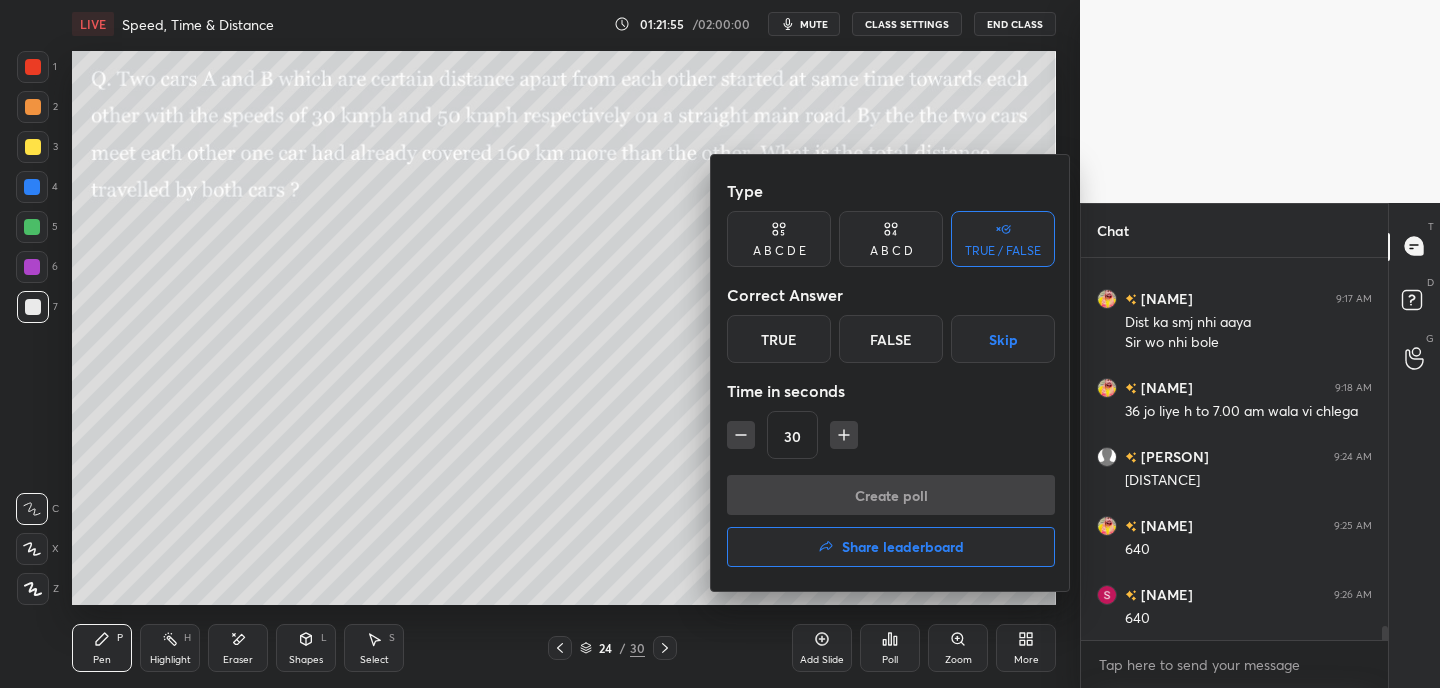 drag, startPoint x: 793, startPoint y: 343, endPoint x: 794, endPoint y: 395, distance: 52.009613 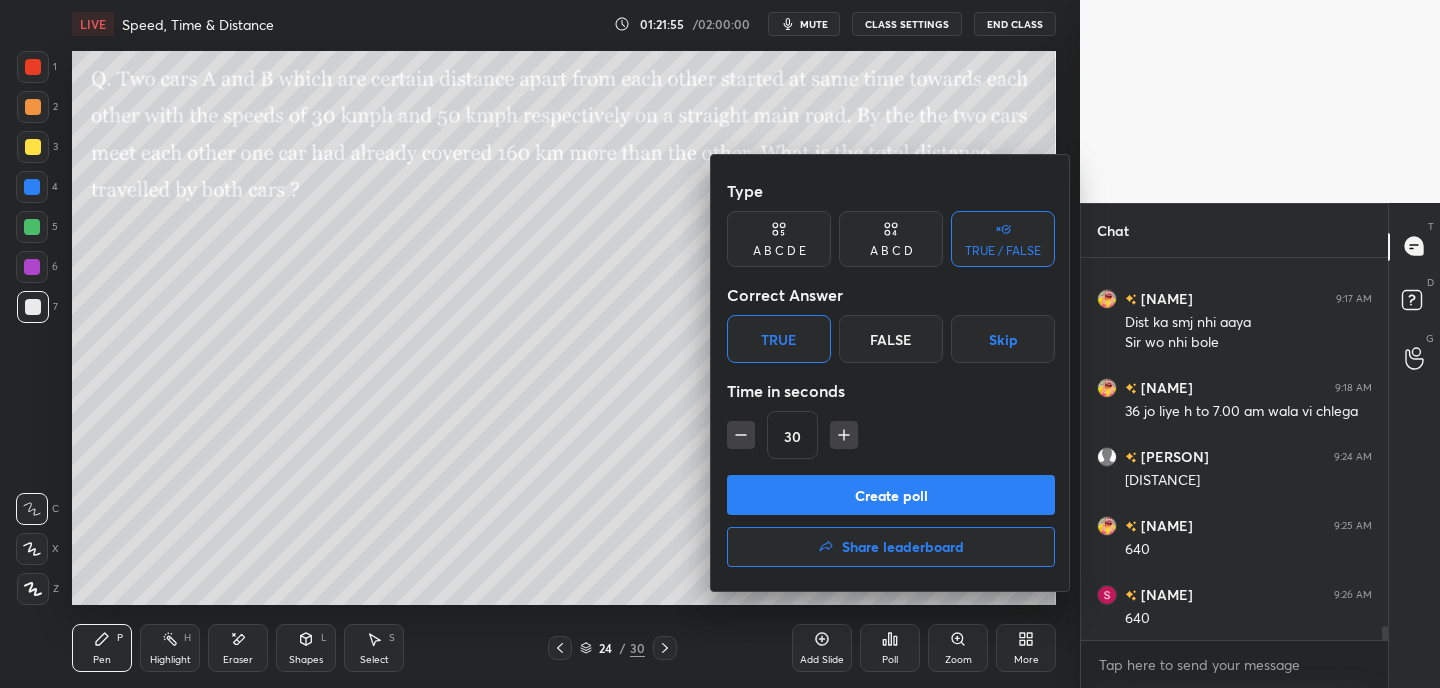 drag, startPoint x: 802, startPoint y: 495, endPoint x: 800, endPoint y: 484, distance: 11.18034 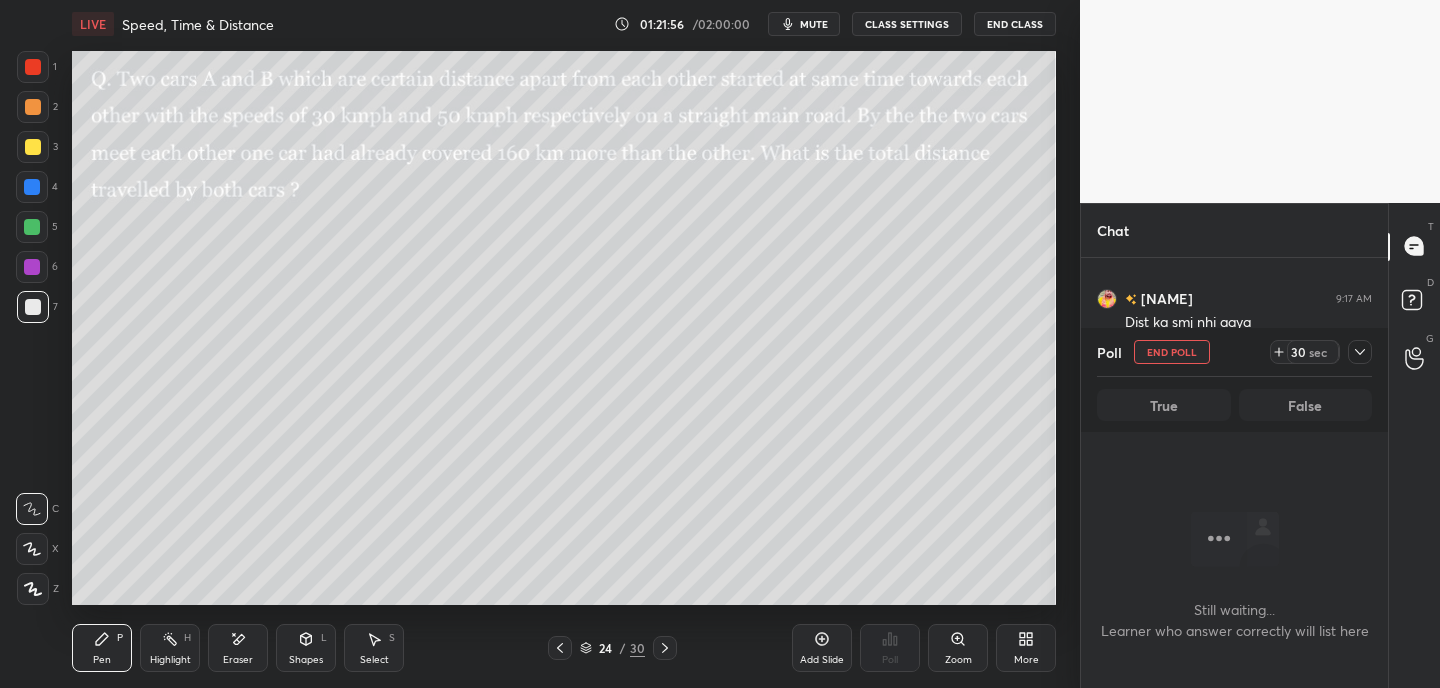 scroll, scrollTop: 343, scrollLeft: 301, axis: both 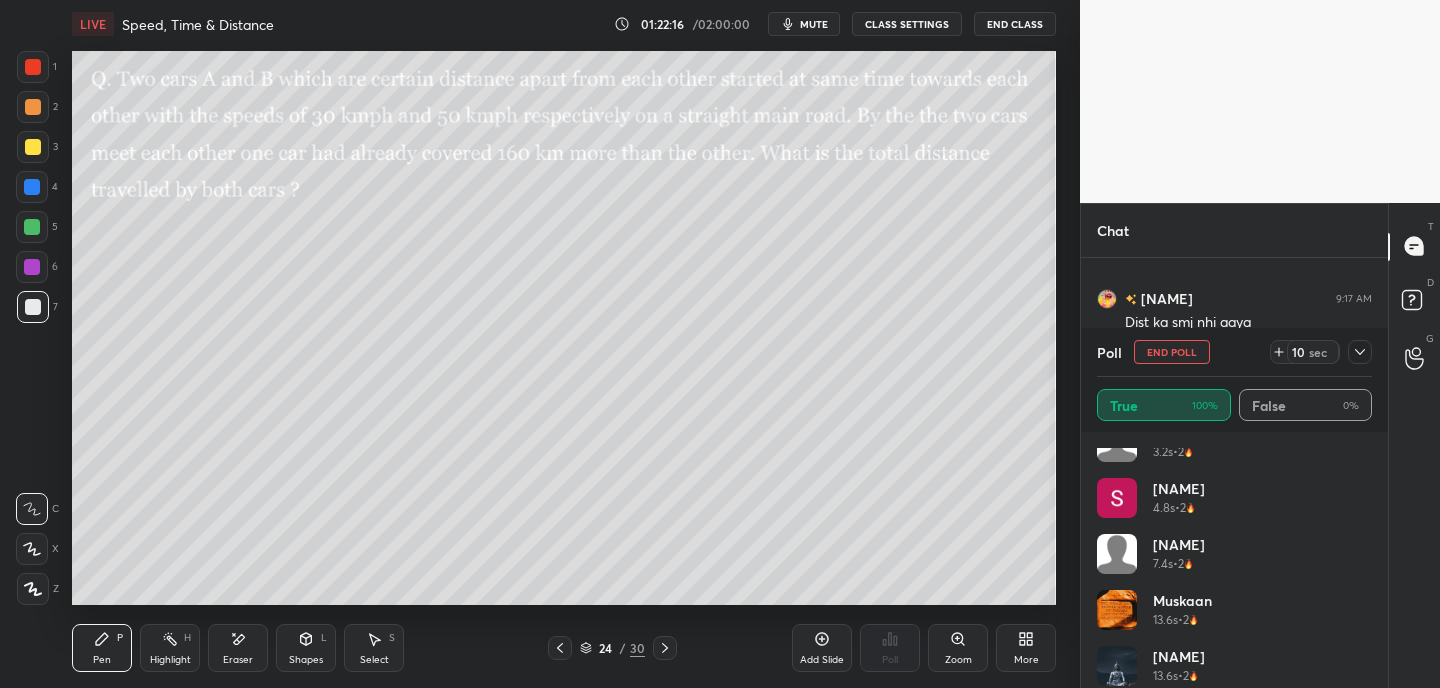 click on "End Poll" at bounding box center [1172, 352] 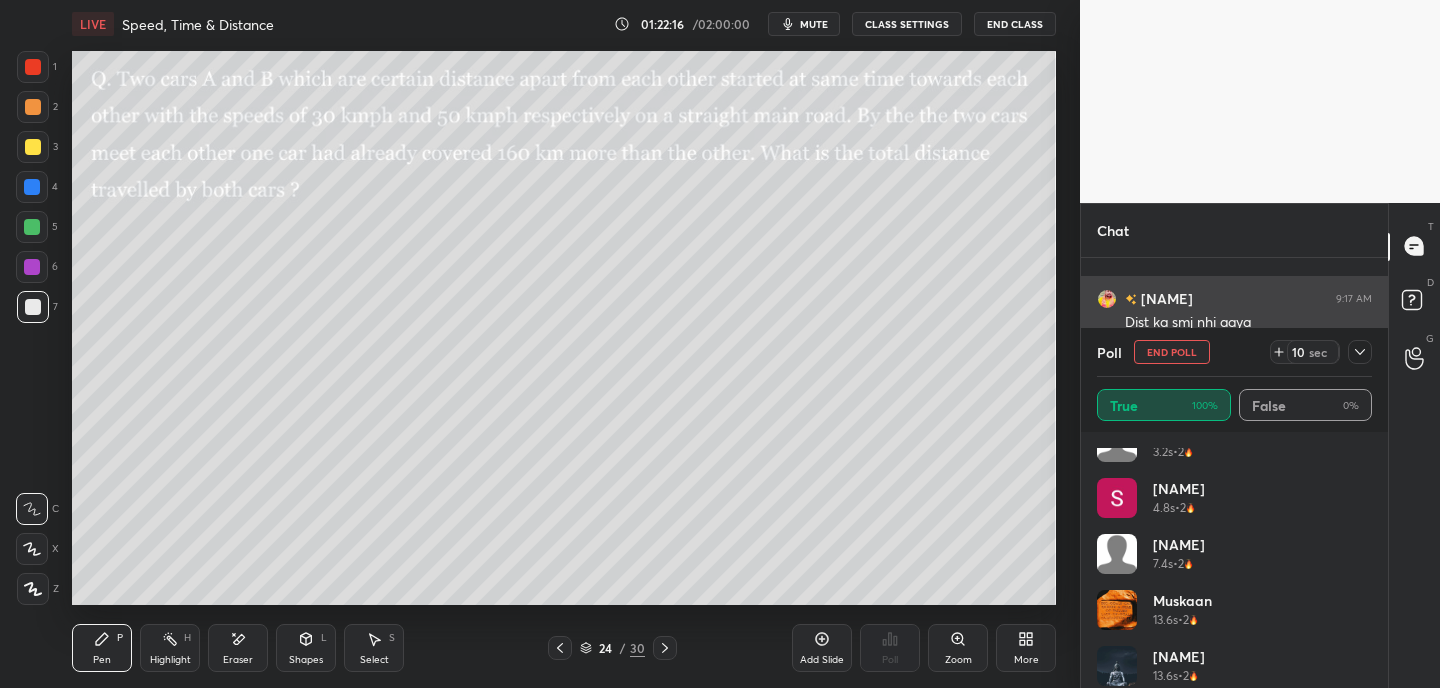 scroll, scrollTop: 88, scrollLeft: 269, axis: both 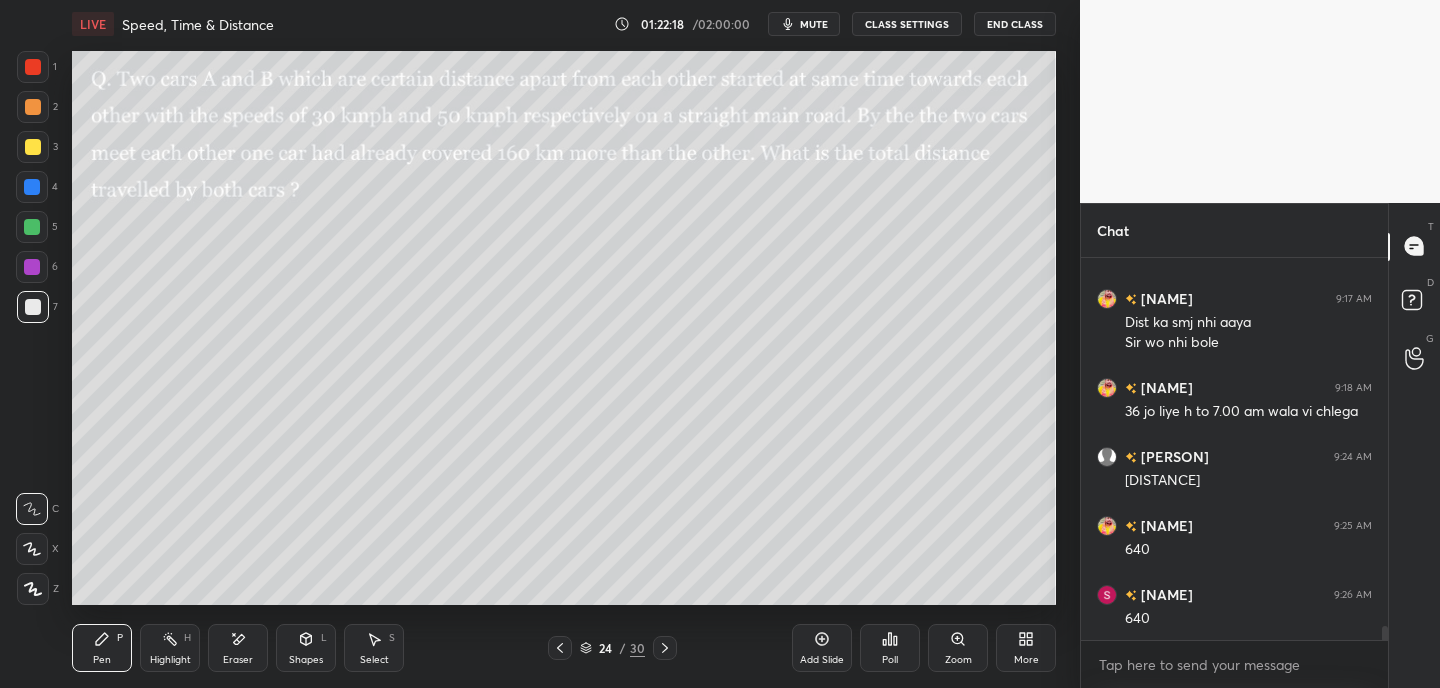 click 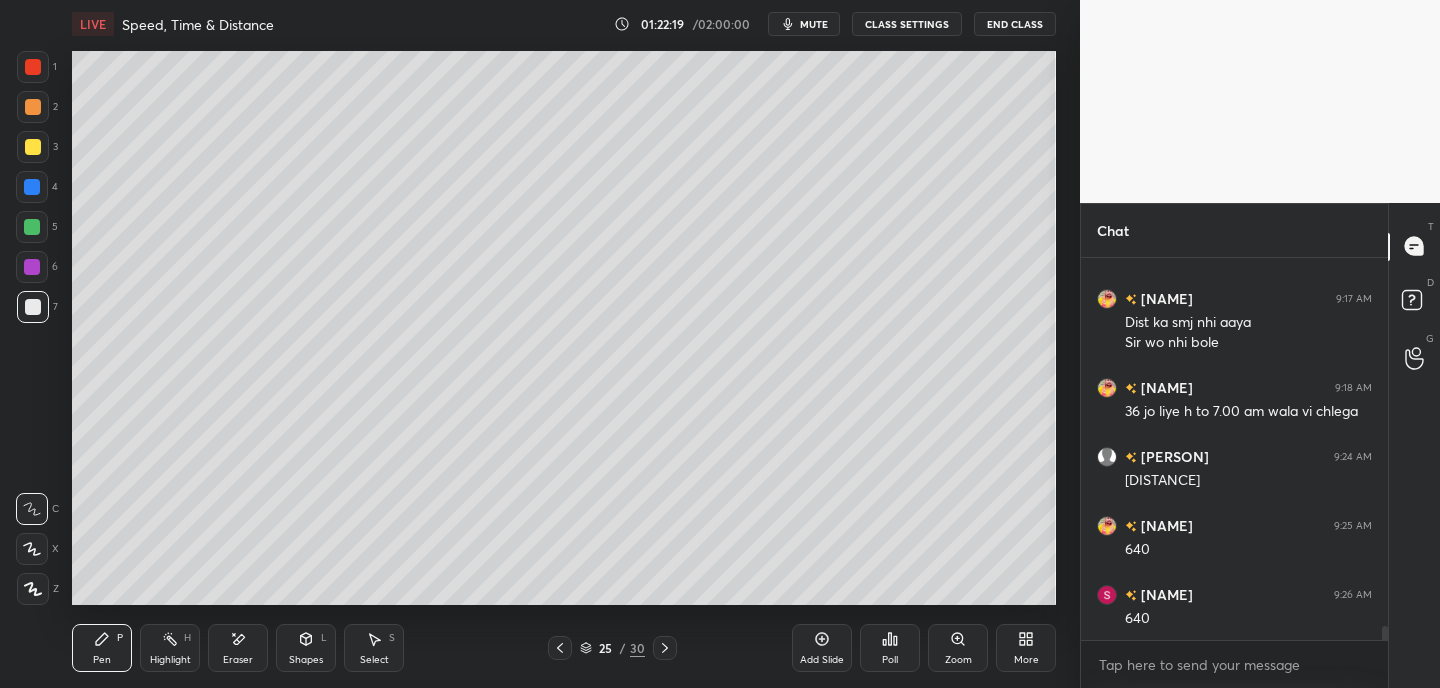 click 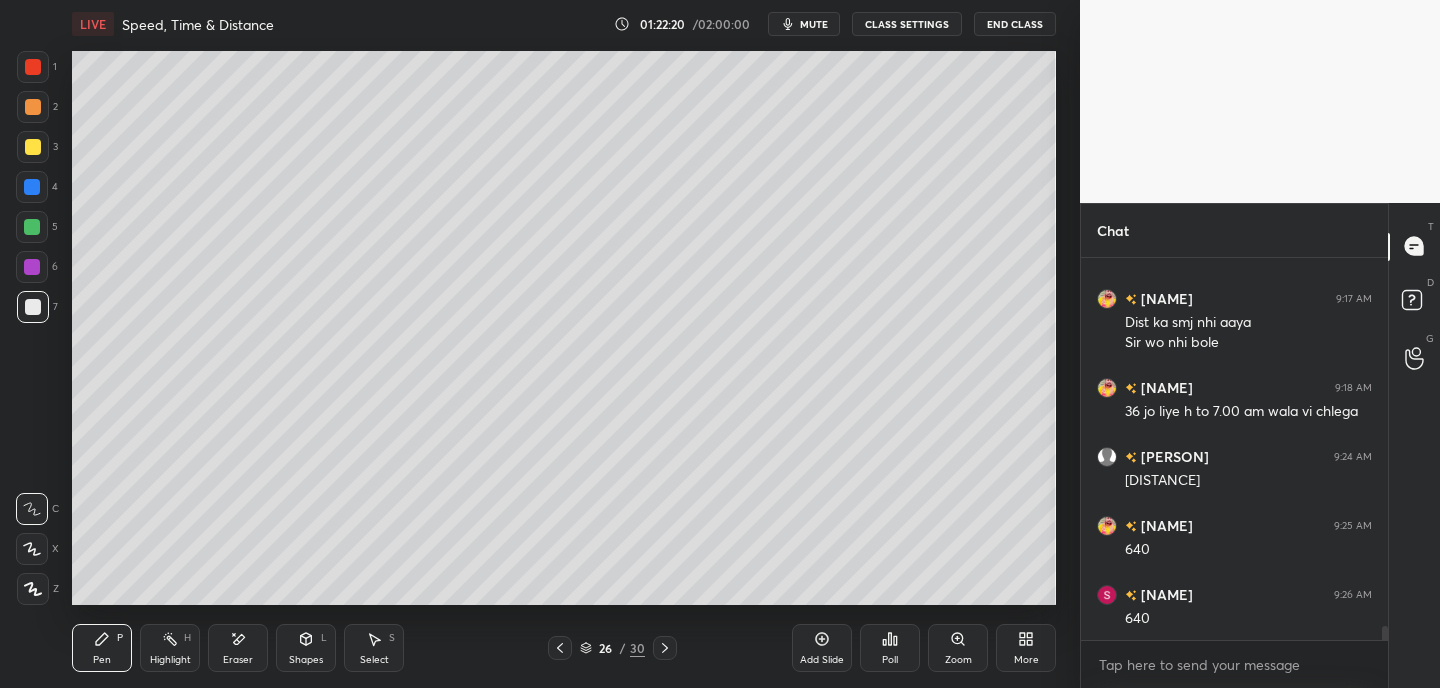 click 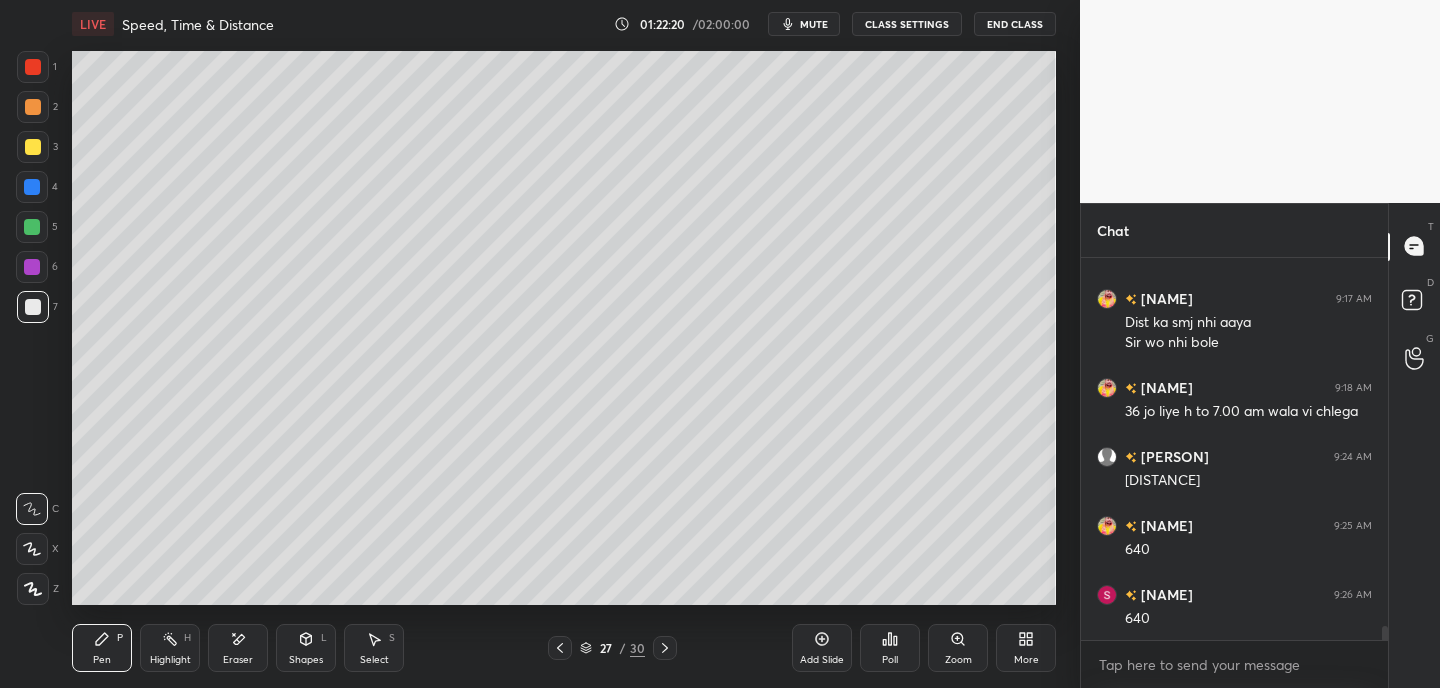 click 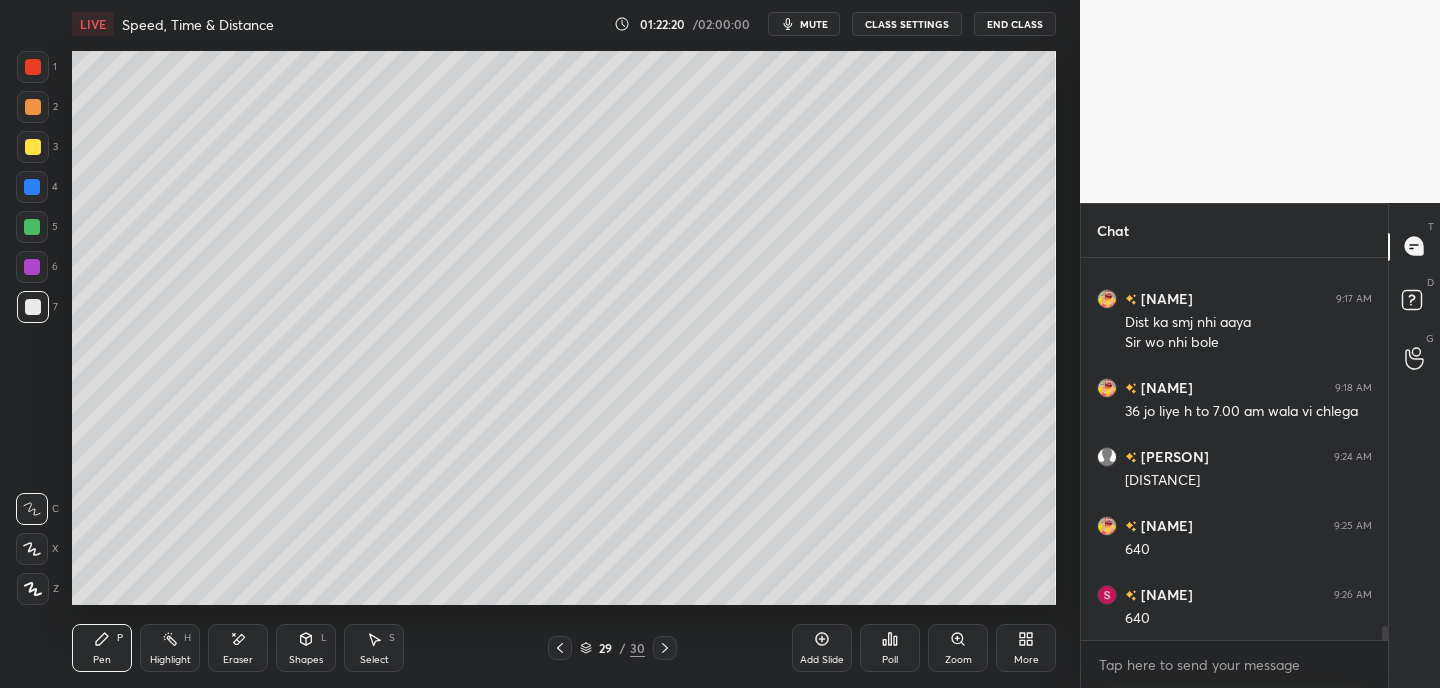 click 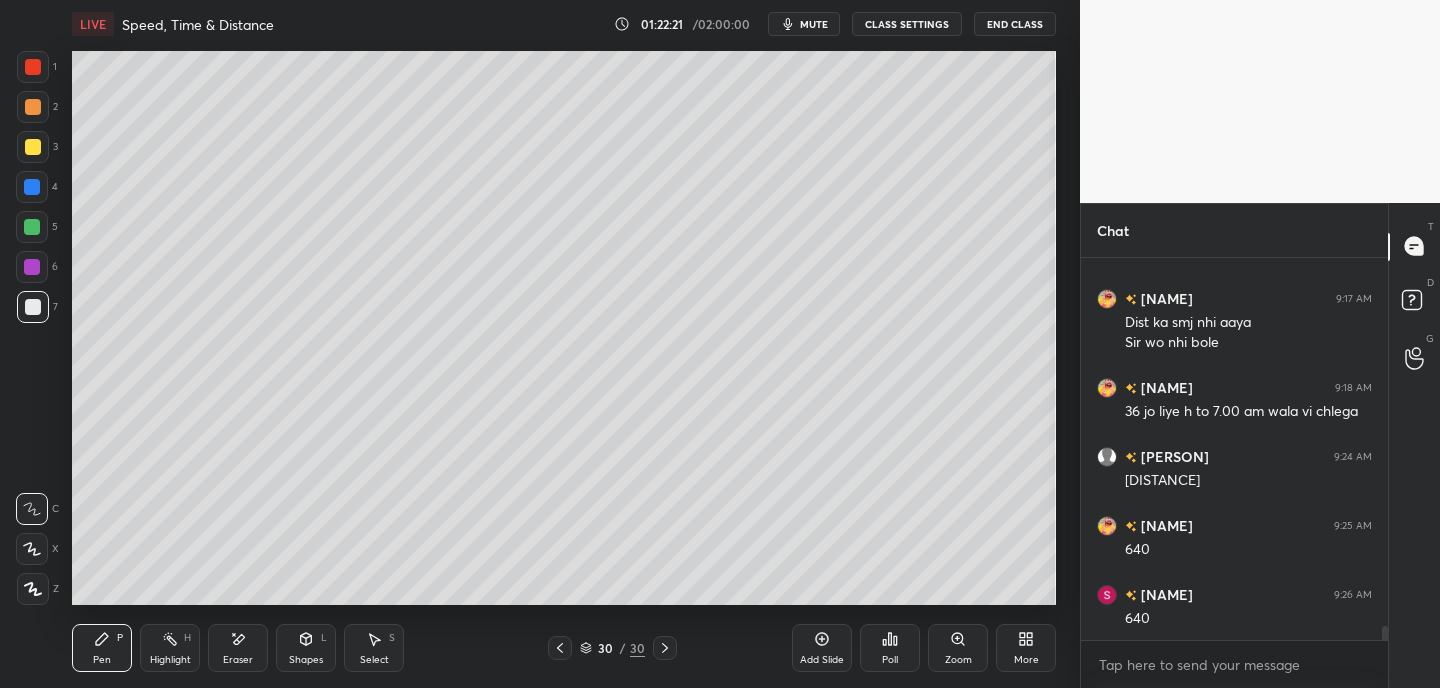 click 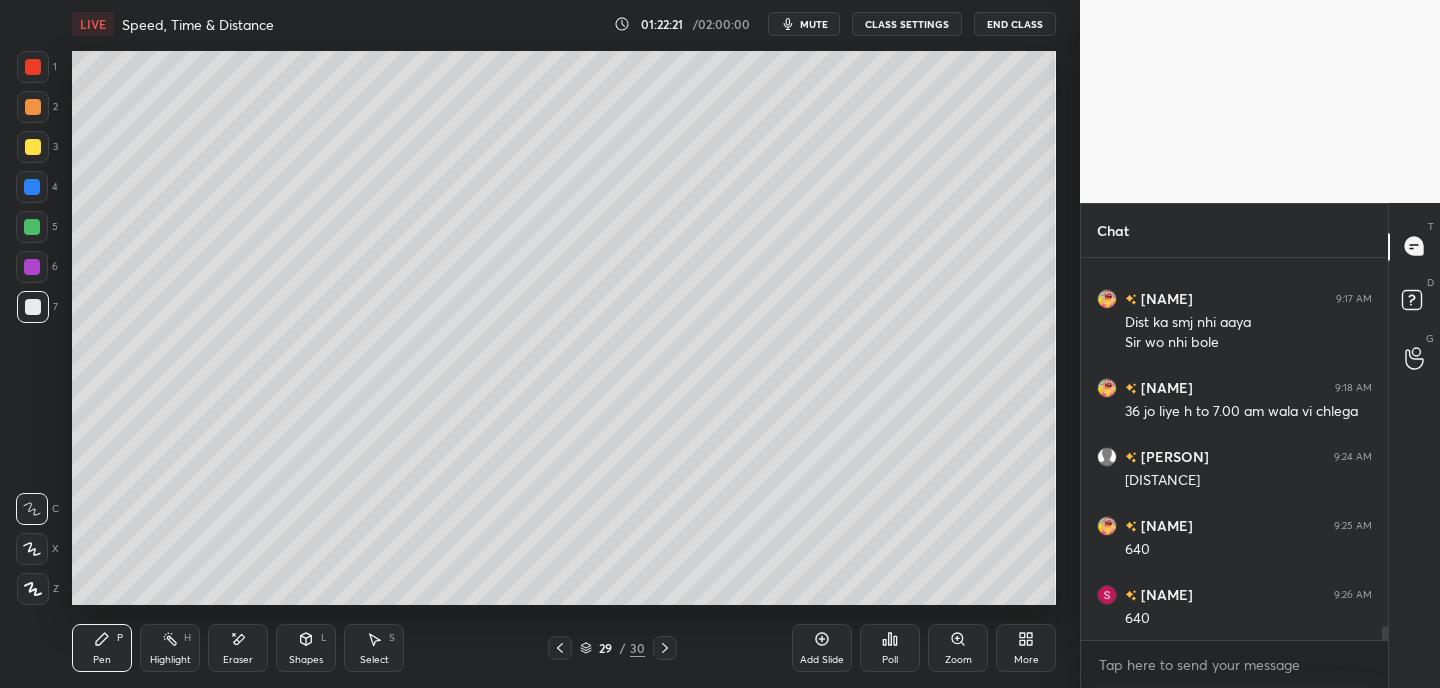 click 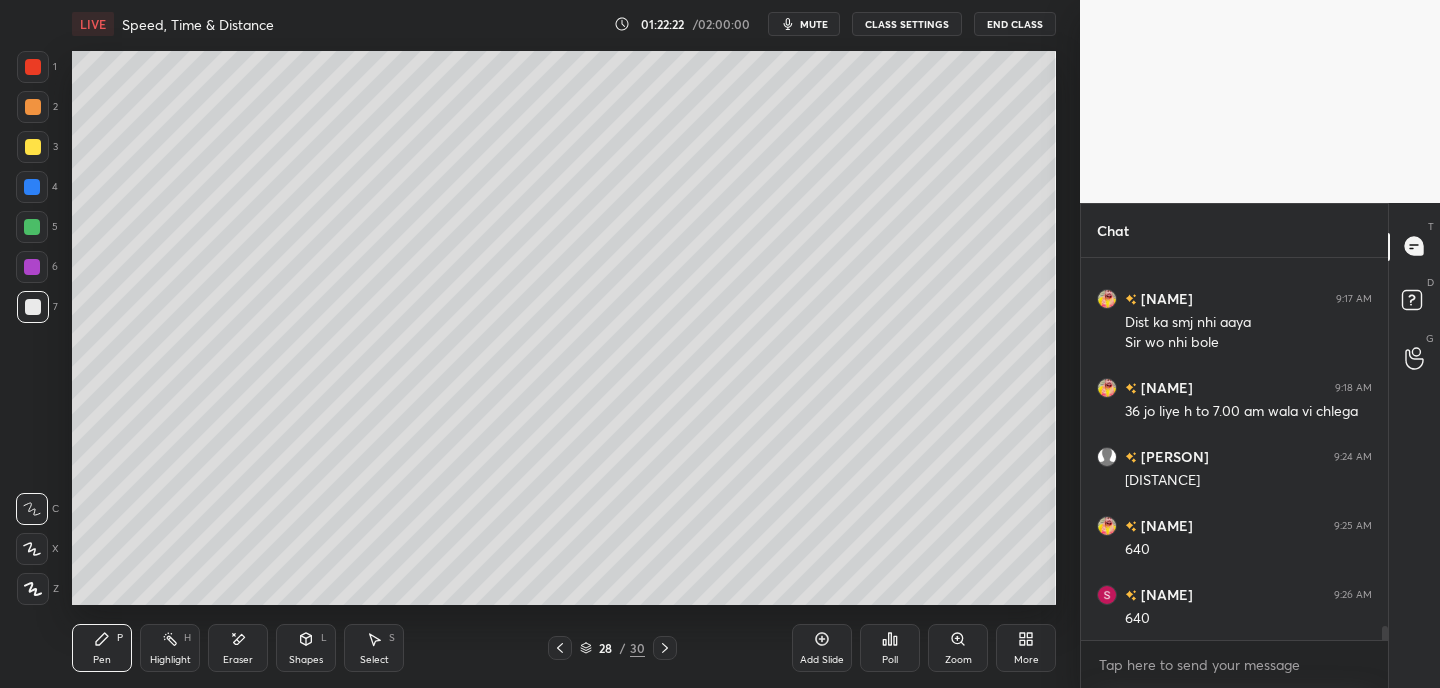 click 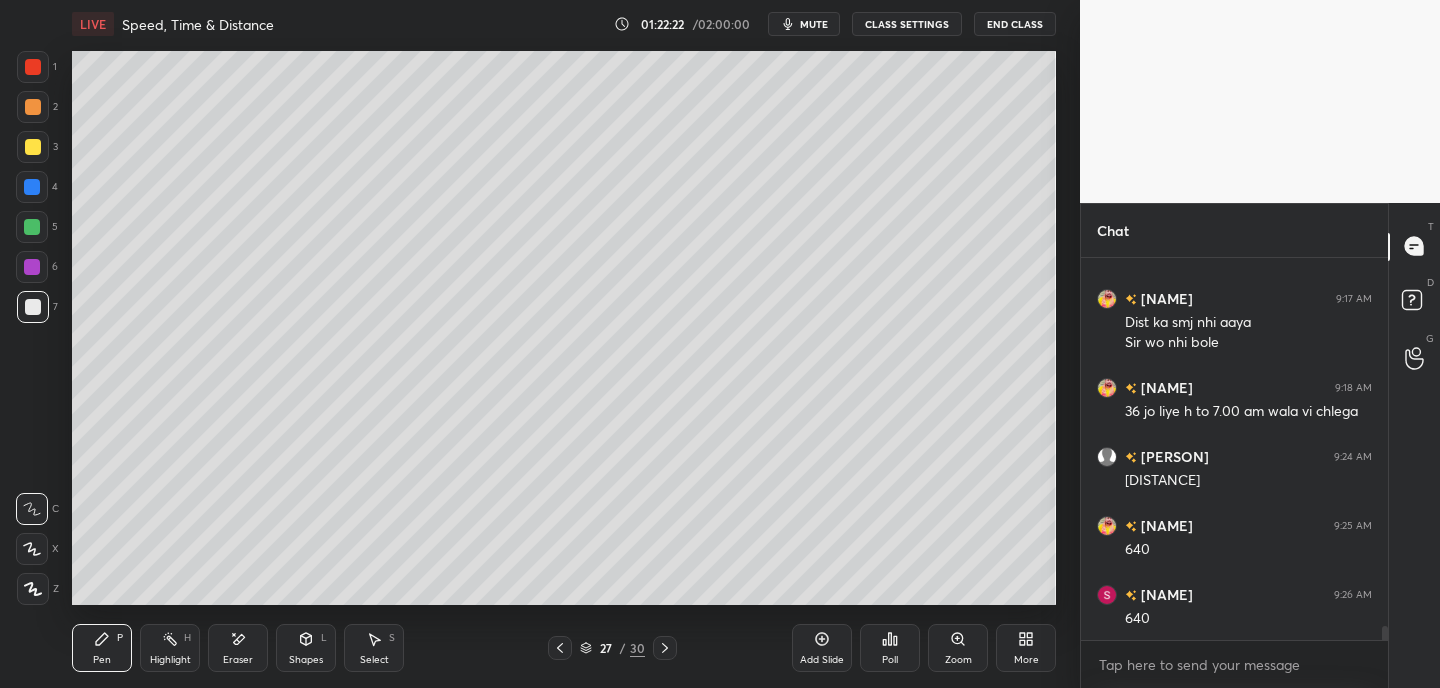 click 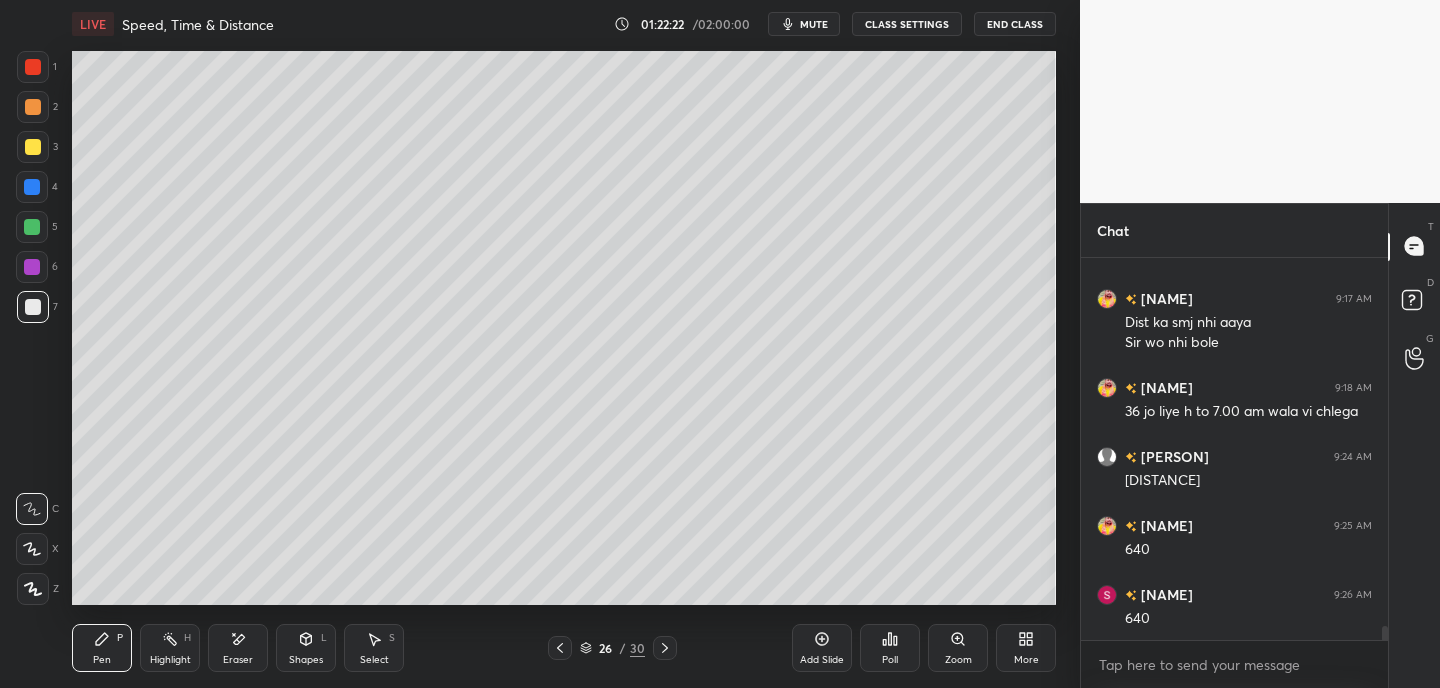 click 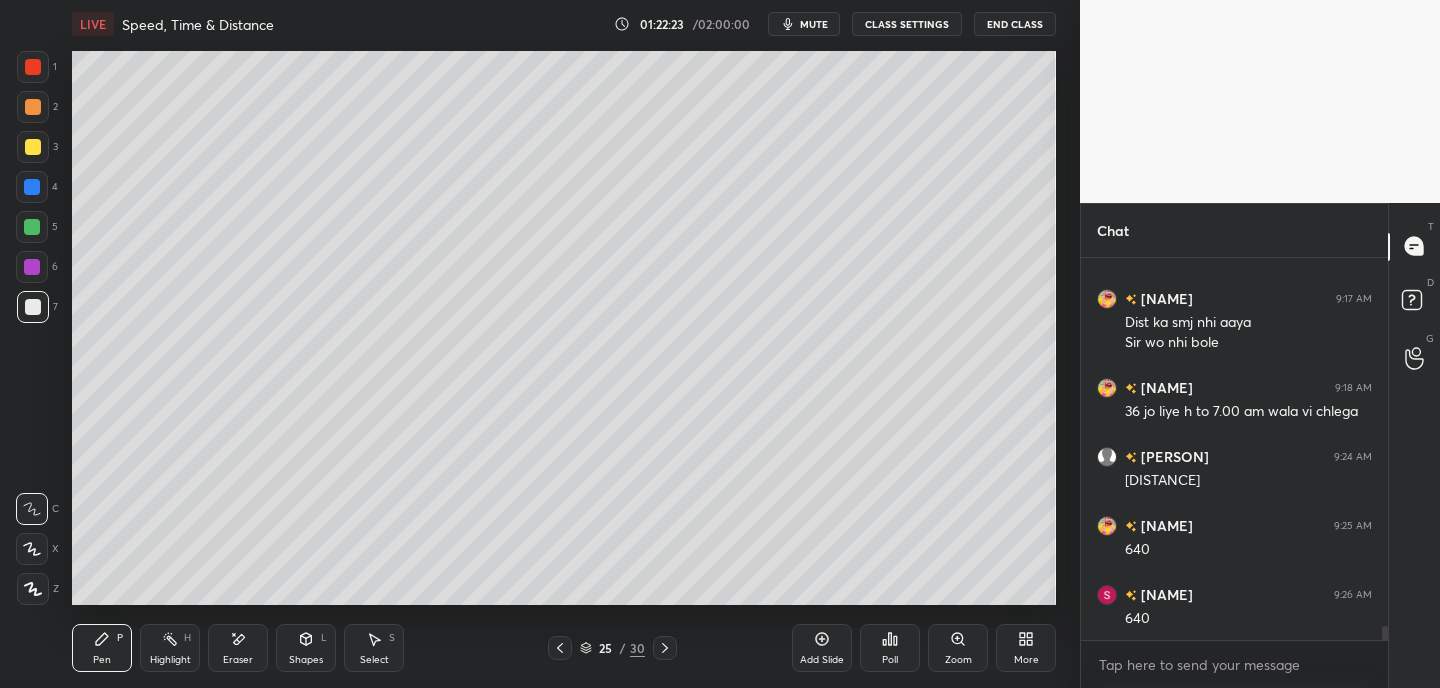 click 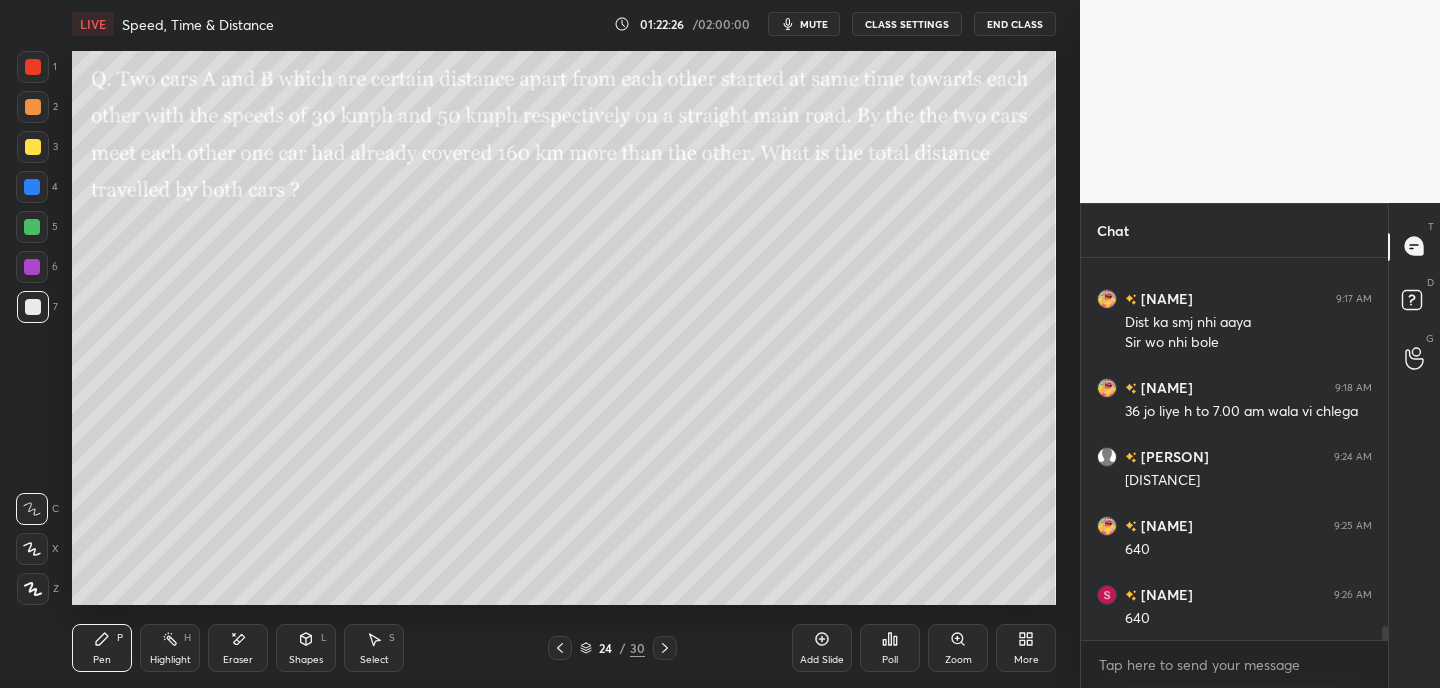 click on "More" at bounding box center [1026, 648] 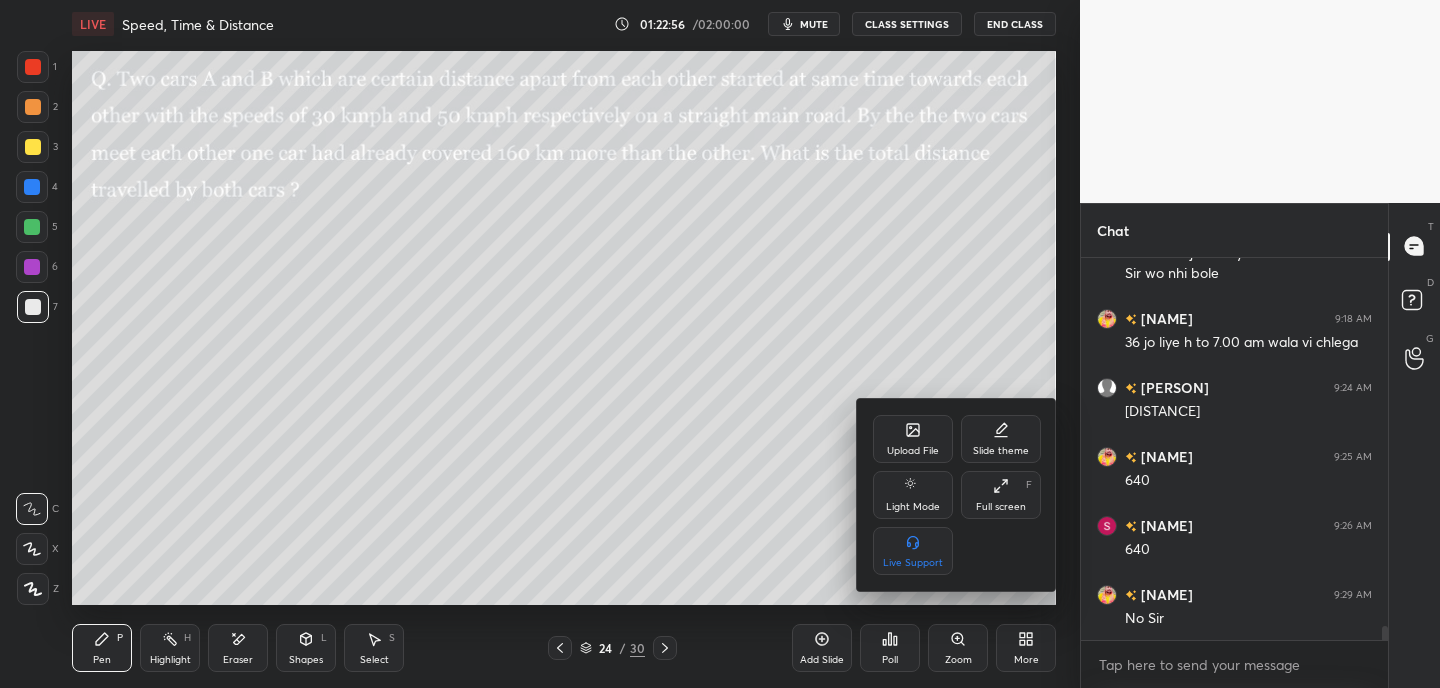 scroll, scrollTop: 10258, scrollLeft: 0, axis: vertical 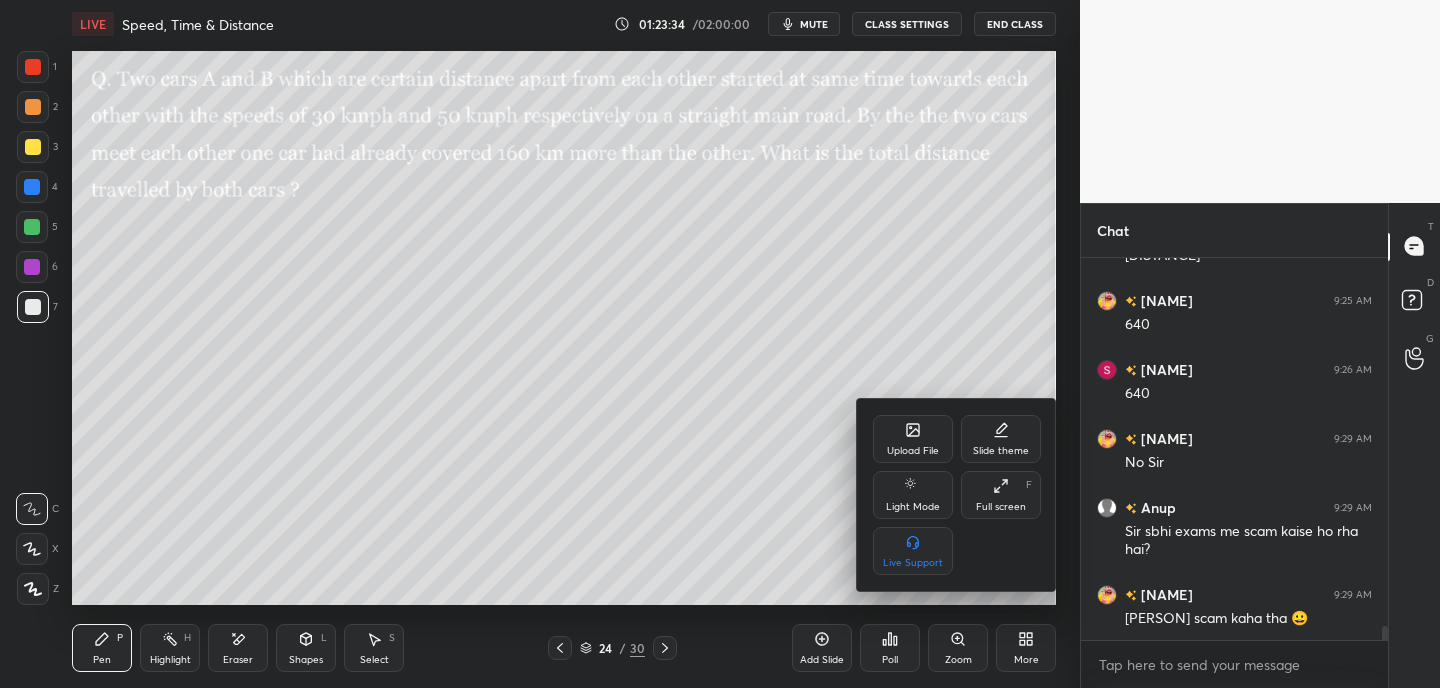 click at bounding box center [720, 344] 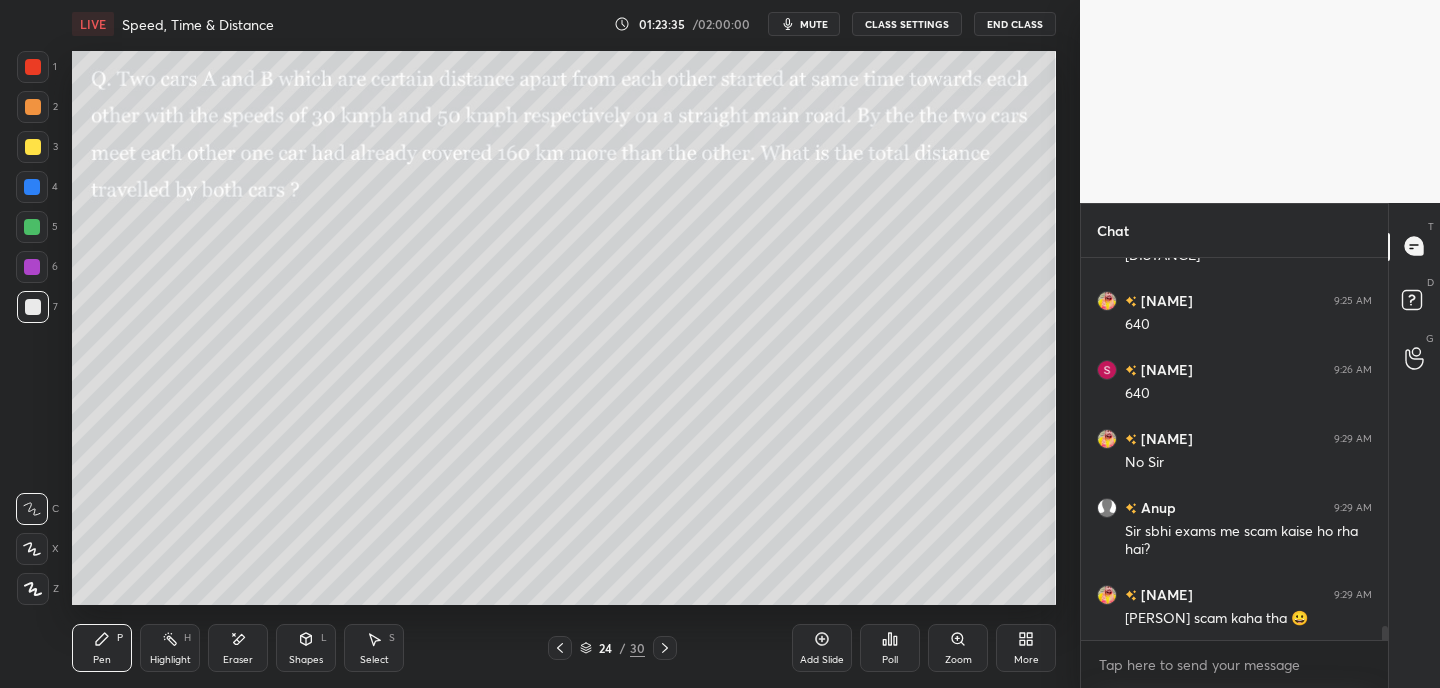 click on "mute" at bounding box center [814, 24] 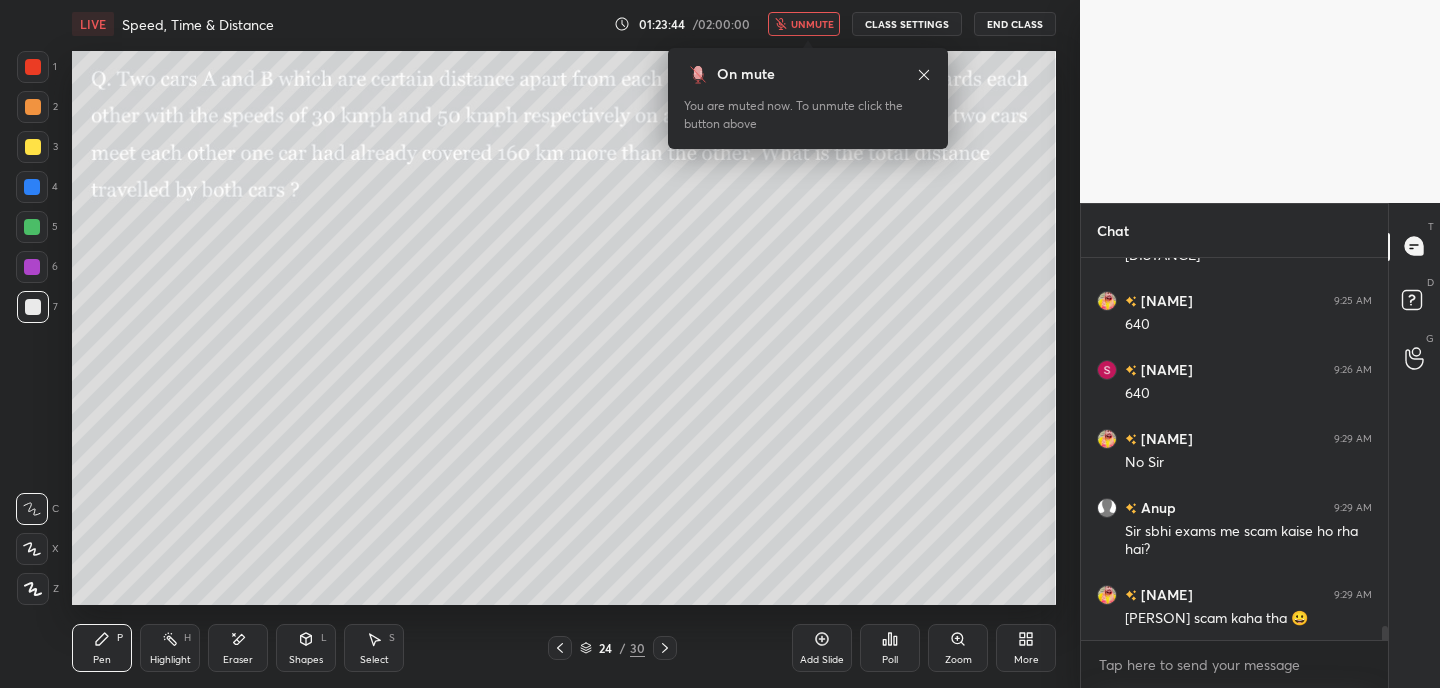 scroll, scrollTop: 10396, scrollLeft: 0, axis: vertical 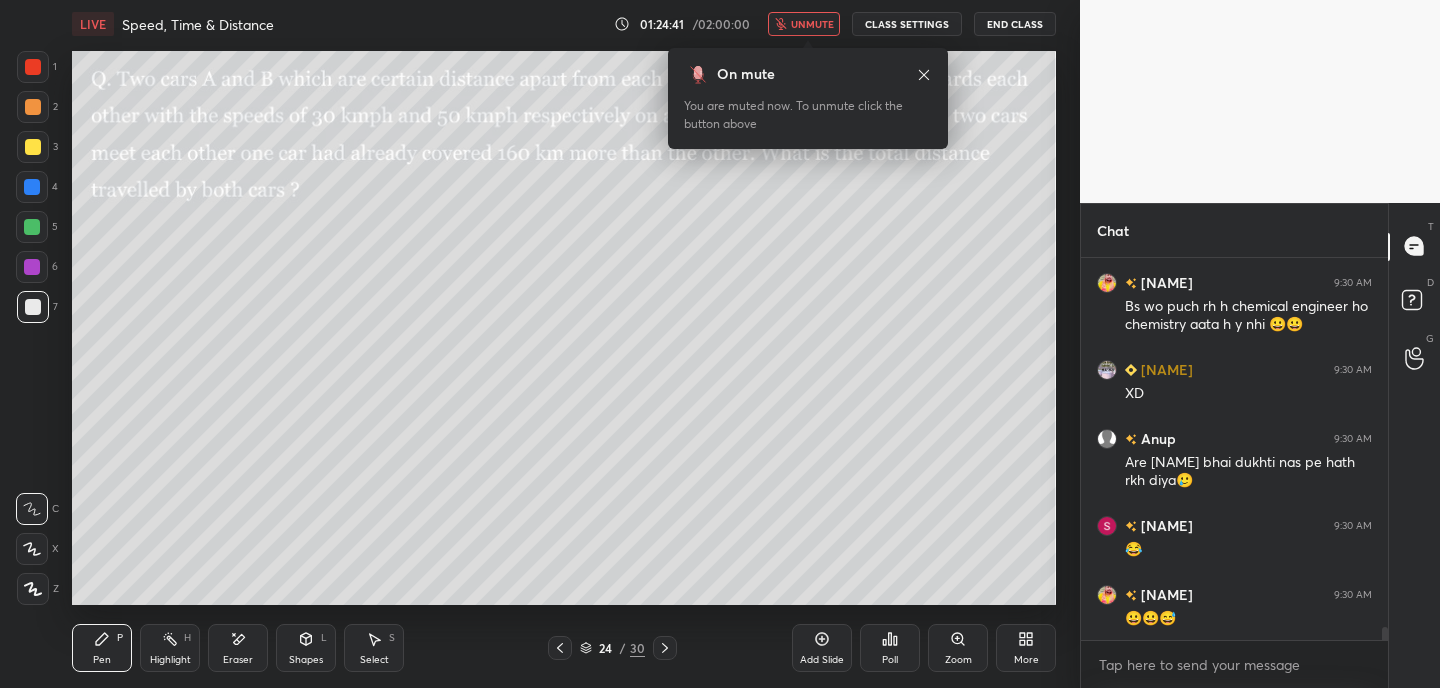 click on "unmute" at bounding box center [804, 24] 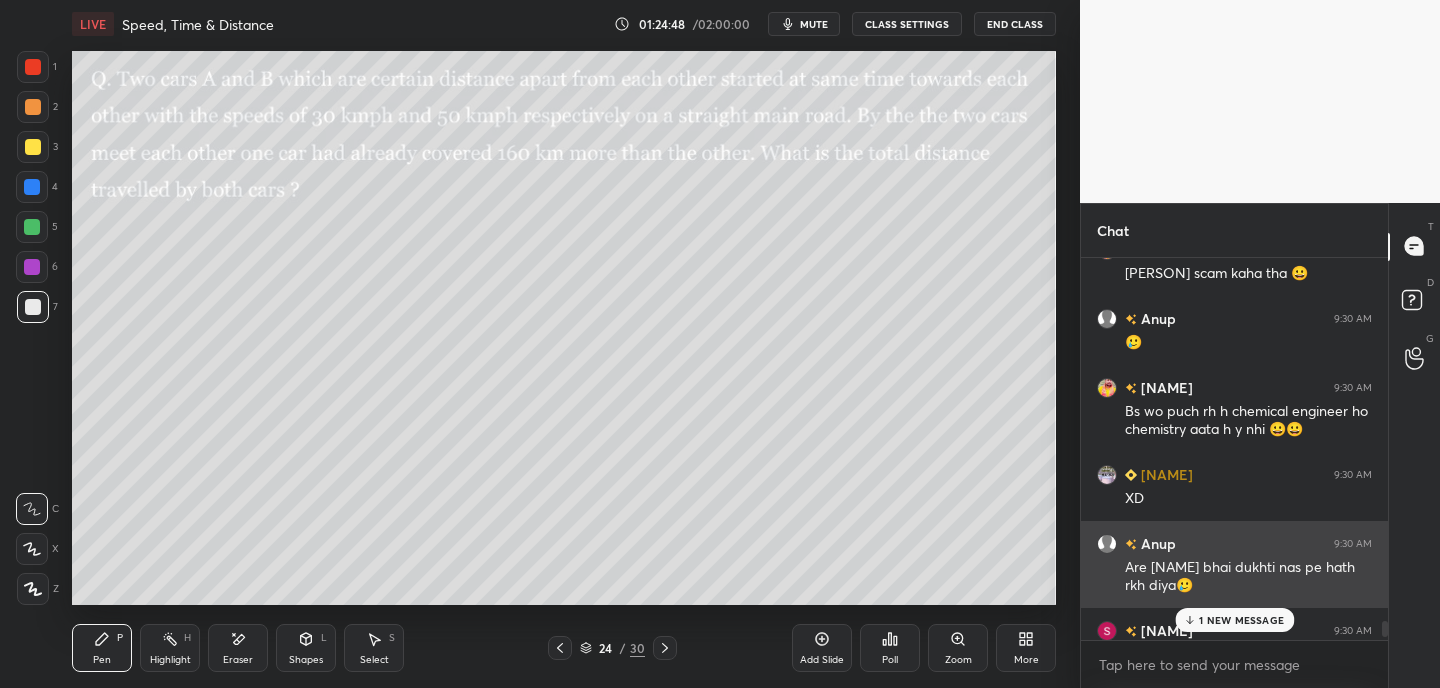 scroll, scrollTop: 10616, scrollLeft: 0, axis: vertical 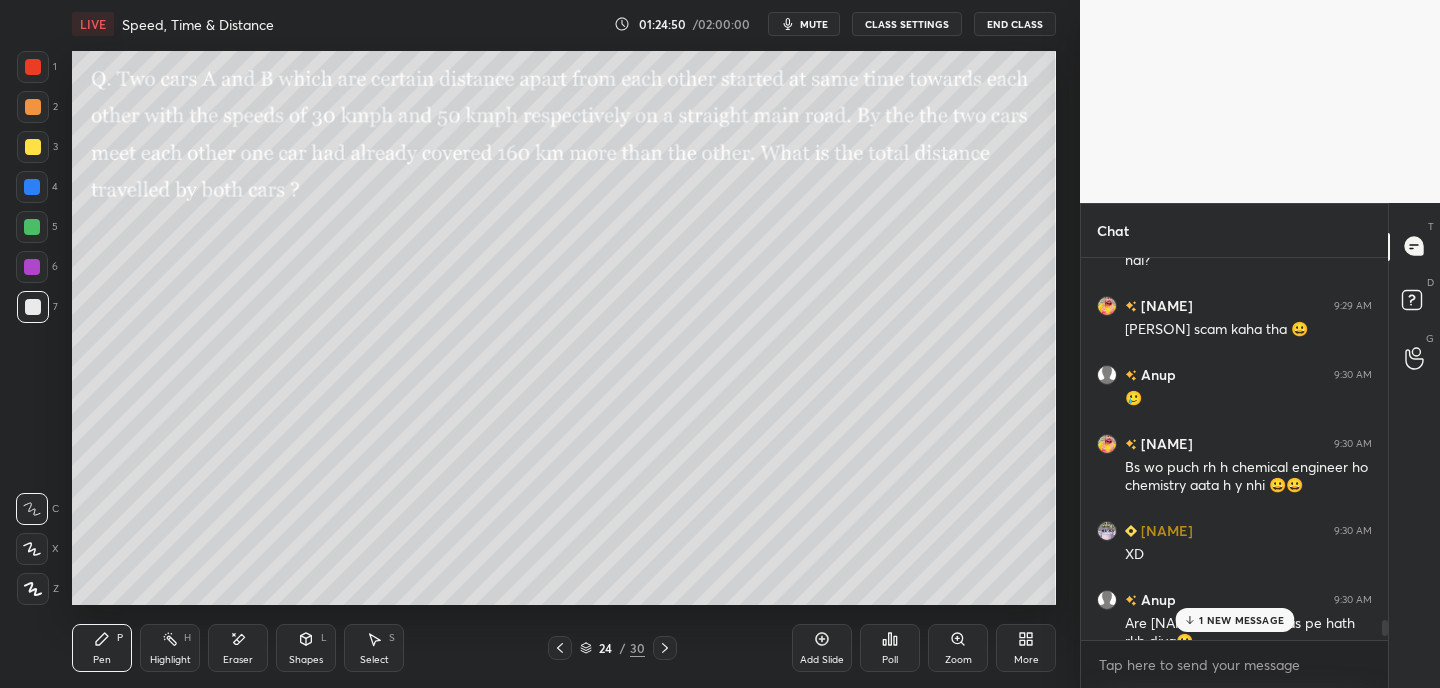 click 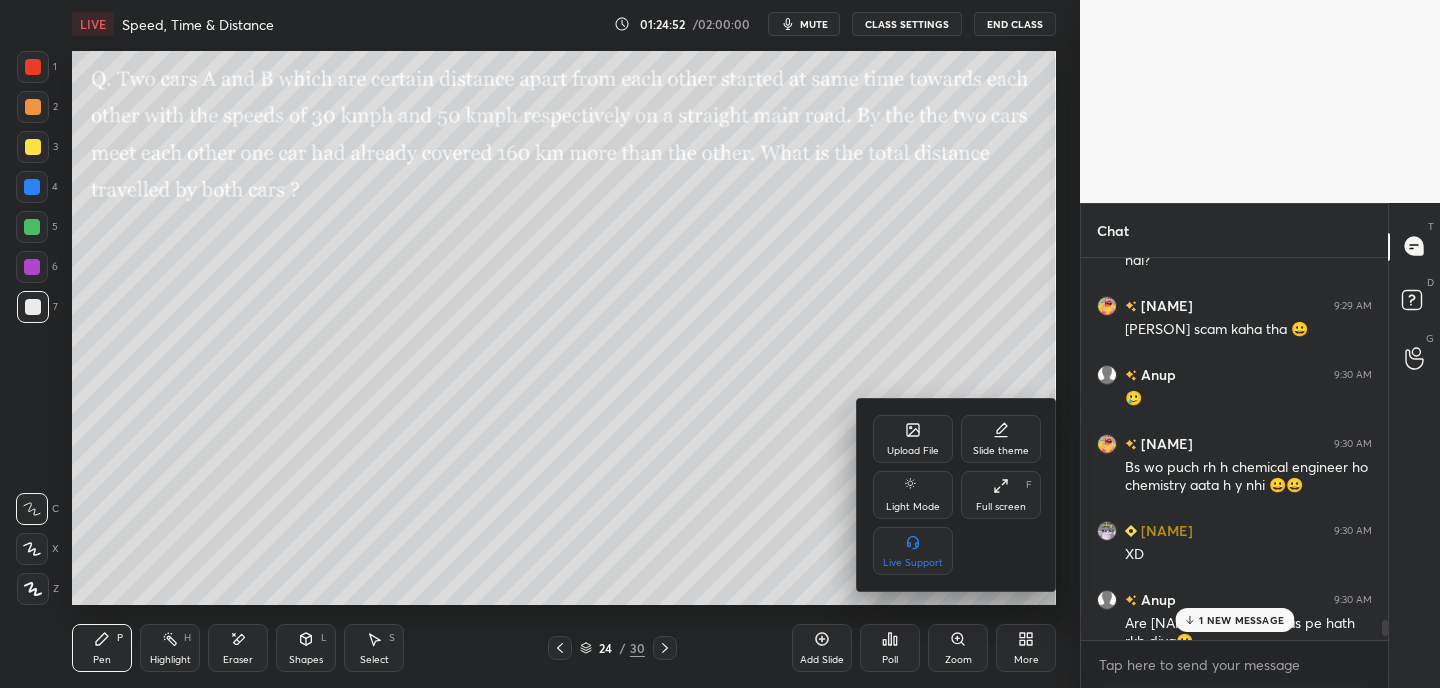 click 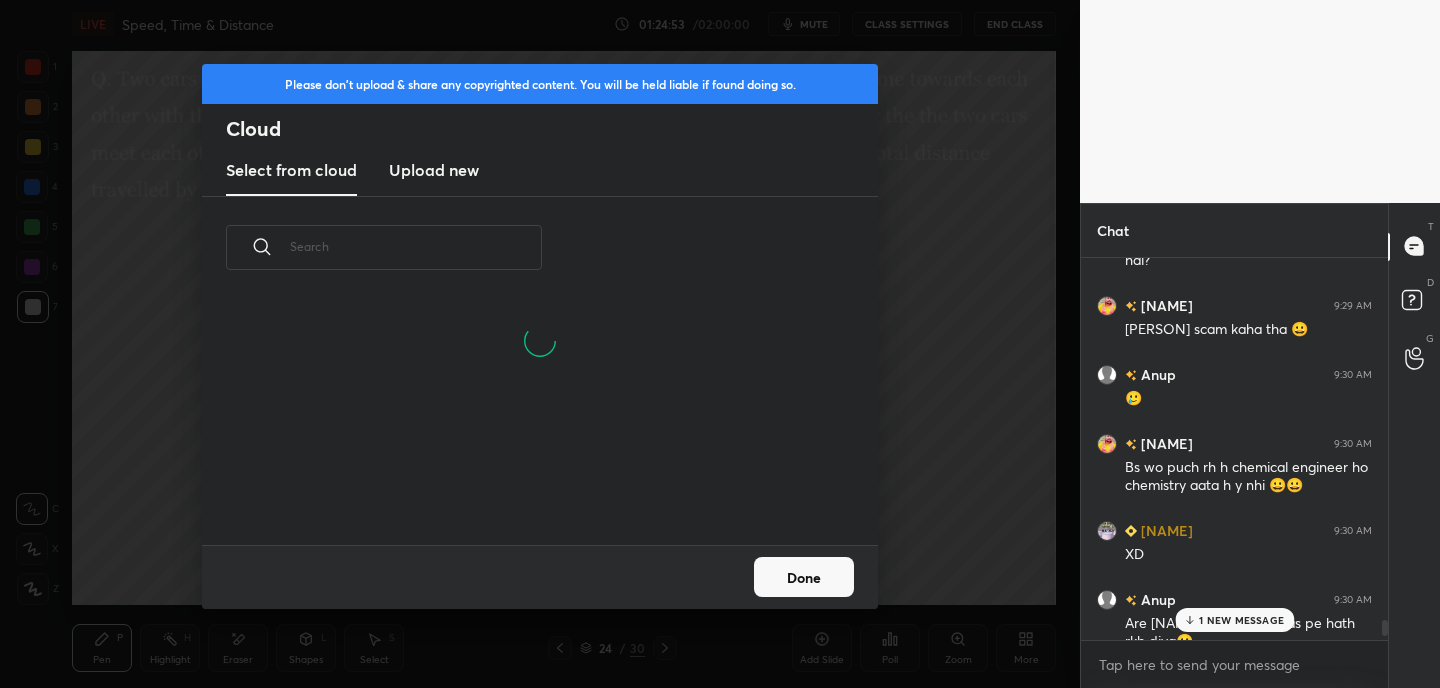 scroll, scrollTop: 7, scrollLeft: 11, axis: both 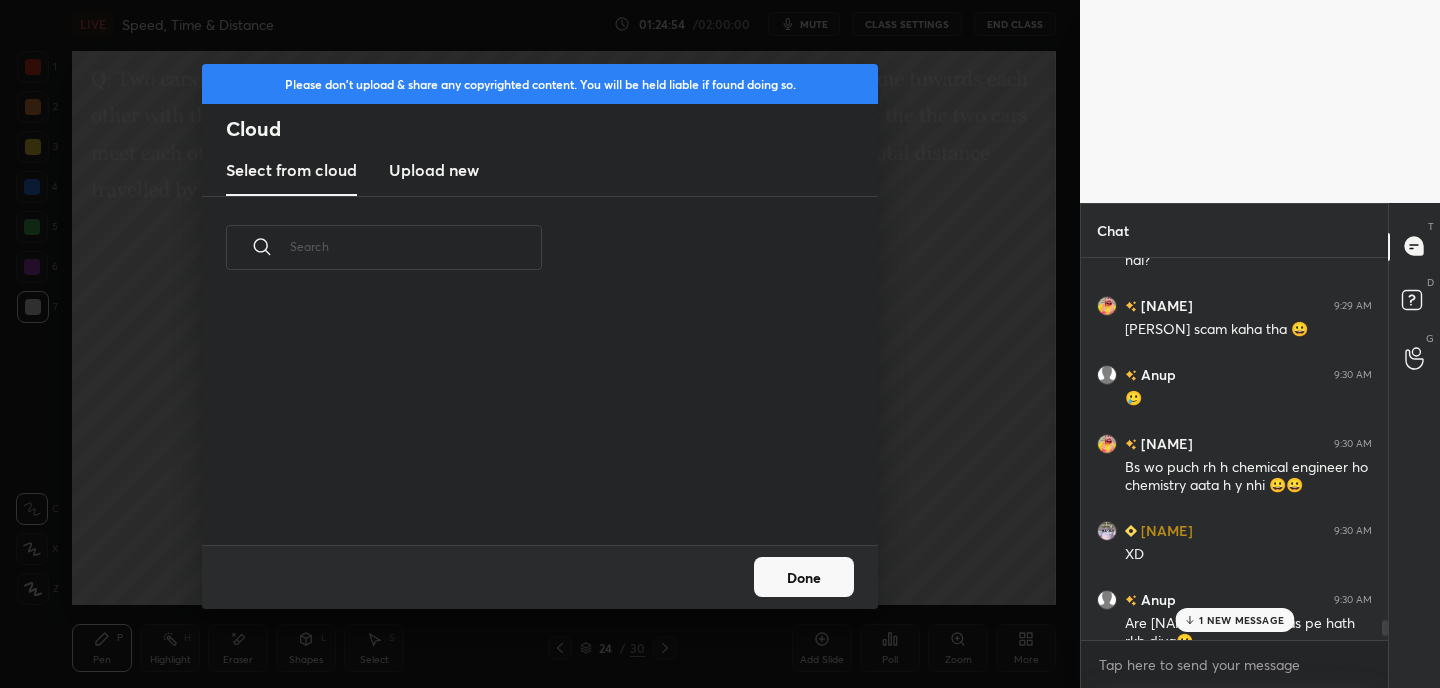 click on "Upload new" at bounding box center [434, 170] 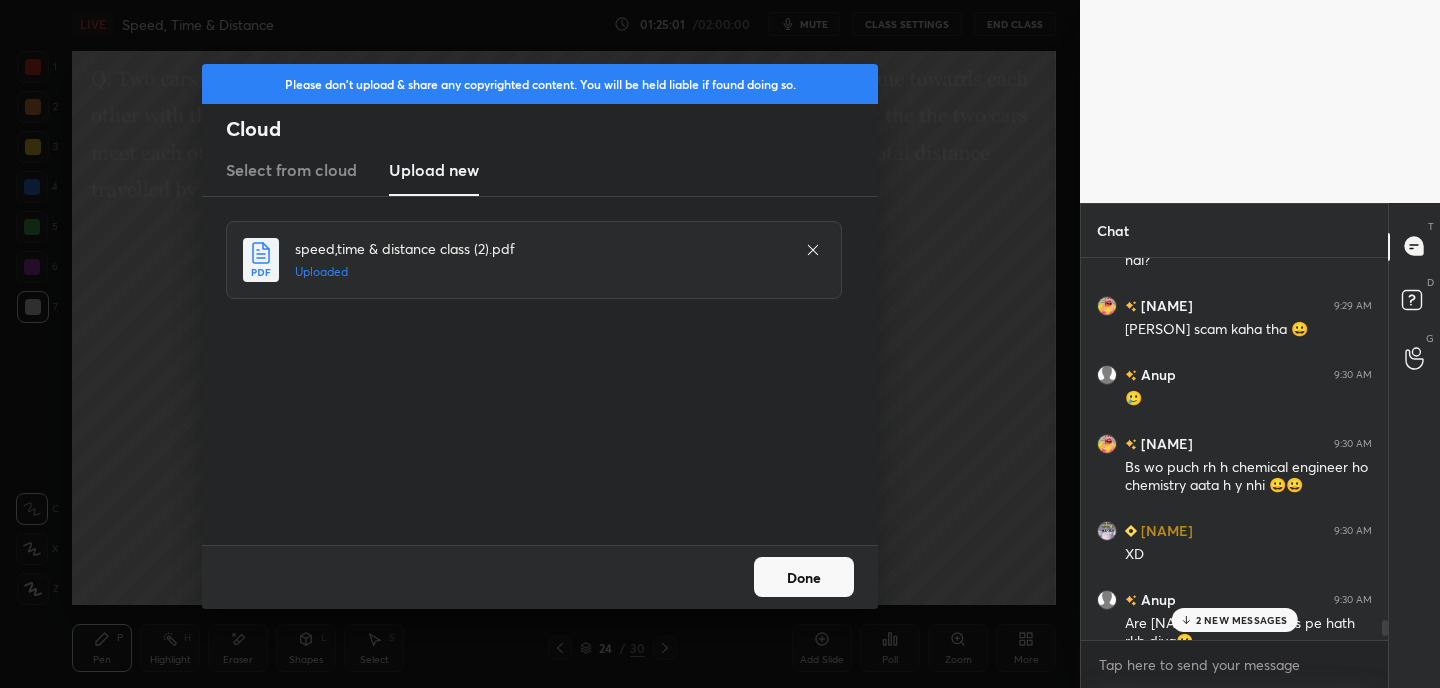 click on "Done" at bounding box center (804, 577) 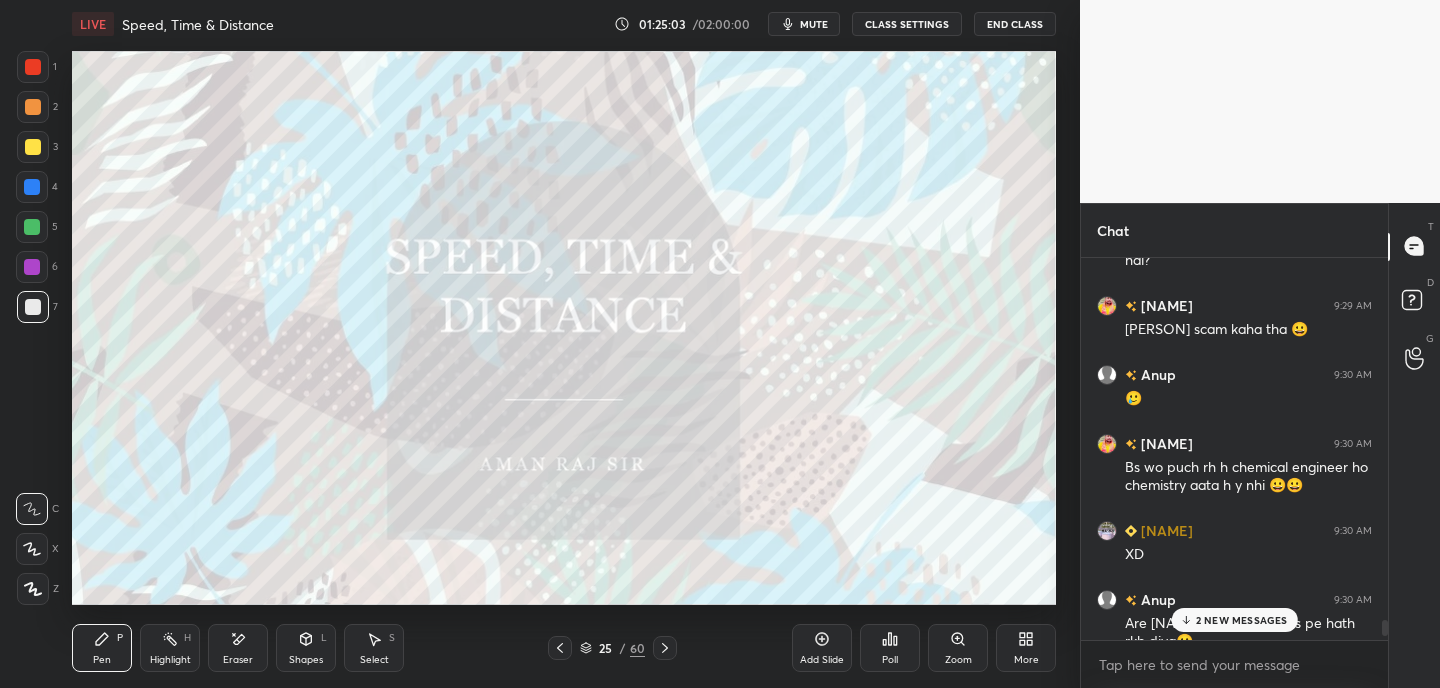 click on "2 NEW MESSAGES" at bounding box center (1242, 620) 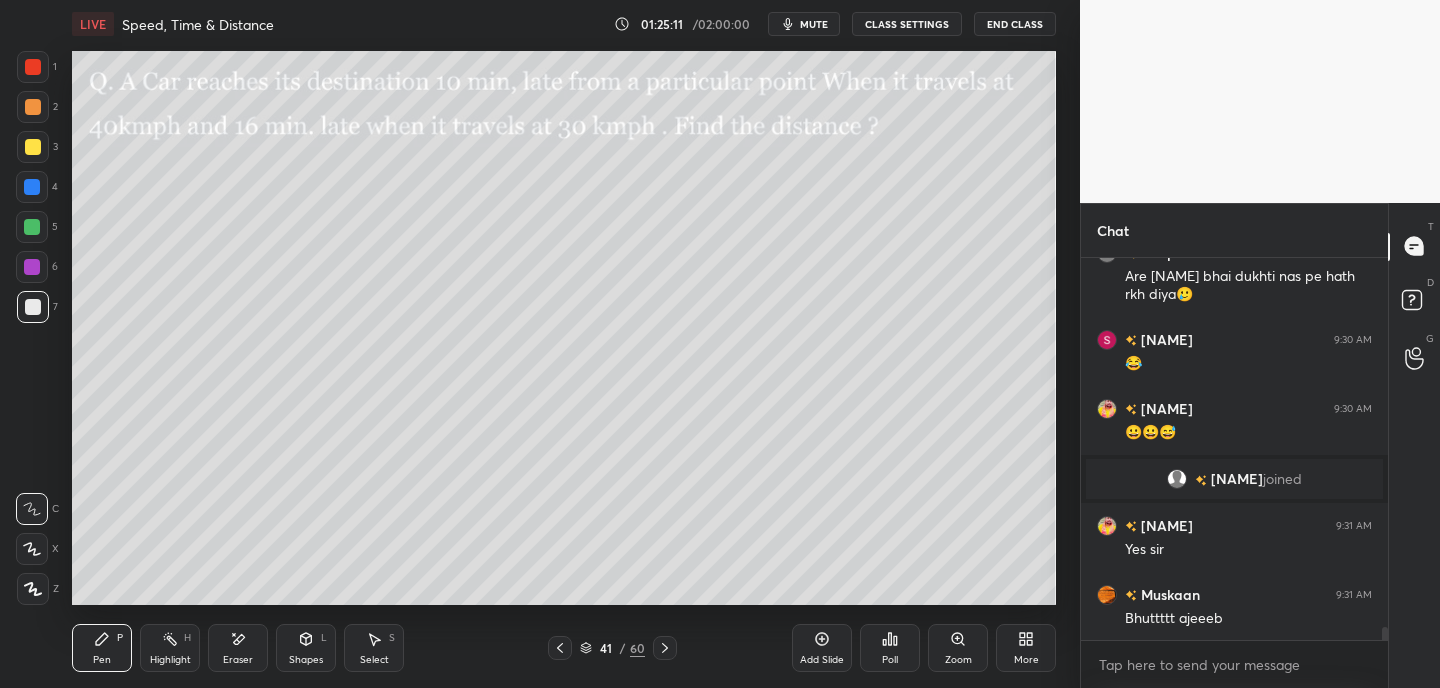 scroll, scrollTop: 11050, scrollLeft: 0, axis: vertical 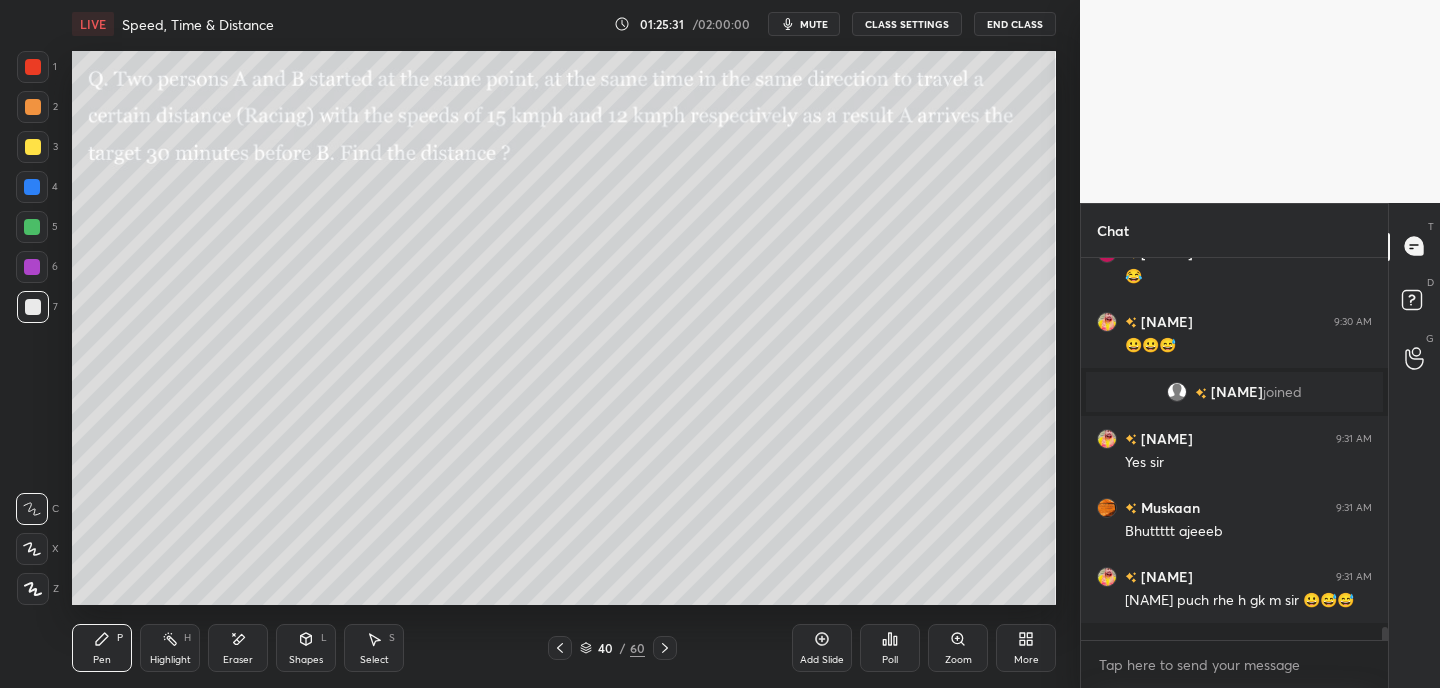 click at bounding box center (33, 147) 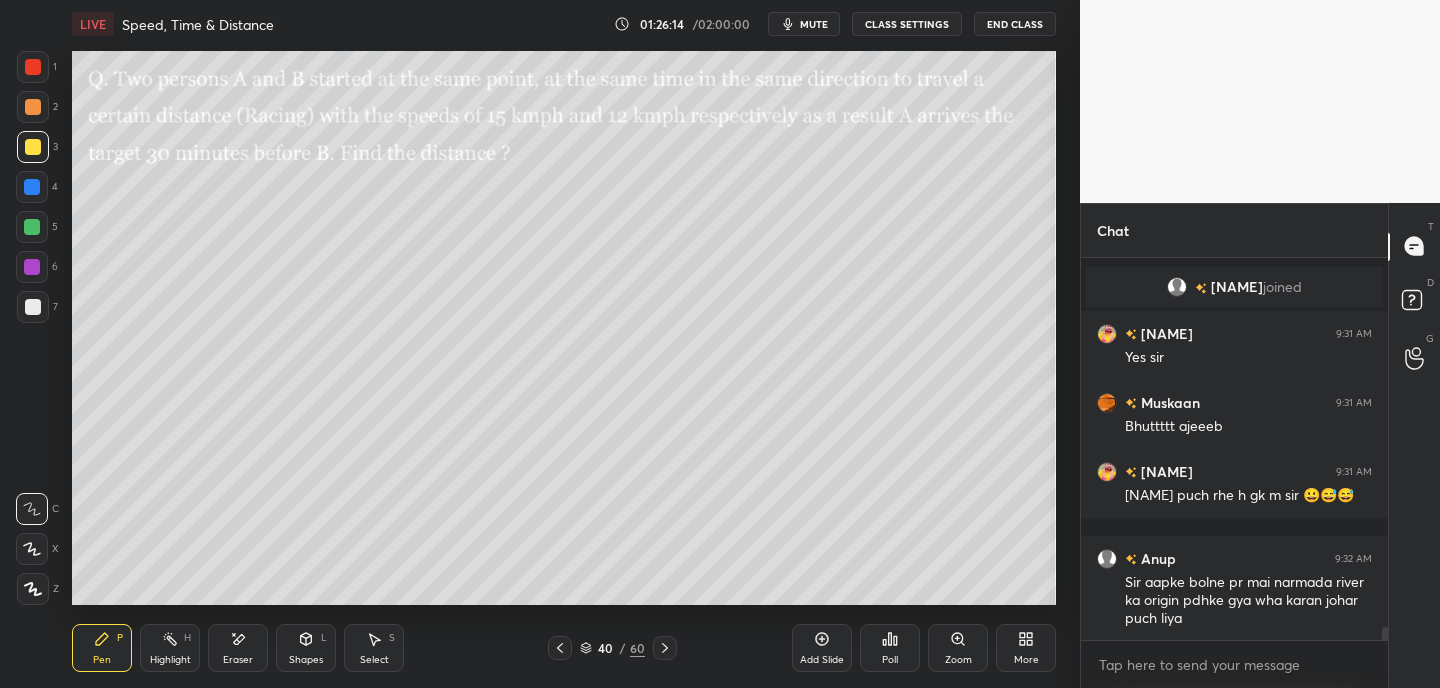 scroll, scrollTop: 11260, scrollLeft: 0, axis: vertical 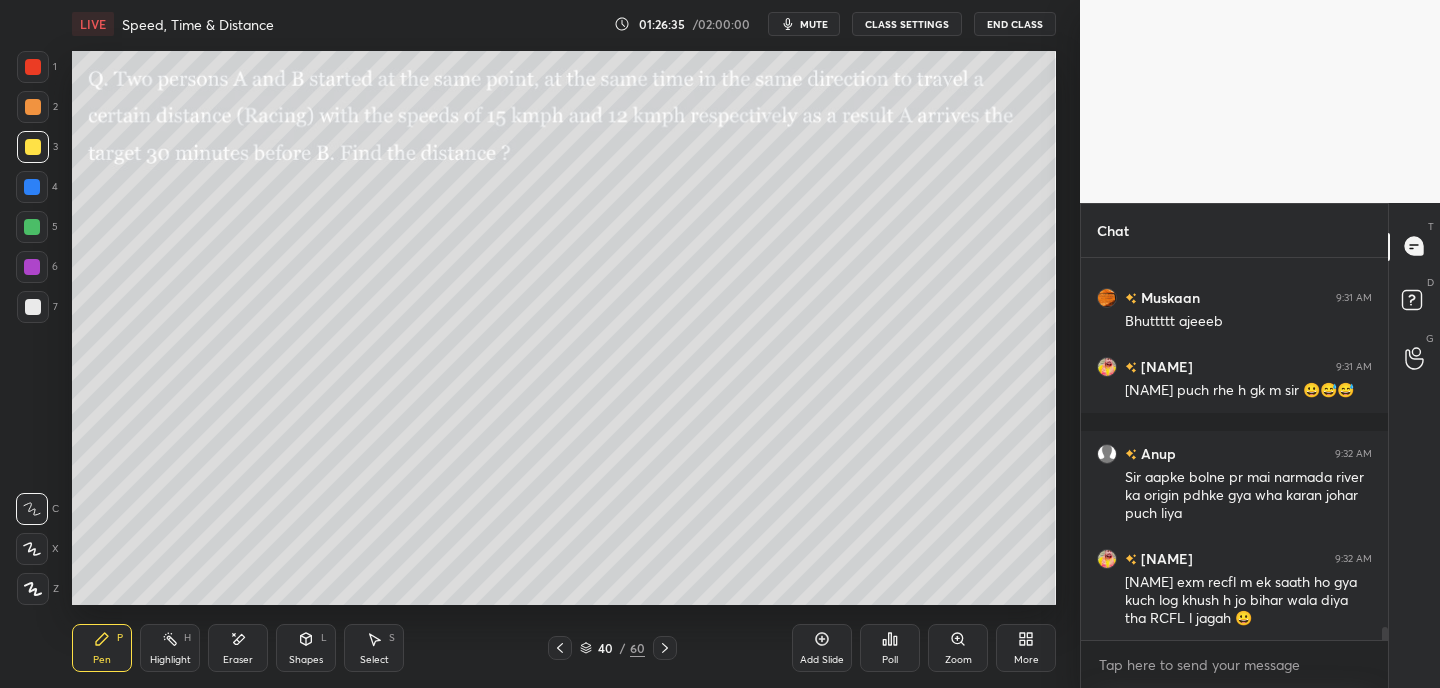 drag, startPoint x: 244, startPoint y: 652, endPoint x: 274, endPoint y: 620, distance: 43.863426 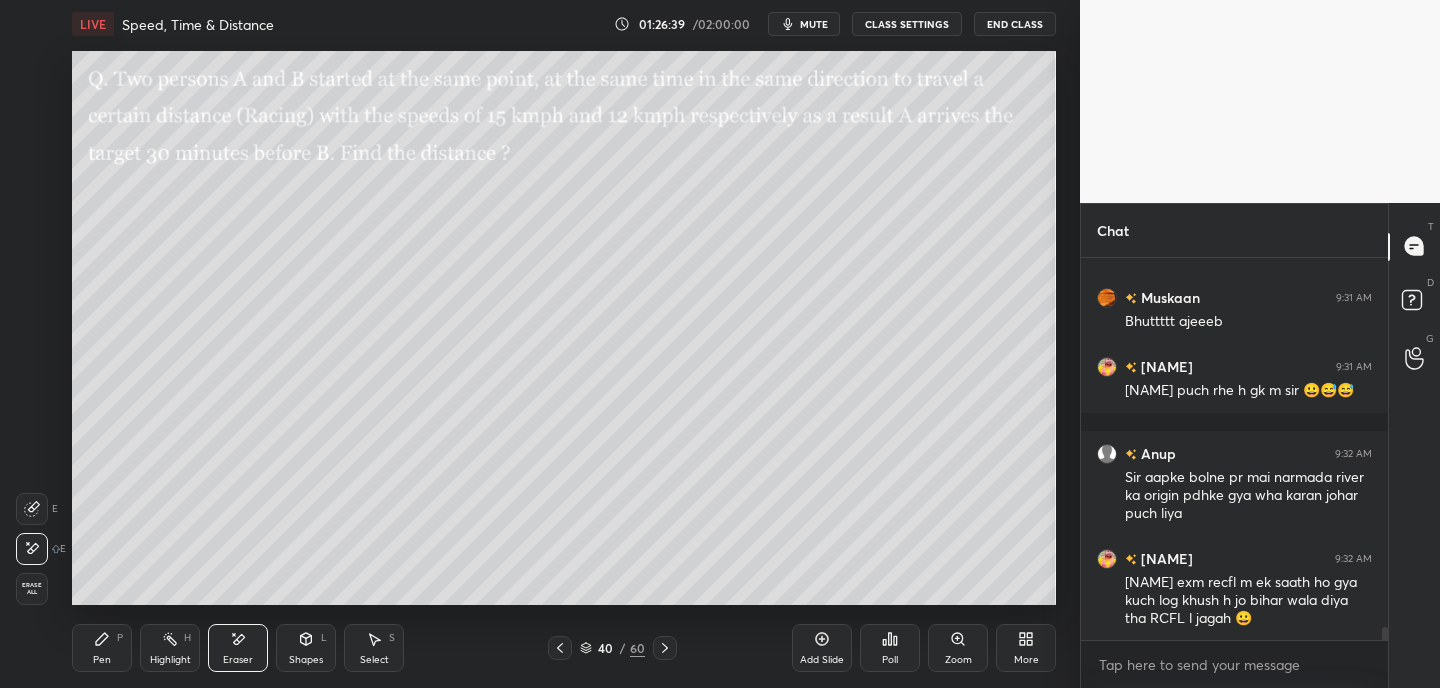 click on "Pen P" at bounding box center (102, 648) 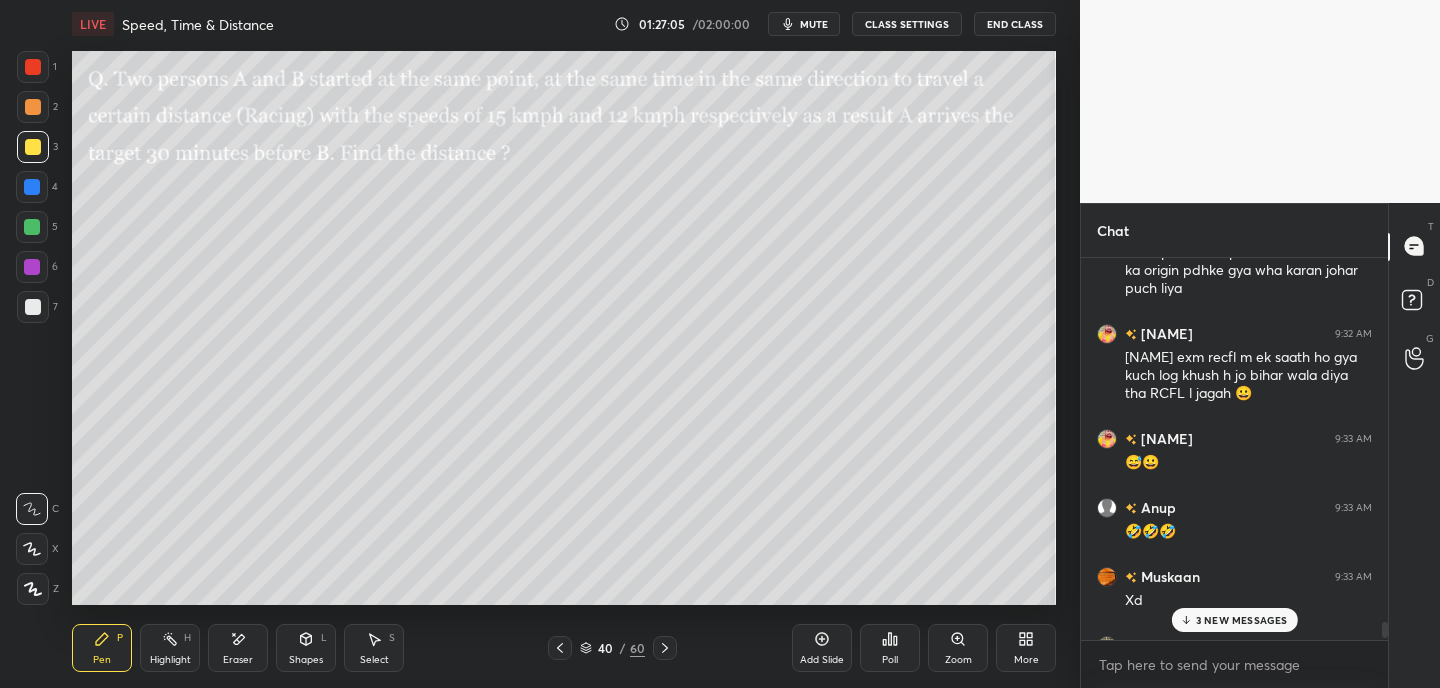 scroll, scrollTop: 11490, scrollLeft: 0, axis: vertical 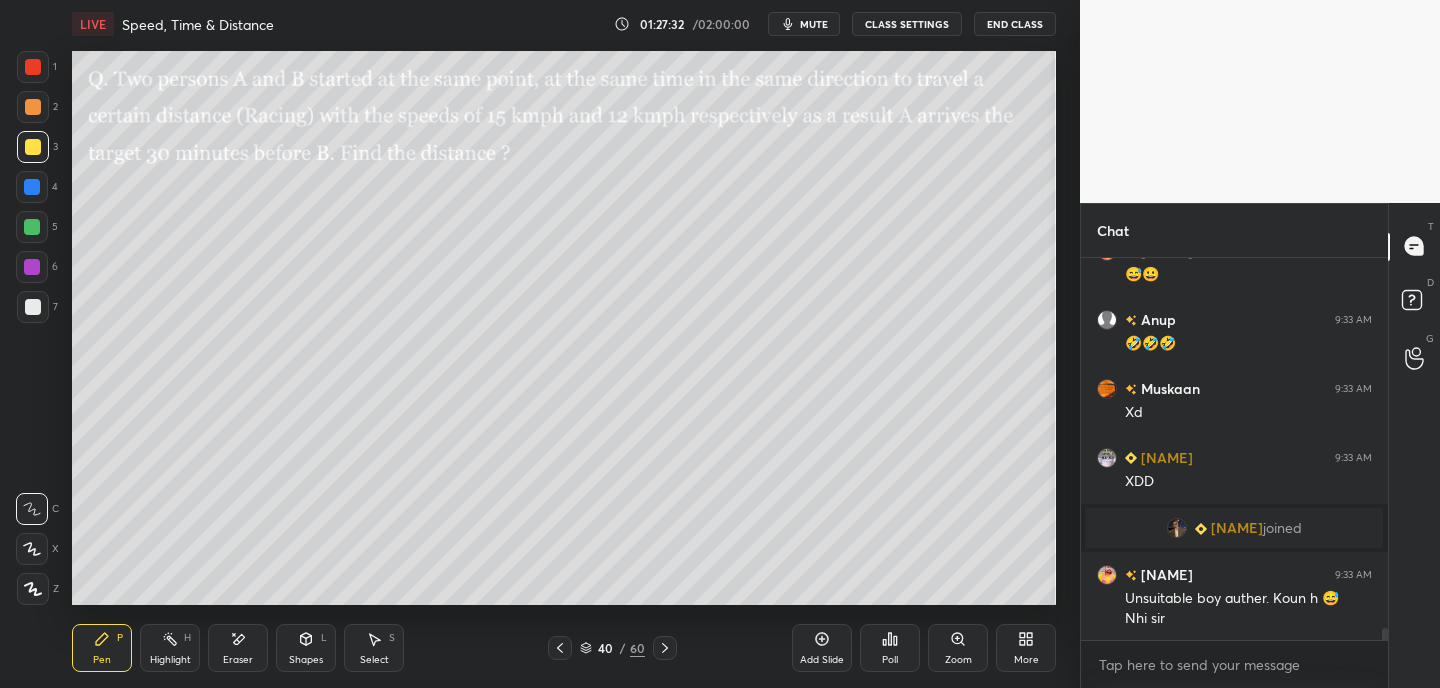 click on "[NAME]" at bounding box center [1237, 528] 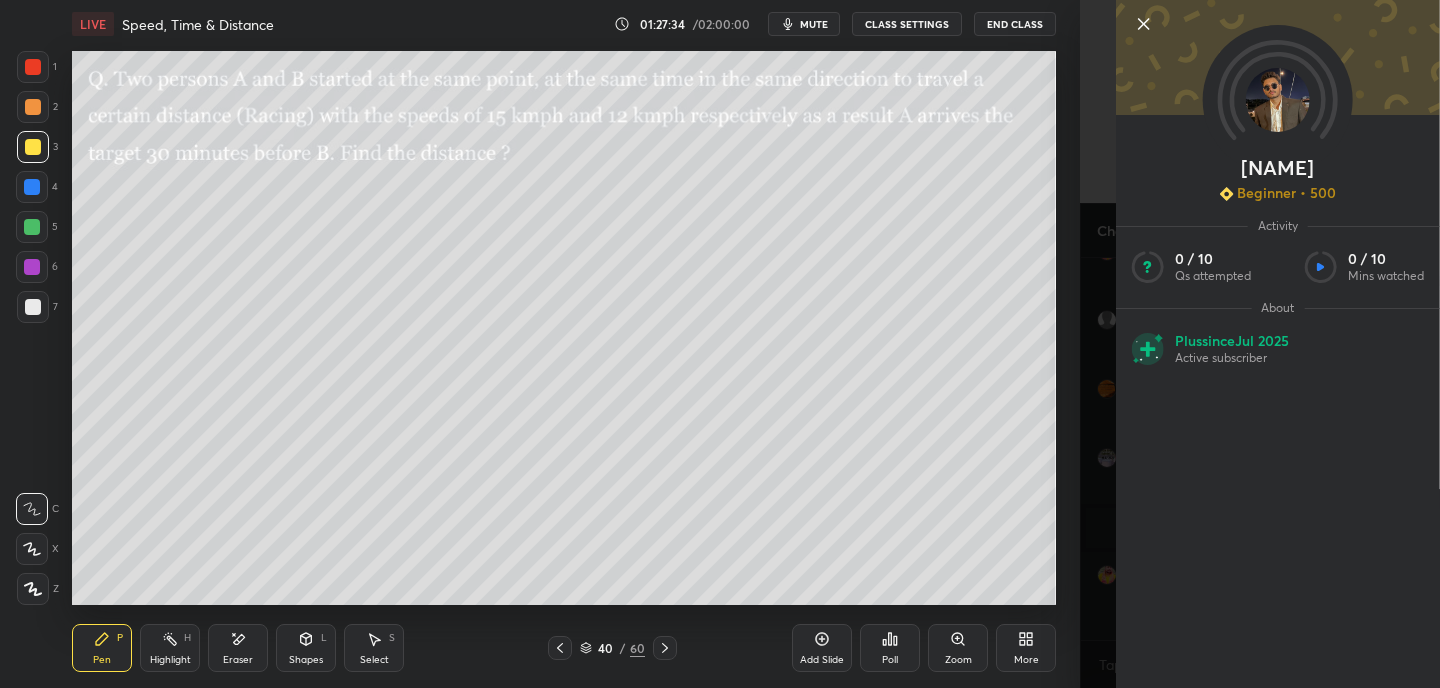 click 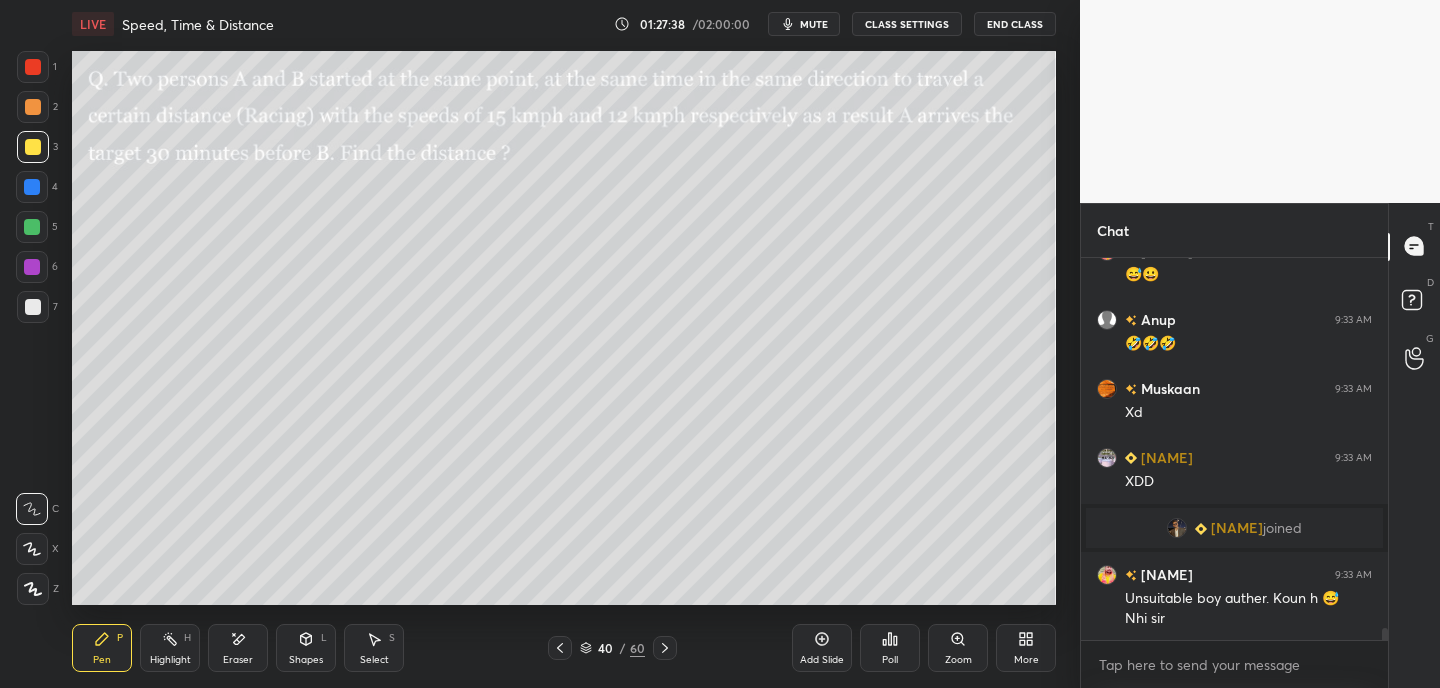 click on "[NAME]" at bounding box center [1237, 528] 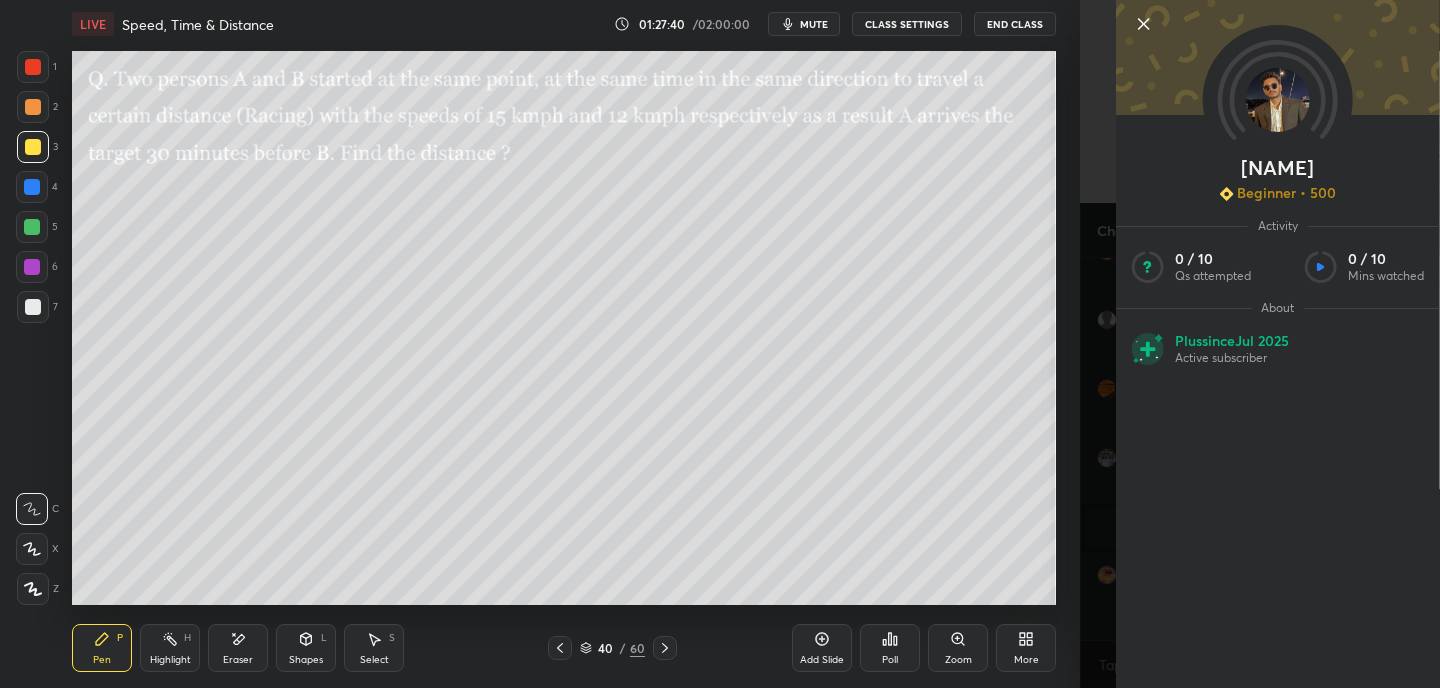 click 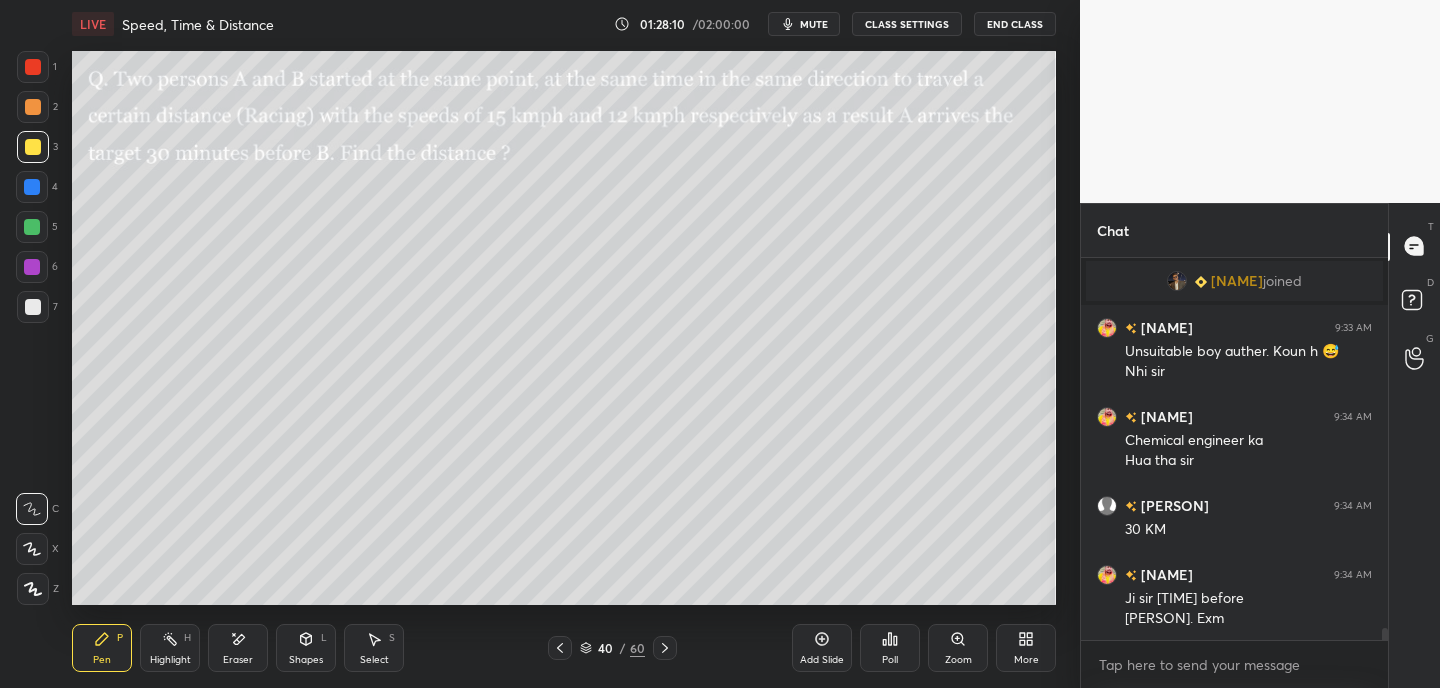 scroll, scrollTop: 11989, scrollLeft: 0, axis: vertical 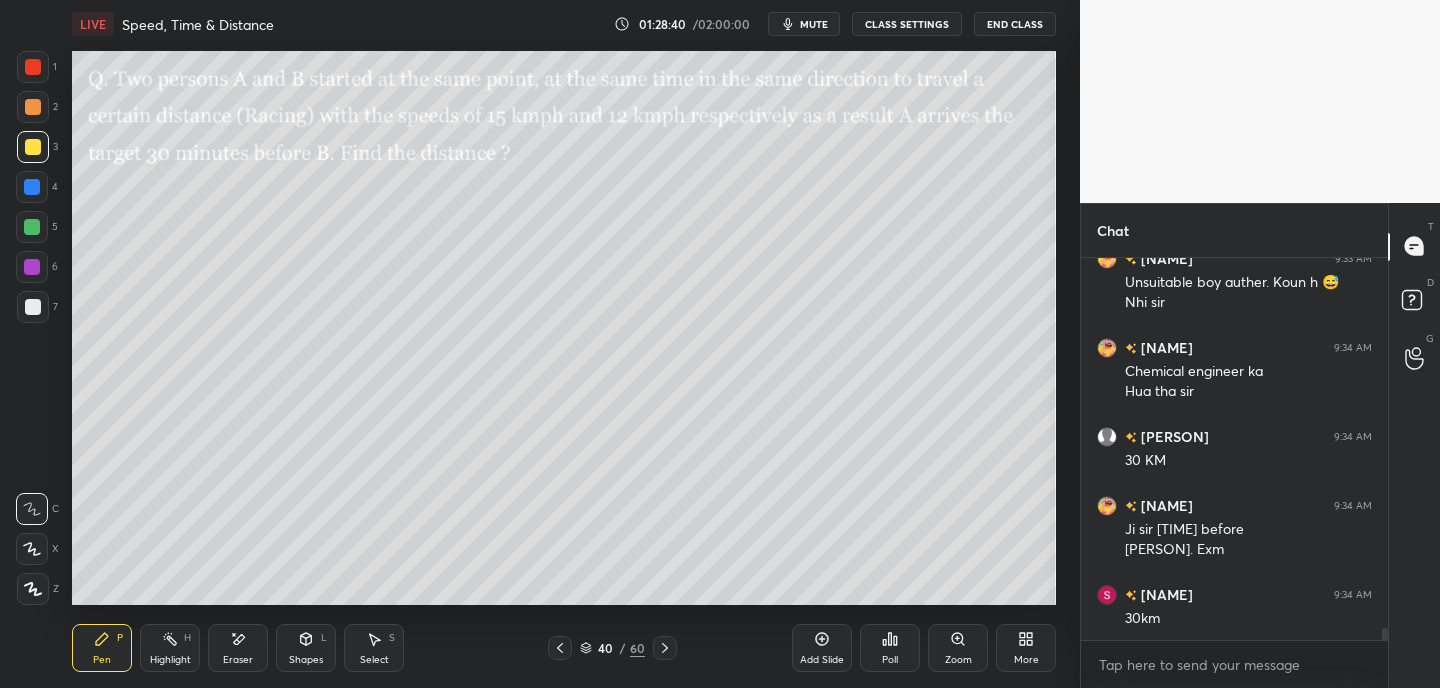 click 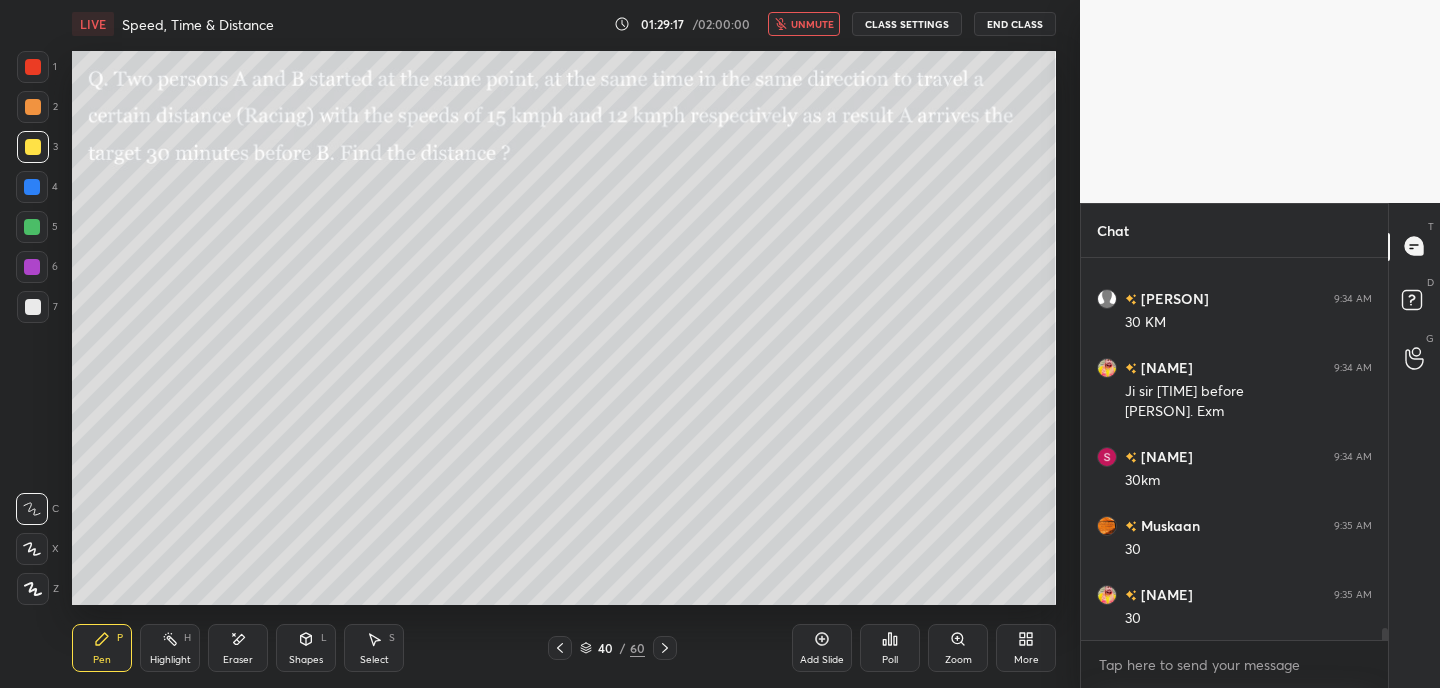 scroll, scrollTop: 12196, scrollLeft: 0, axis: vertical 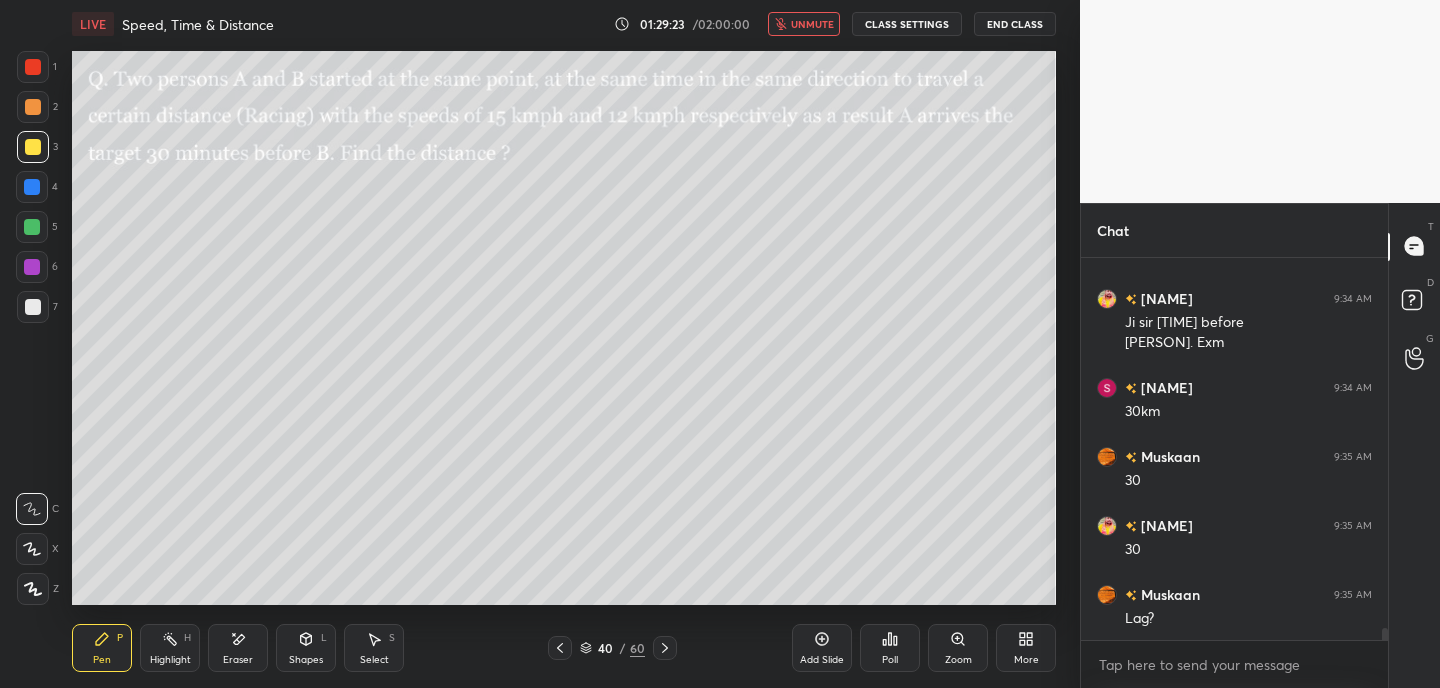 click on "unmute" at bounding box center [804, 24] 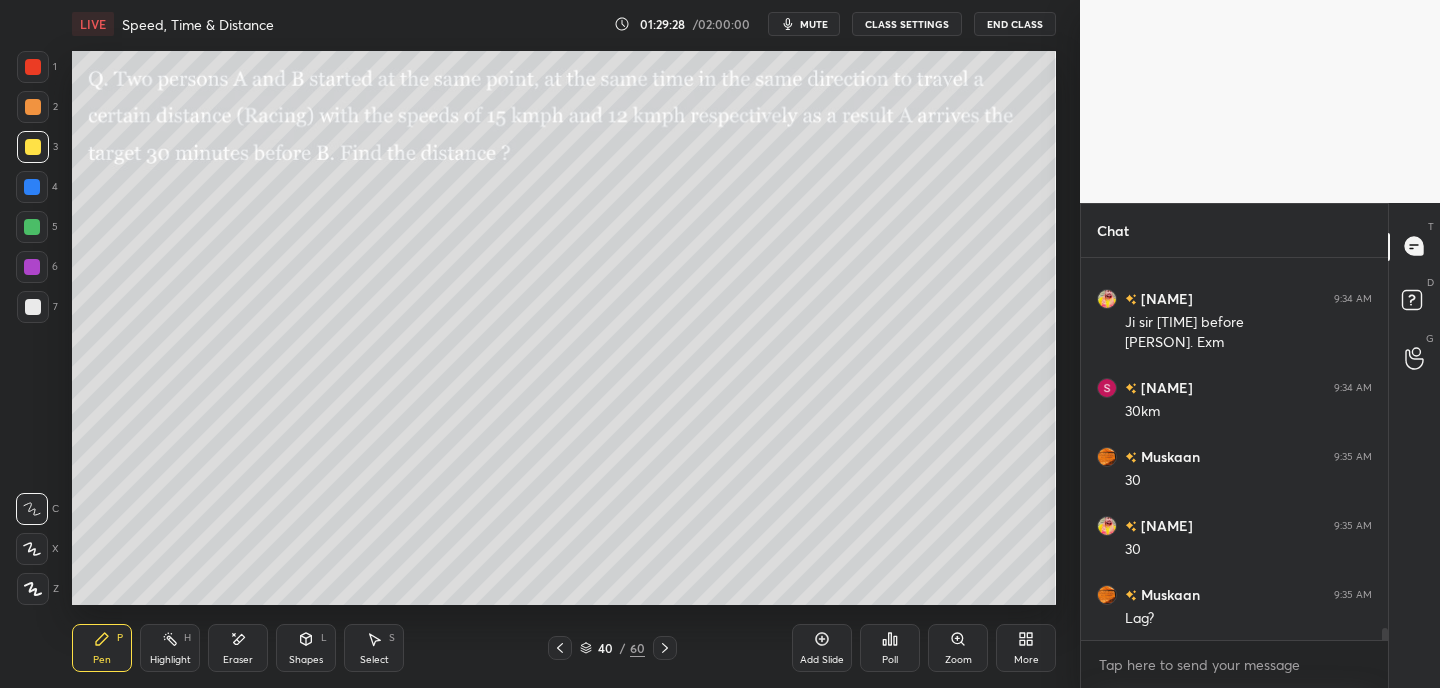 scroll, scrollTop: 12265, scrollLeft: 0, axis: vertical 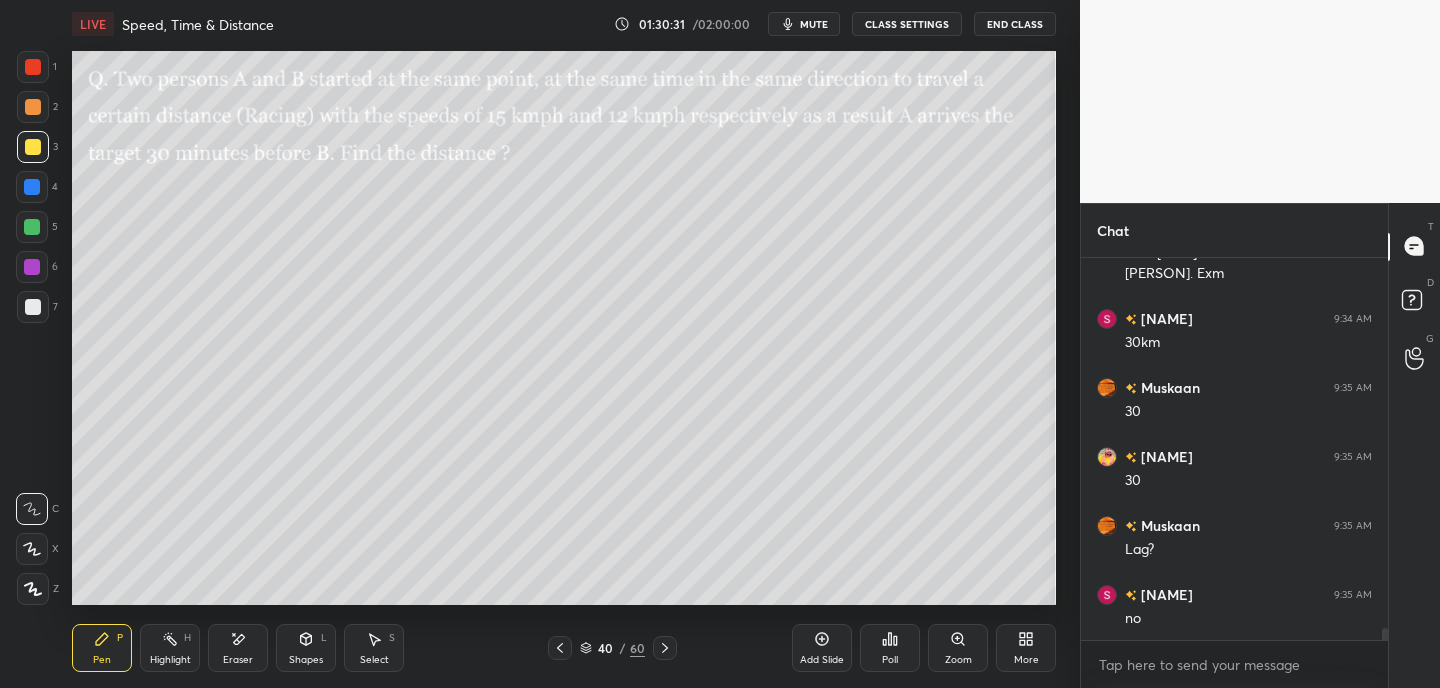 click 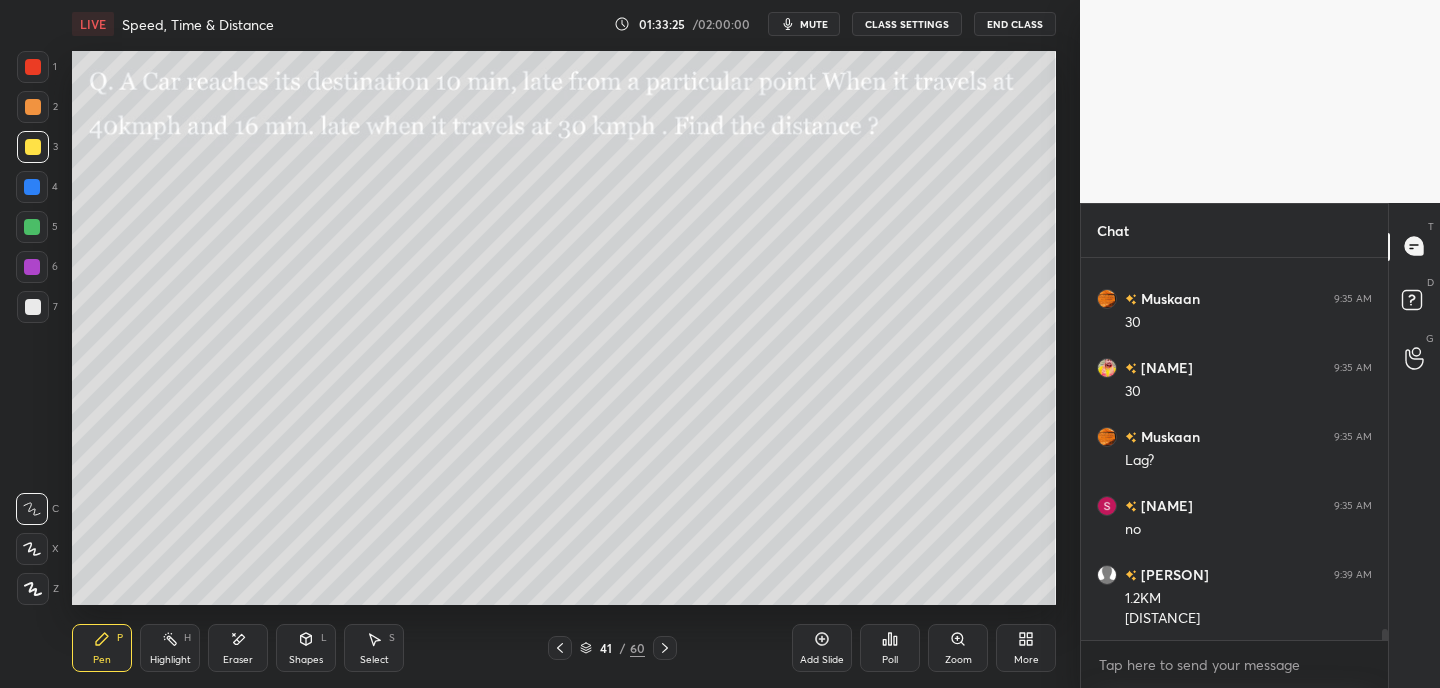 scroll, scrollTop: 12423, scrollLeft: 0, axis: vertical 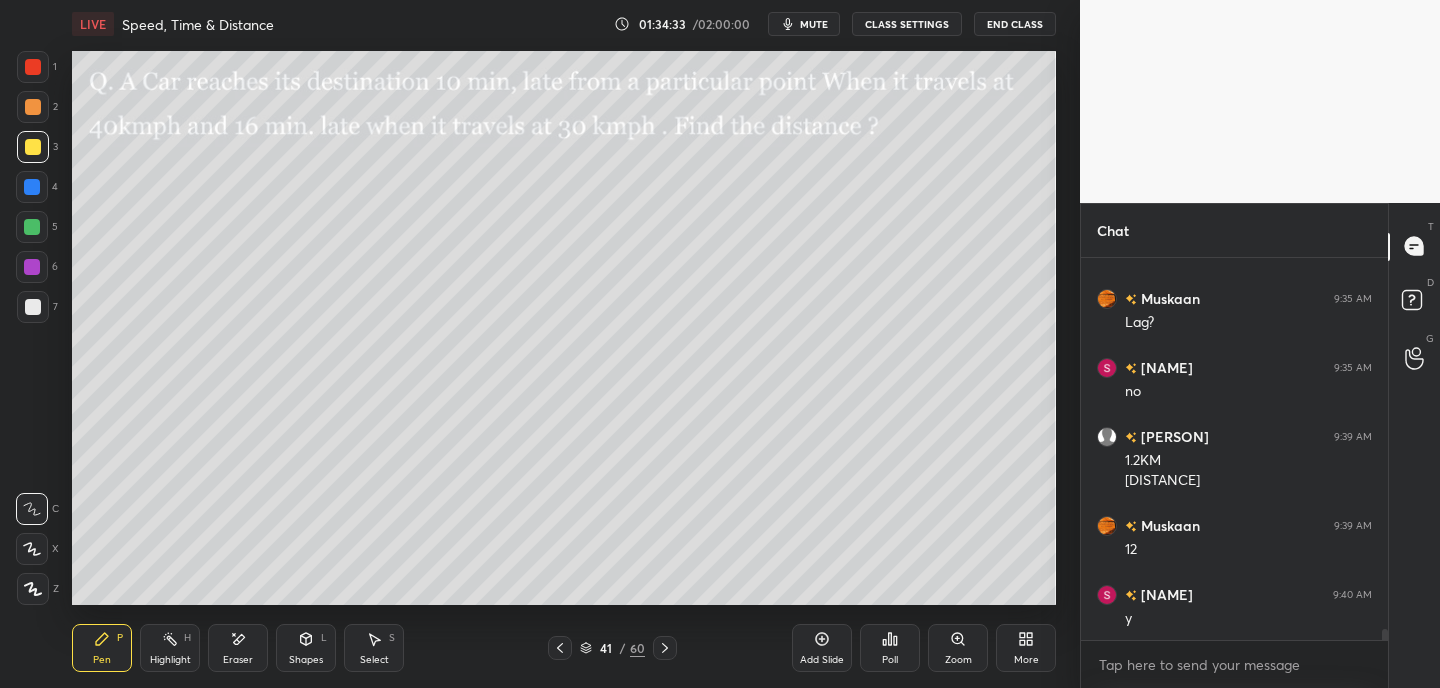 click 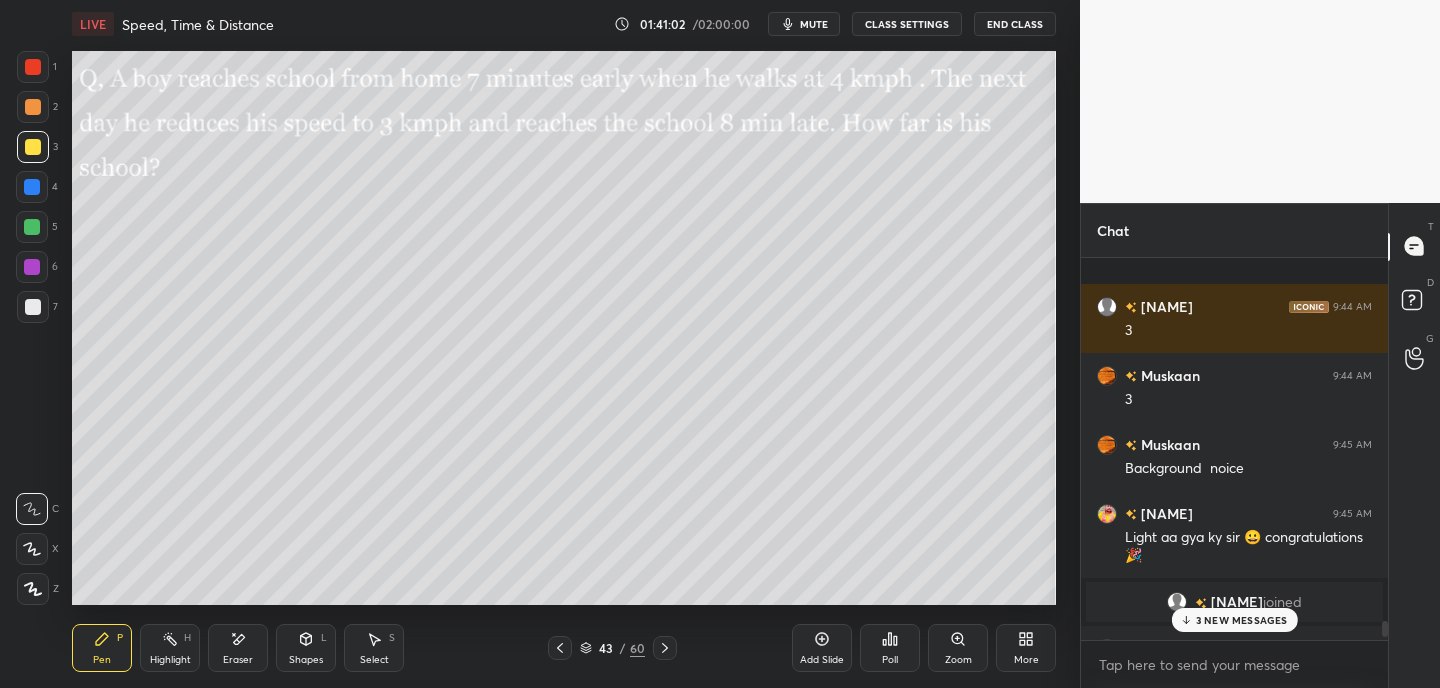 scroll, scrollTop: 12535, scrollLeft: 0, axis: vertical 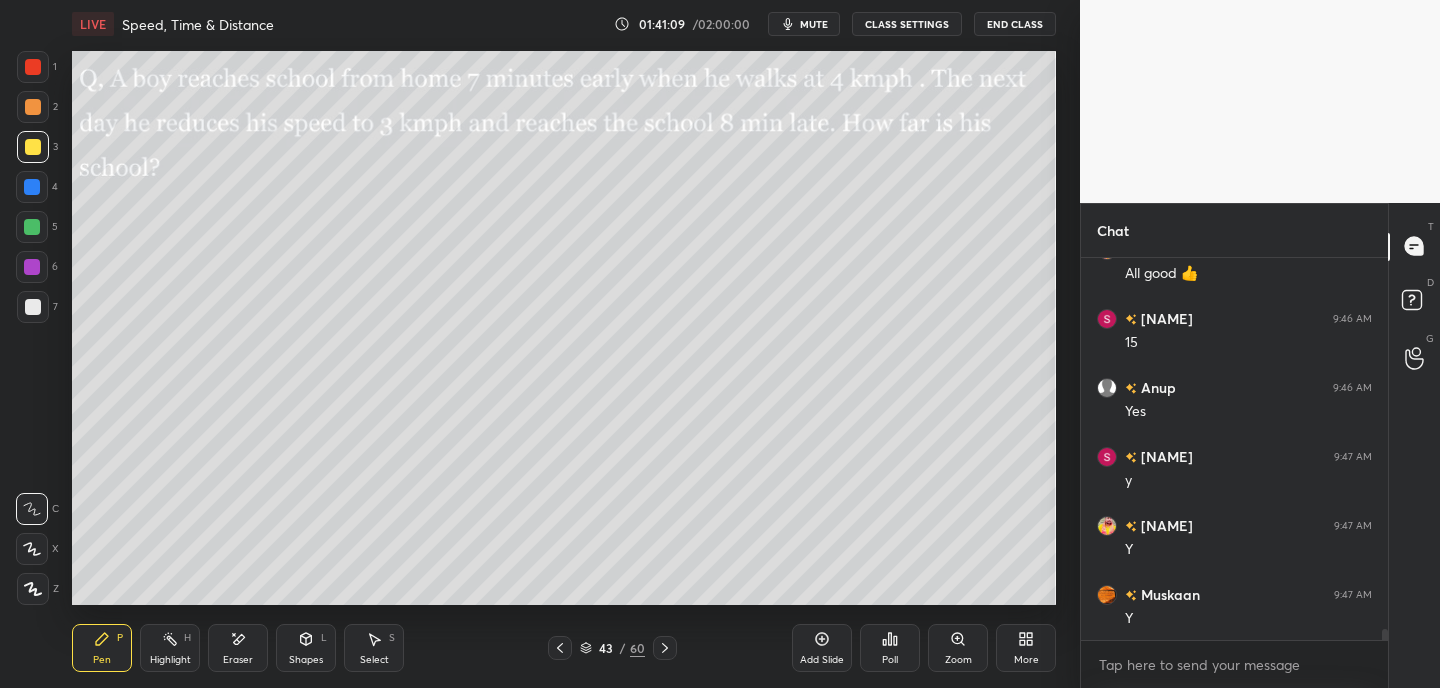 click 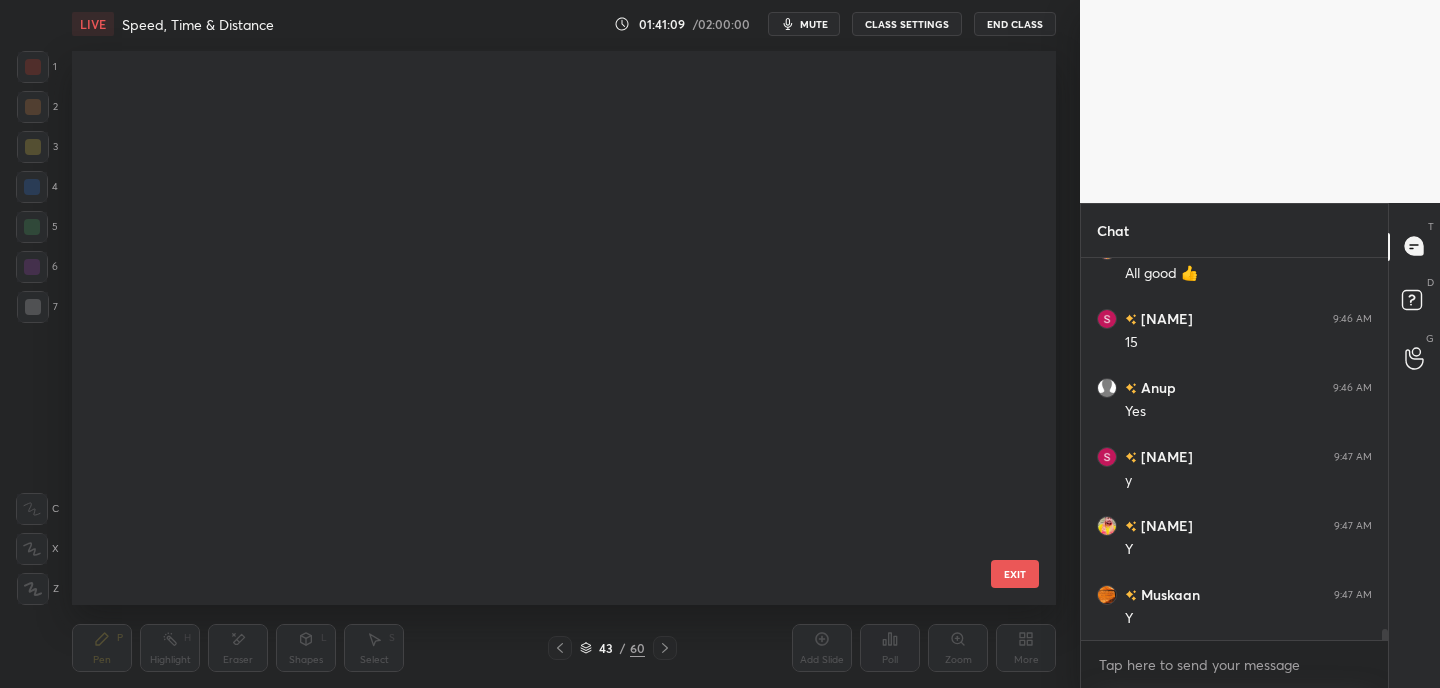 scroll, scrollTop: 1988, scrollLeft: 0, axis: vertical 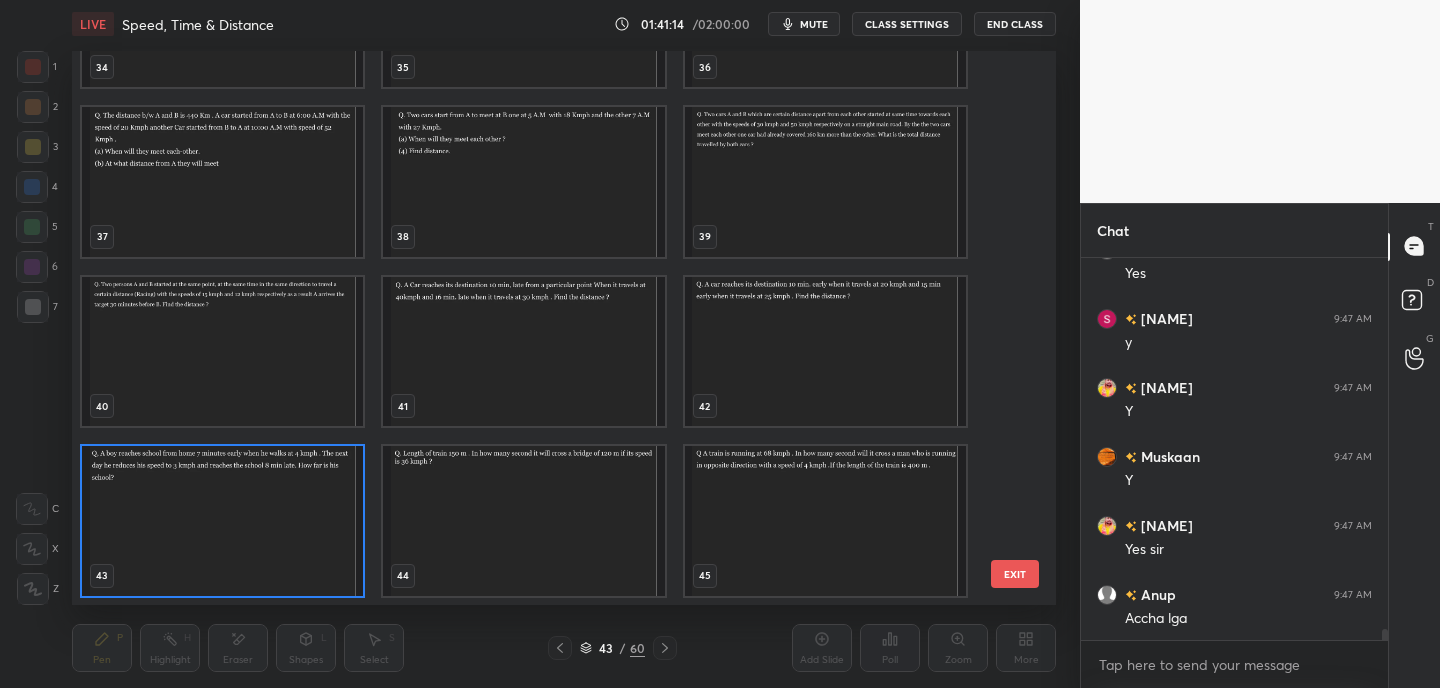click at bounding box center [222, 521] 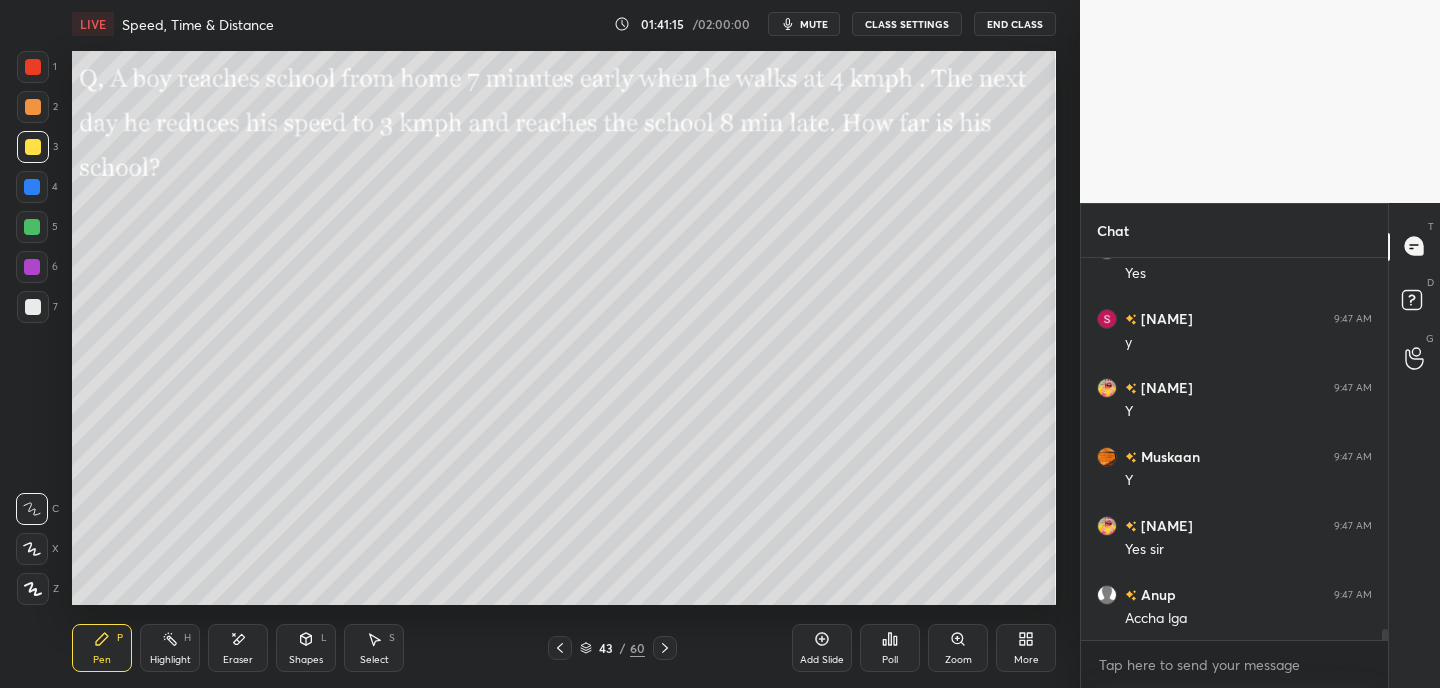 click at bounding box center (222, 521) 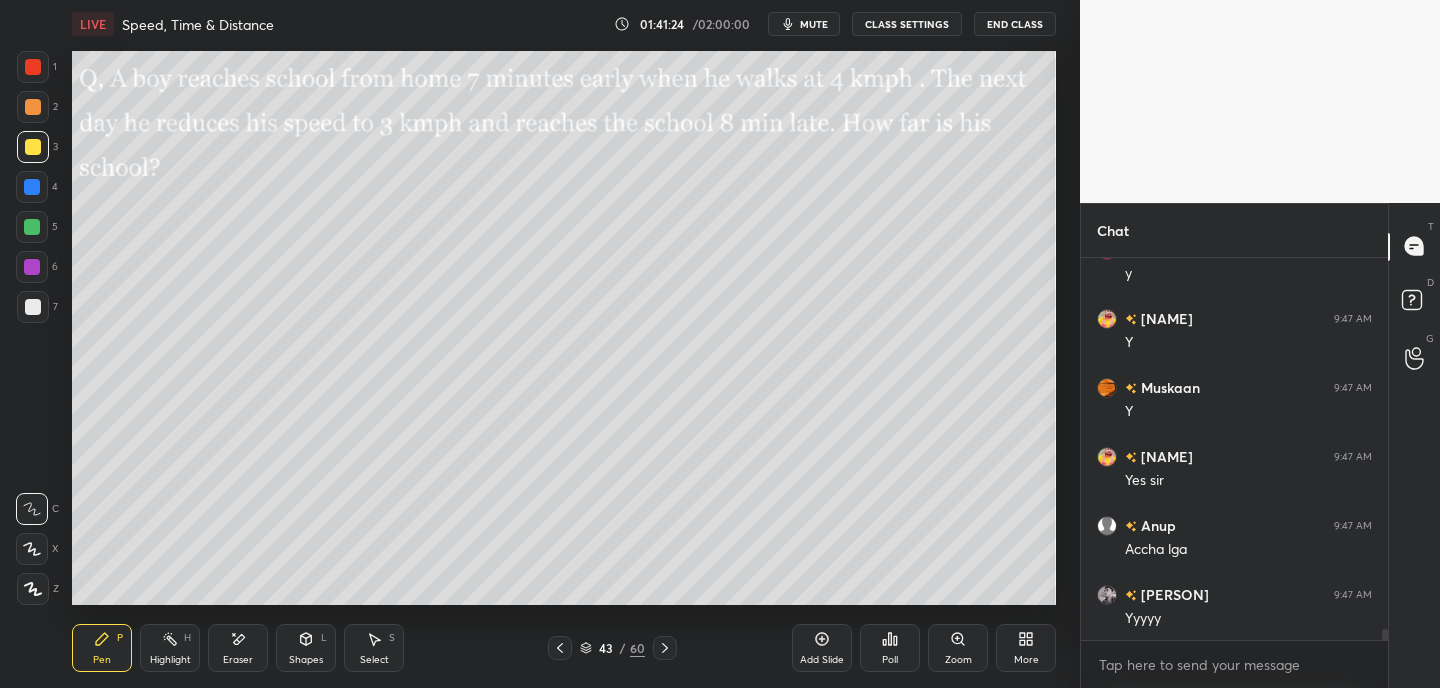 click on "Add Slide" at bounding box center [822, 648] 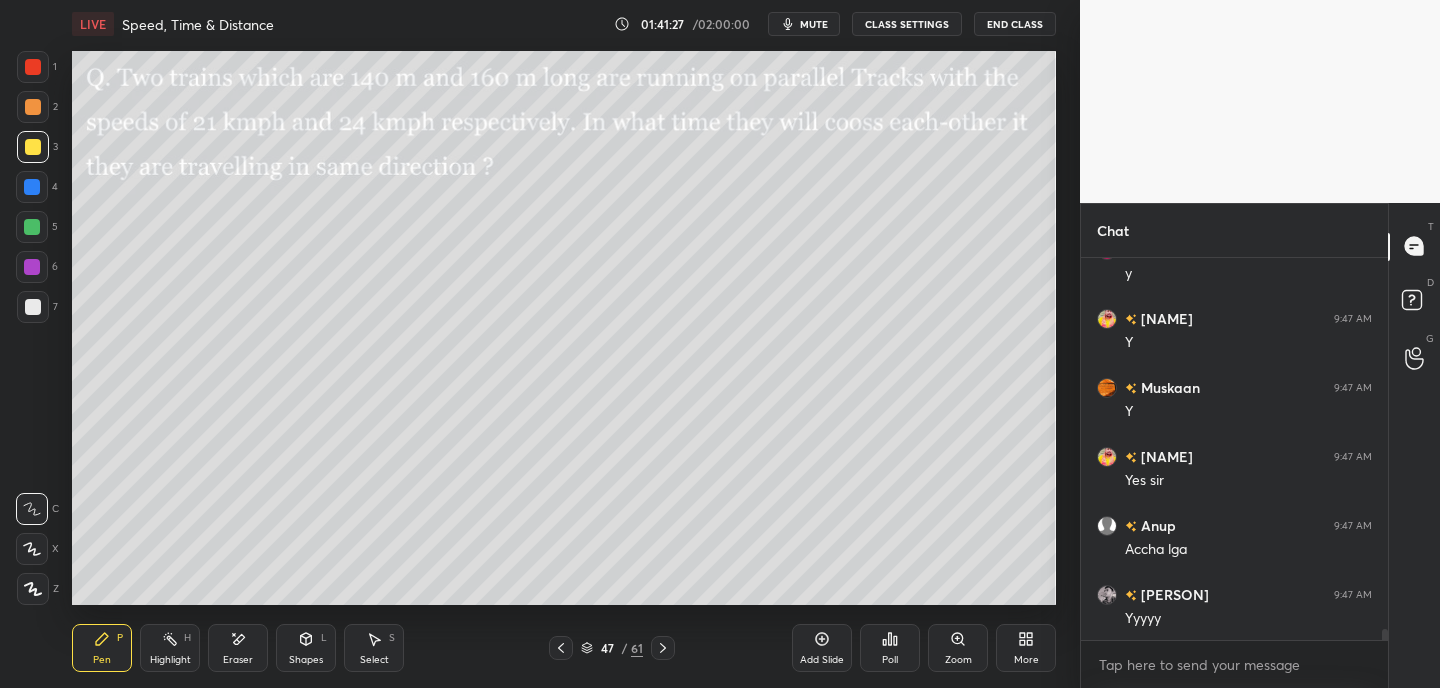 scroll, scrollTop: 12790, scrollLeft: 0, axis: vertical 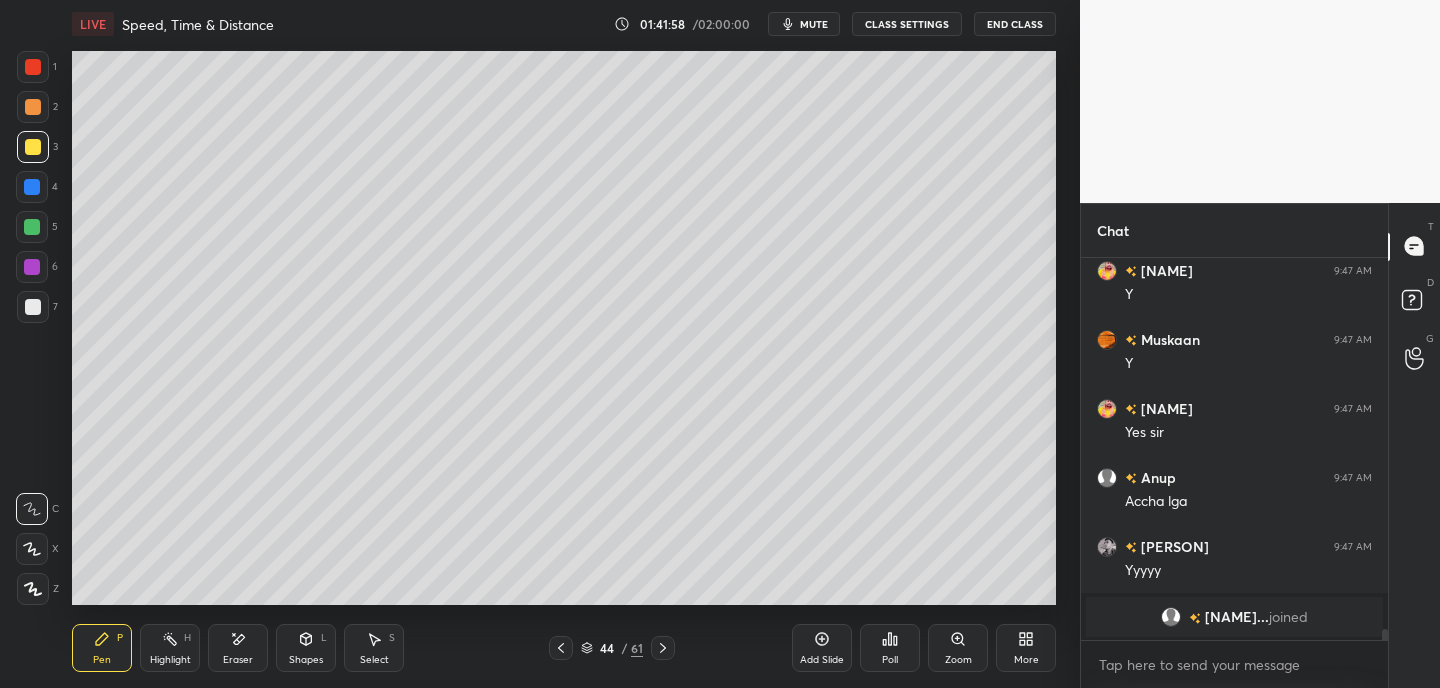 click at bounding box center (32, 227) 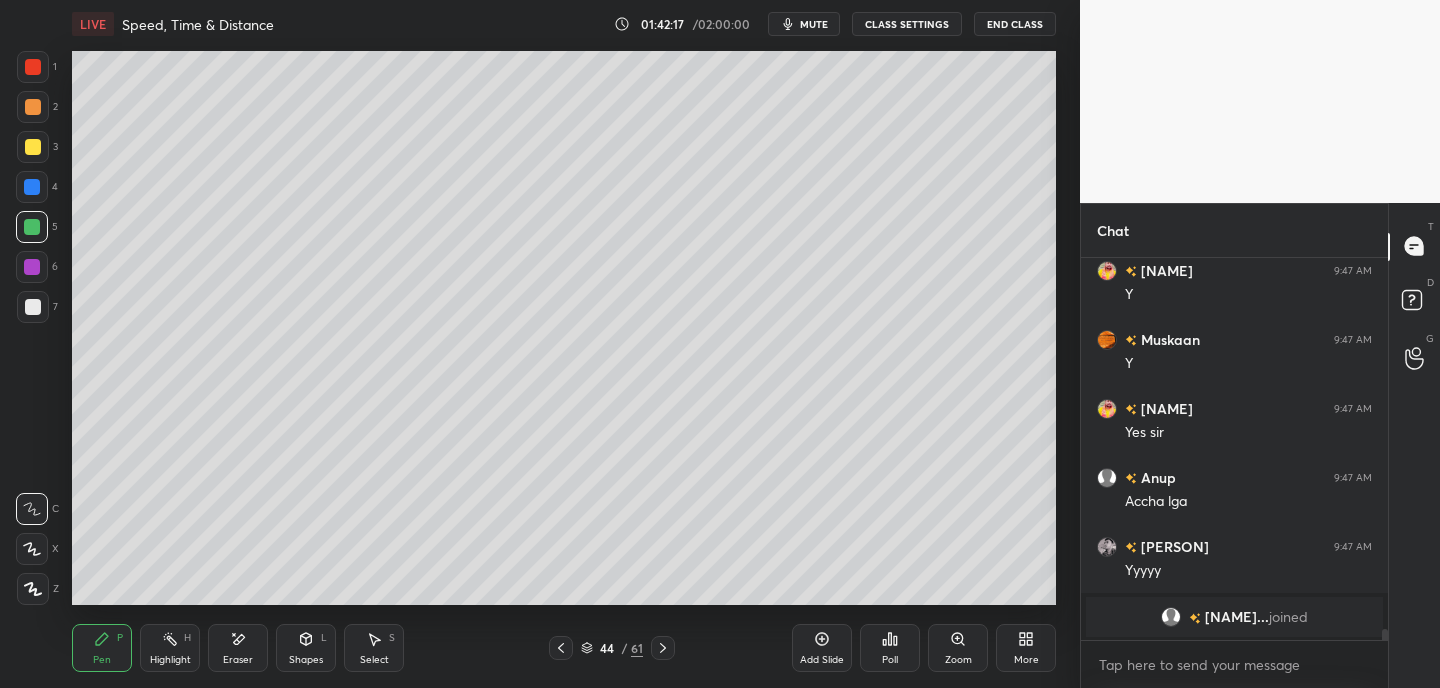 drag, startPoint x: 235, startPoint y: 637, endPoint x: 237, endPoint y: 611, distance: 26.076809 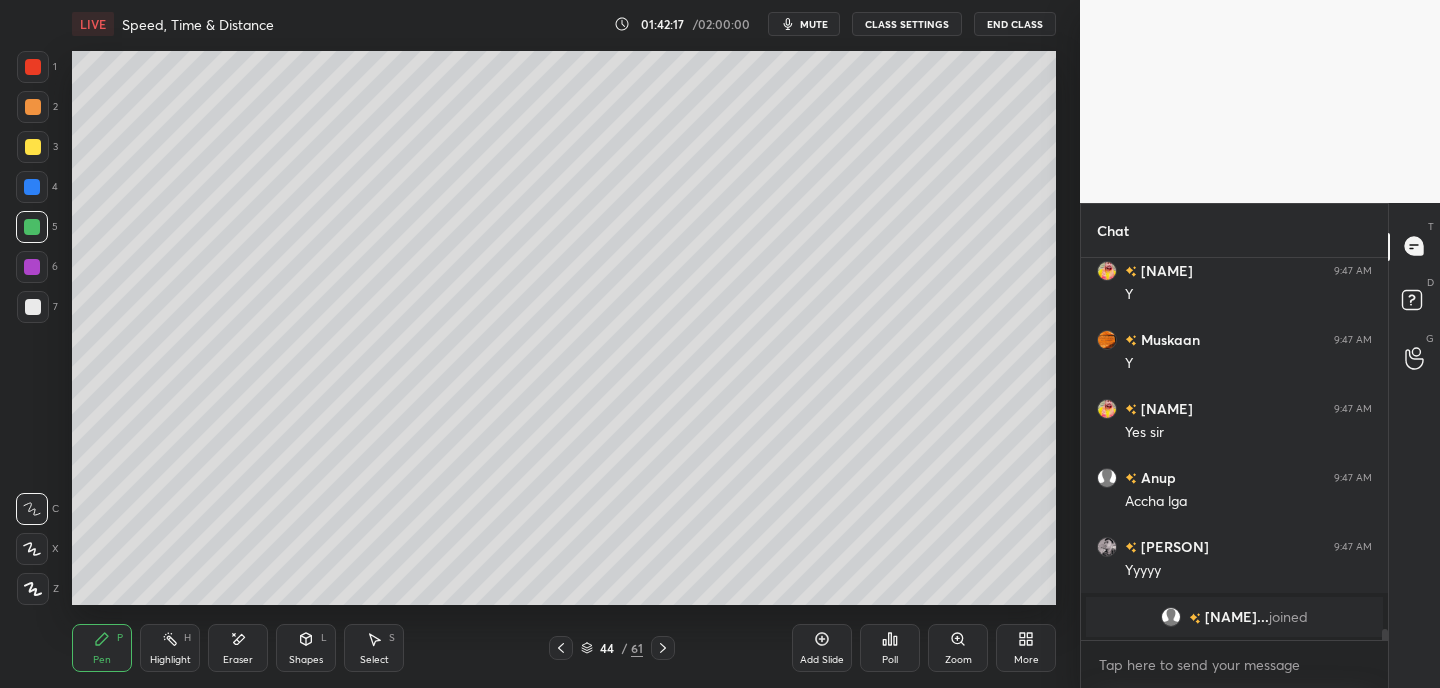 click 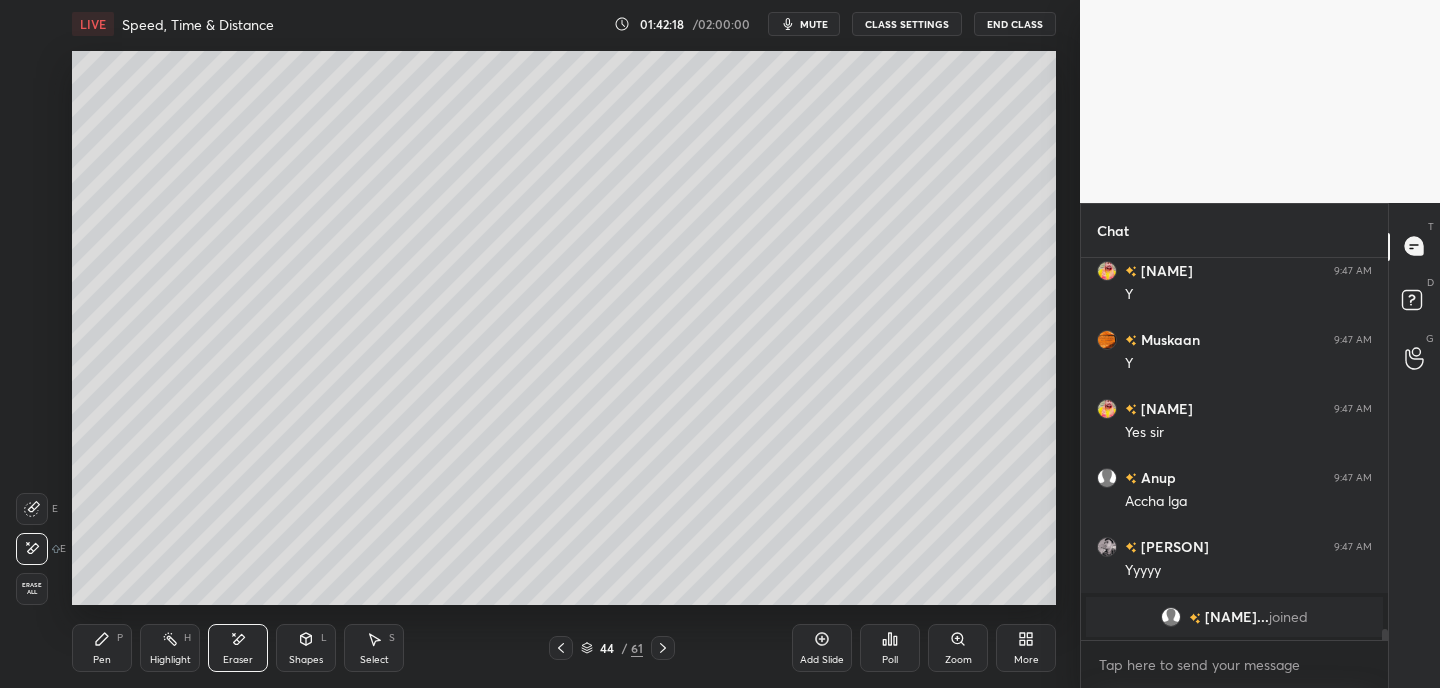 click on "P" at bounding box center [120, 638] 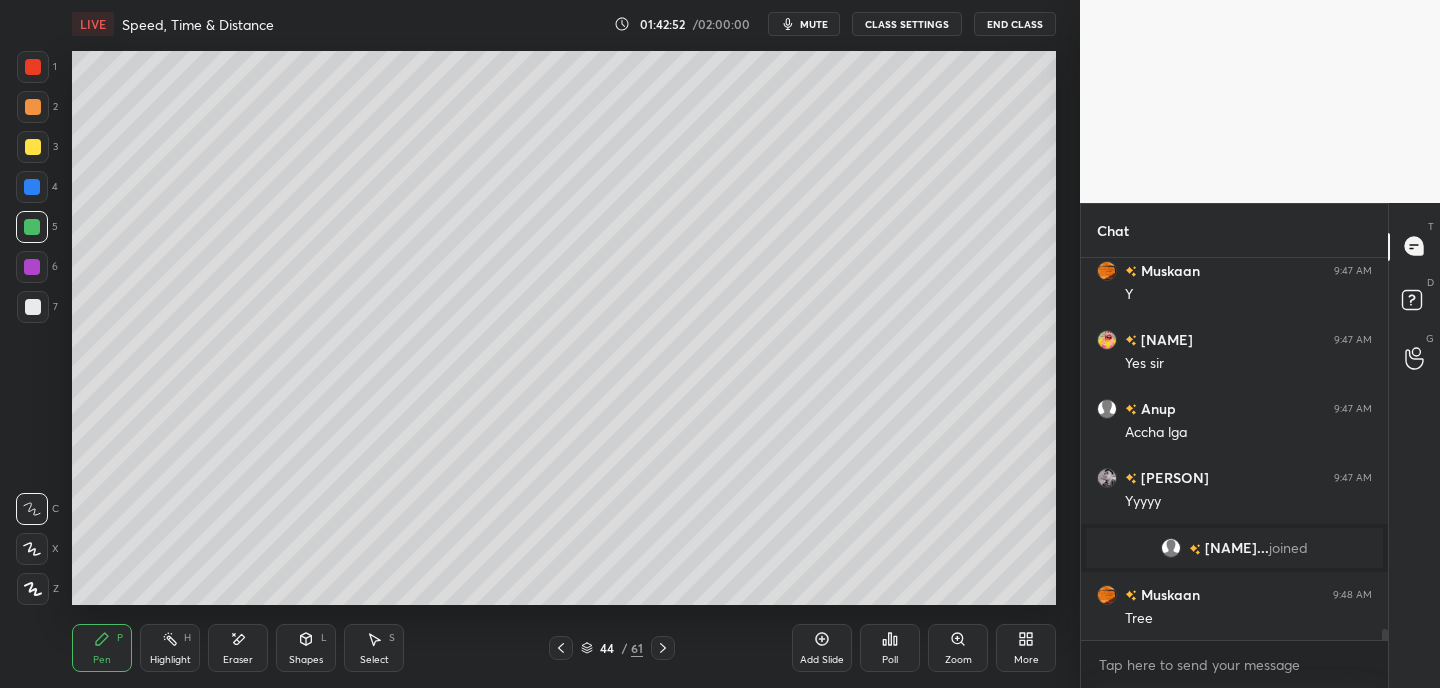 scroll, scrollTop: 12623, scrollLeft: 0, axis: vertical 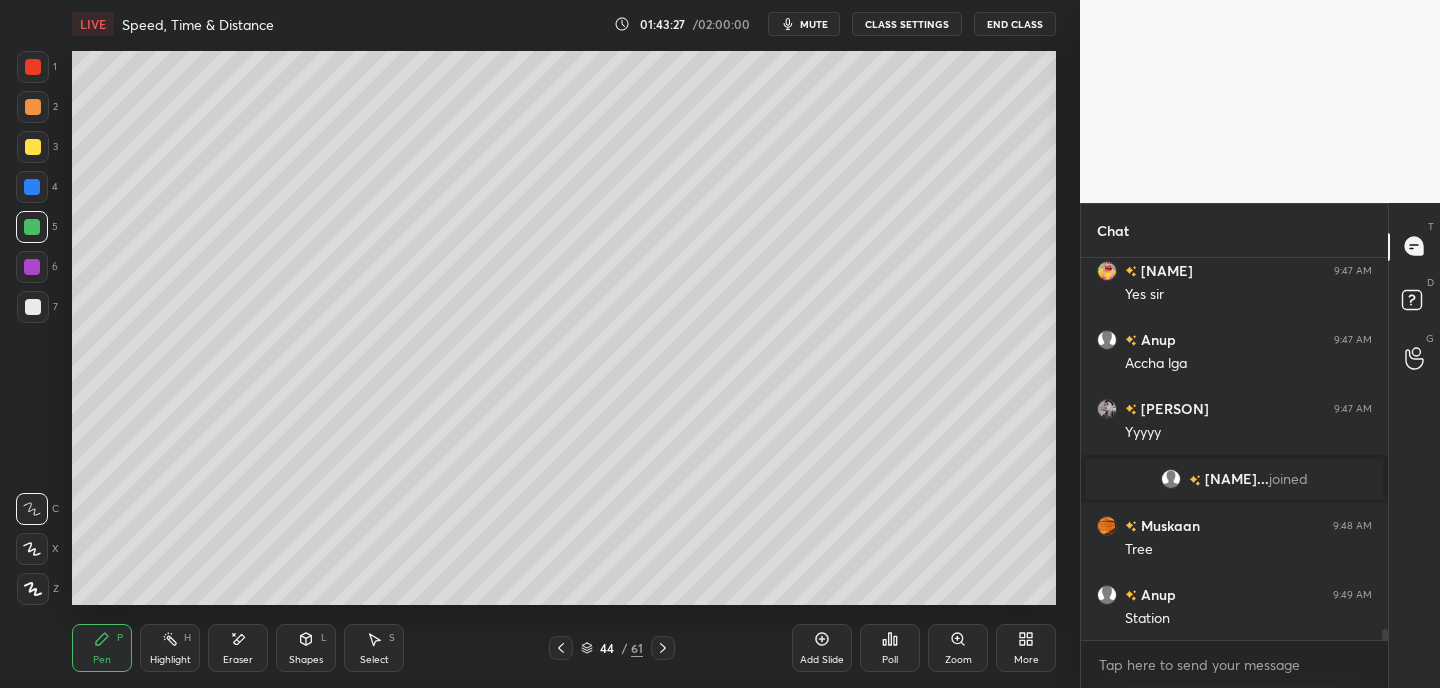 click 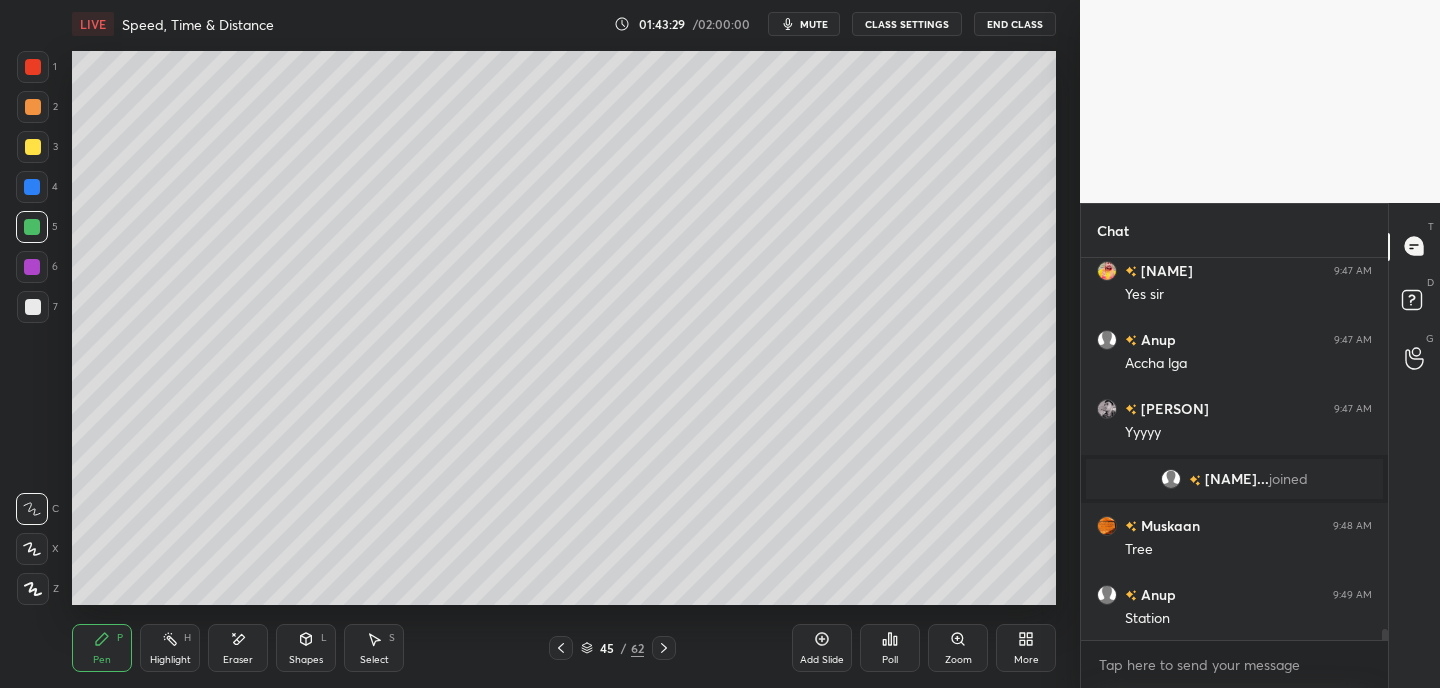click on "Shapes L" at bounding box center (306, 648) 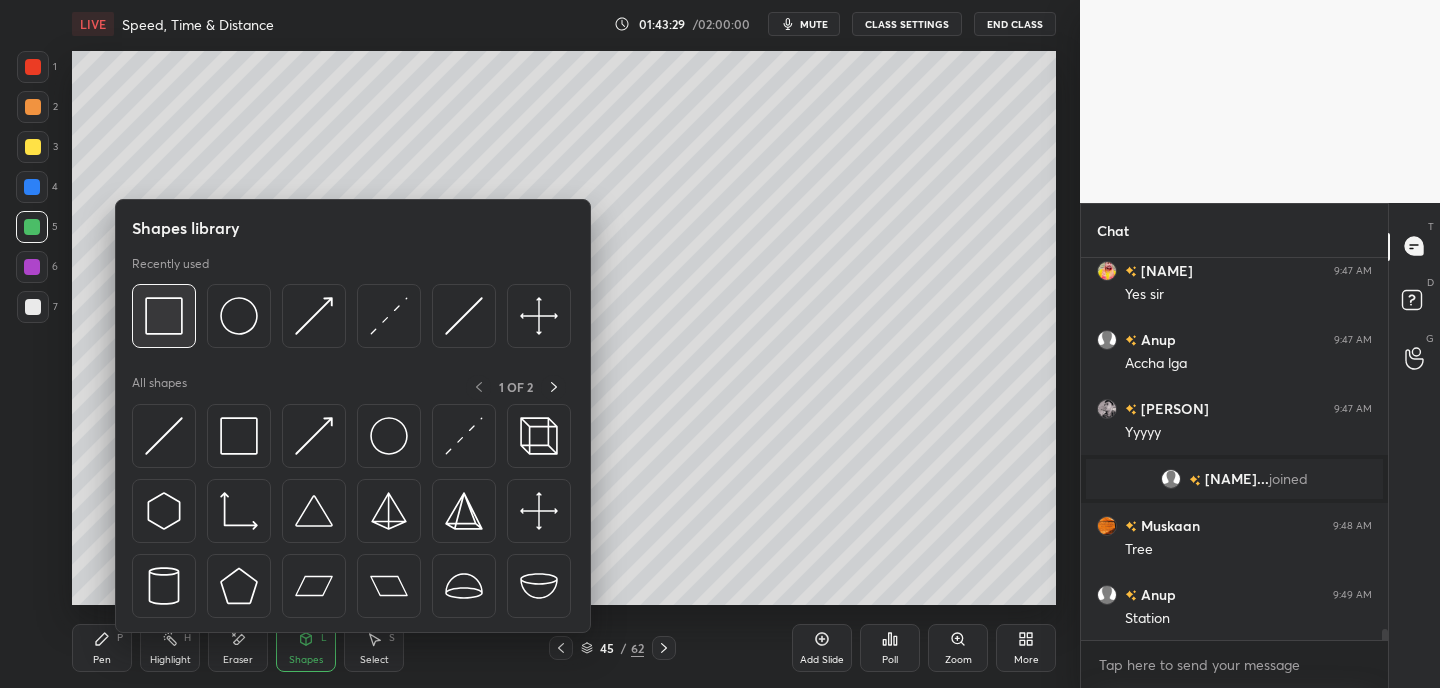 click at bounding box center [164, 316] 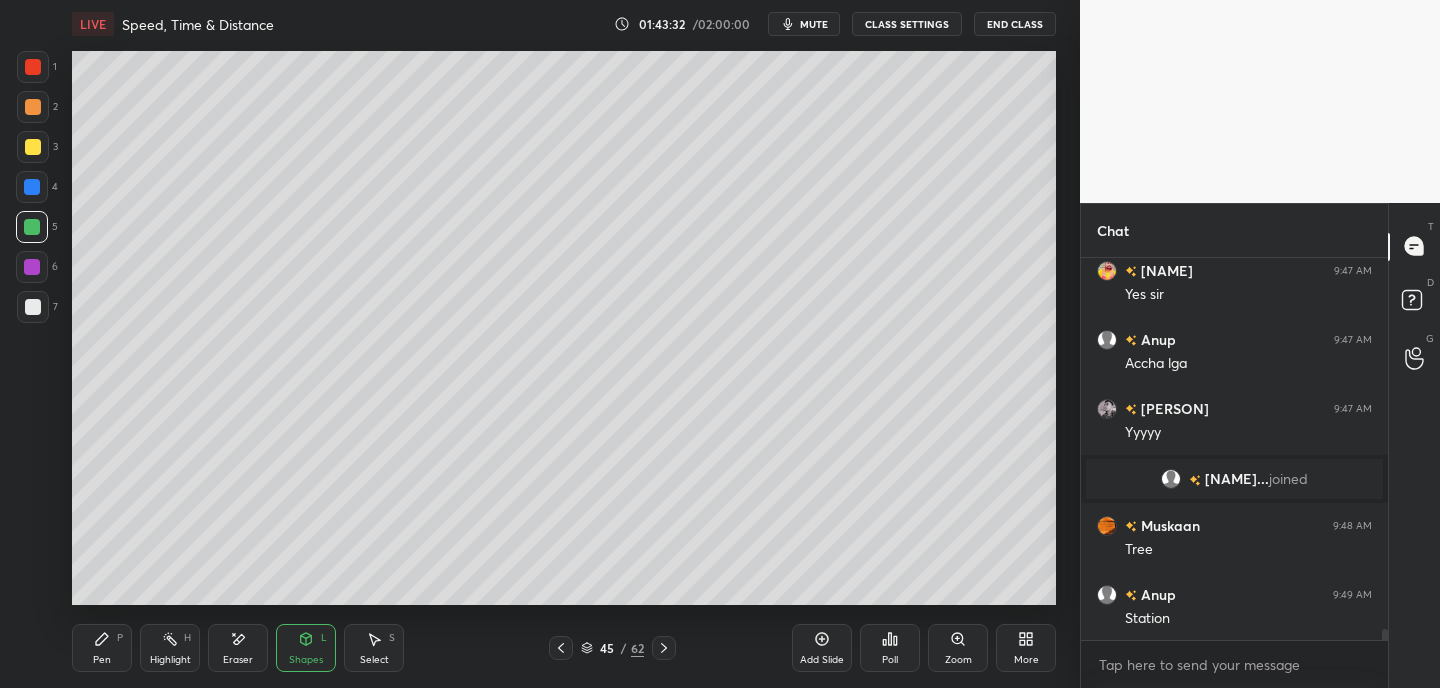 click 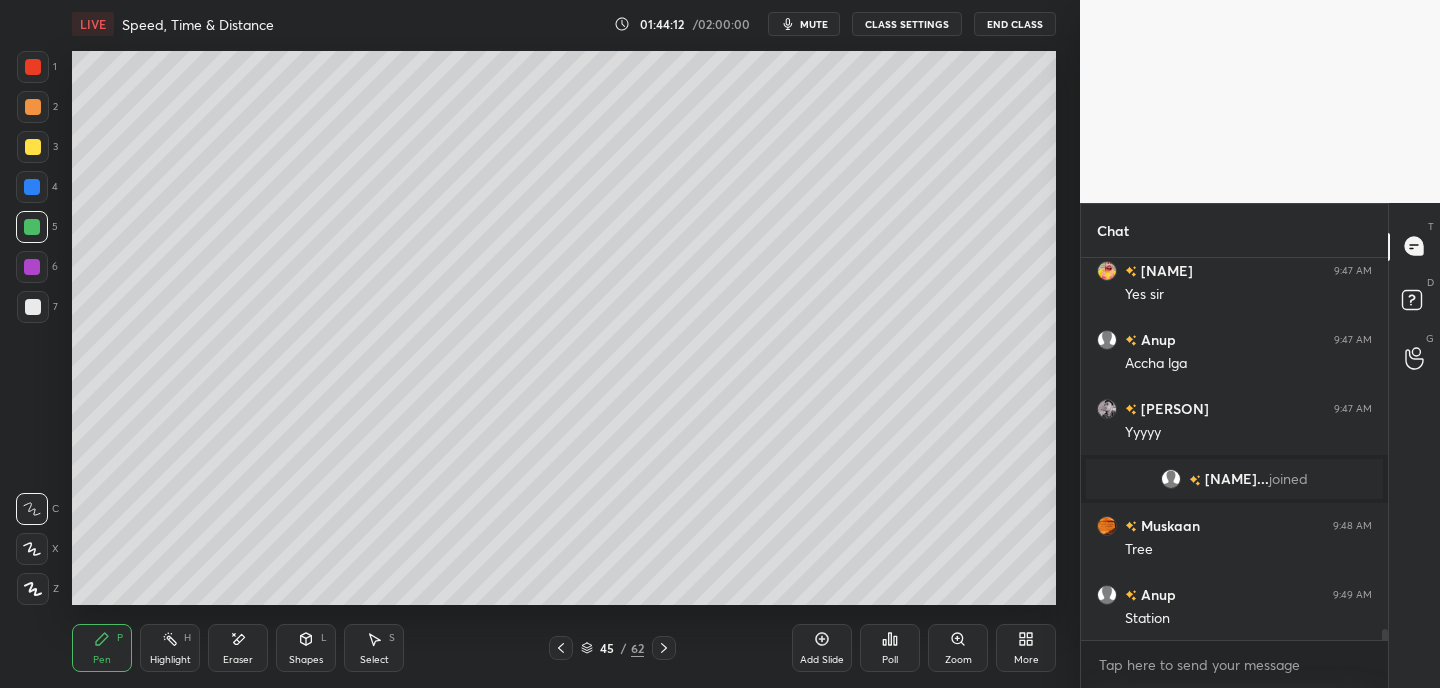 click at bounding box center [33, 147] 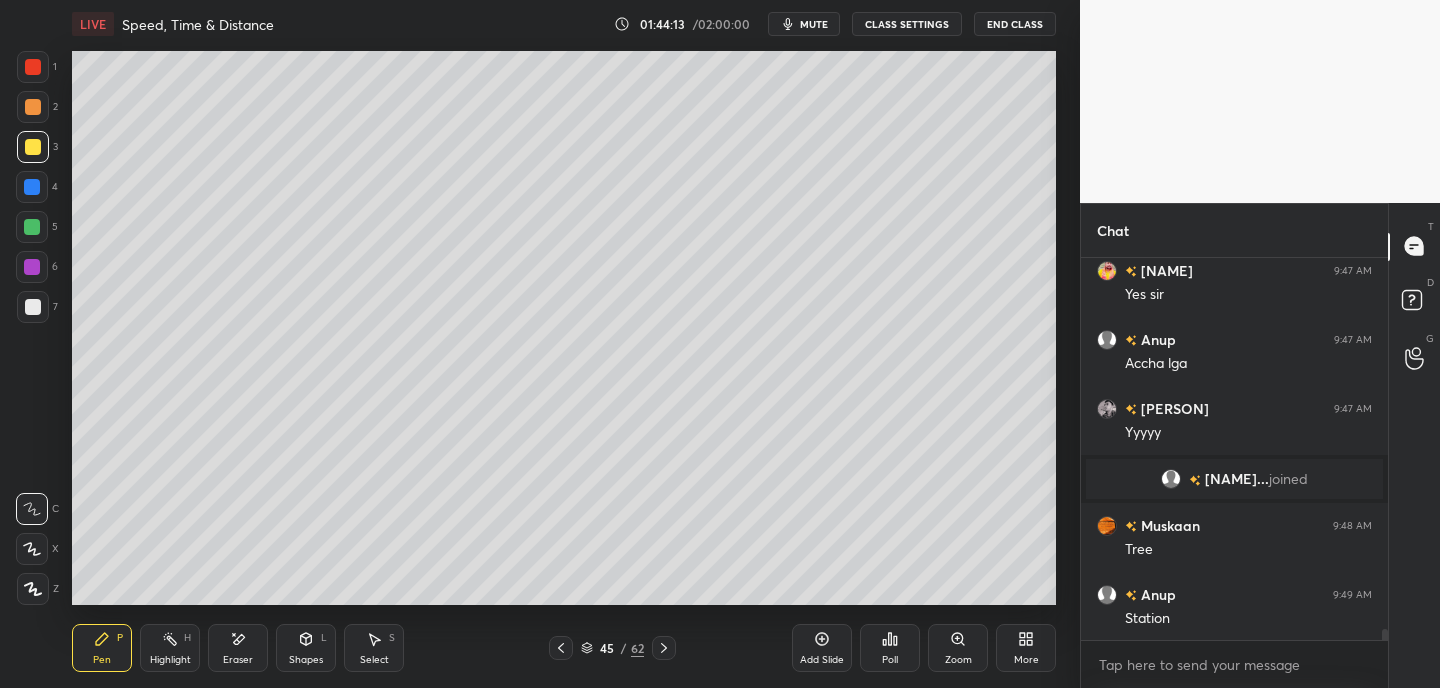 click 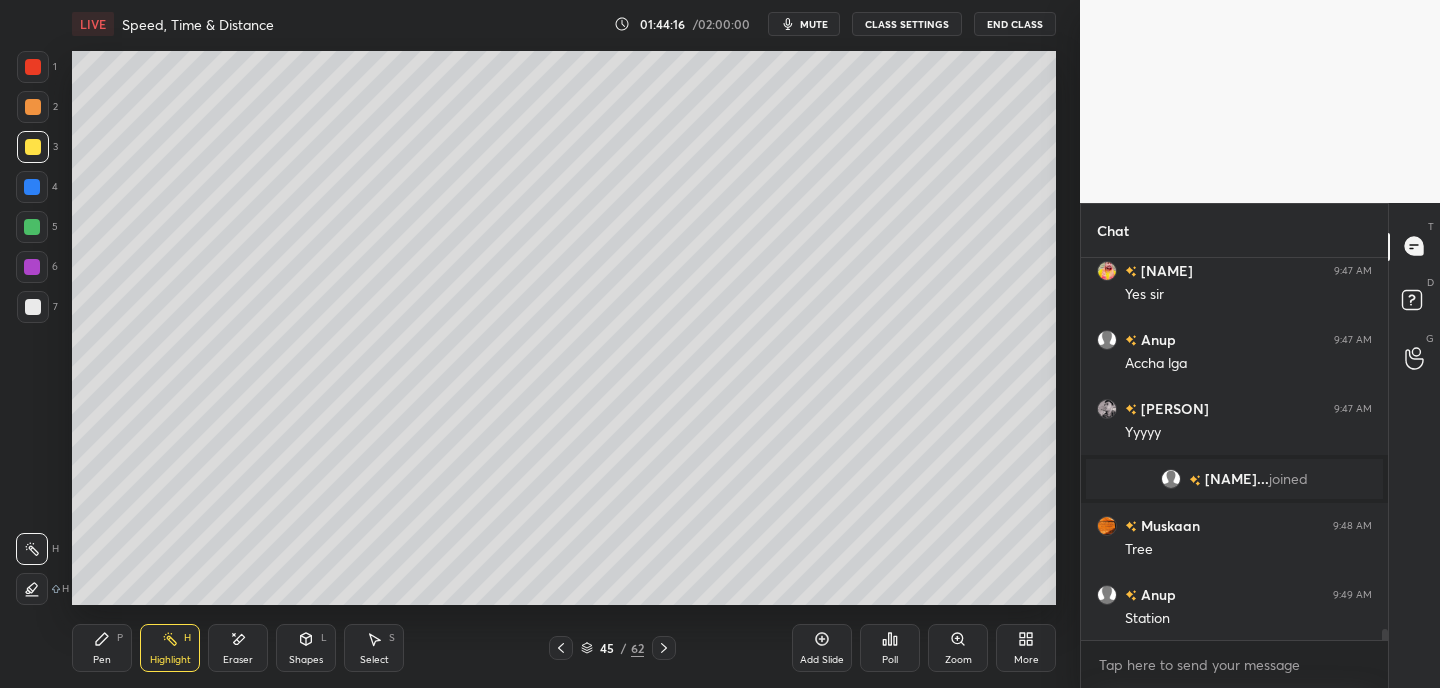 drag, startPoint x: 94, startPoint y: 636, endPoint x: 100, endPoint y: 627, distance: 10.816654 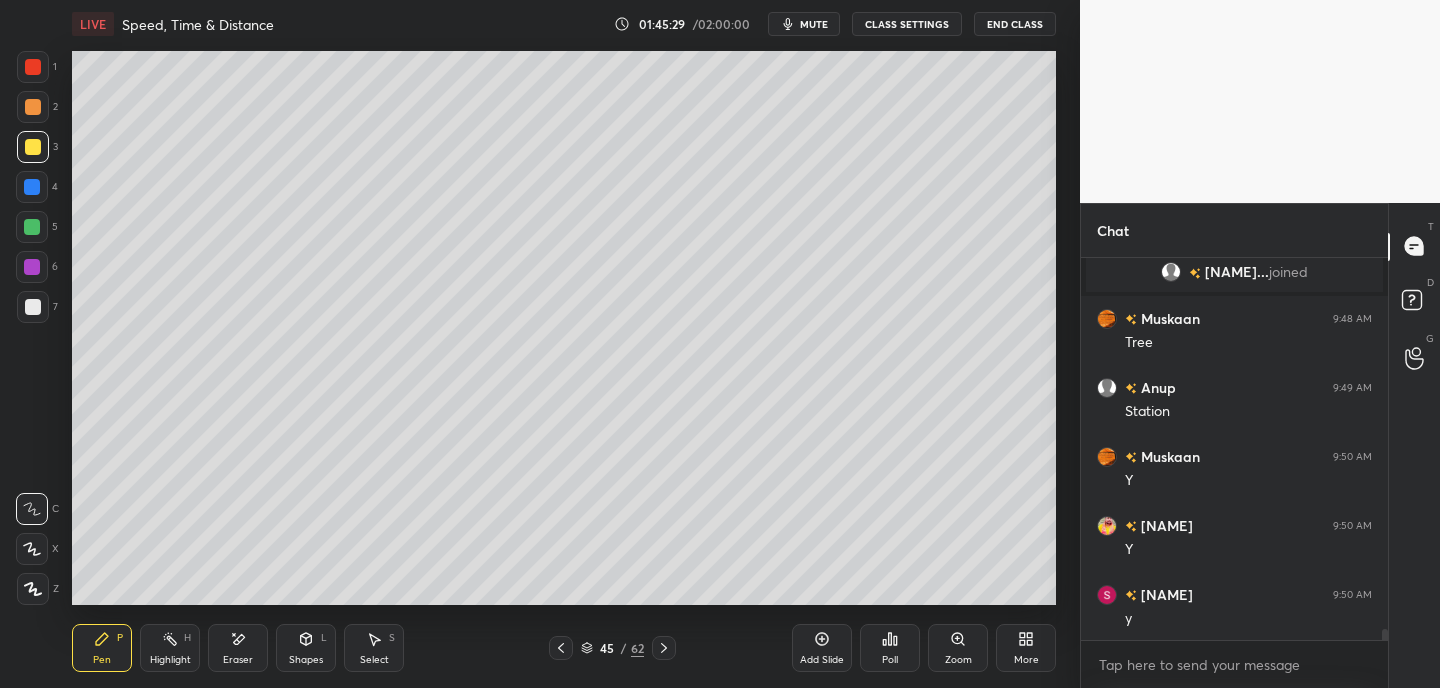 scroll, scrollTop: 12899, scrollLeft: 0, axis: vertical 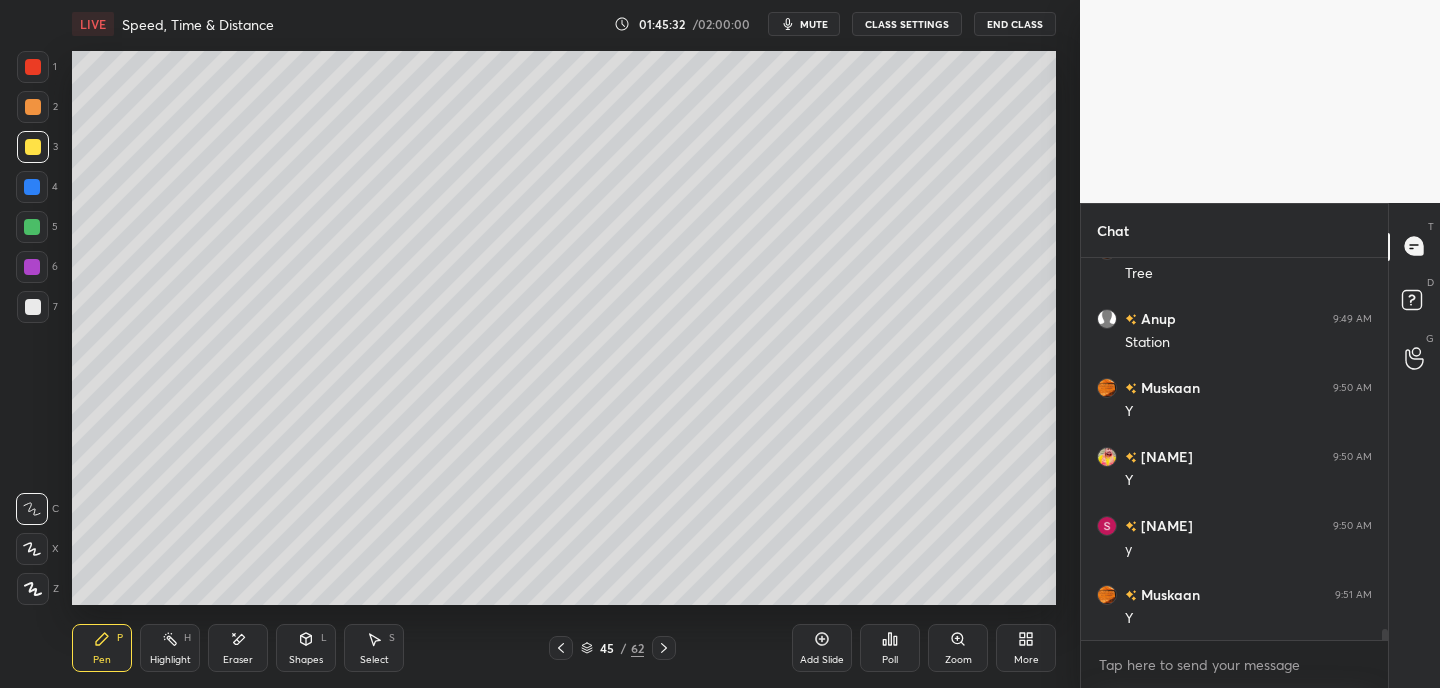 click on "Eraser" at bounding box center [238, 648] 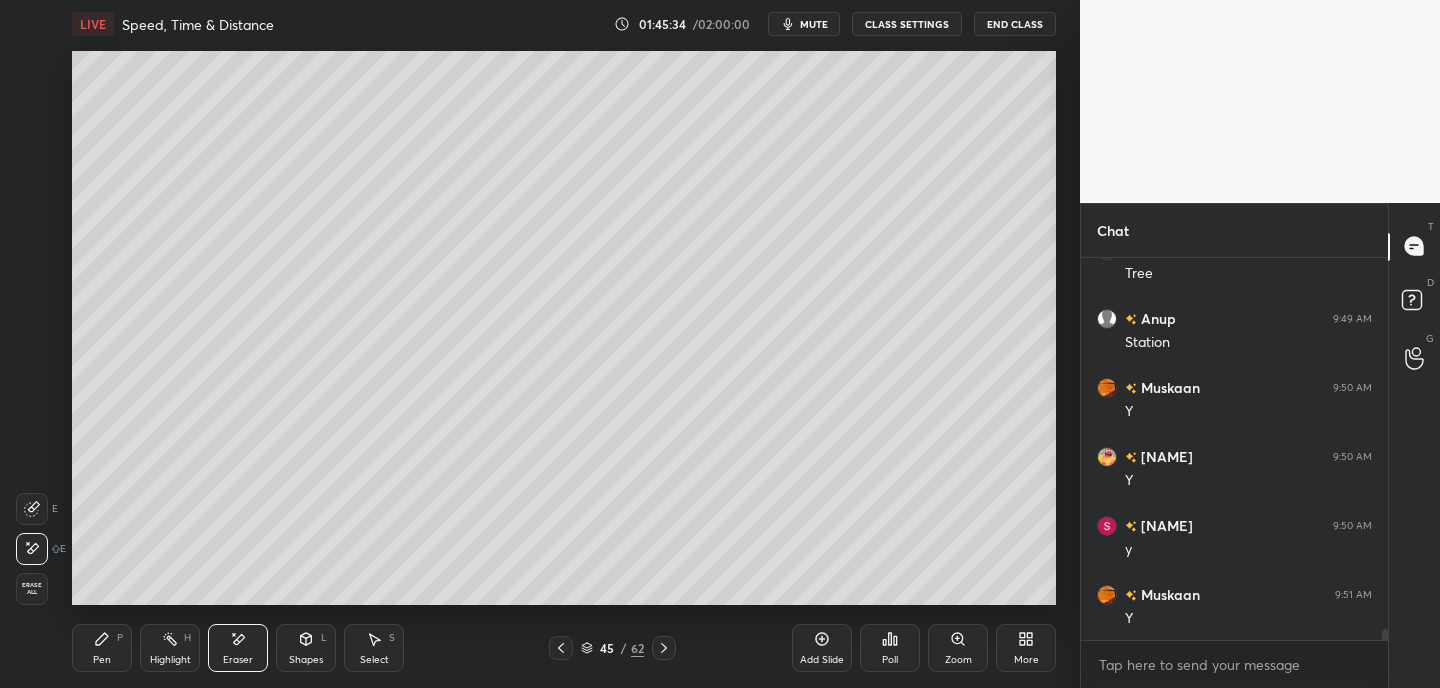 drag, startPoint x: 103, startPoint y: 644, endPoint x: 134, endPoint y: 617, distance: 41.109608 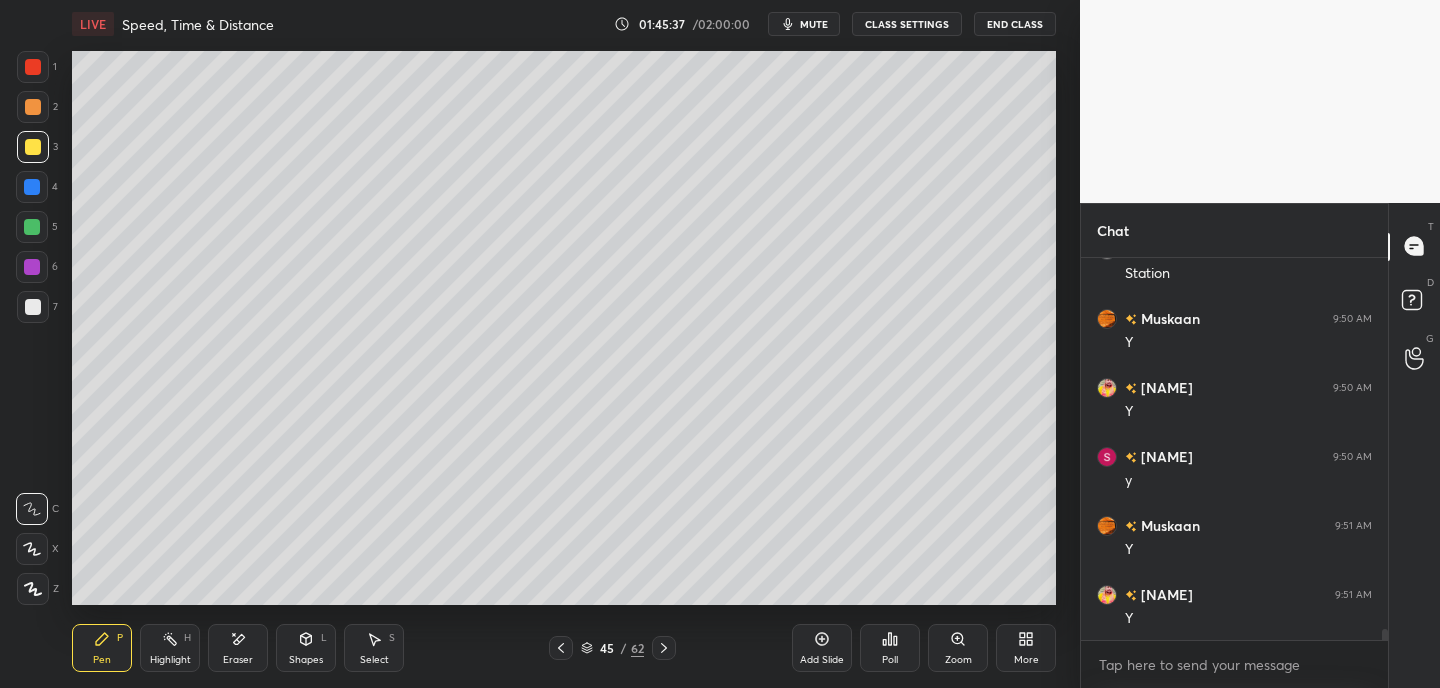 scroll, scrollTop: 13037, scrollLeft: 0, axis: vertical 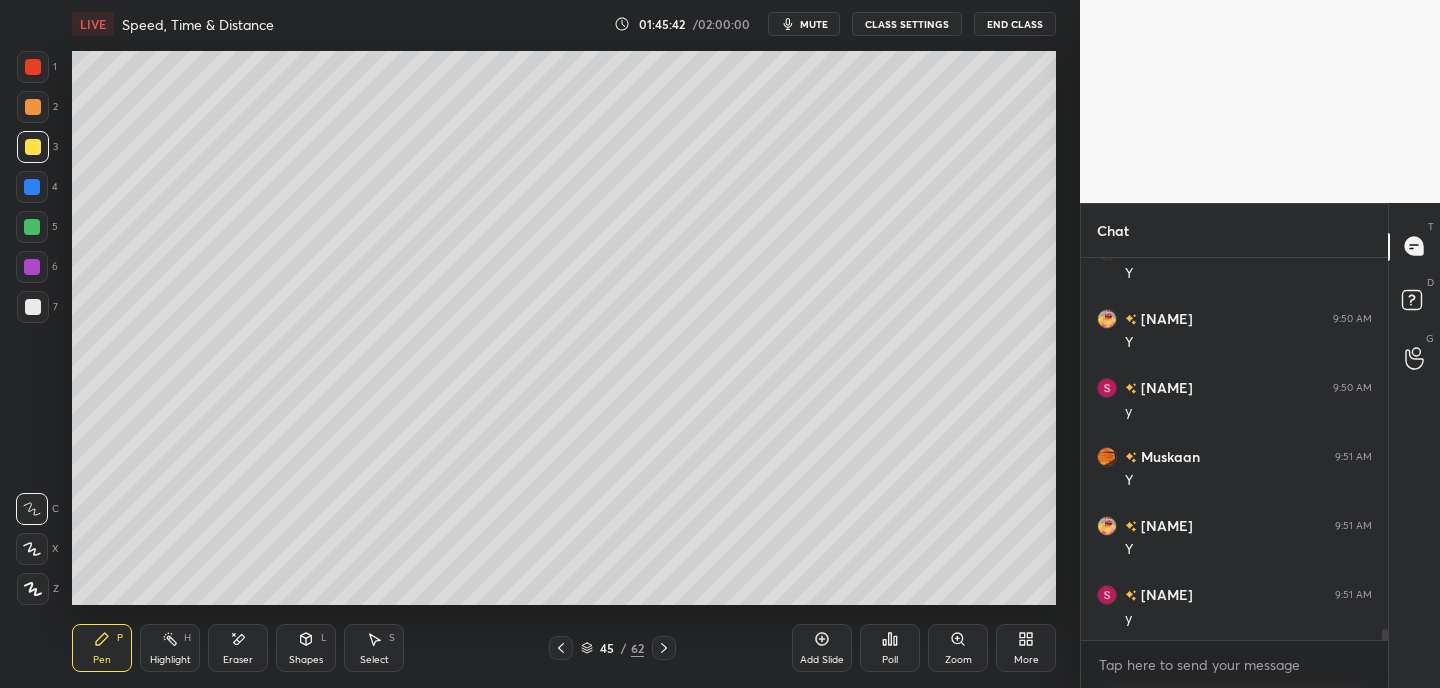 click on "Add Slide" at bounding box center (822, 660) 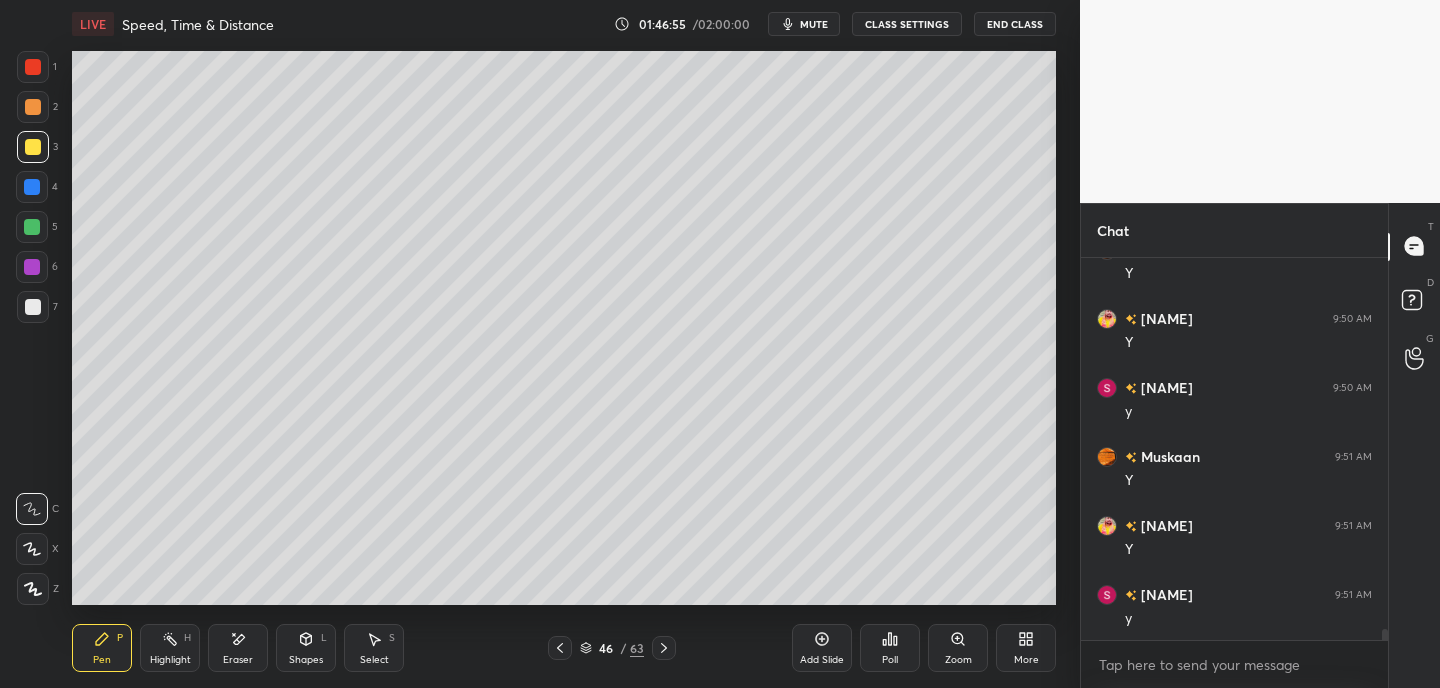 click on "Select S" at bounding box center [374, 648] 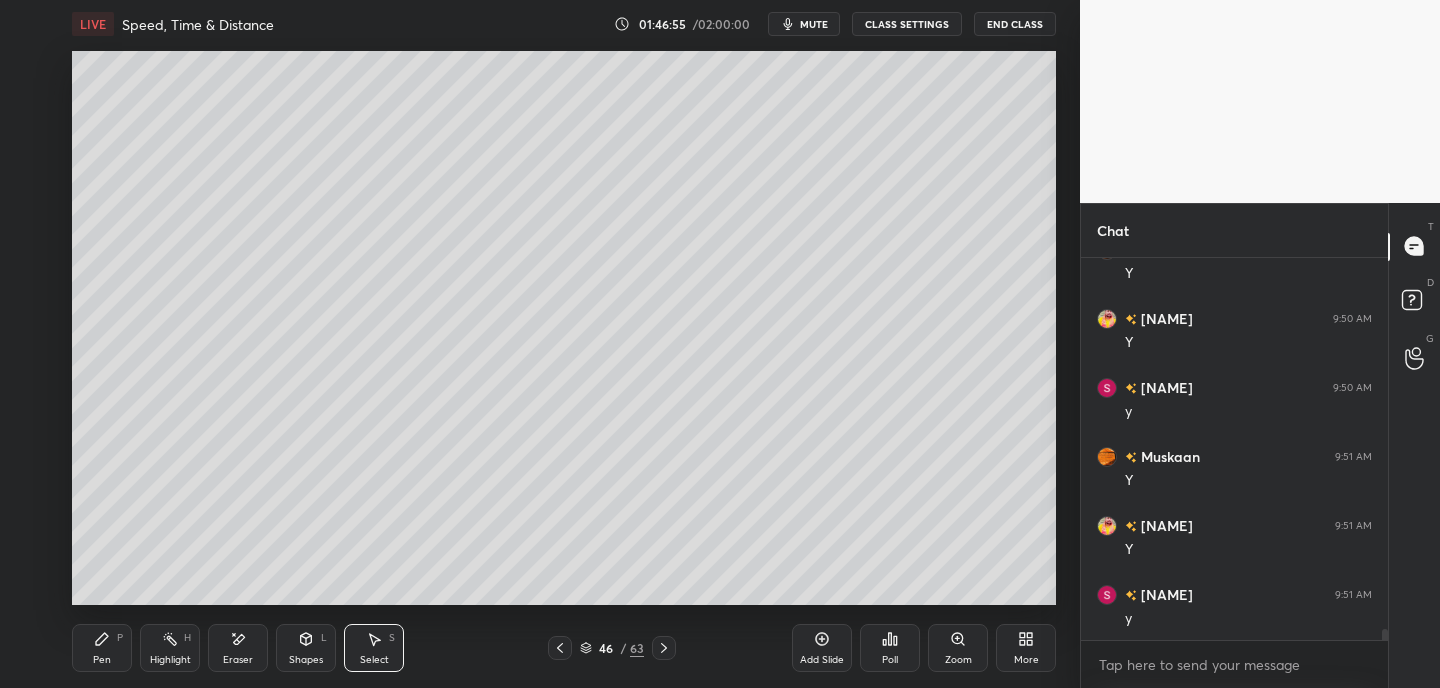 drag, startPoint x: 187, startPoint y: 264, endPoint x: 155, endPoint y: 249, distance: 35.341194 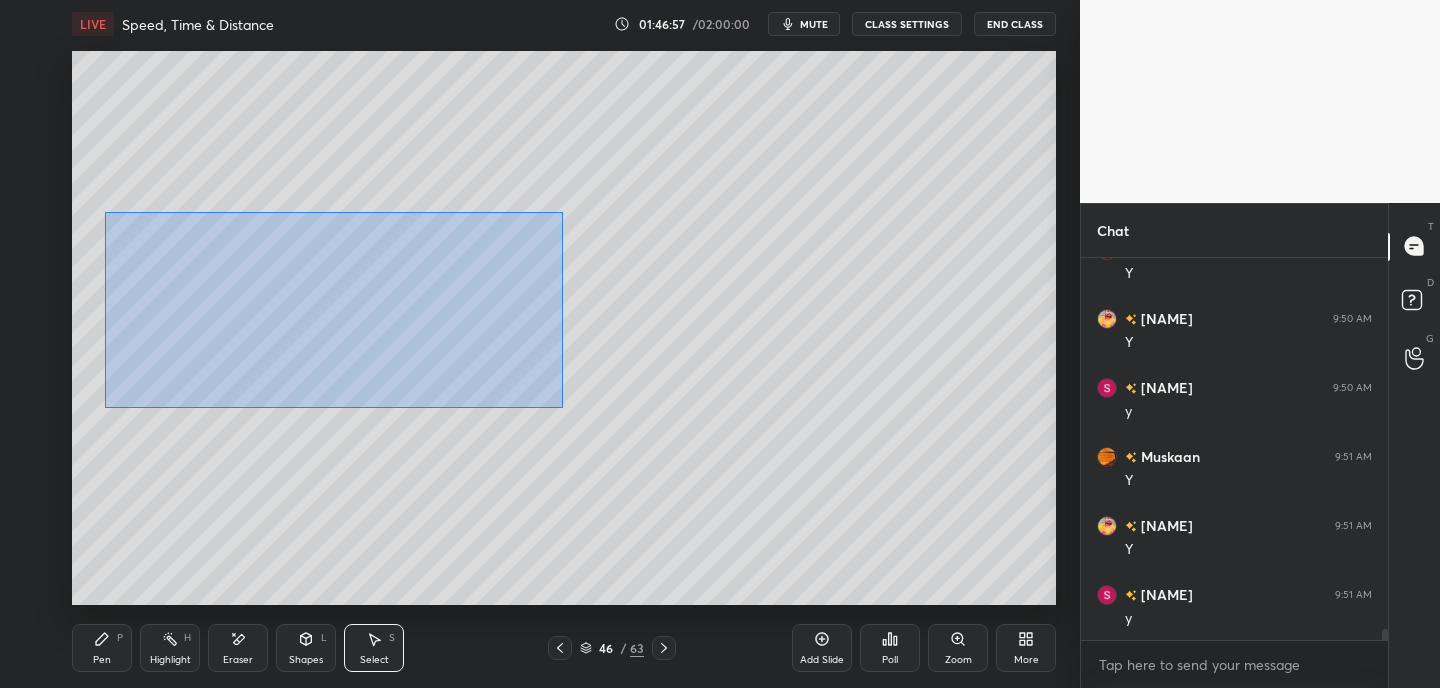 drag, startPoint x: 105, startPoint y: 212, endPoint x: 560, endPoint y: 405, distance: 494.24084 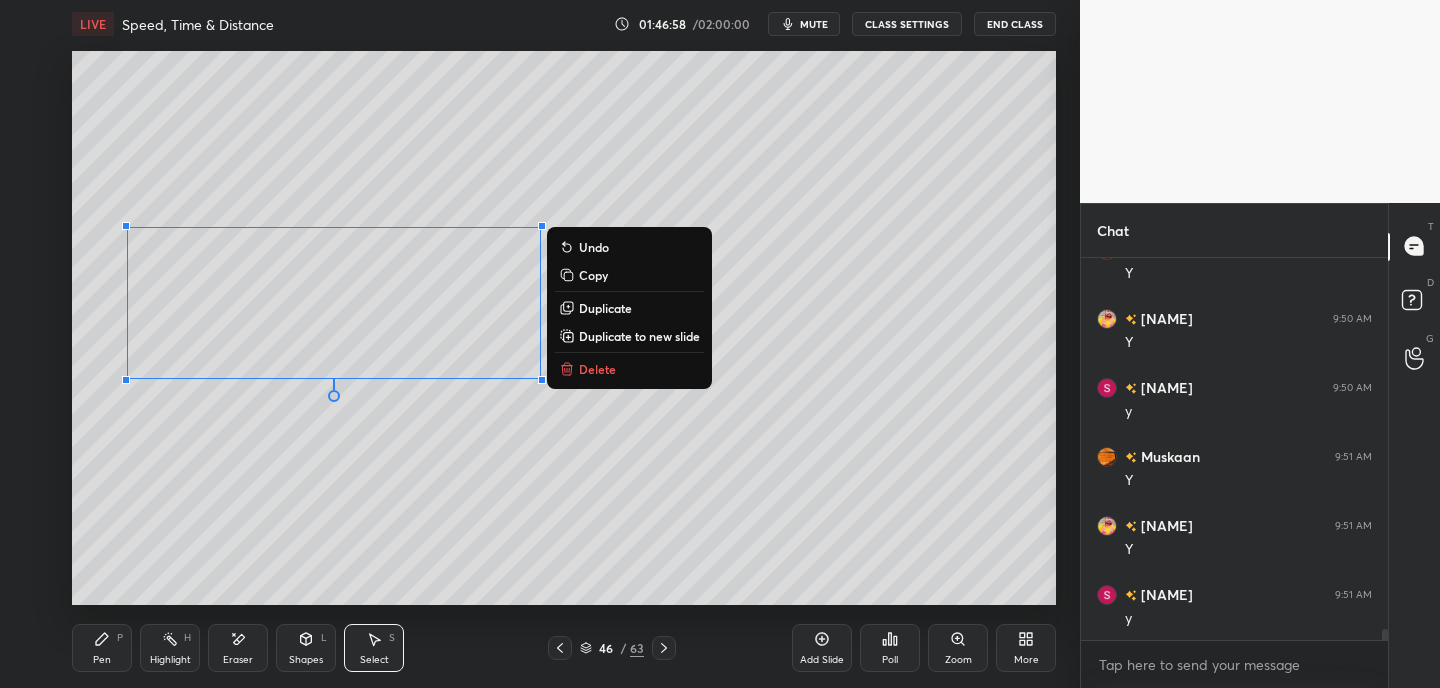 click on "Duplicate" at bounding box center [605, 308] 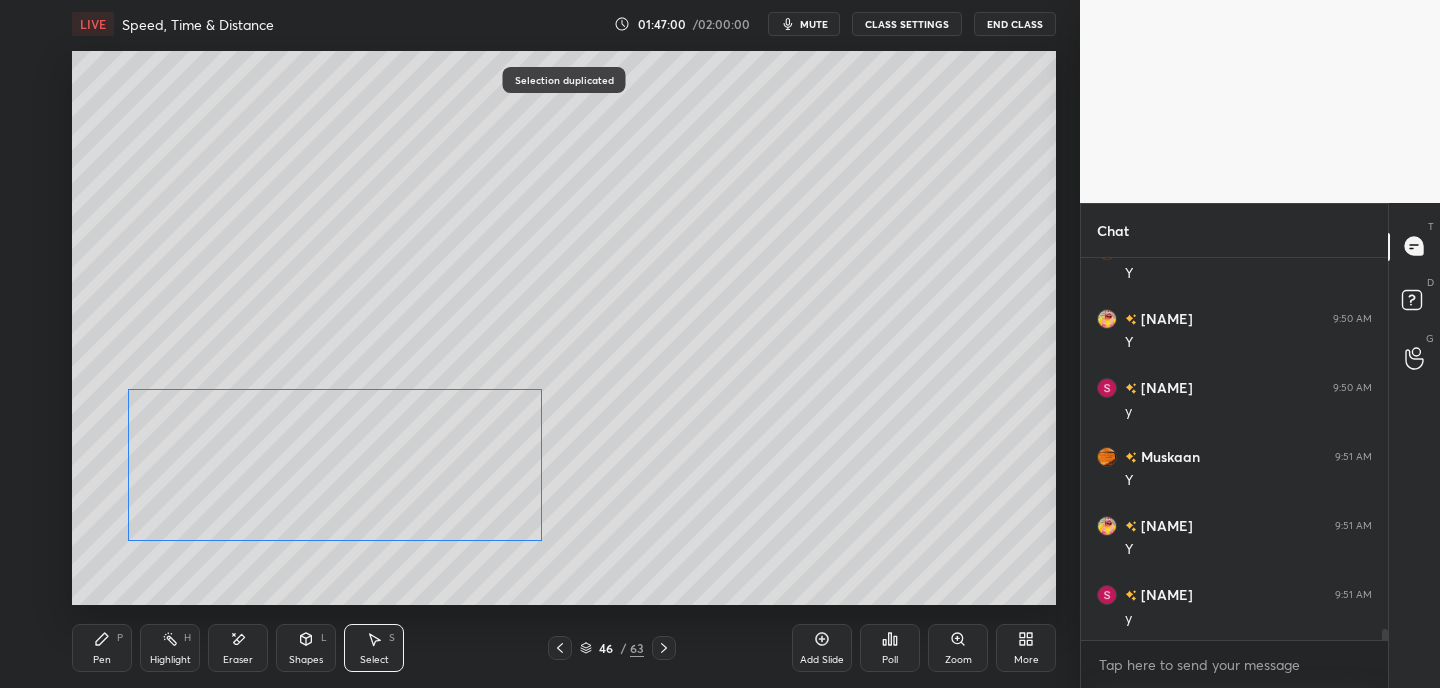 drag, startPoint x: 471, startPoint y: 337, endPoint x: 484, endPoint y: 451, distance: 114.73883 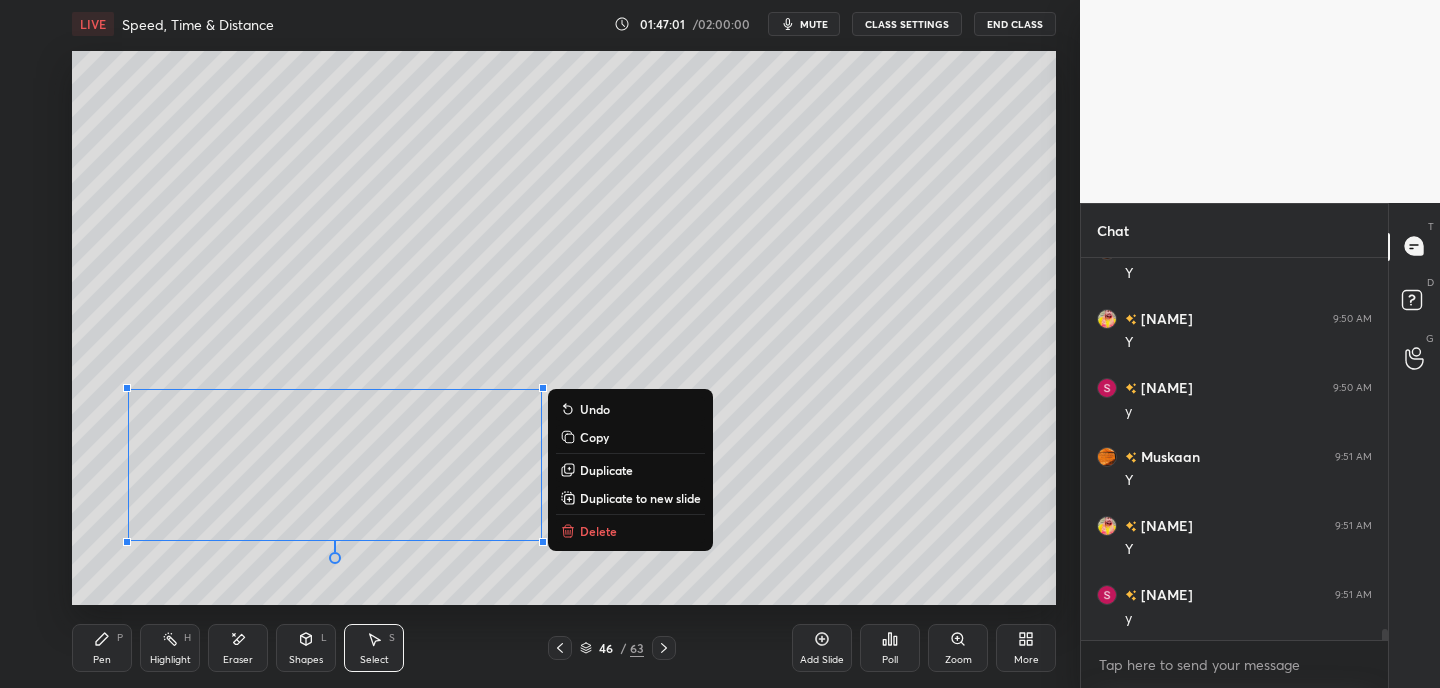 click on "0 ° Undo Copy Duplicate Duplicate to new slide Delete" at bounding box center [564, 328] 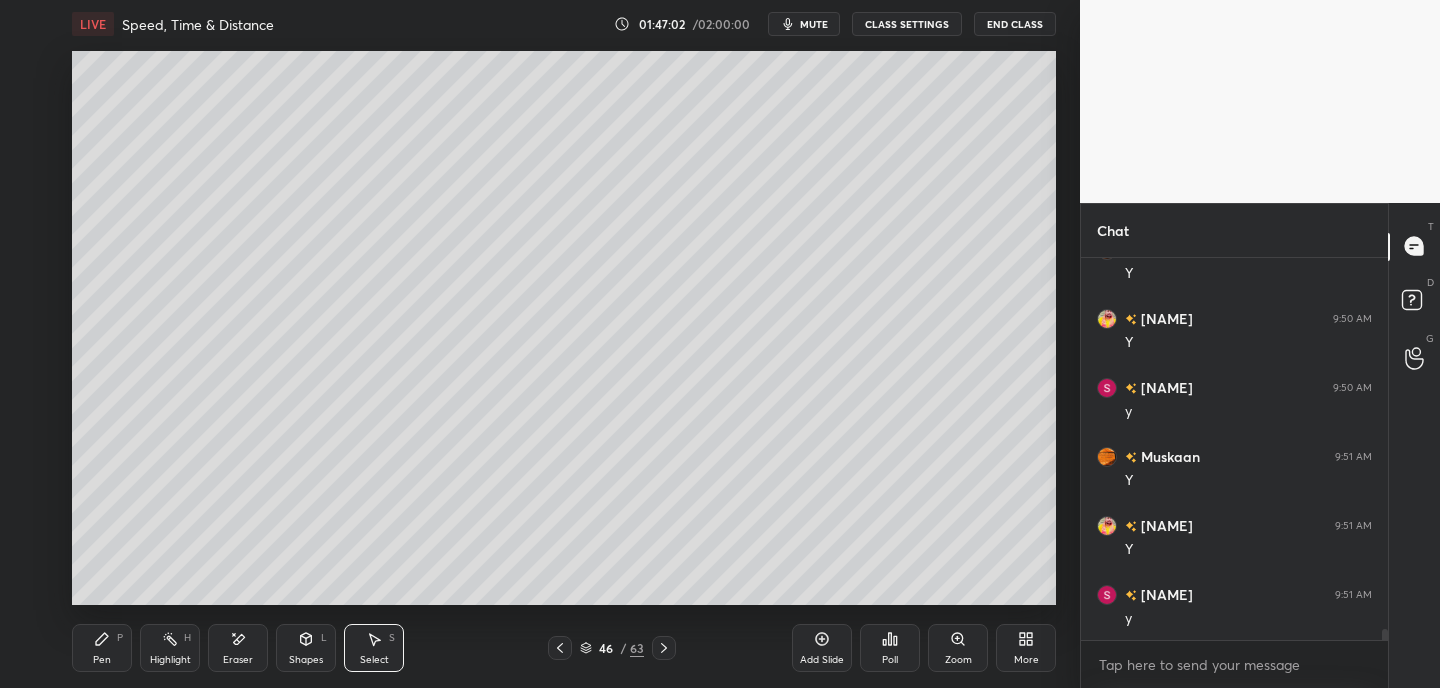 scroll, scrollTop: 13106, scrollLeft: 0, axis: vertical 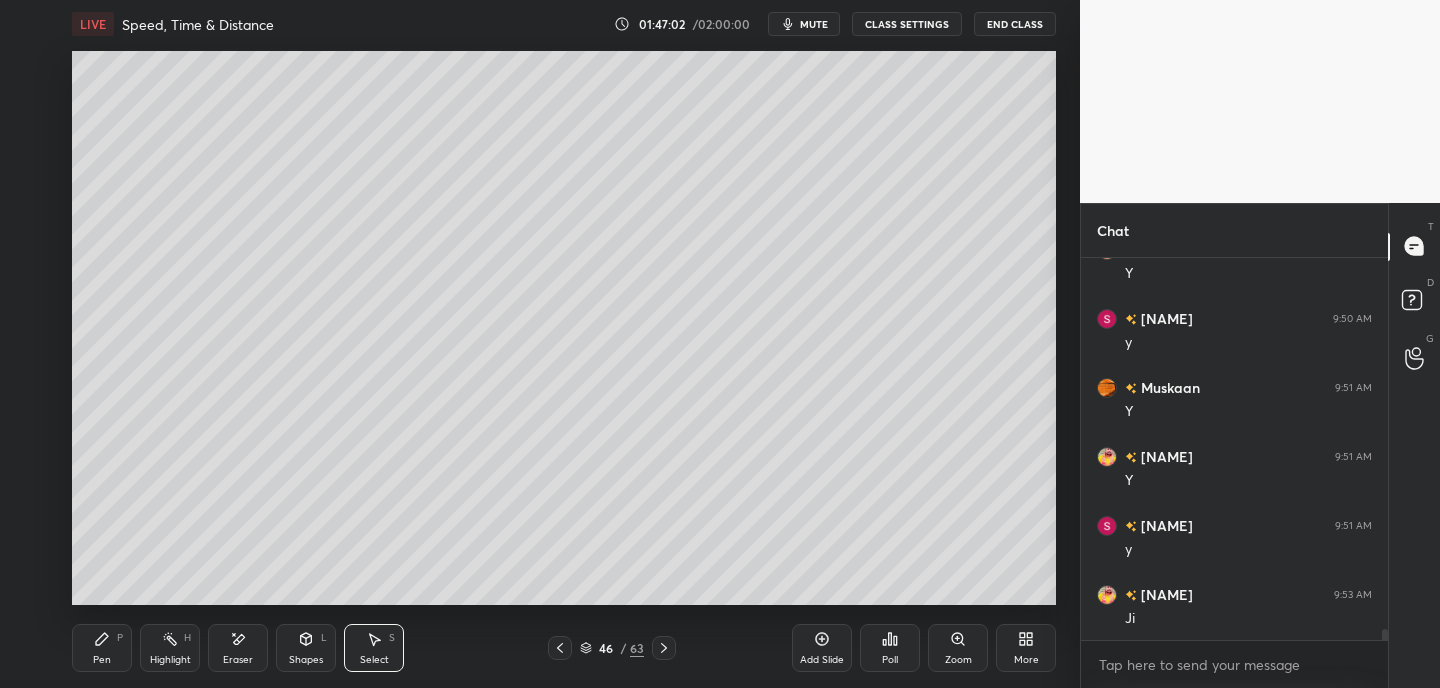 click on "Pen P" at bounding box center (102, 648) 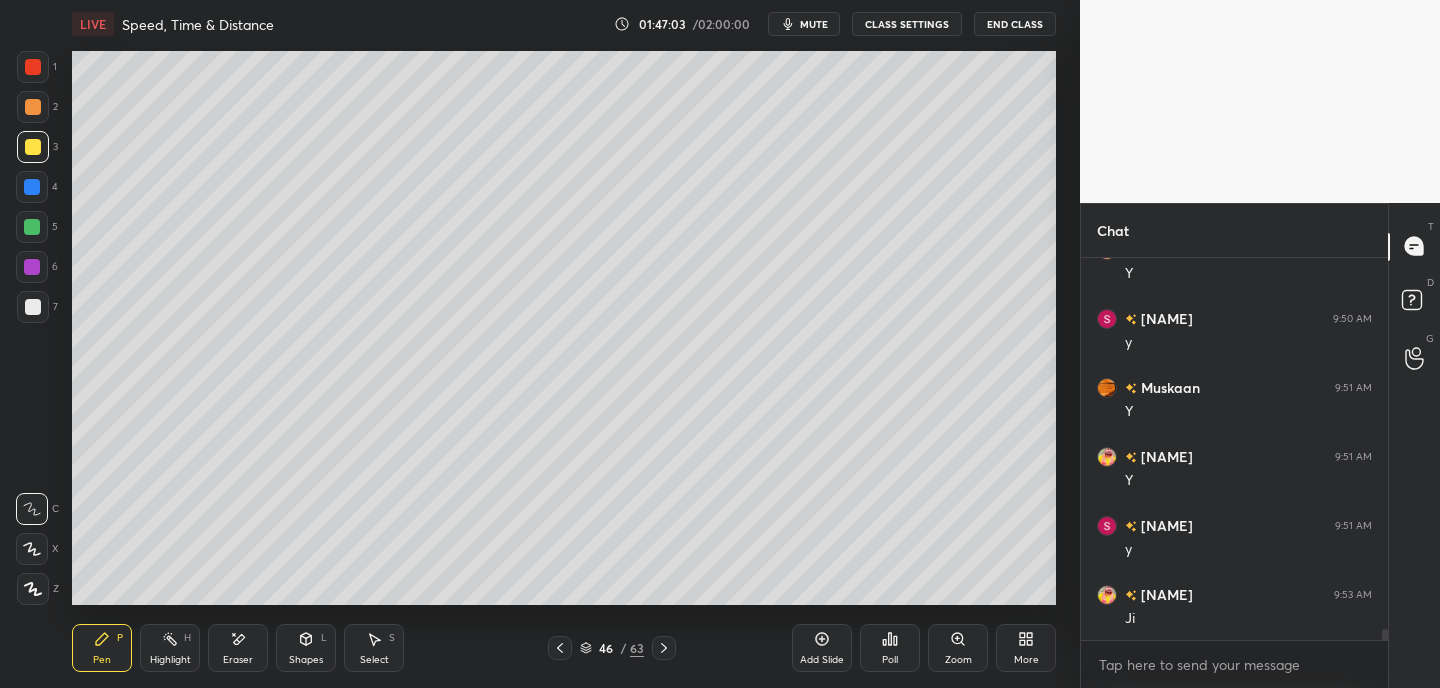 scroll, scrollTop: 13175, scrollLeft: 0, axis: vertical 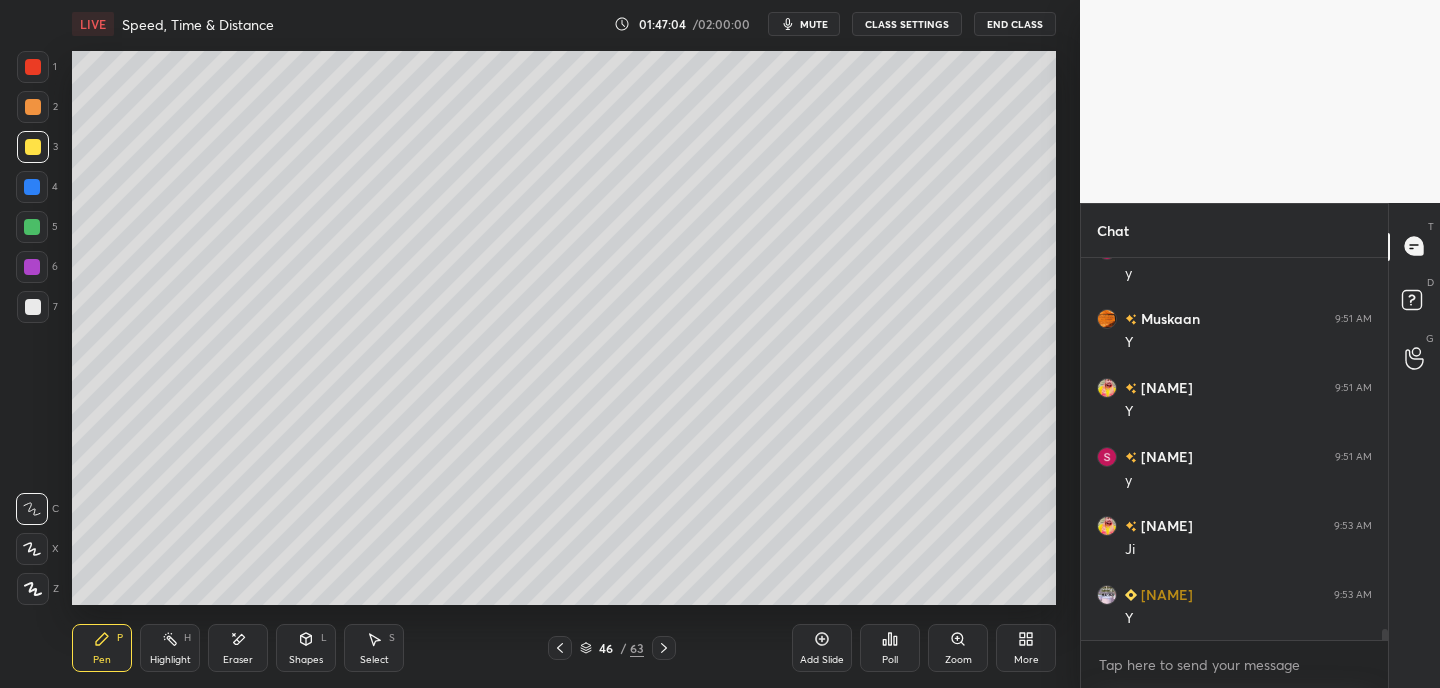 drag, startPoint x: 244, startPoint y: 642, endPoint x: 267, endPoint y: 613, distance: 37.01351 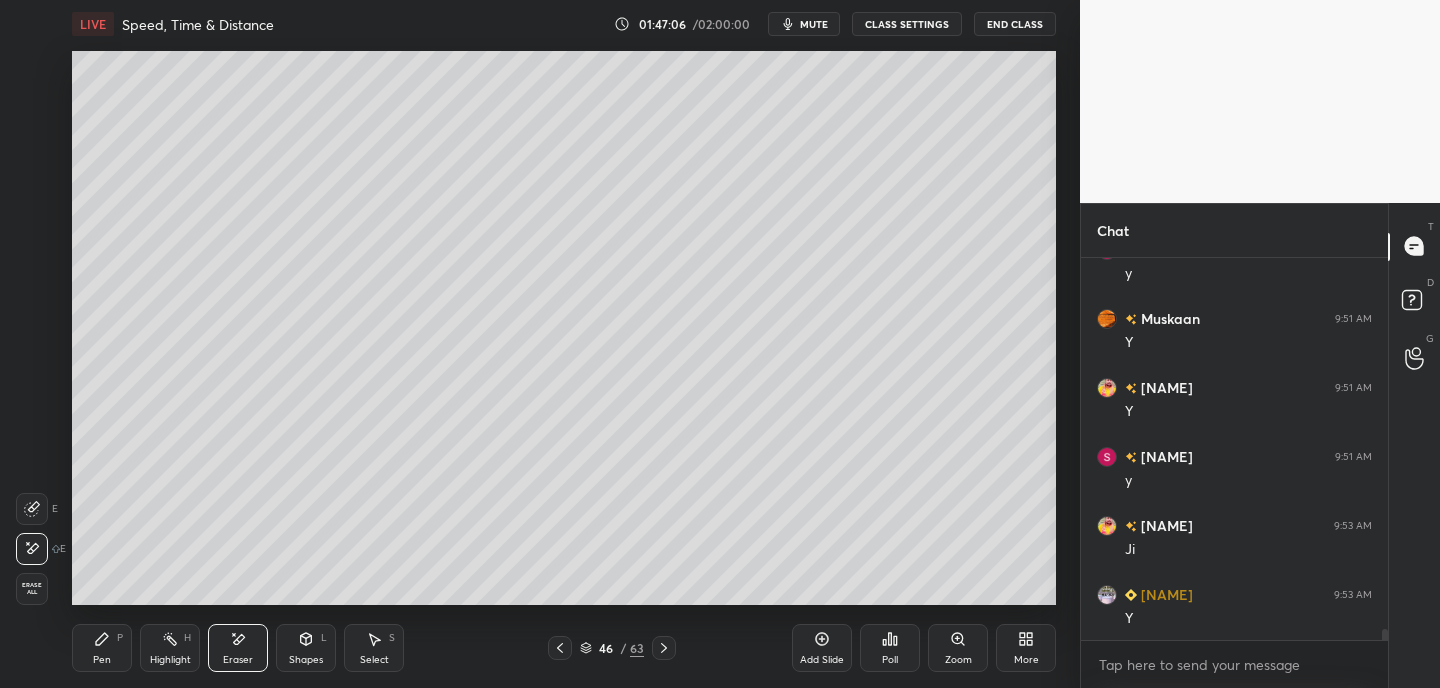 drag, startPoint x: 107, startPoint y: 648, endPoint x: 119, endPoint y: 630, distance: 21.633308 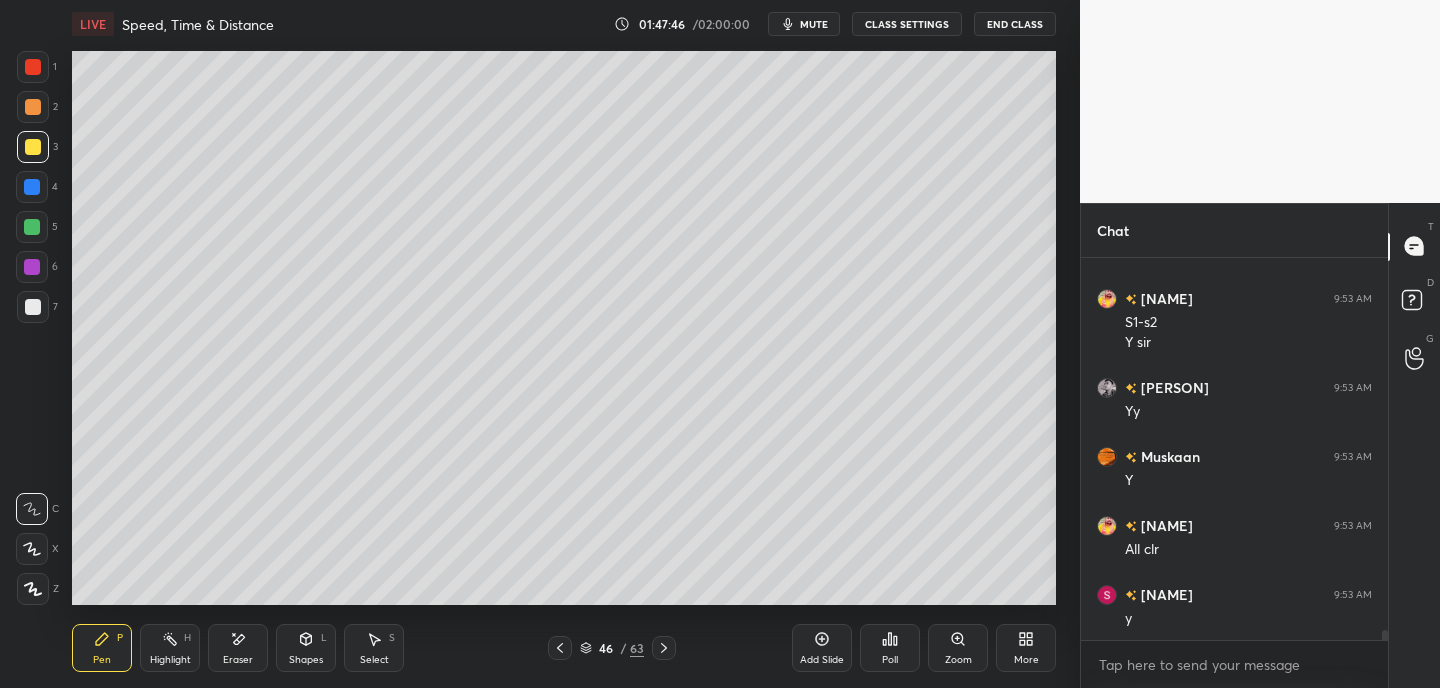 scroll, scrollTop: 13609, scrollLeft: 0, axis: vertical 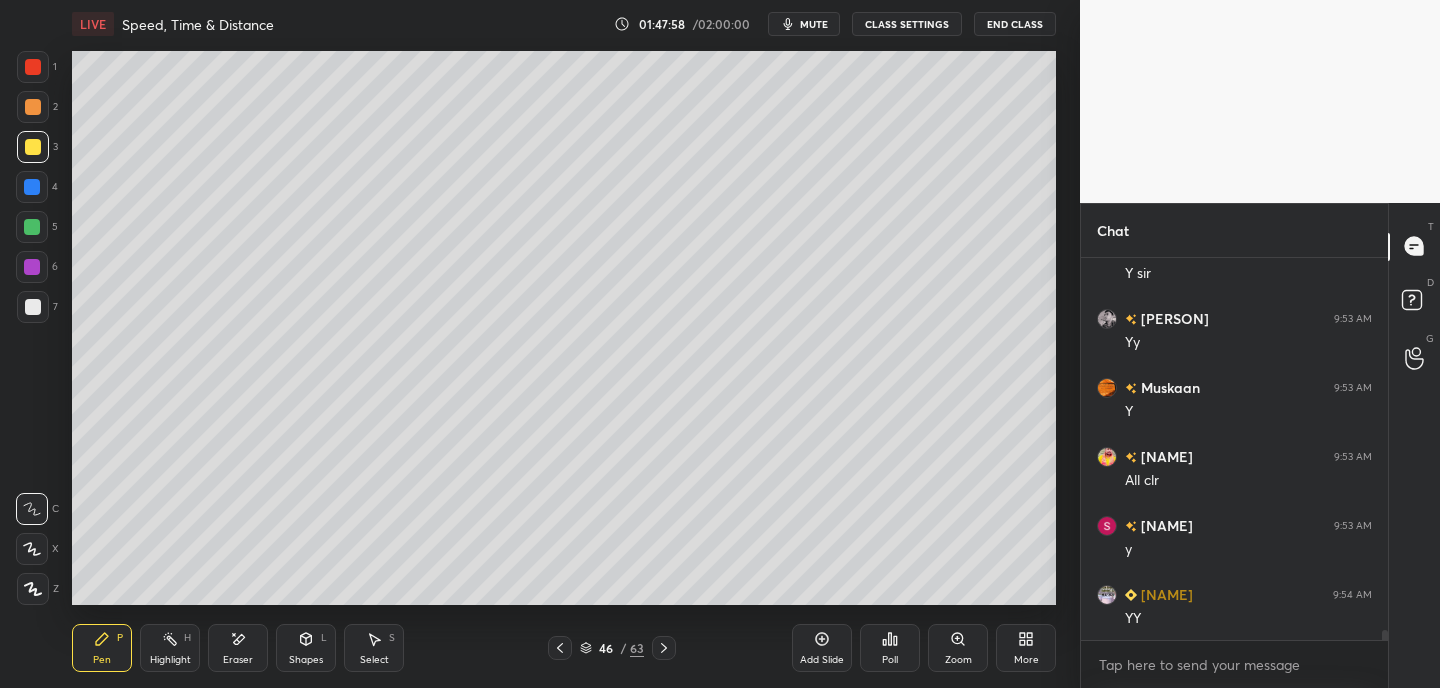 click 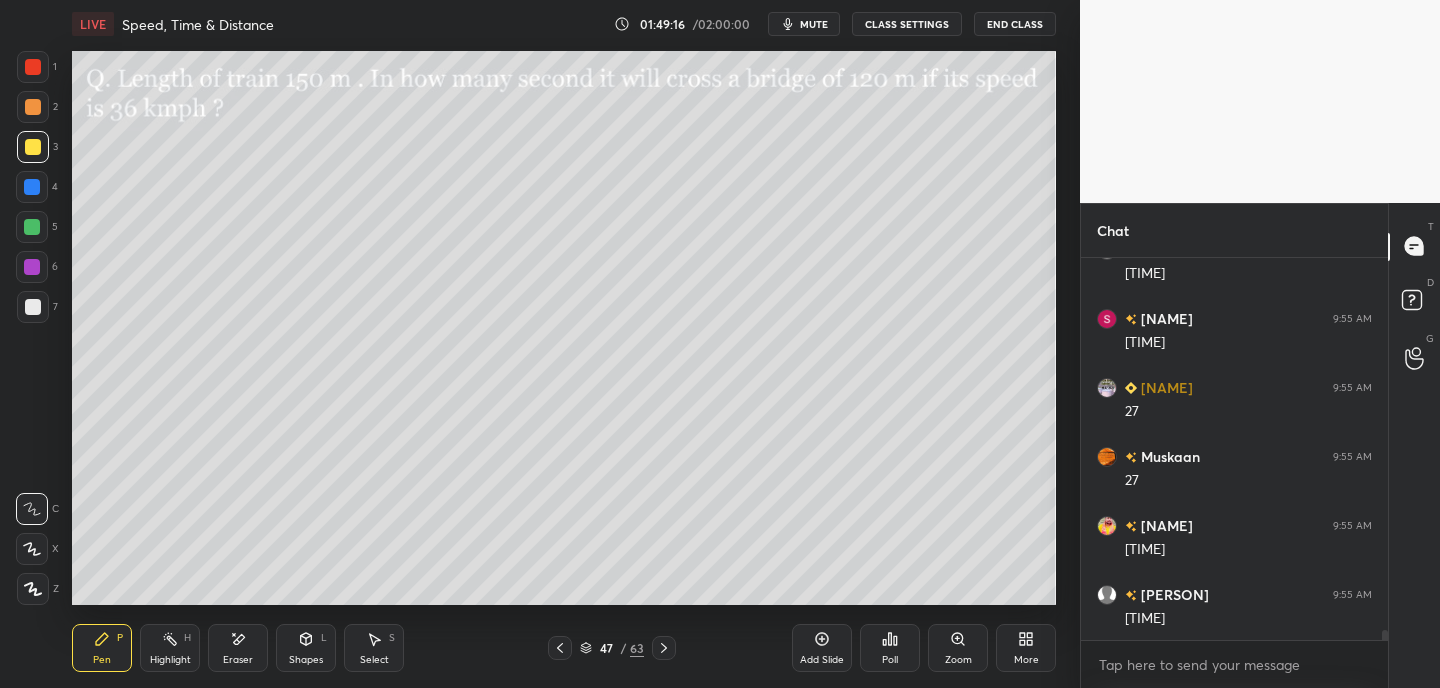scroll, scrollTop: 14230, scrollLeft: 0, axis: vertical 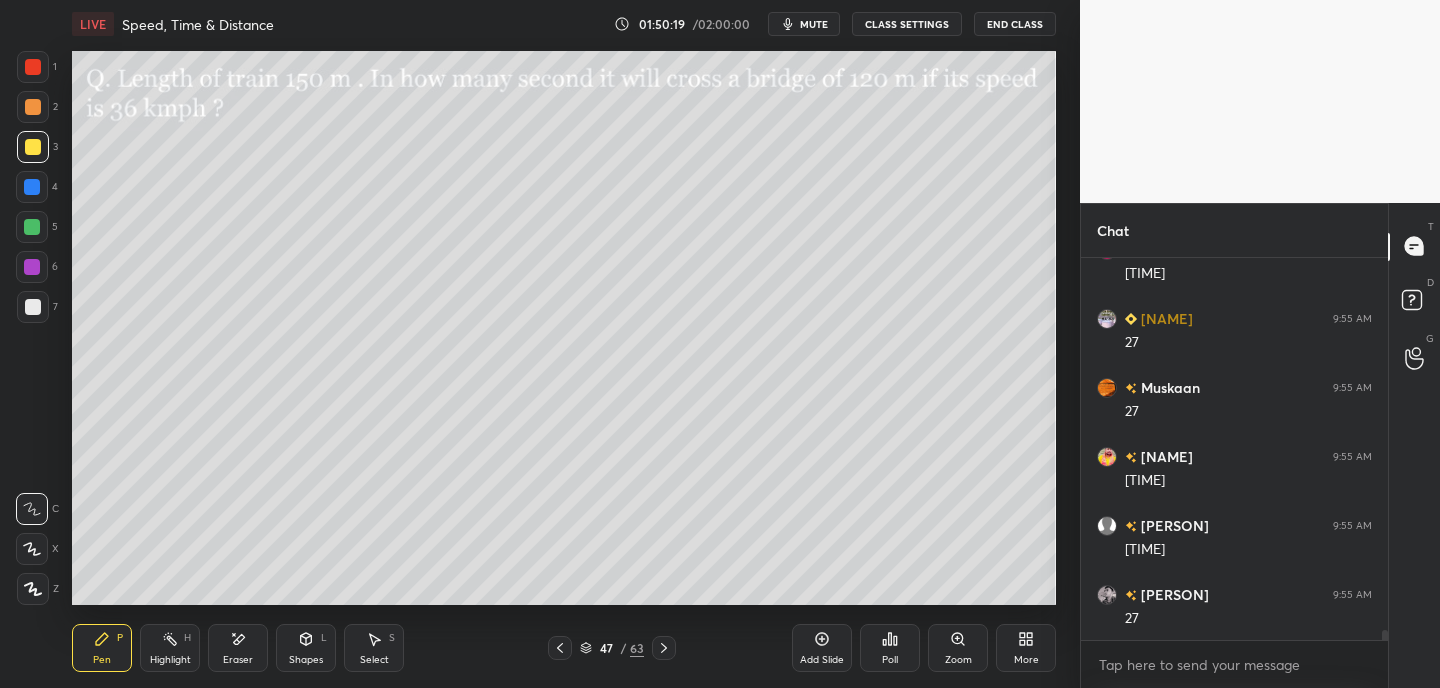 drag, startPoint x: 665, startPoint y: 646, endPoint x: 677, endPoint y: 636, distance: 15.6205 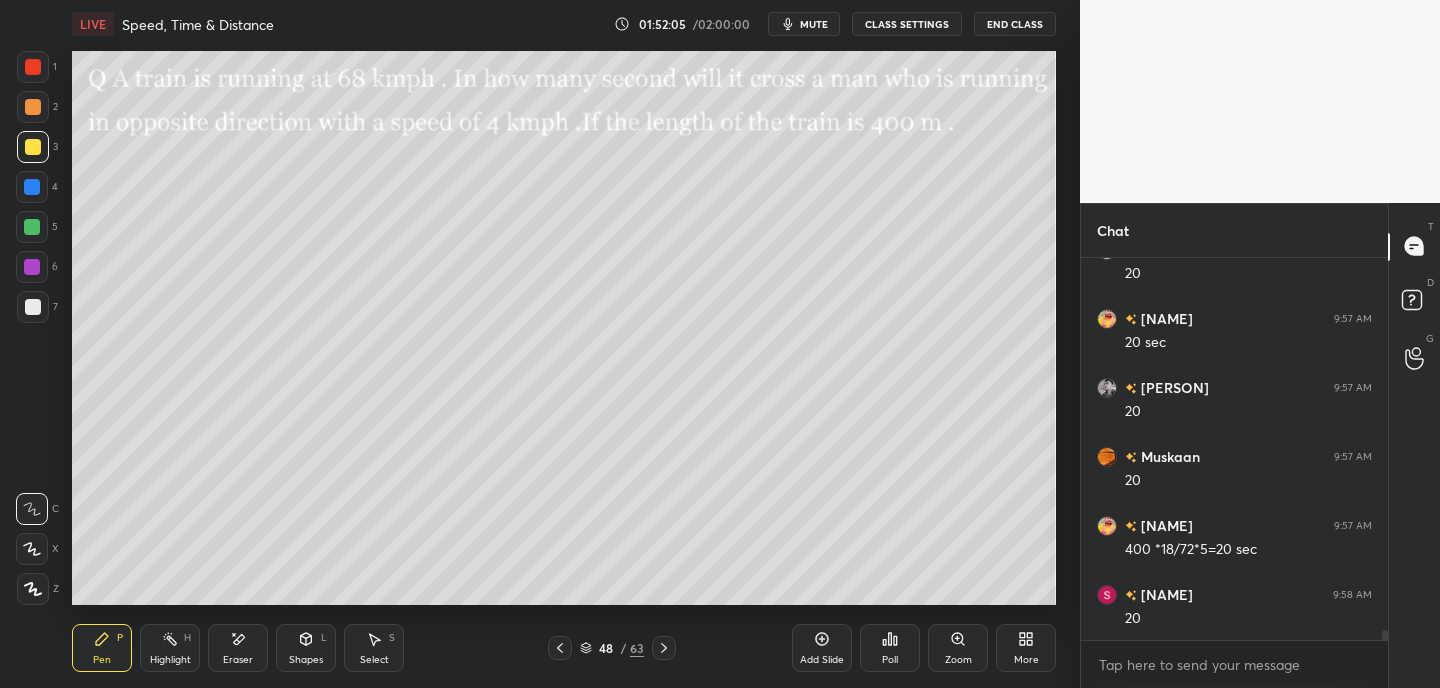 scroll, scrollTop: 14782, scrollLeft: 0, axis: vertical 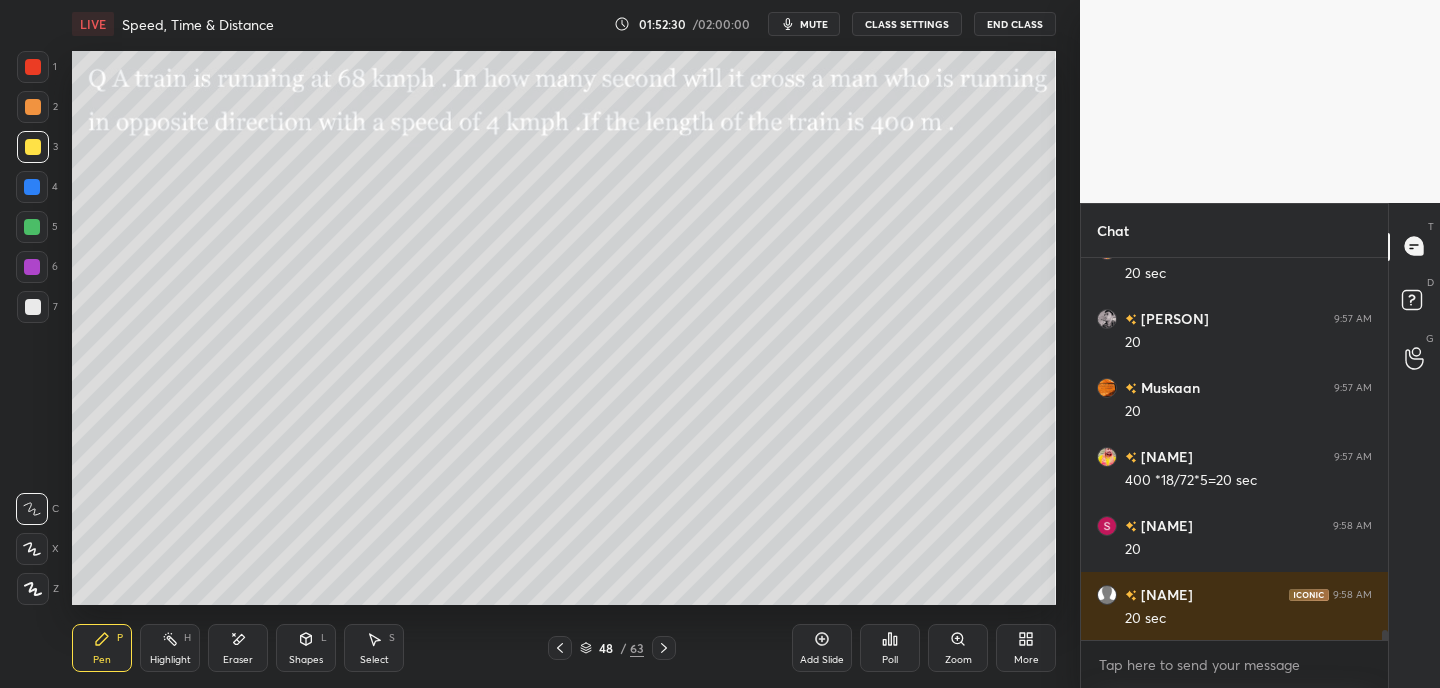 click 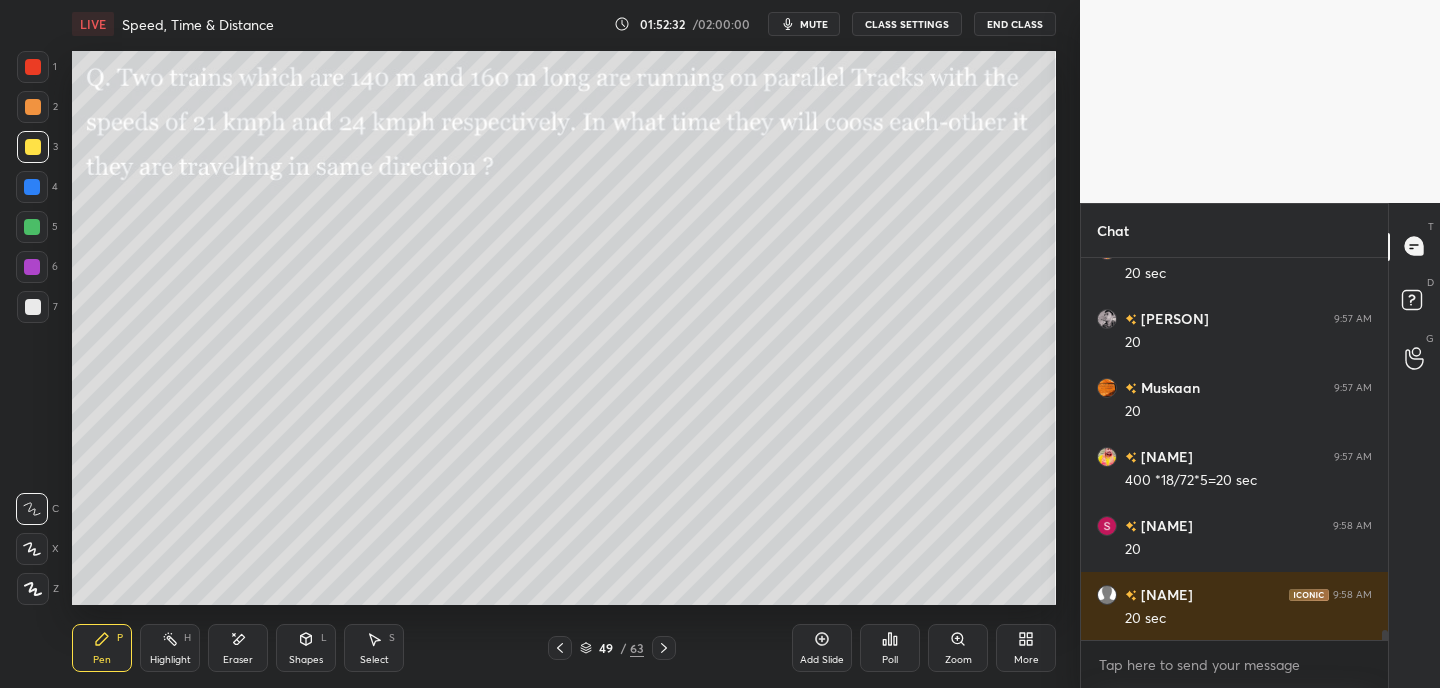 click 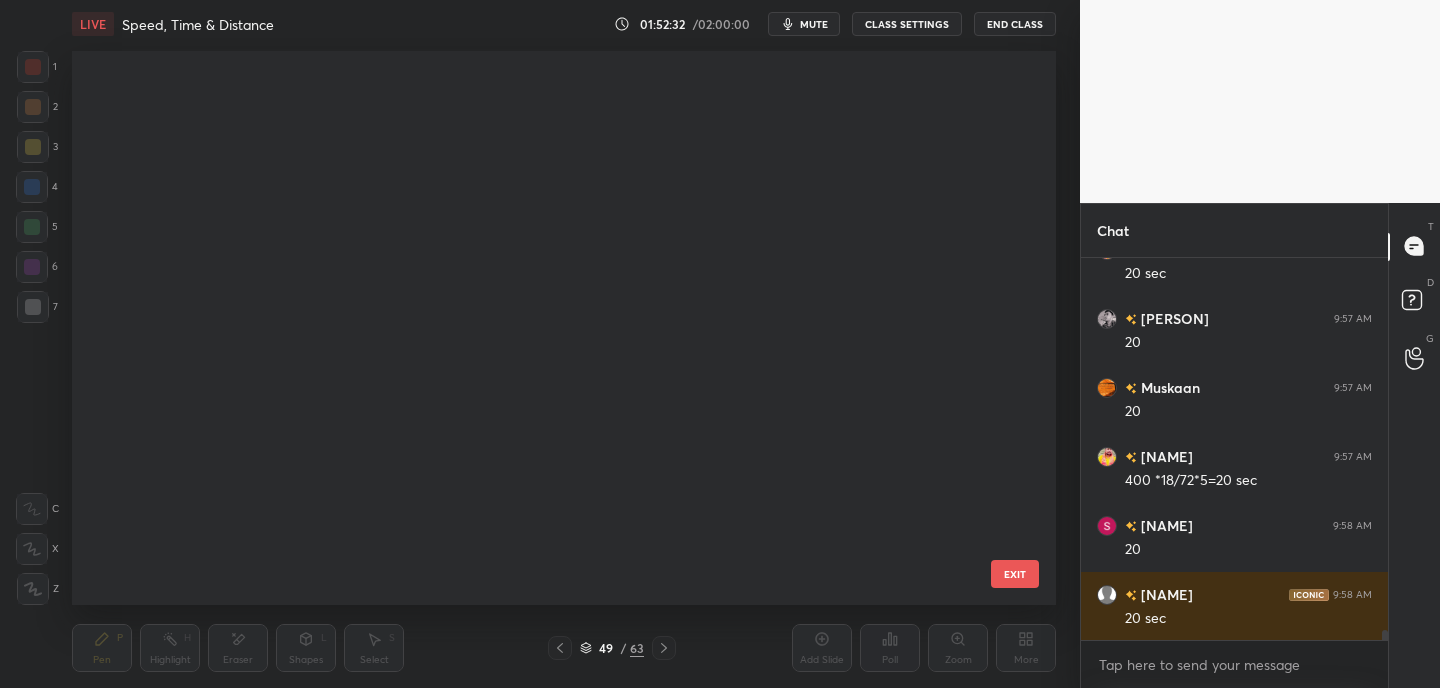 scroll, scrollTop: 2327, scrollLeft: 0, axis: vertical 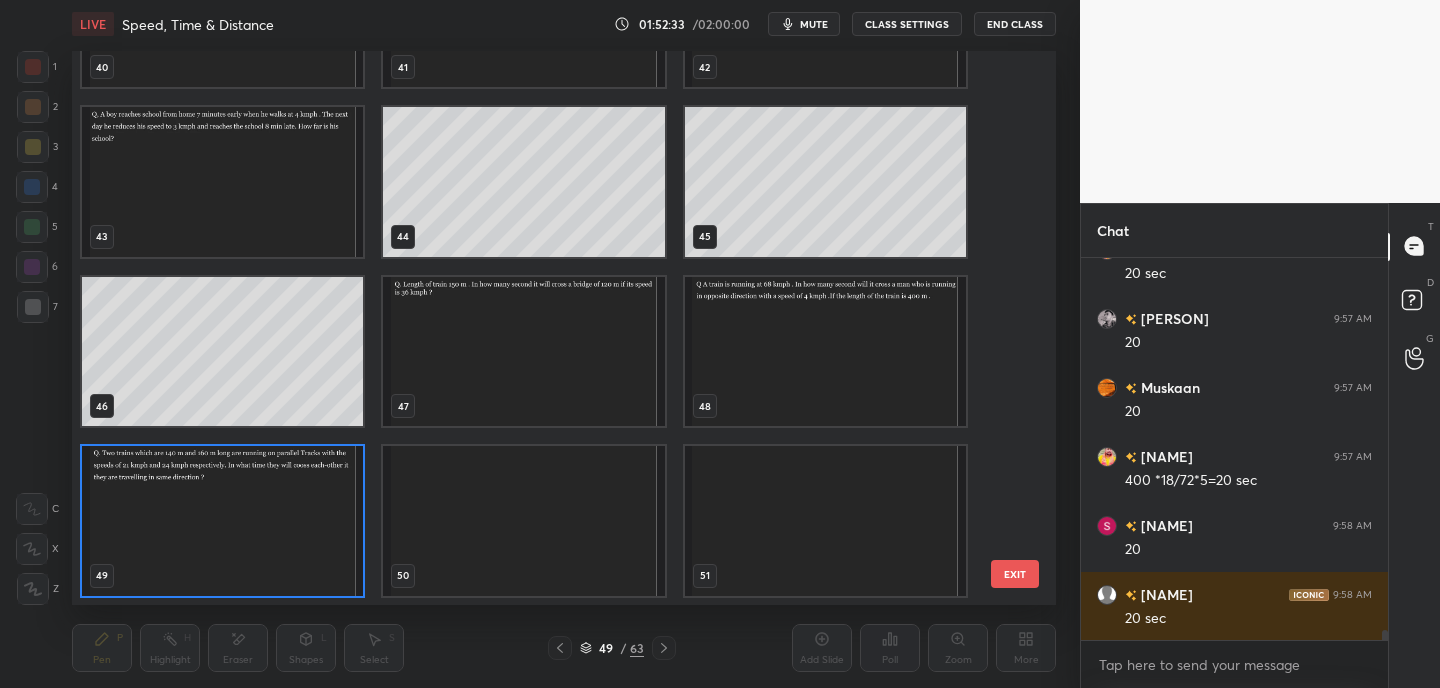 click at bounding box center [222, 521] 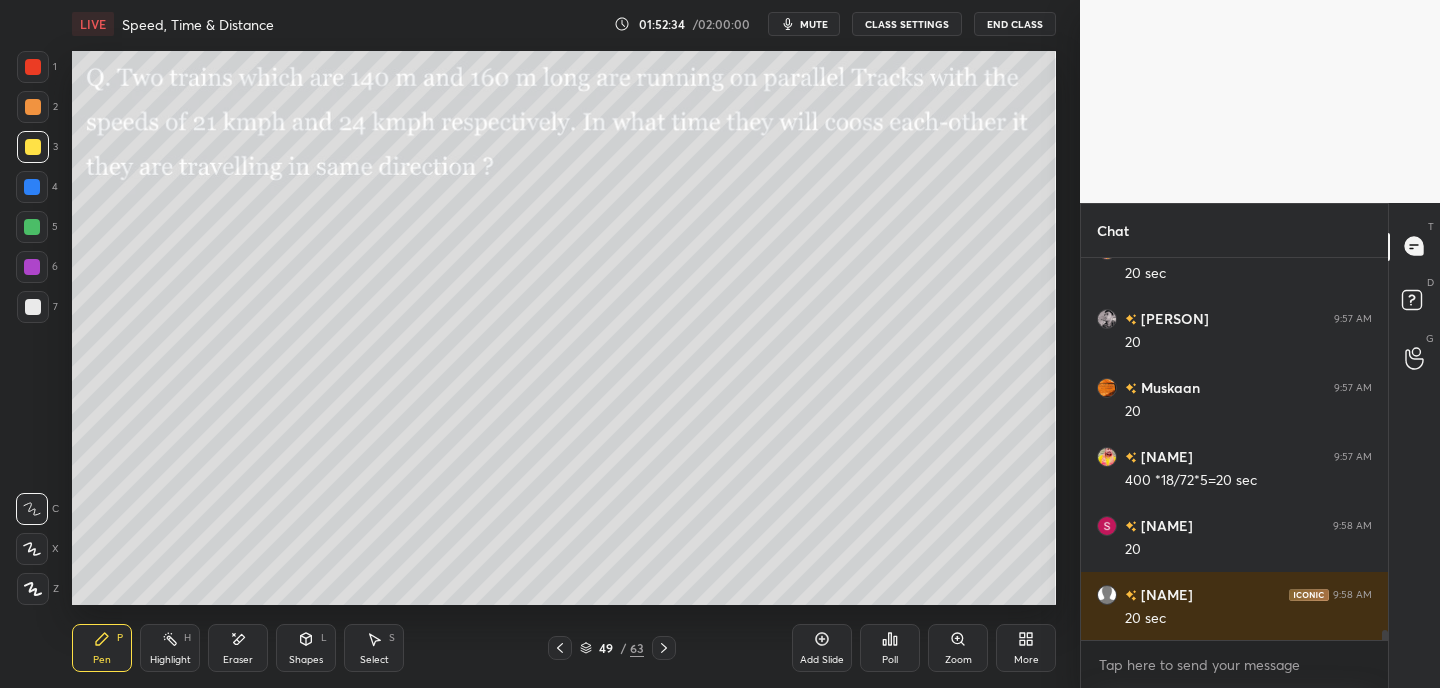 click at bounding box center [222, 521] 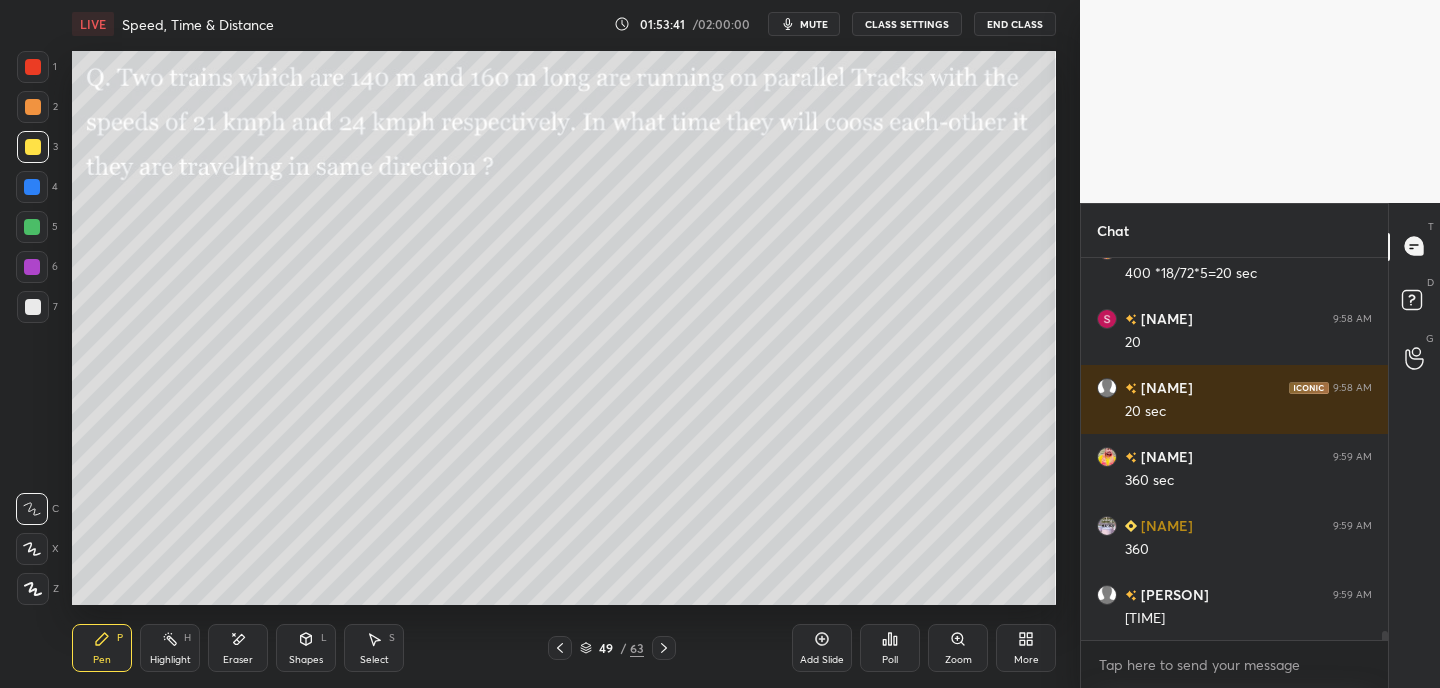 scroll, scrollTop: 15058, scrollLeft: 0, axis: vertical 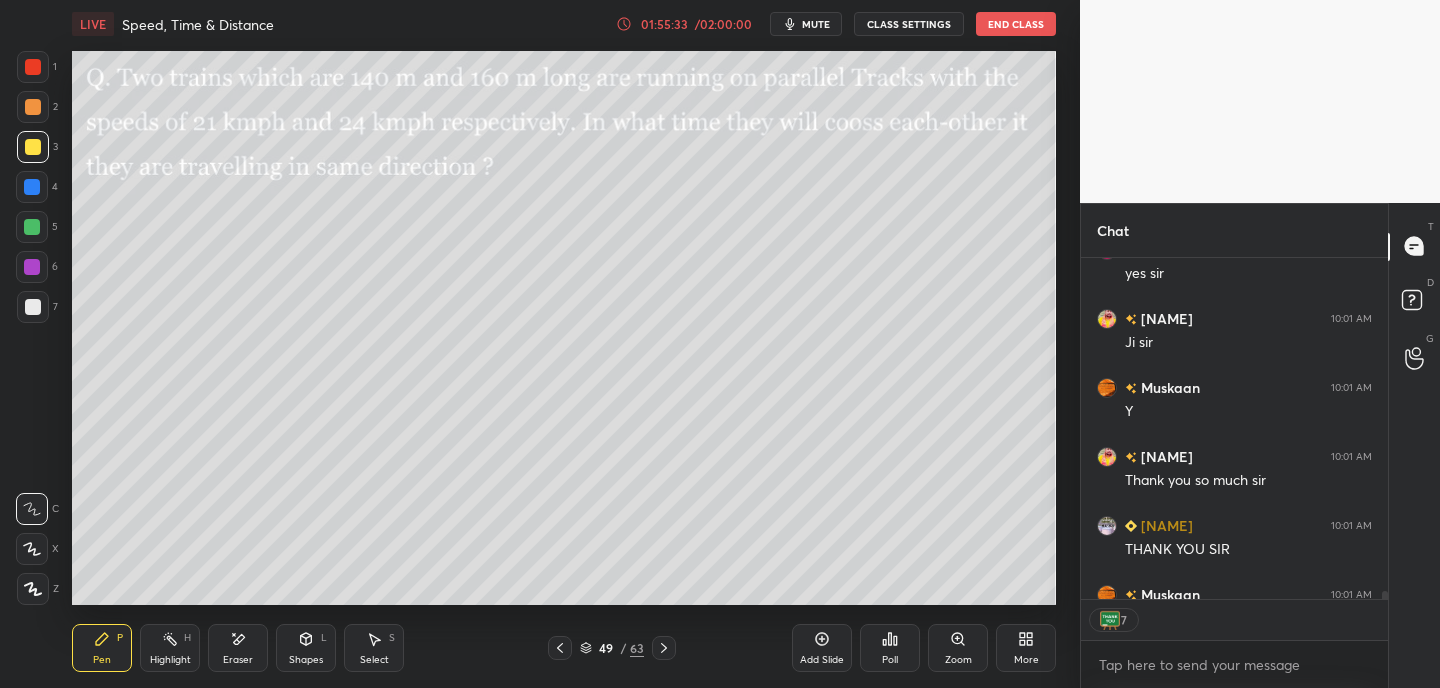 click on "End Class" at bounding box center (1016, 24) 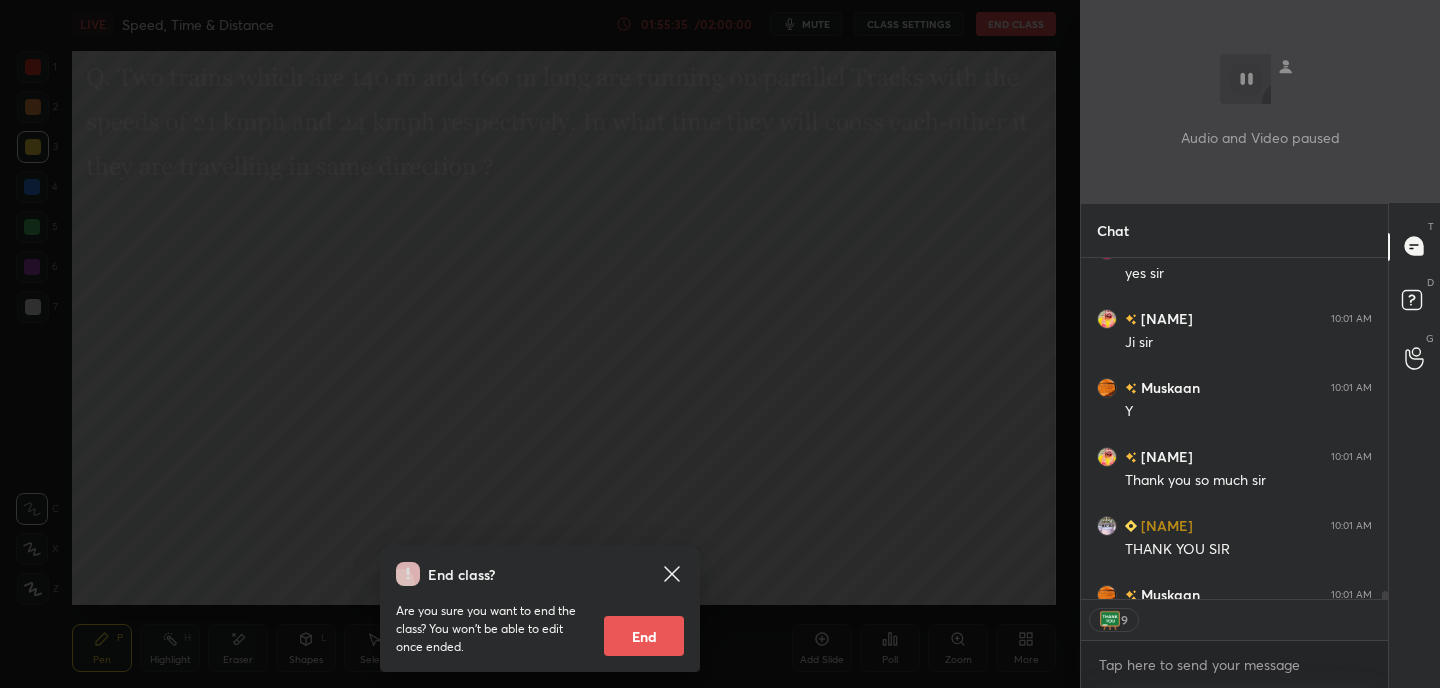 click on "End" at bounding box center [644, 636] 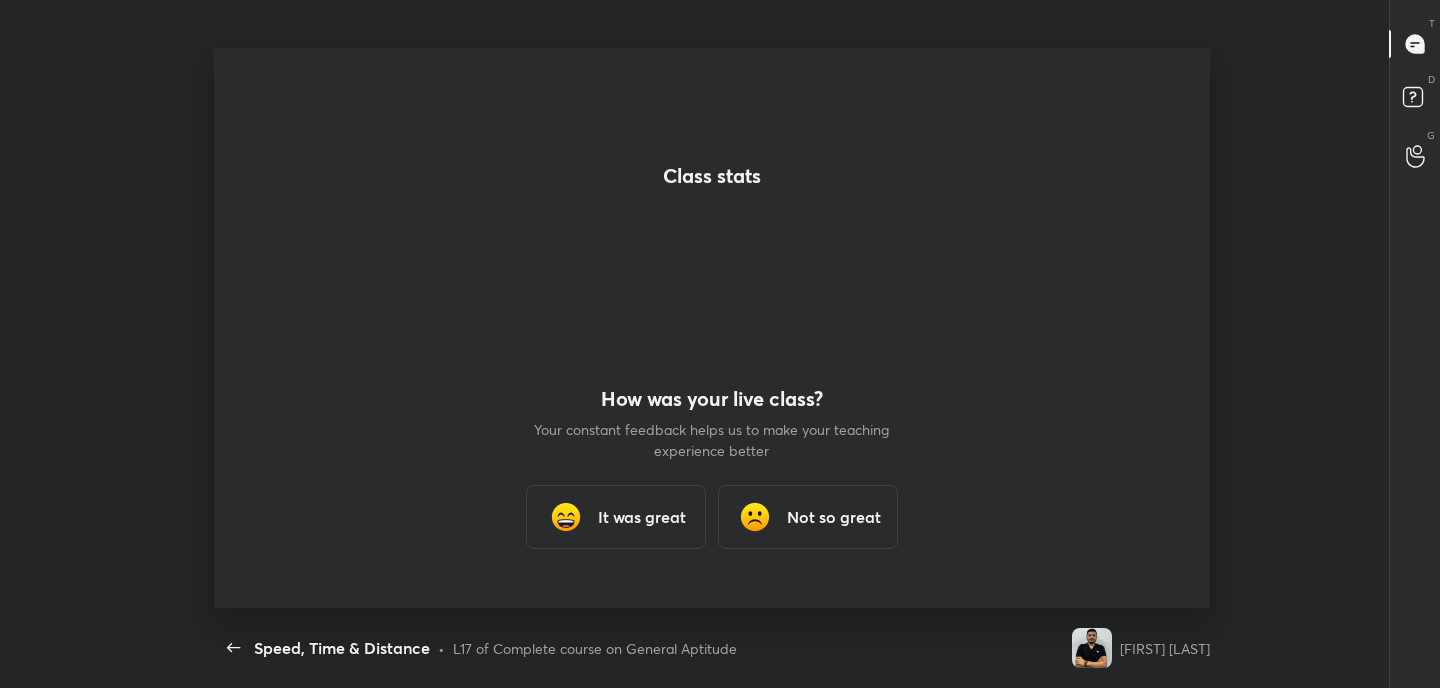 scroll, scrollTop: 99440, scrollLeft: 98756, axis: both 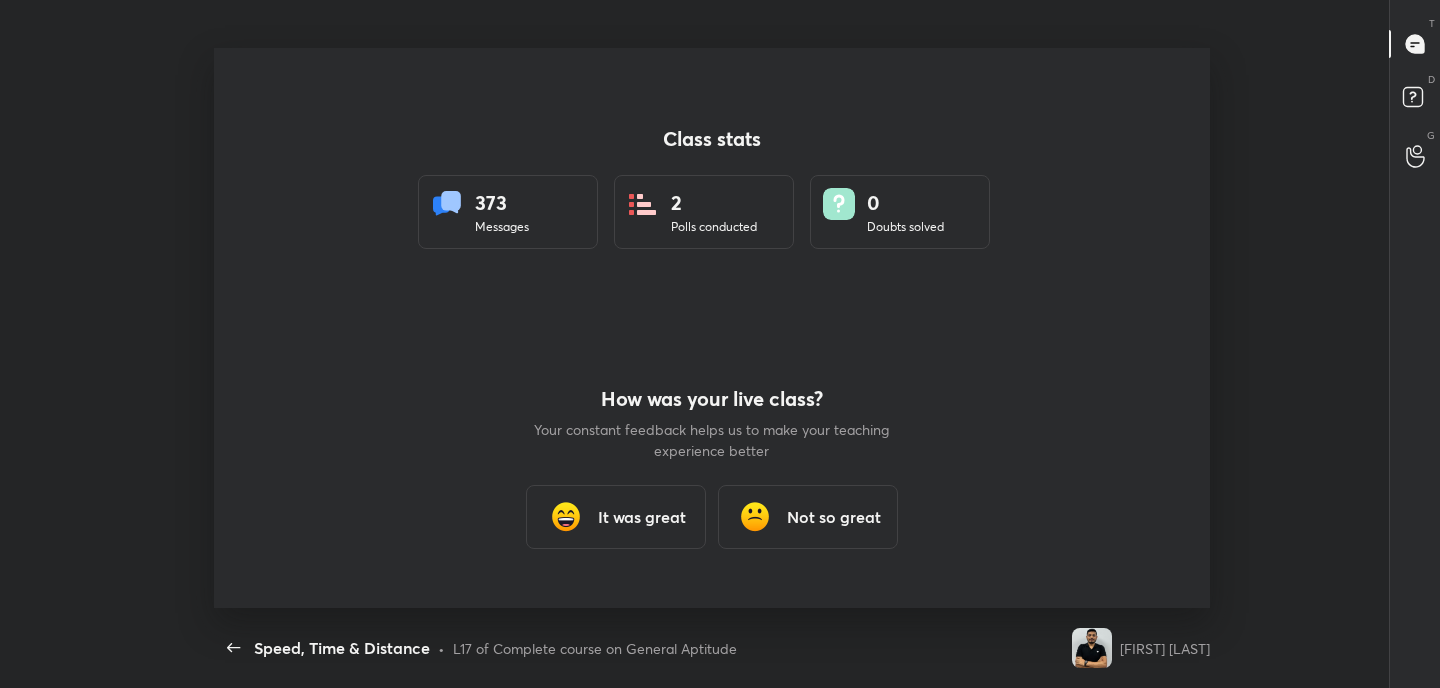 click on "It was great" at bounding box center [642, 517] 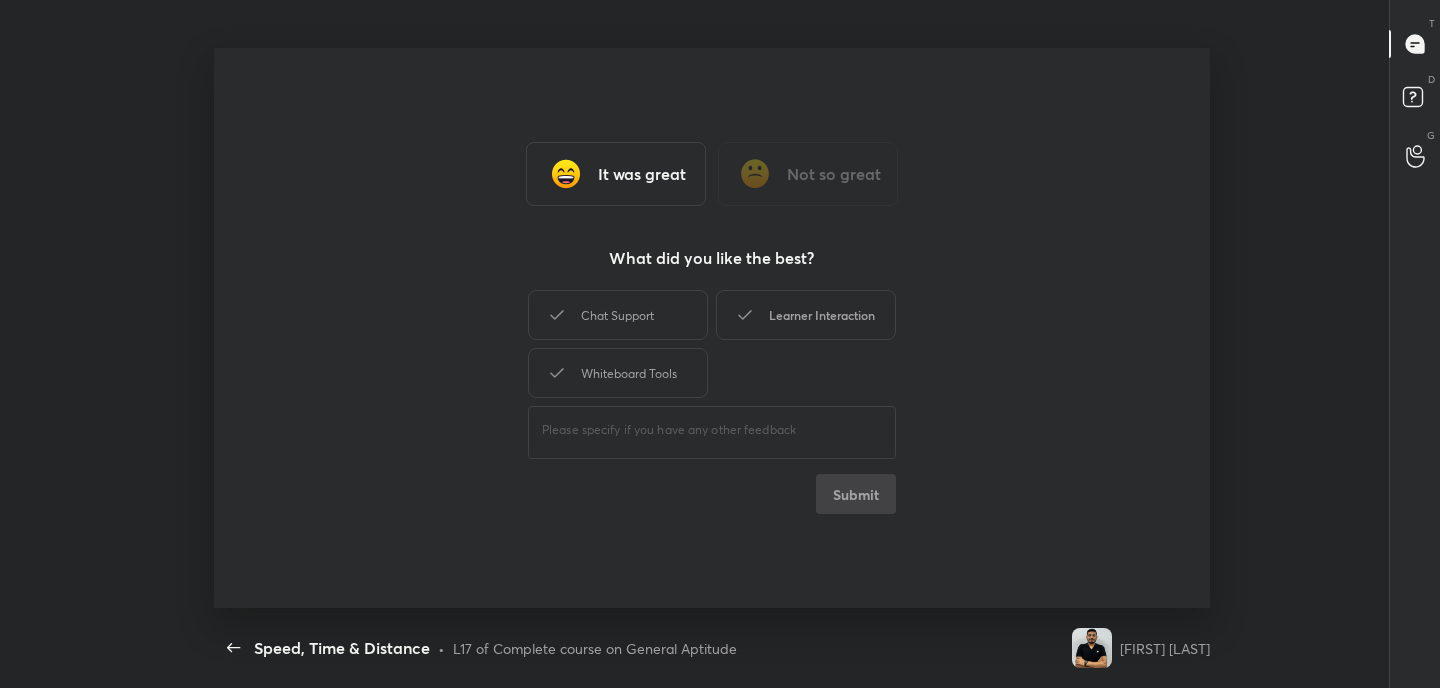 click on "Learner Interaction" at bounding box center [806, 315] 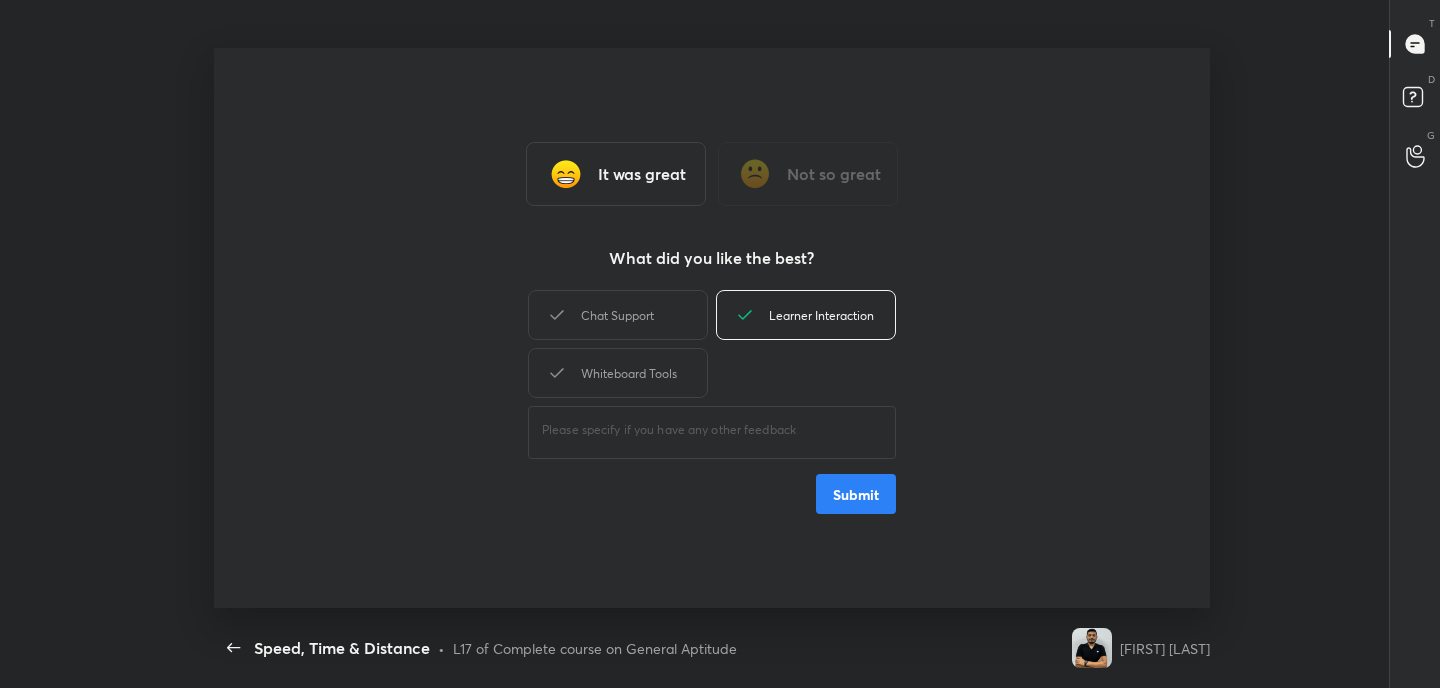 click on "Submit" at bounding box center [856, 494] 